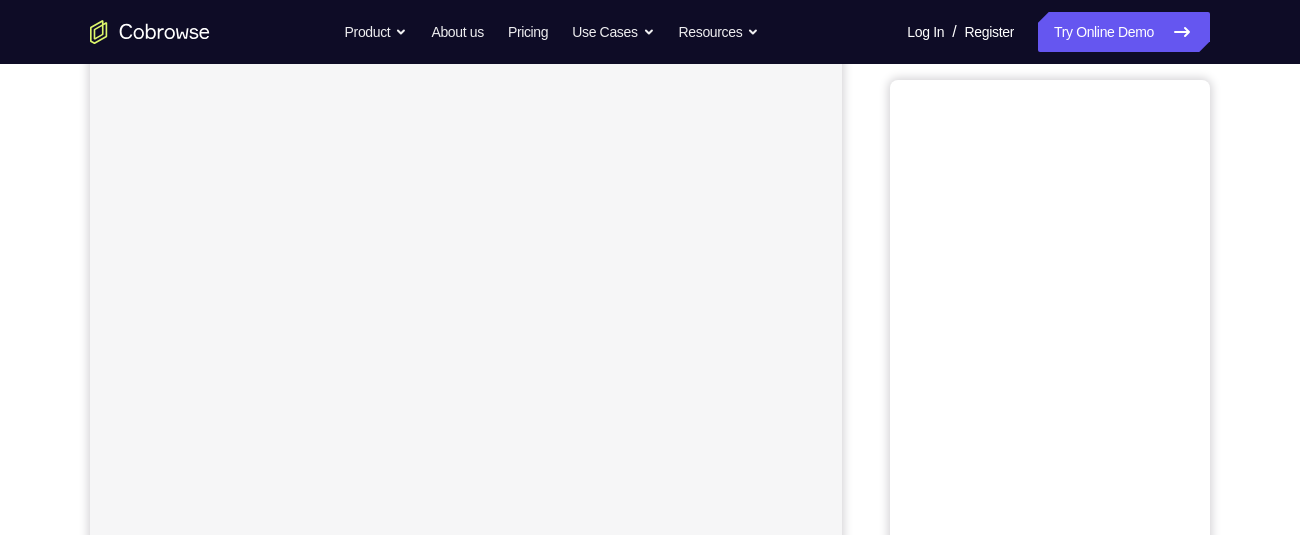 scroll, scrollTop: 229, scrollLeft: 0, axis: vertical 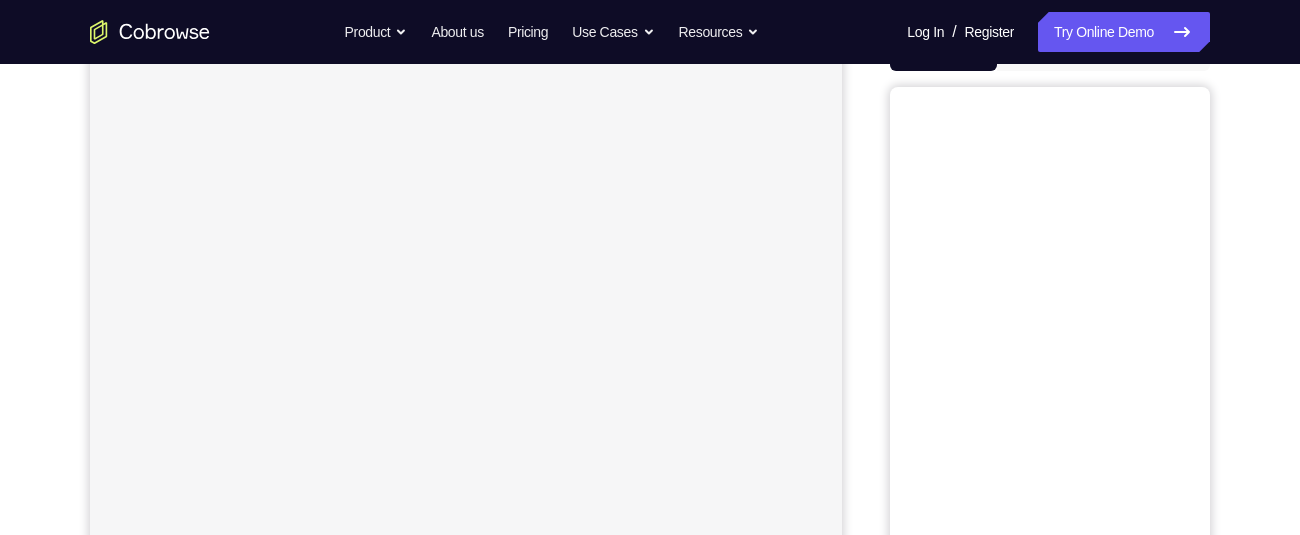 click on "Android" at bounding box center (1156, 51) 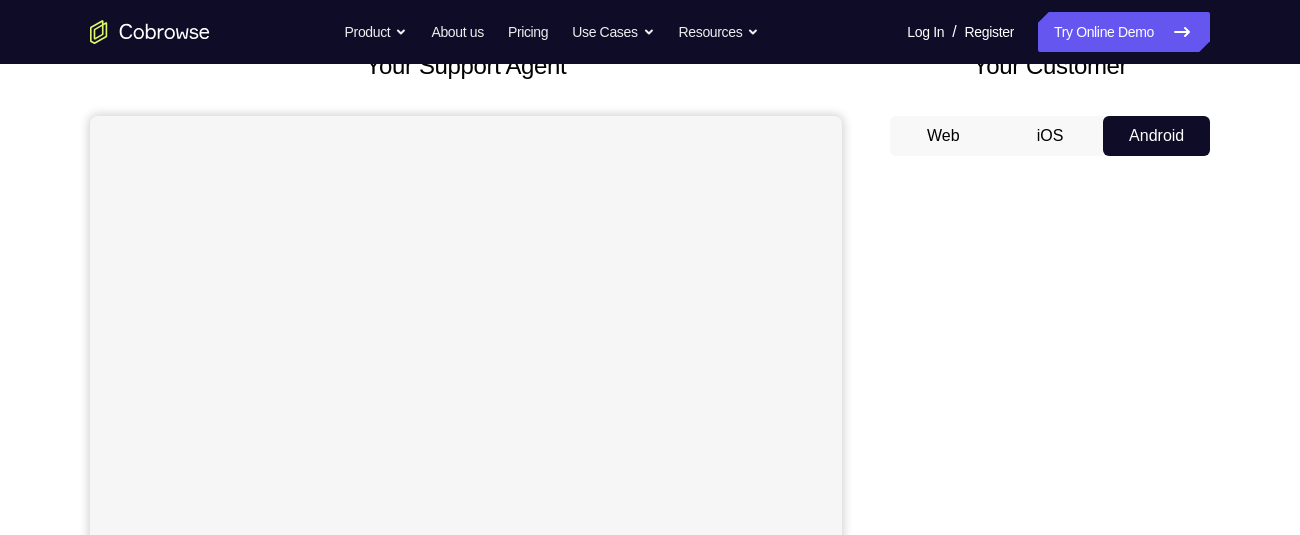 scroll, scrollTop: 289, scrollLeft: 0, axis: vertical 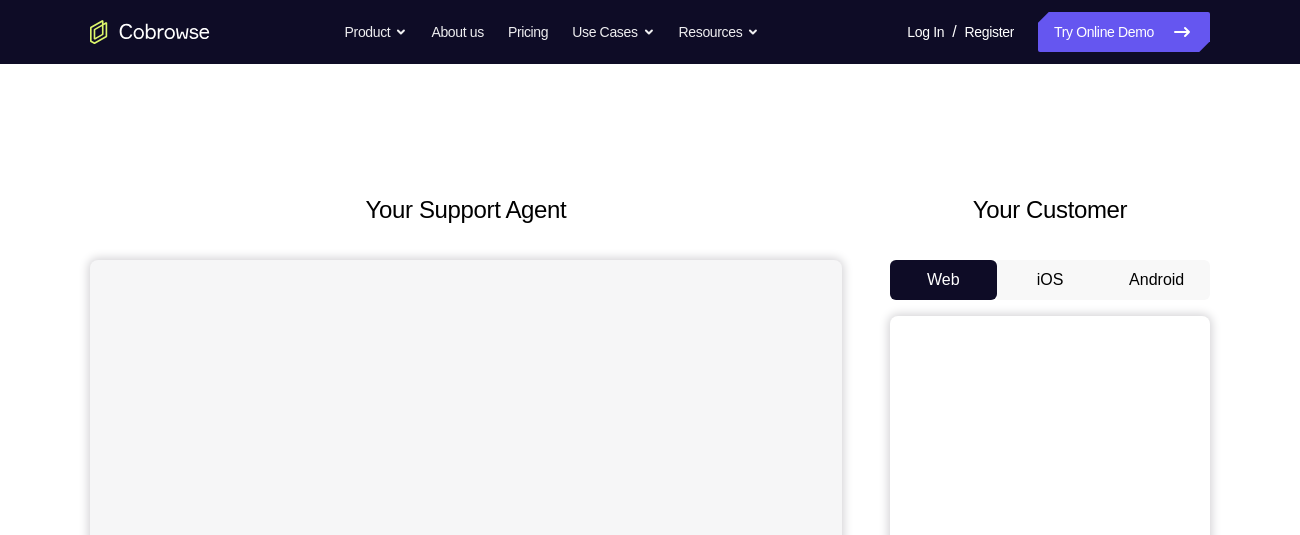 click on "Android" at bounding box center (1156, 280) 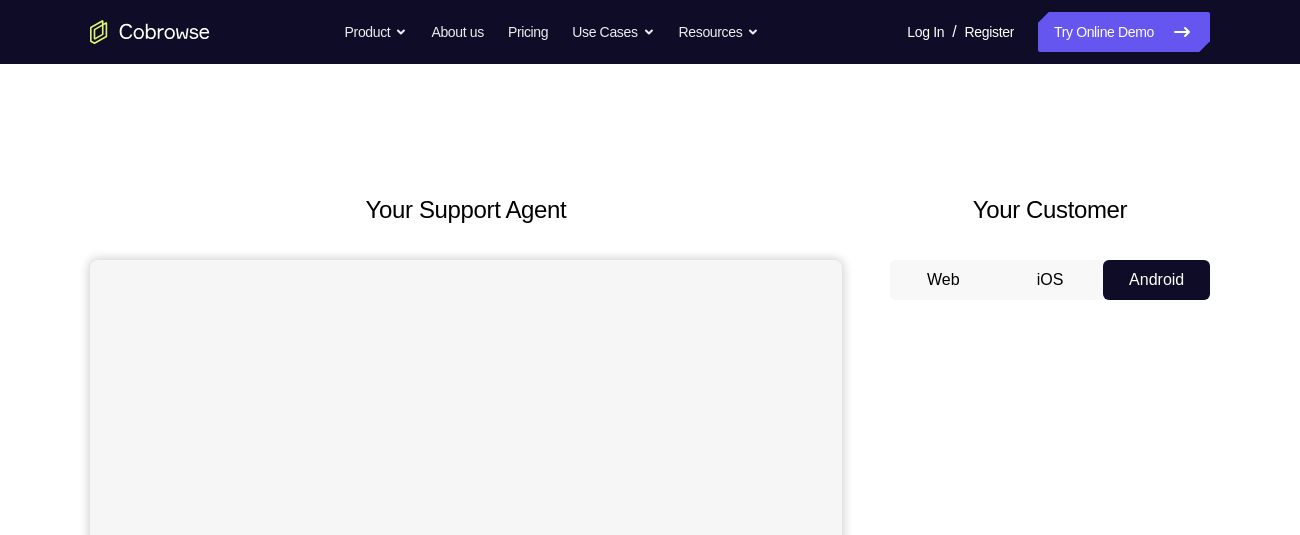 click on "Your Support Agent             Your Customer       Web   iOS   Android                         Next Steps   We’d be happy to give a product demo, answer any technical questions, or share best practices.          Create An Account             Contact Sales" at bounding box center (650, 723) 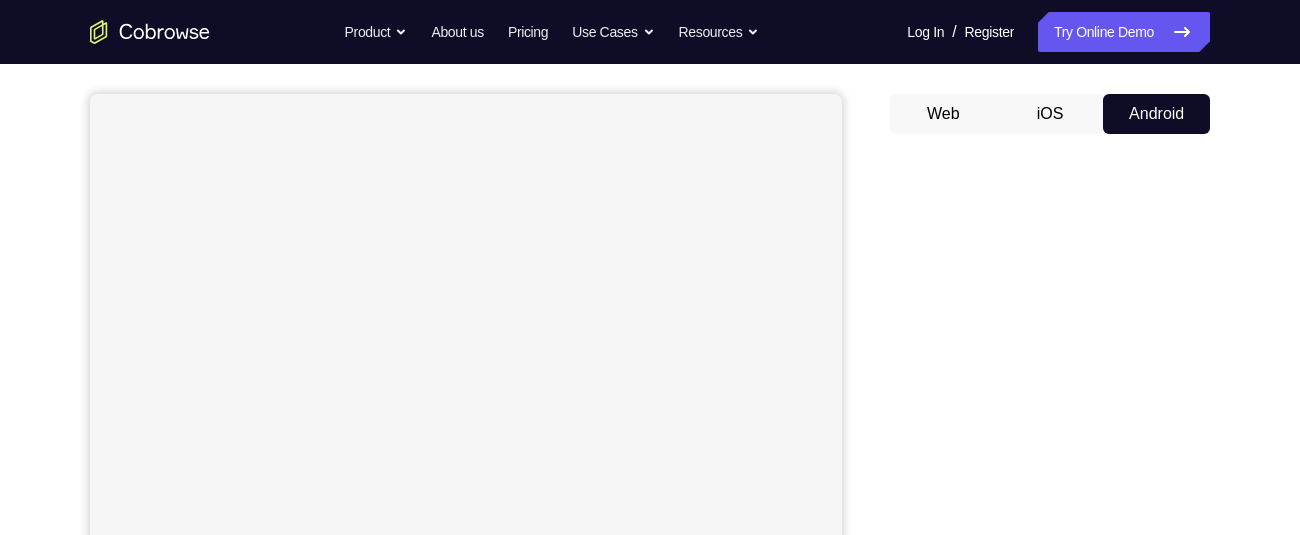 scroll, scrollTop: 164, scrollLeft: 0, axis: vertical 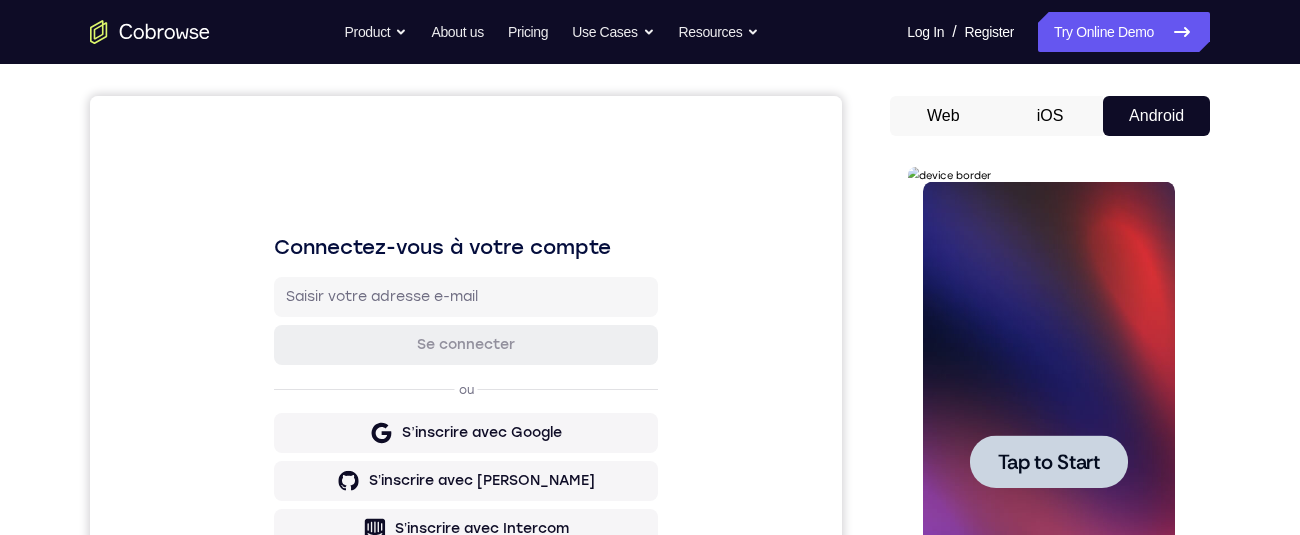 click on "Tap to Start" at bounding box center [1048, 462] 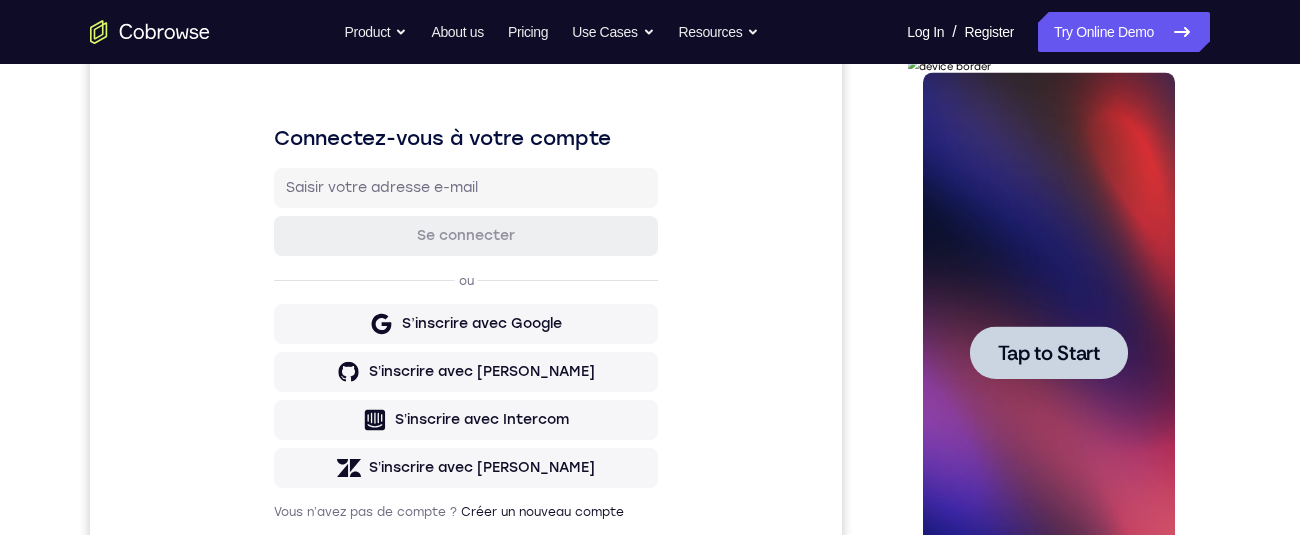 scroll, scrollTop: 0, scrollLeft: 0, axis: both 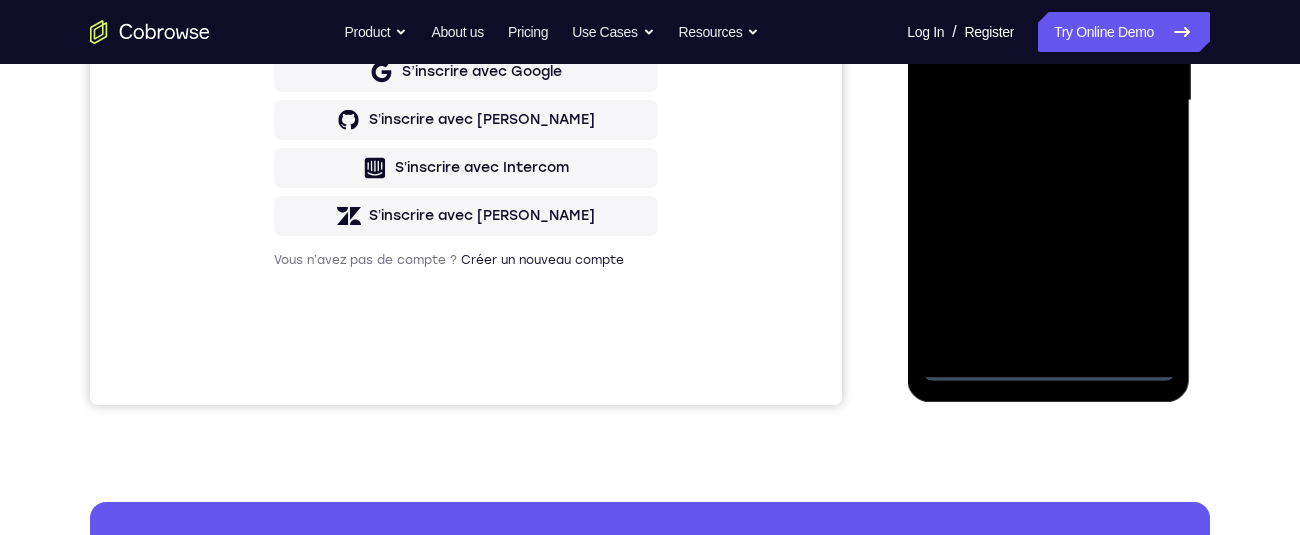 click at bounding box center [1048, 101] 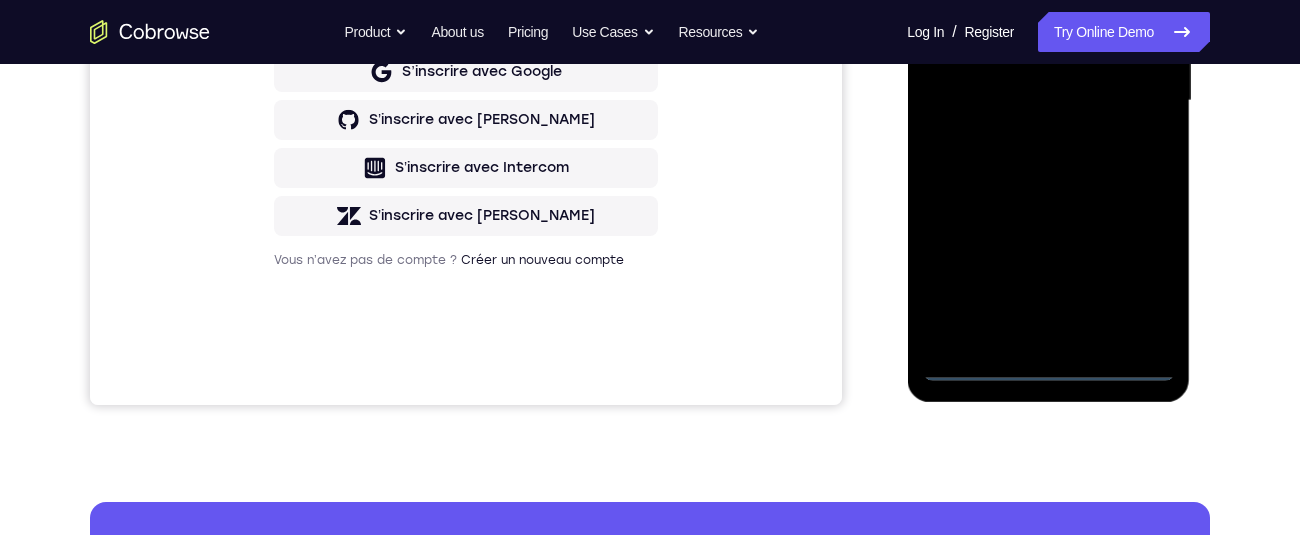 click at bounding box center [1048, 101] 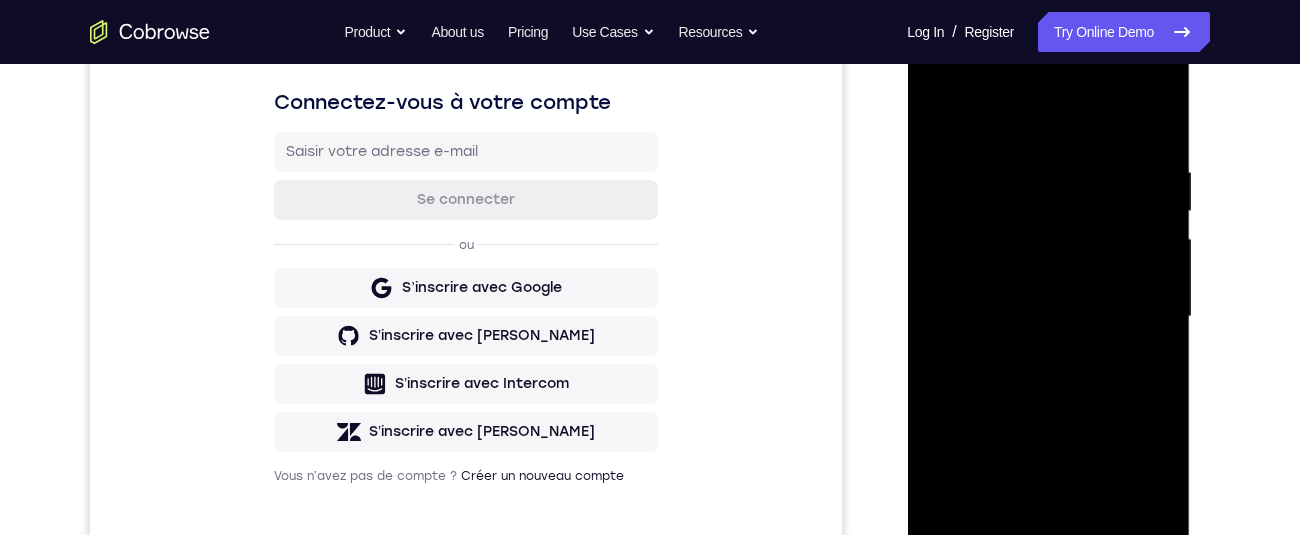 scroll, scrollTop: 240, scrollLeft: 0, axis: vertical 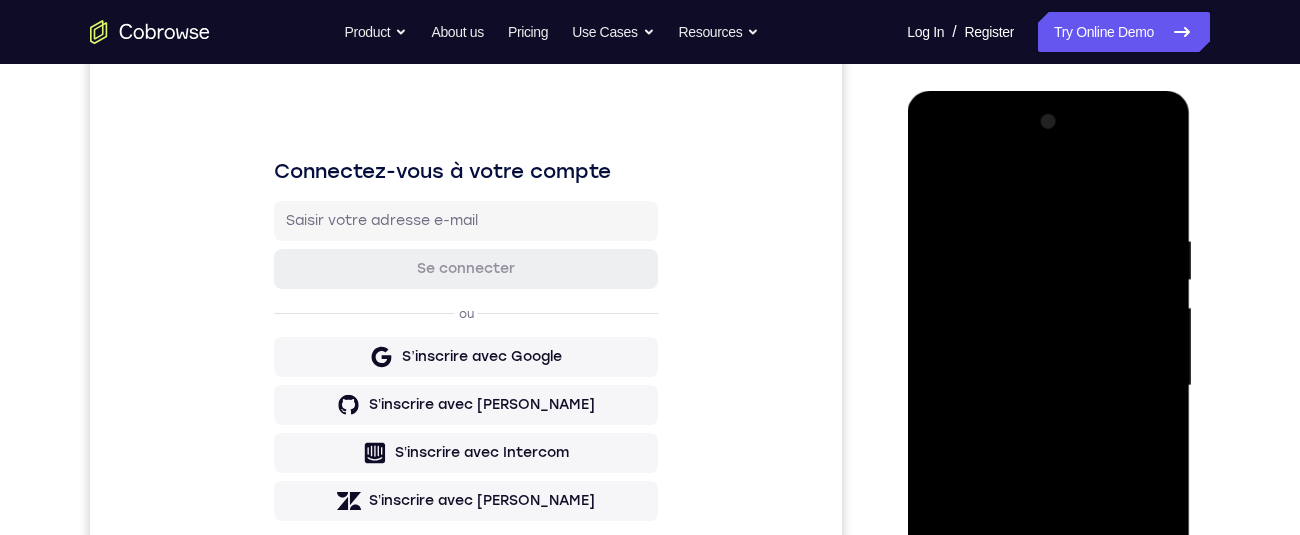click at bounding box center (1048, 386) 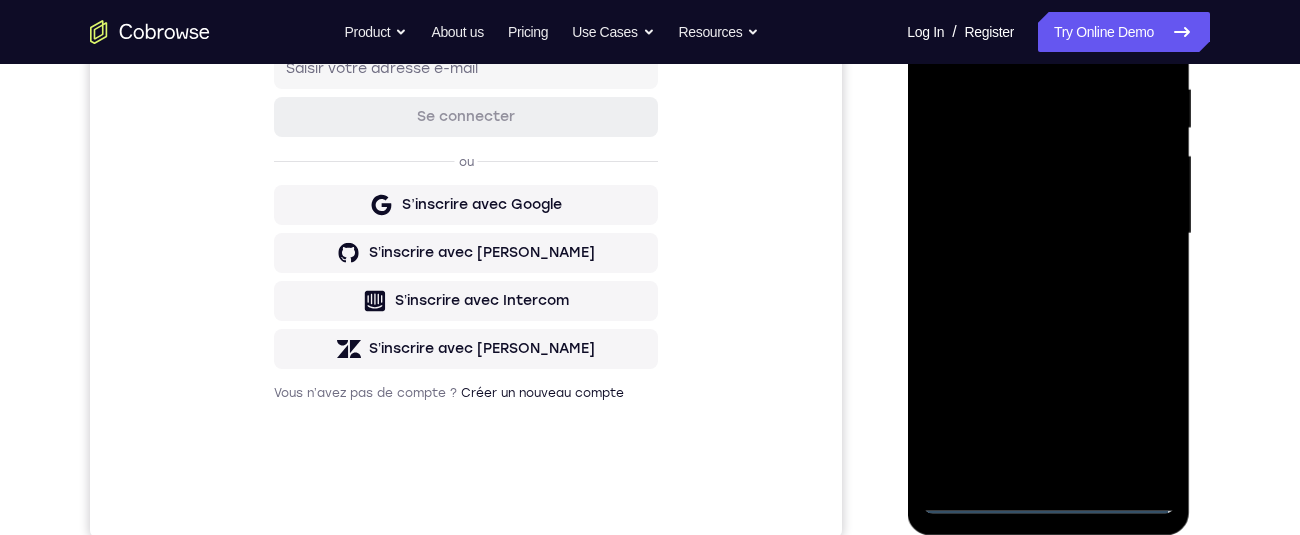 click at bounding box center (1048, 234) 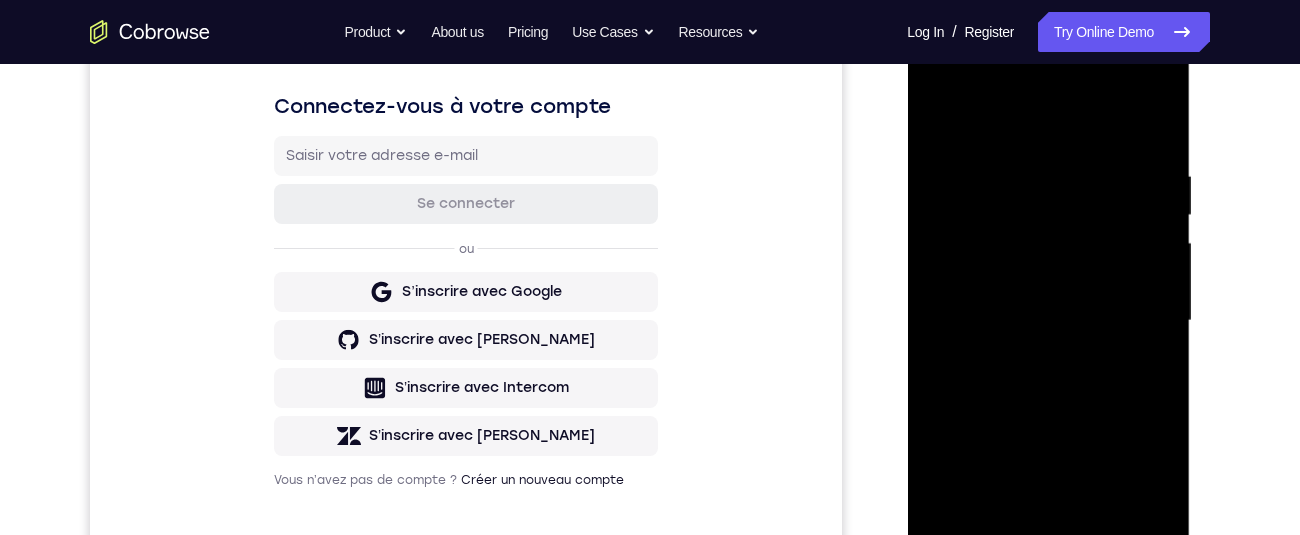 scroll, scrollTop: 298, scrollLeft: 0, axis: vertical 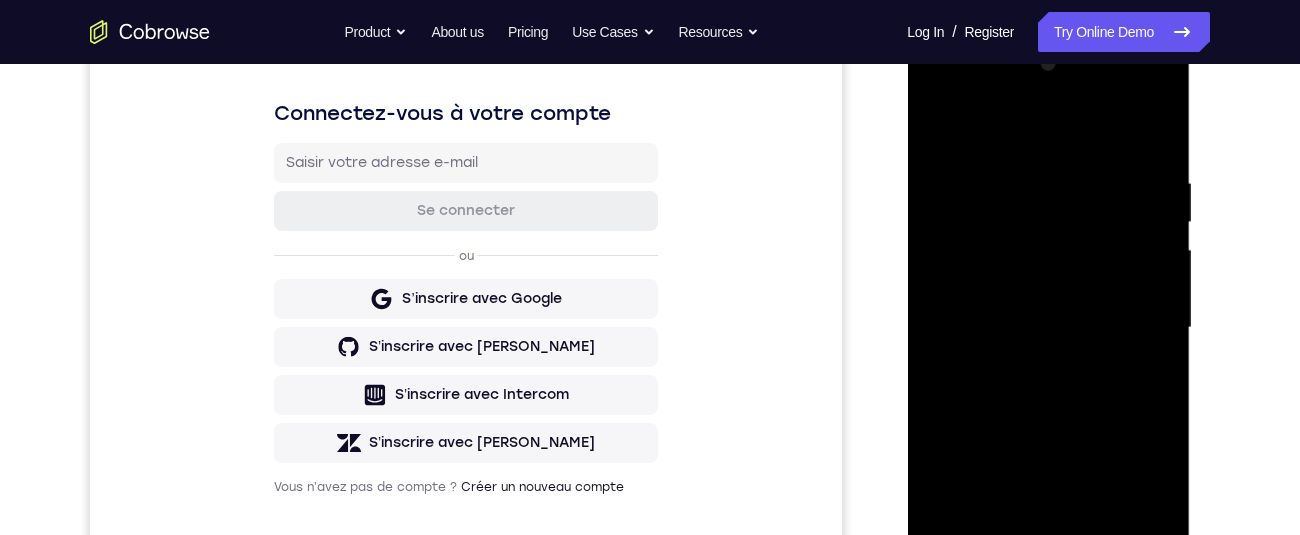 click at bounding box center [1048, 328] 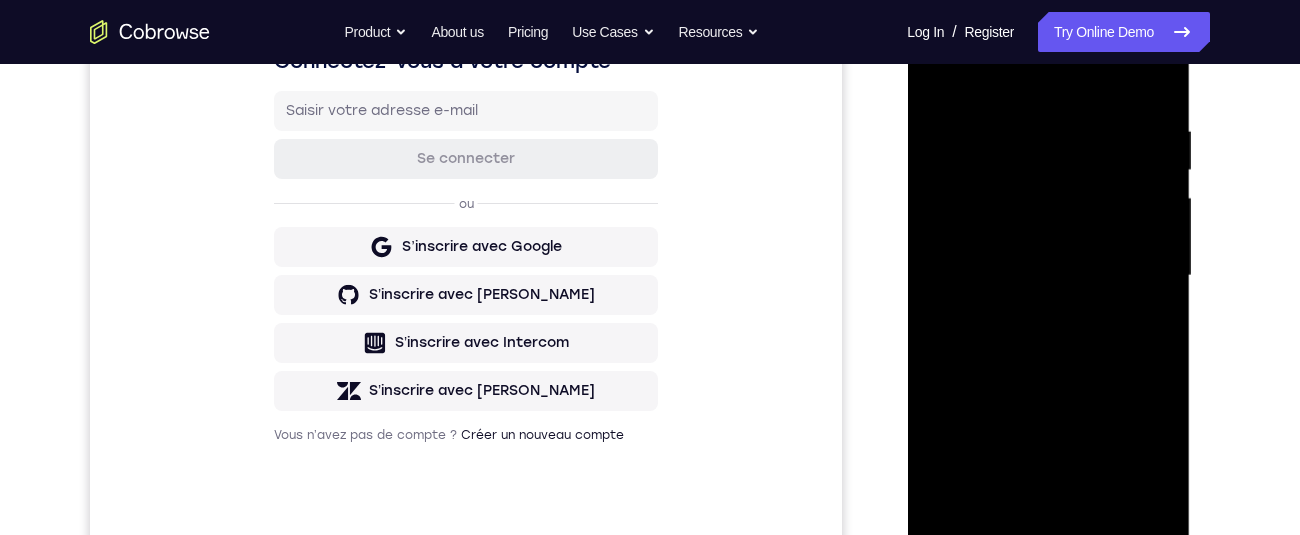 click at bounding box center [1048, 276] 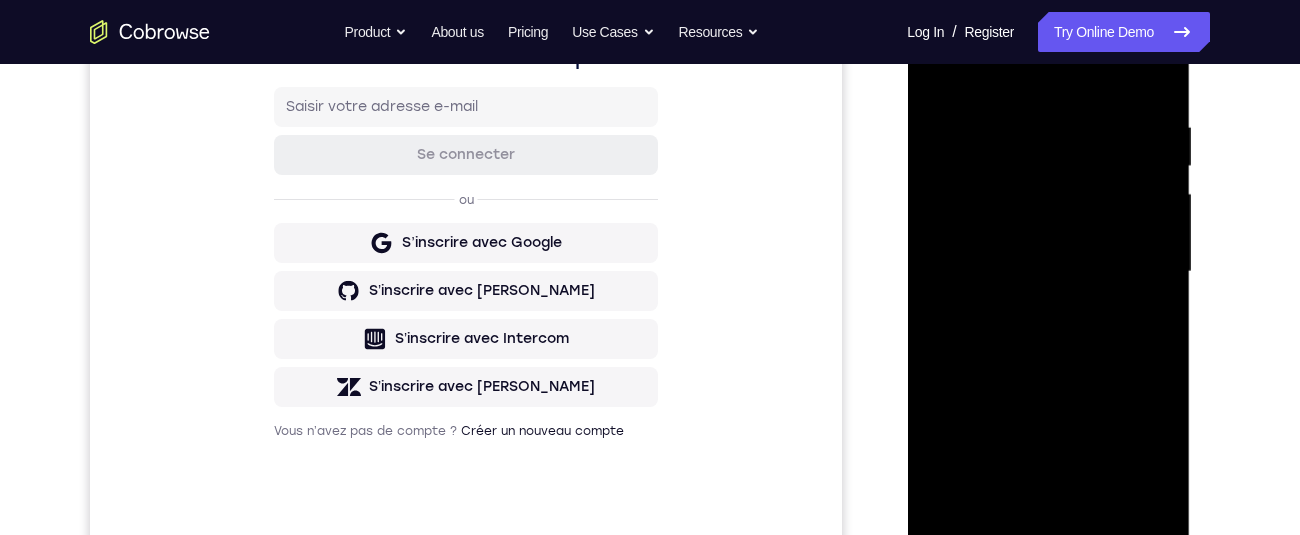 drag, startPoint x: 1016, startPoint y: 231, endPoint x: 1814, endPoint y: 453, distance: 828.3043 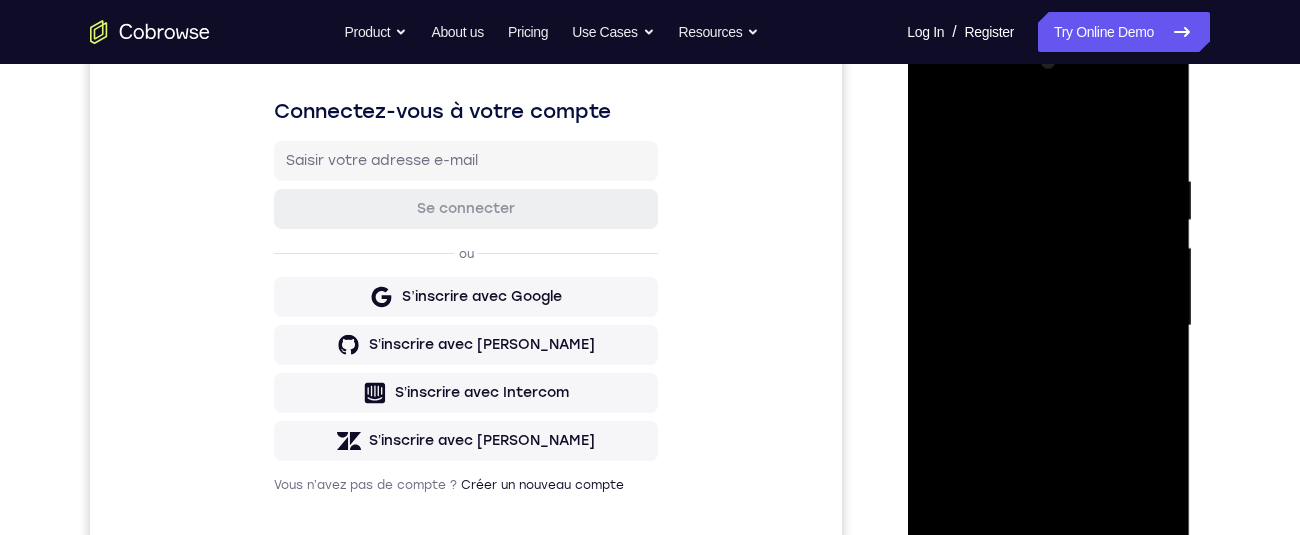 click at bounding box center [1048, 326] 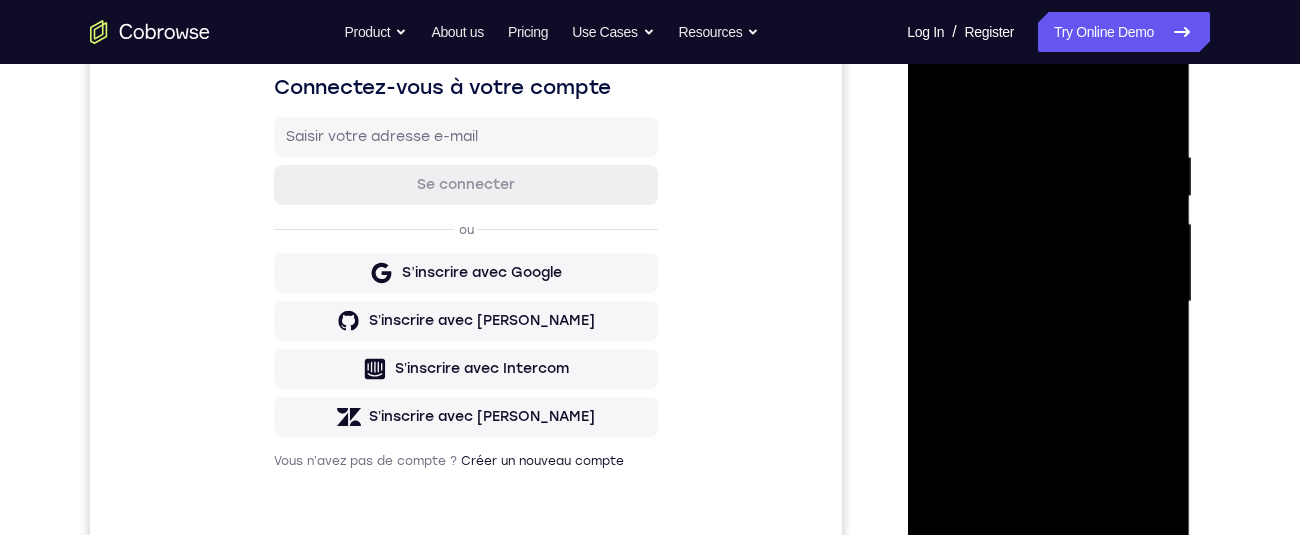 scroll, scrollTop: 231, scrollLeft: 0, axis: vertical 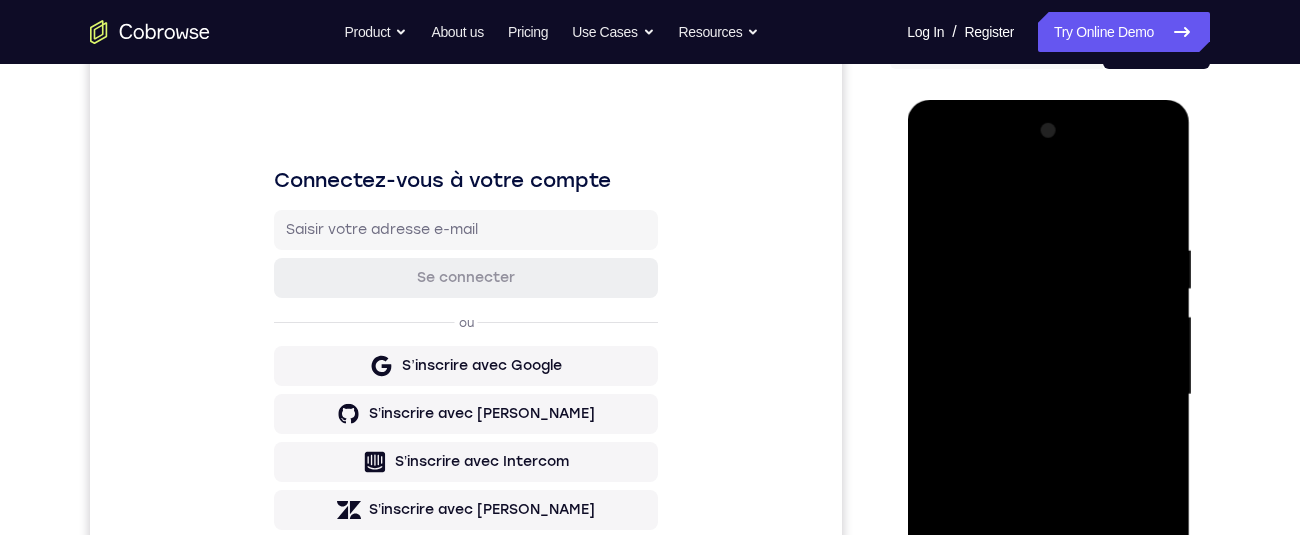 click at bounding box center [1048, 395] 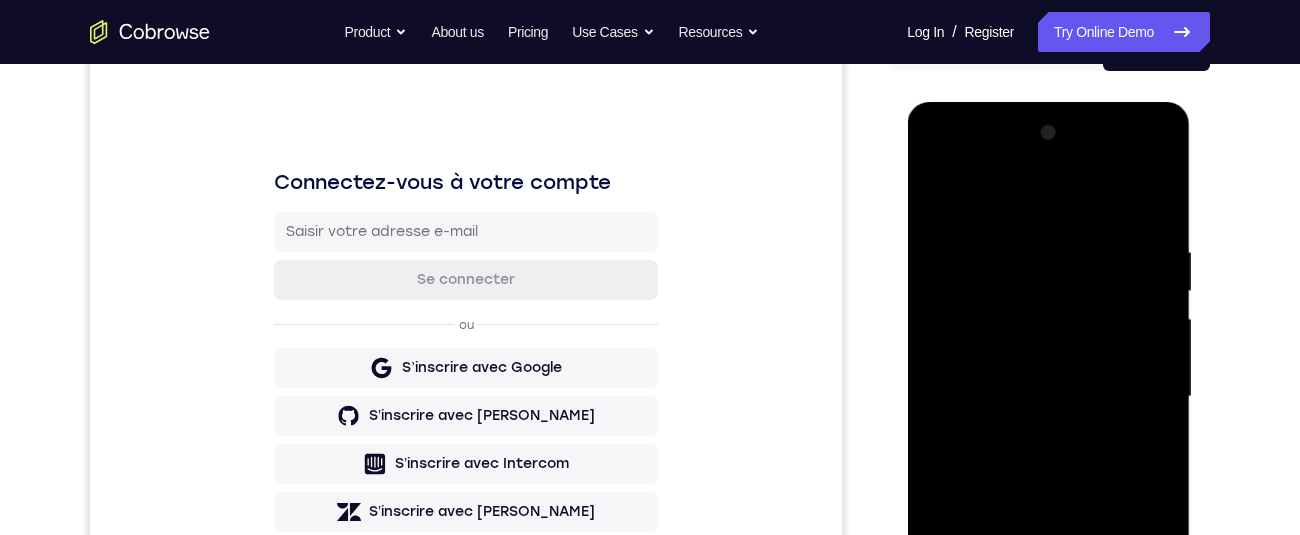 scroll, scrollTop: 386, scrollLeft: 0, axis: vertical 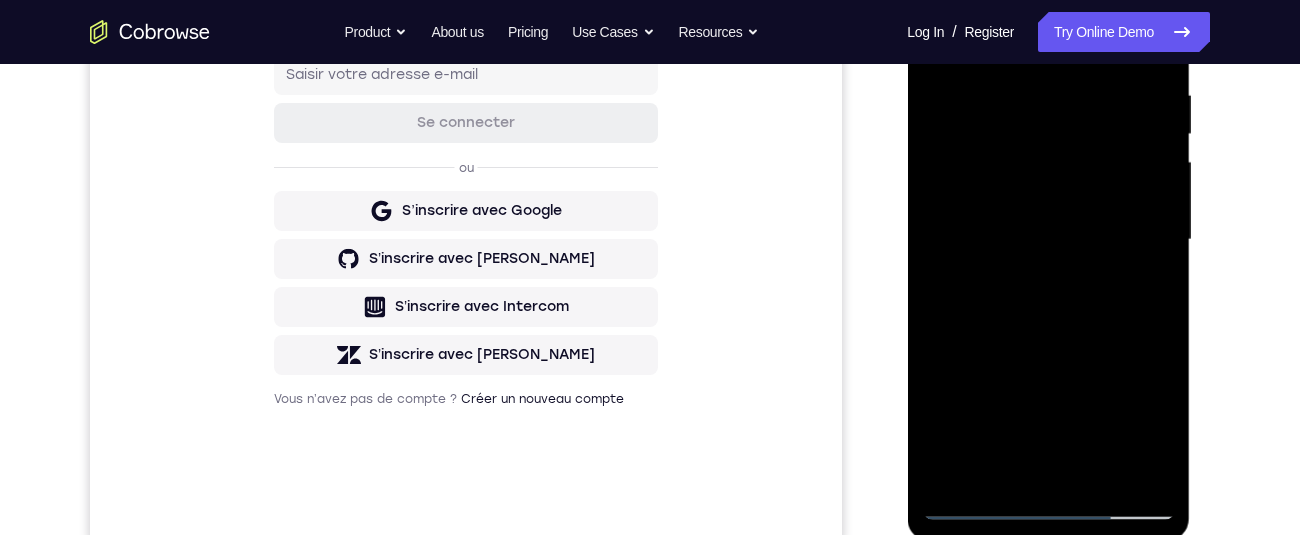 click at bounding box center (1048, 240) 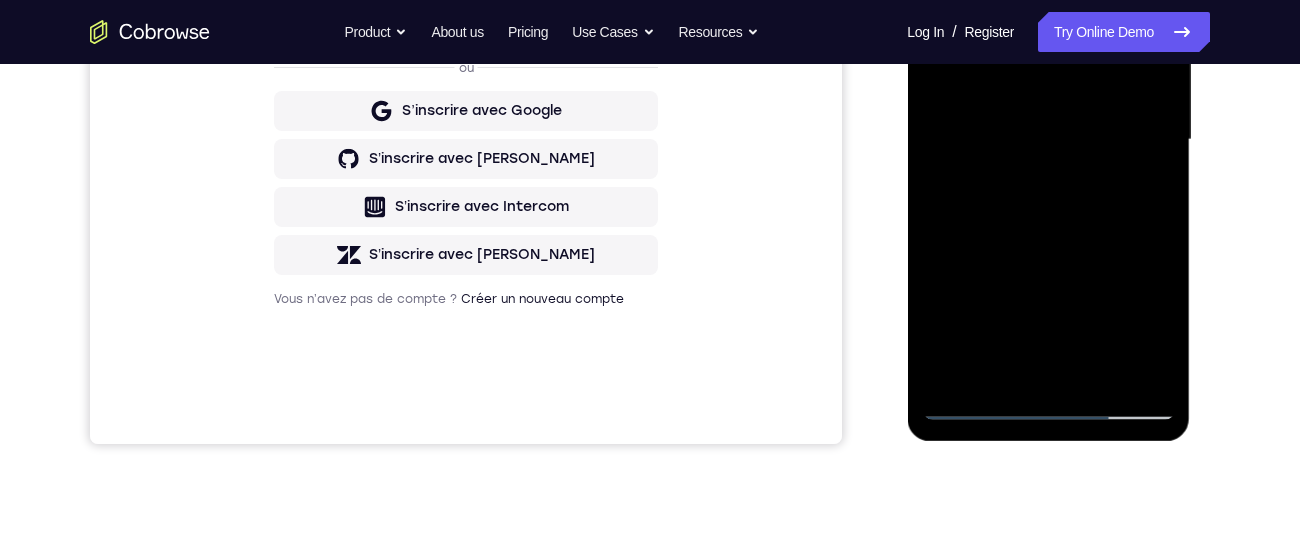 scroll, scrollTop: 479, scrollLeft: 0, axis: vertical 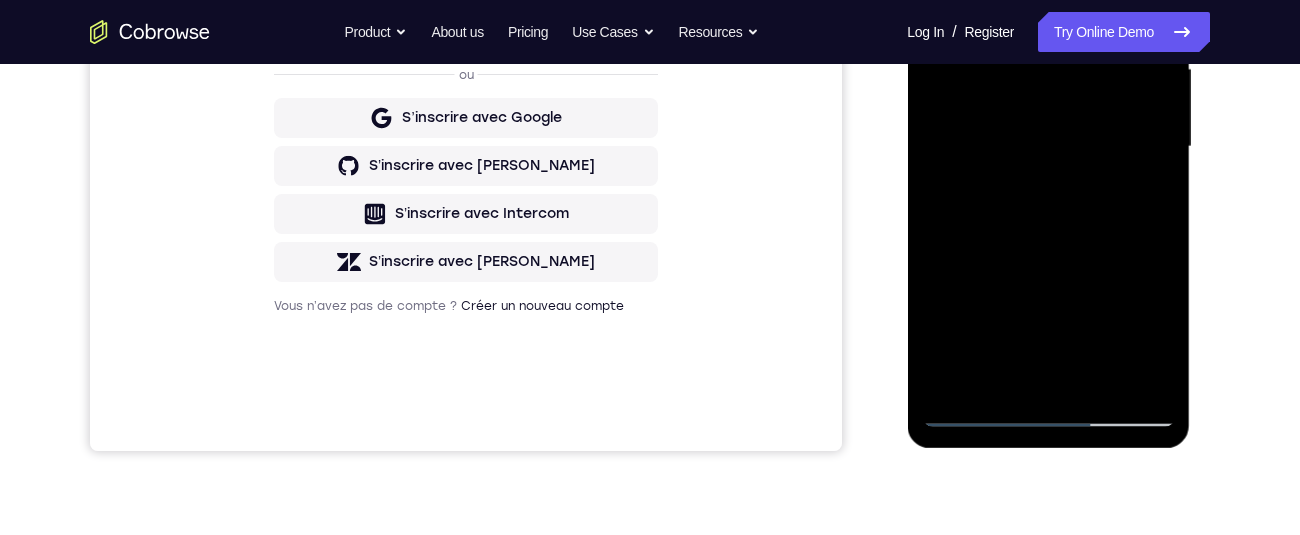 click at bounding box center [1048, 147] 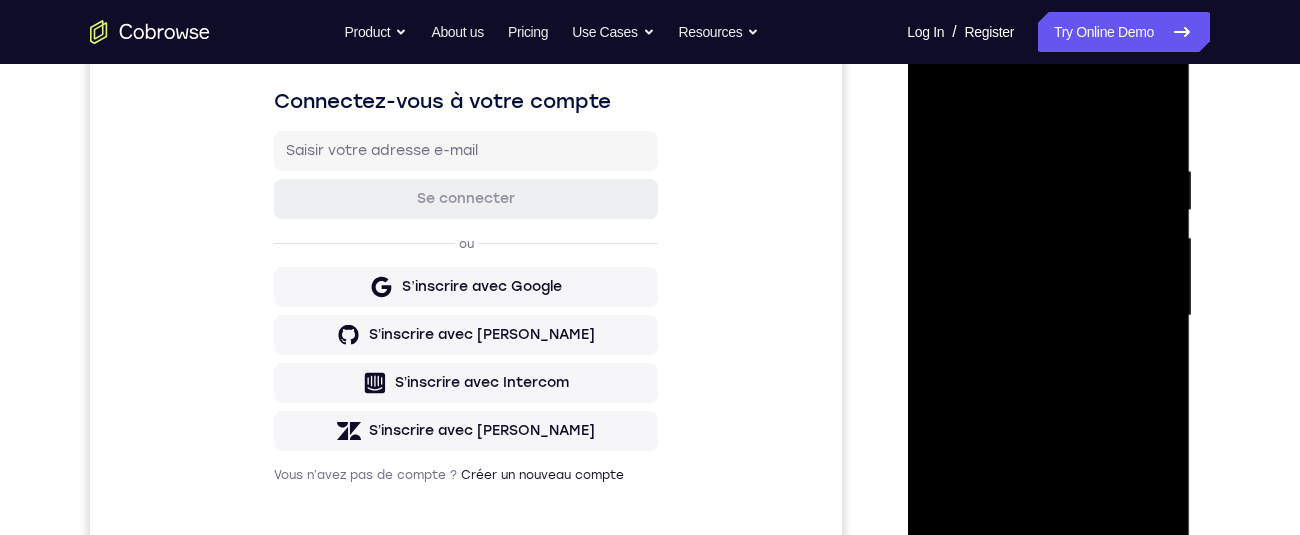 scroll, scrollTop: 247, scrollLeft: 0, axis: vertical 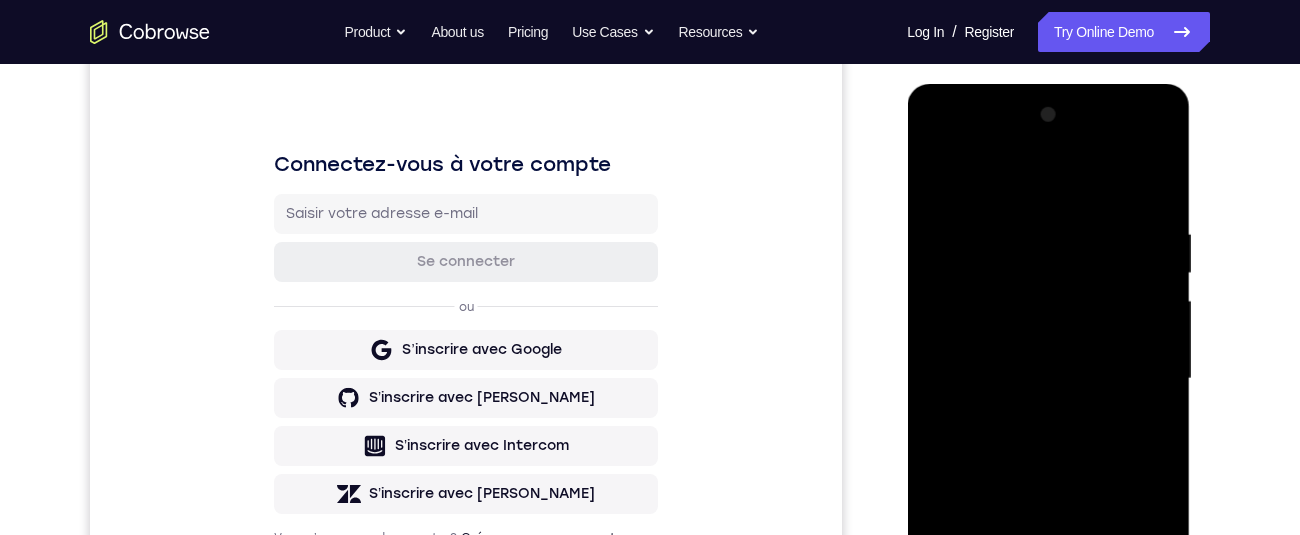 click at bounding box center [1048, 379] 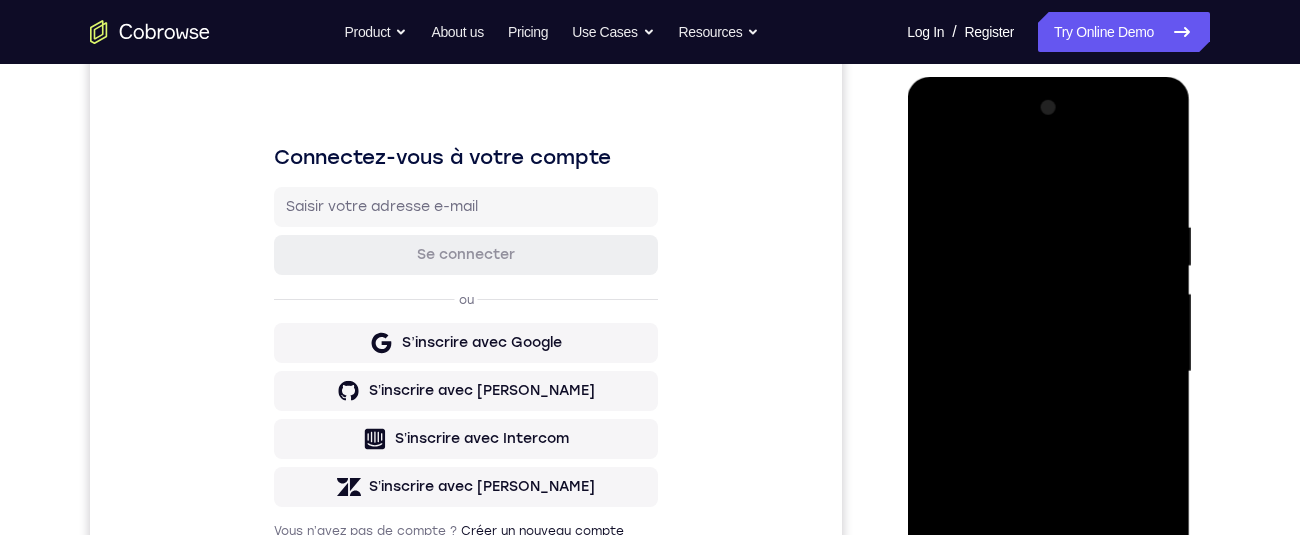 click at bounding box center (1048, 372) 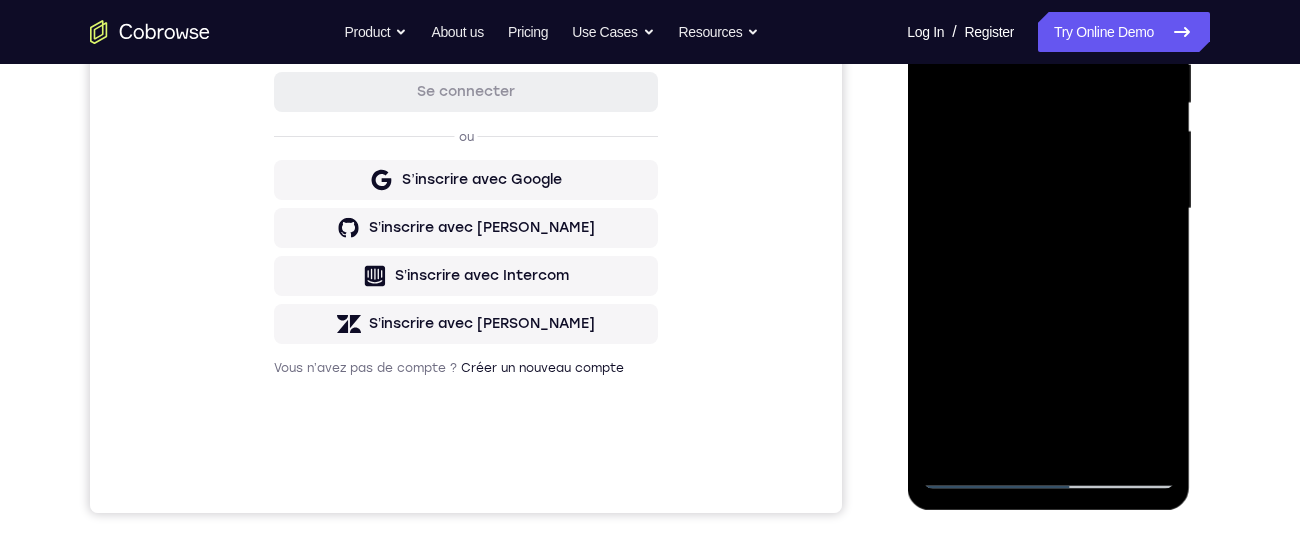 scroll, scrollTop: 454, scrollLeft: 0, axis: vertical 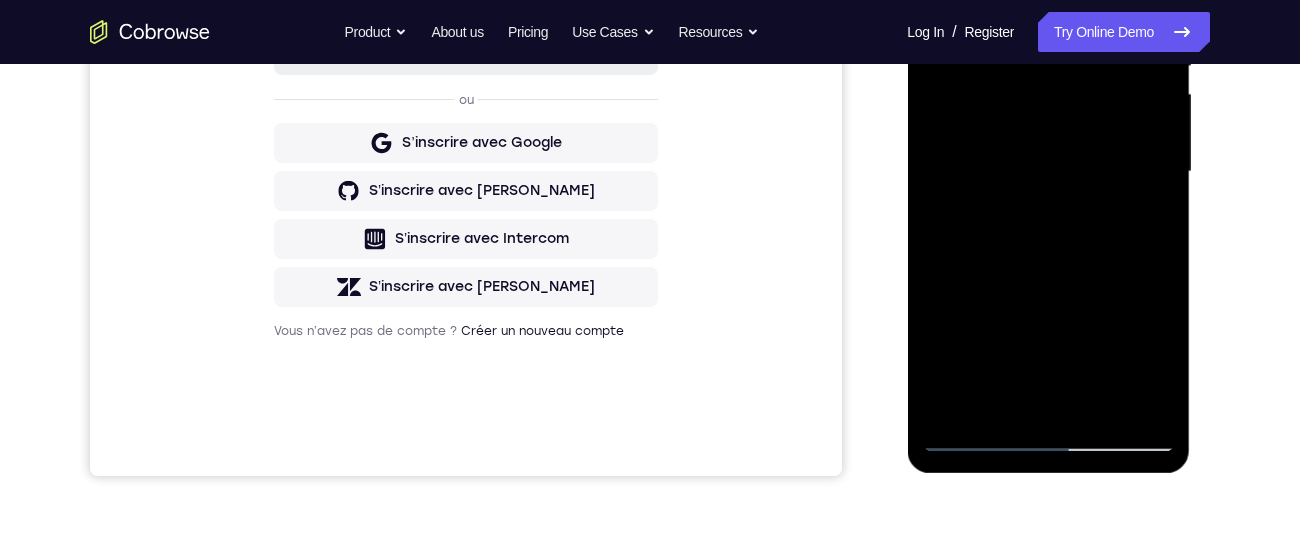 click at bounding box center (1048, 172) 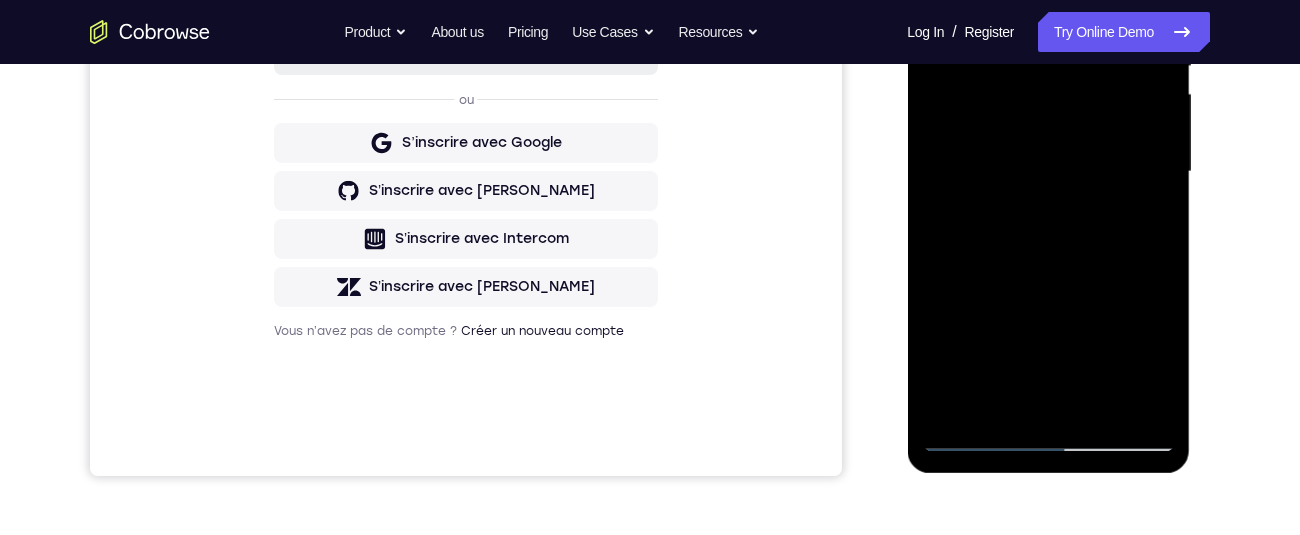 click at bounding box center (1048, 172) 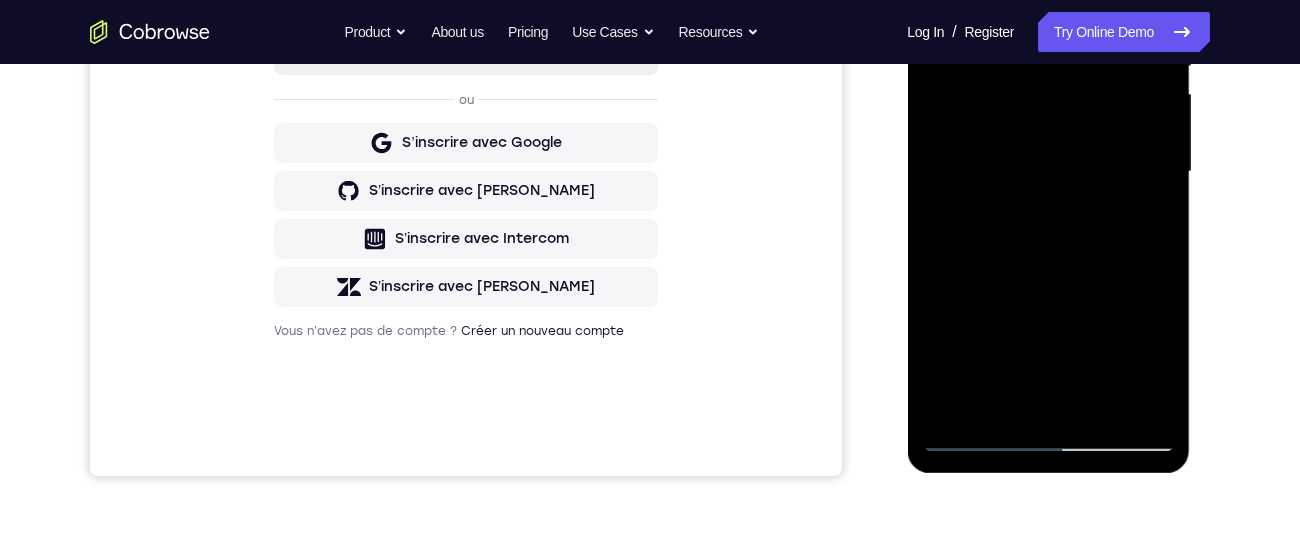click at bounding box center [1048, 172] 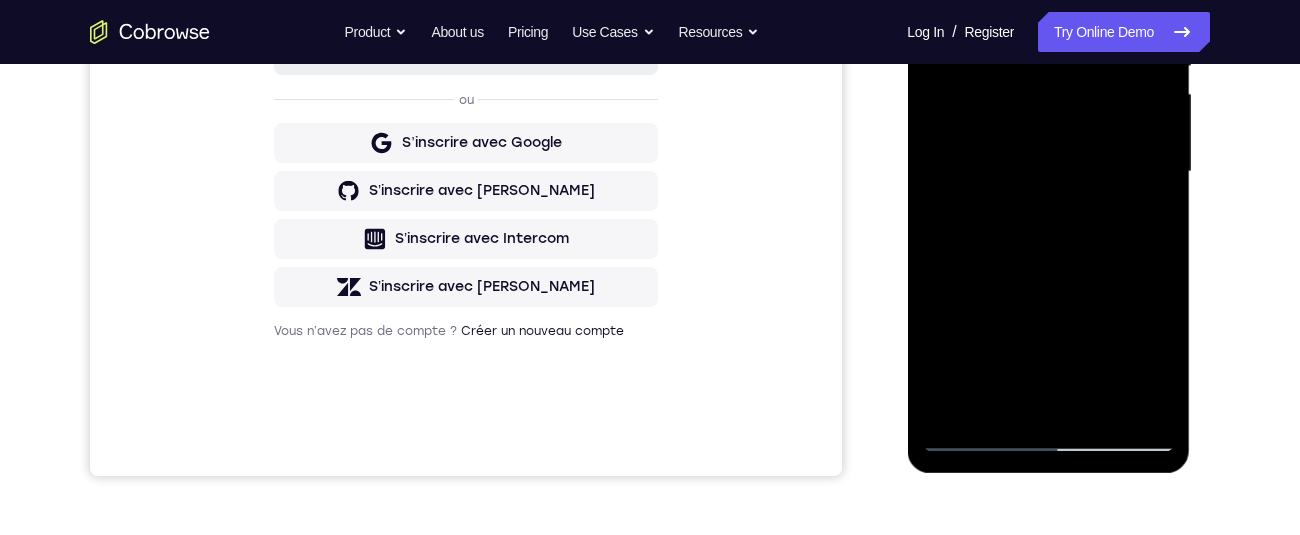 click at bounding box center [1048, 172] 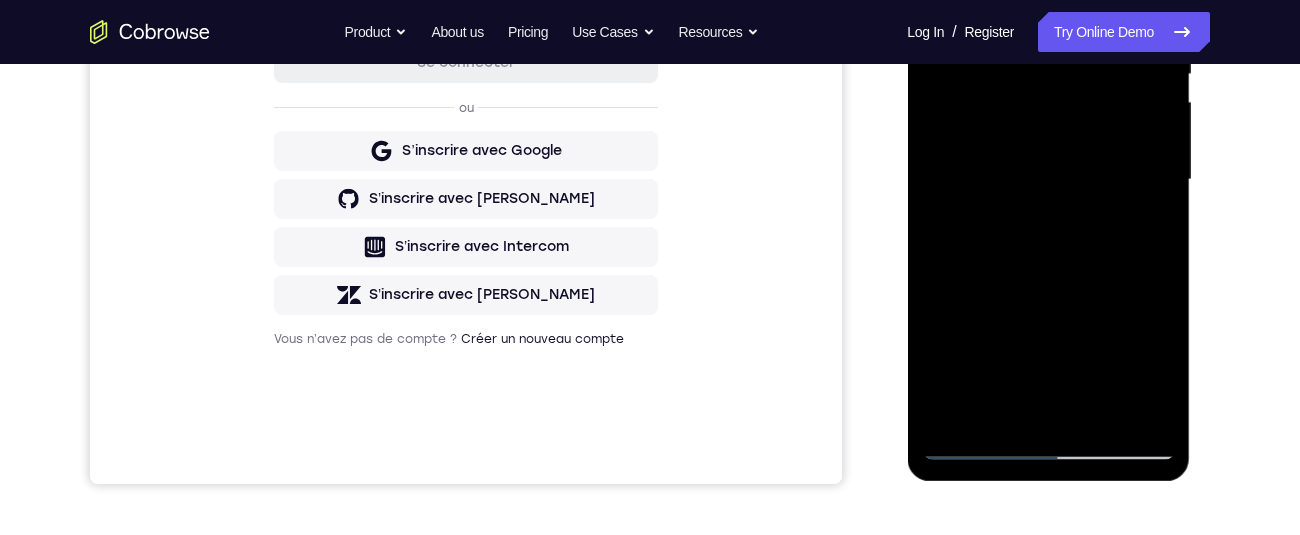 scroll, scrollTop: 312, scrollLeft: 0, axis: vertical 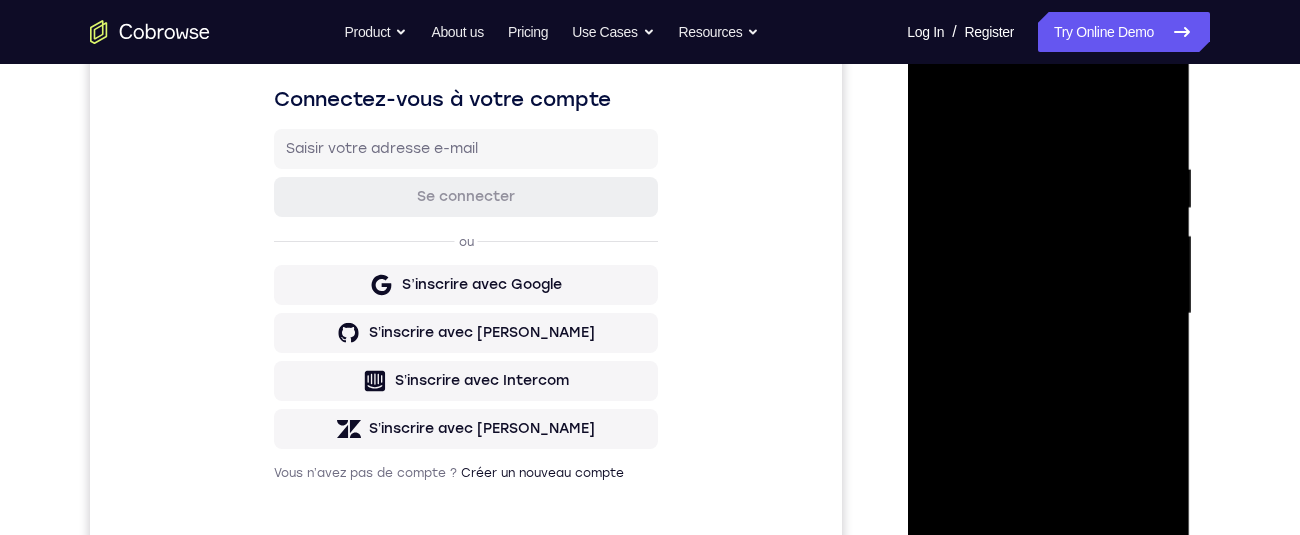click at bounding box center [1048, 314] 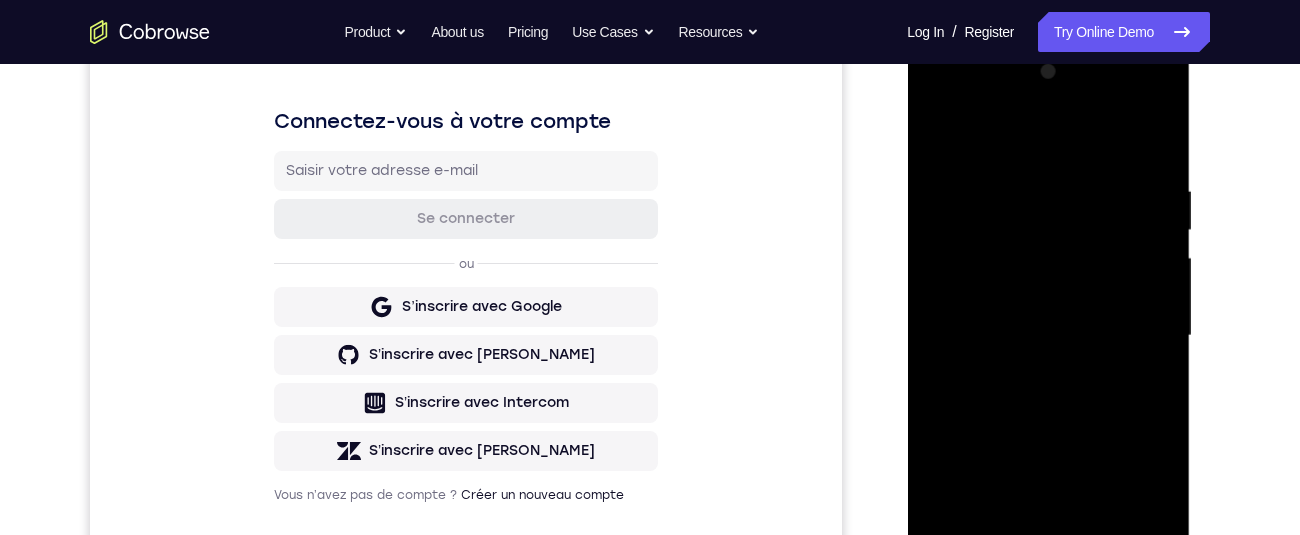 click at bounding box center (1048, 336) 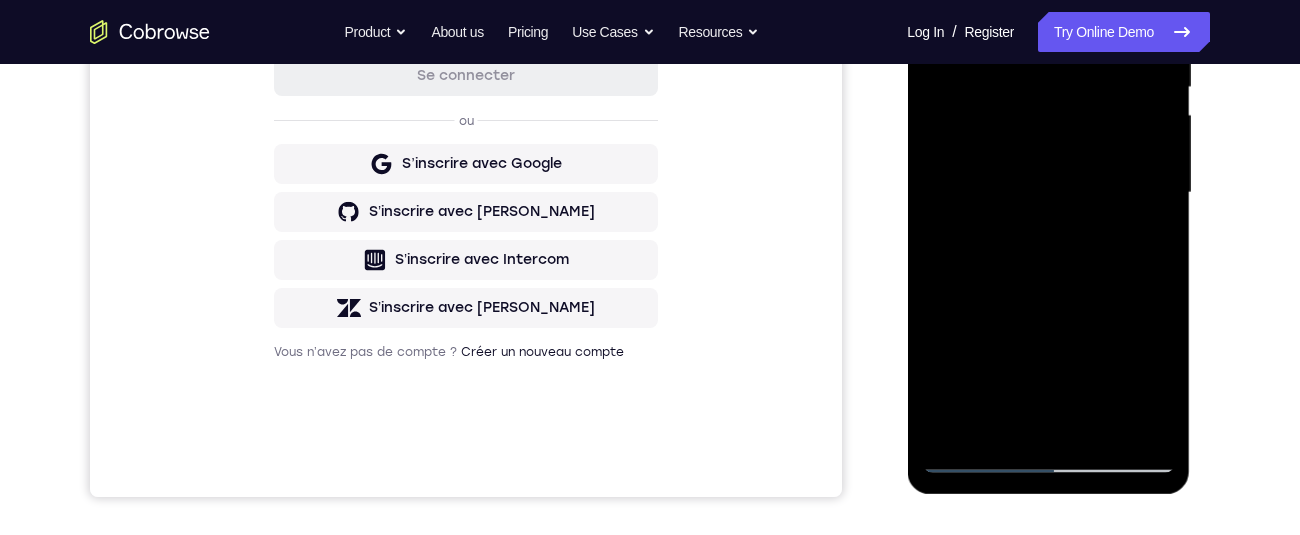 scroll, scrollTop: 439, scrollLeft: 0, axis: vertical 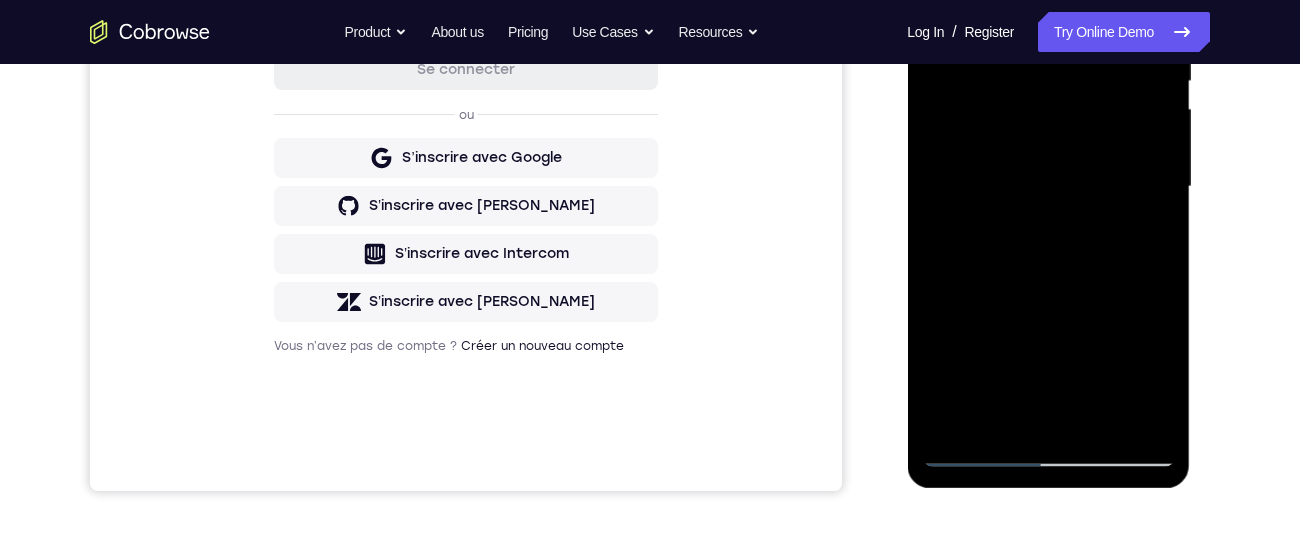 click at bounding box center [1048, 187] 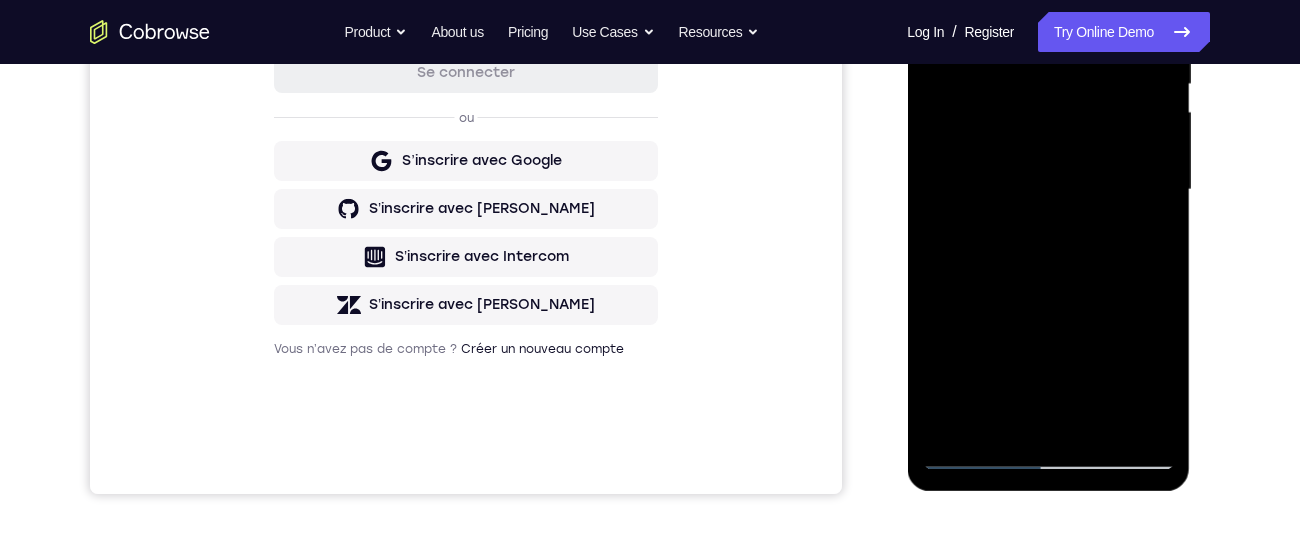 scroll, scrollTop: 275, scrollLeft: 0, axis: vertical 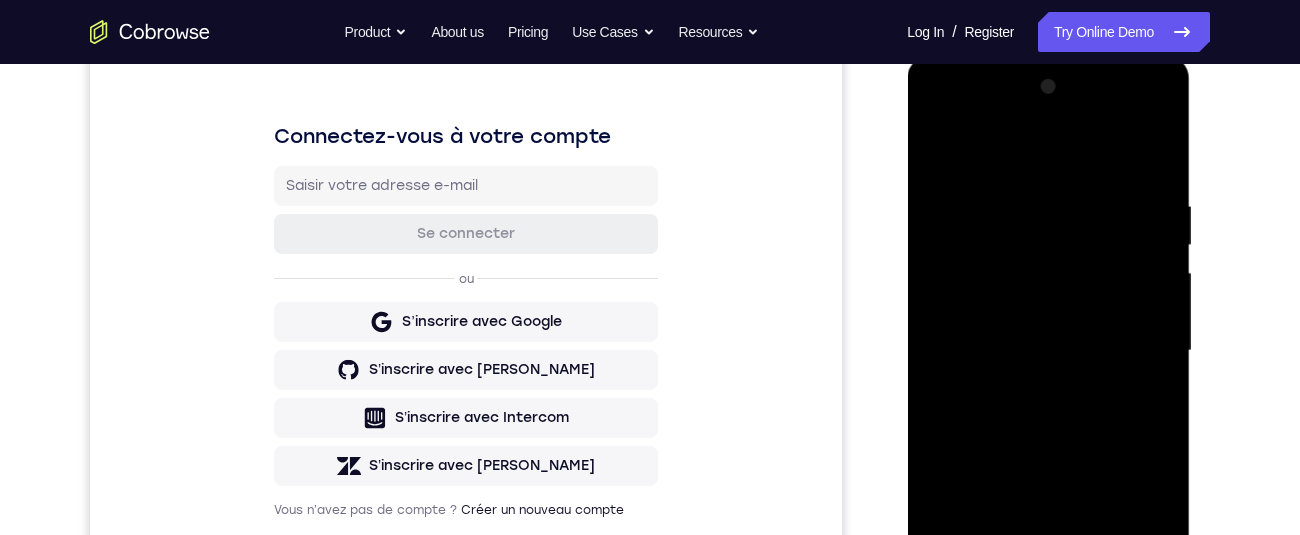 click at bounding box center (1048, 351) 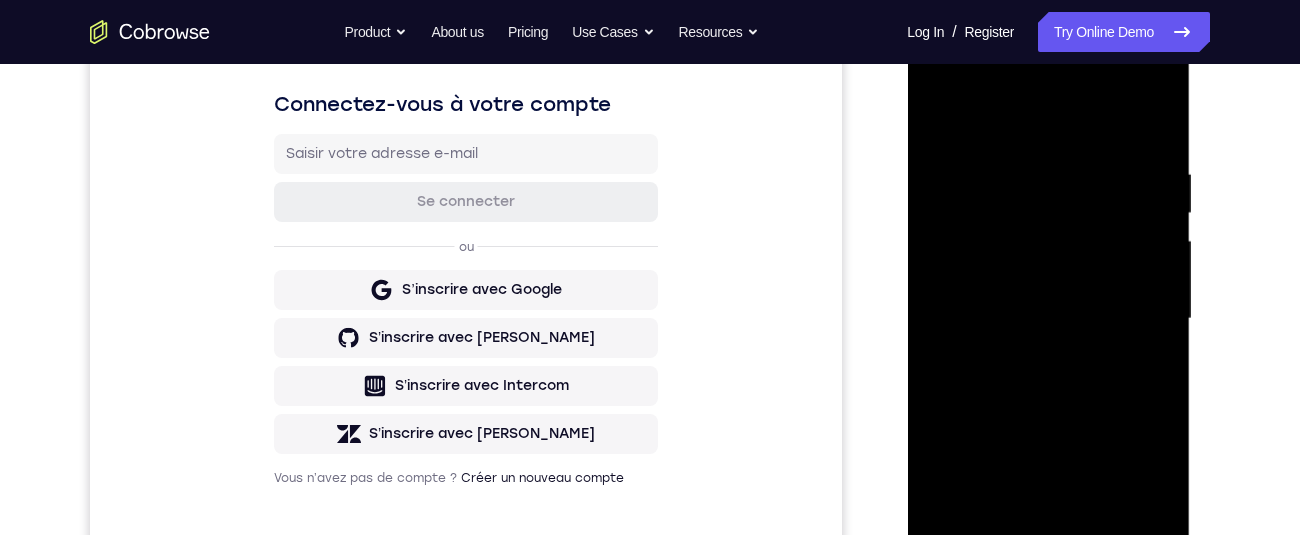 click at bounding box center (1048, 319) 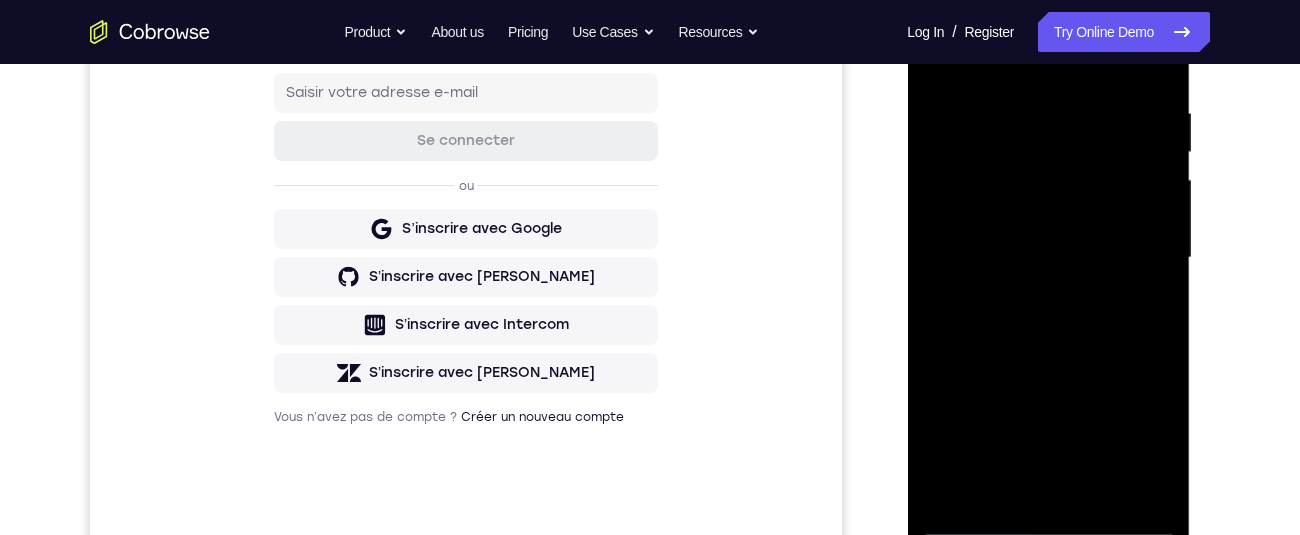scroll, scrollTop: 383, scrollLeft: 0, axis: vertical 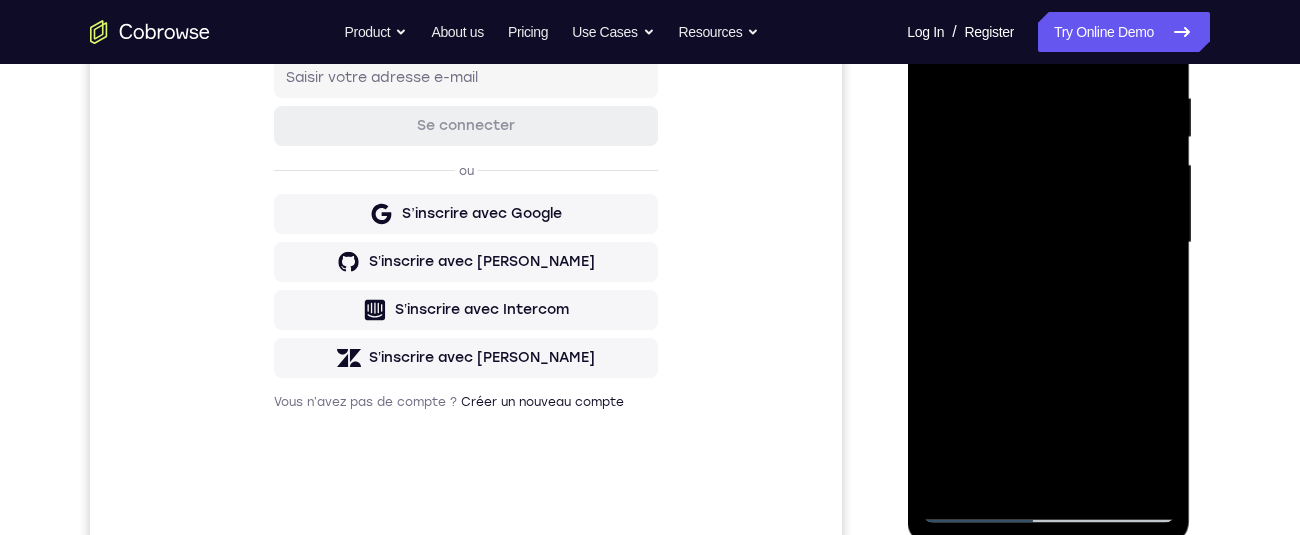 click at bounding box center [1048, 243] 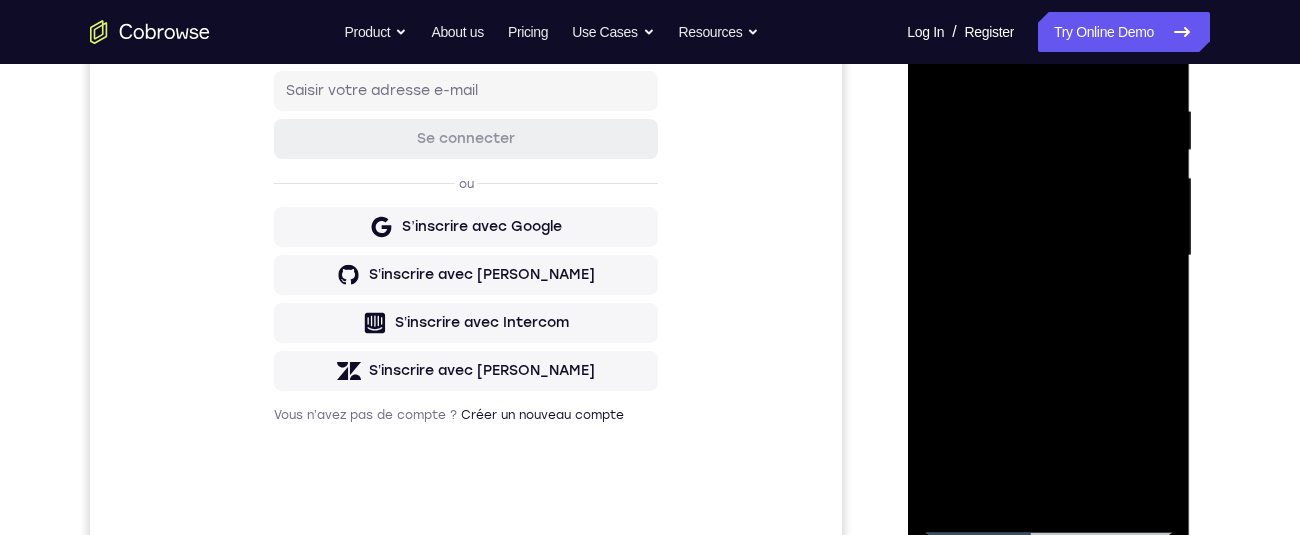click at bounding box center (1048, 256) 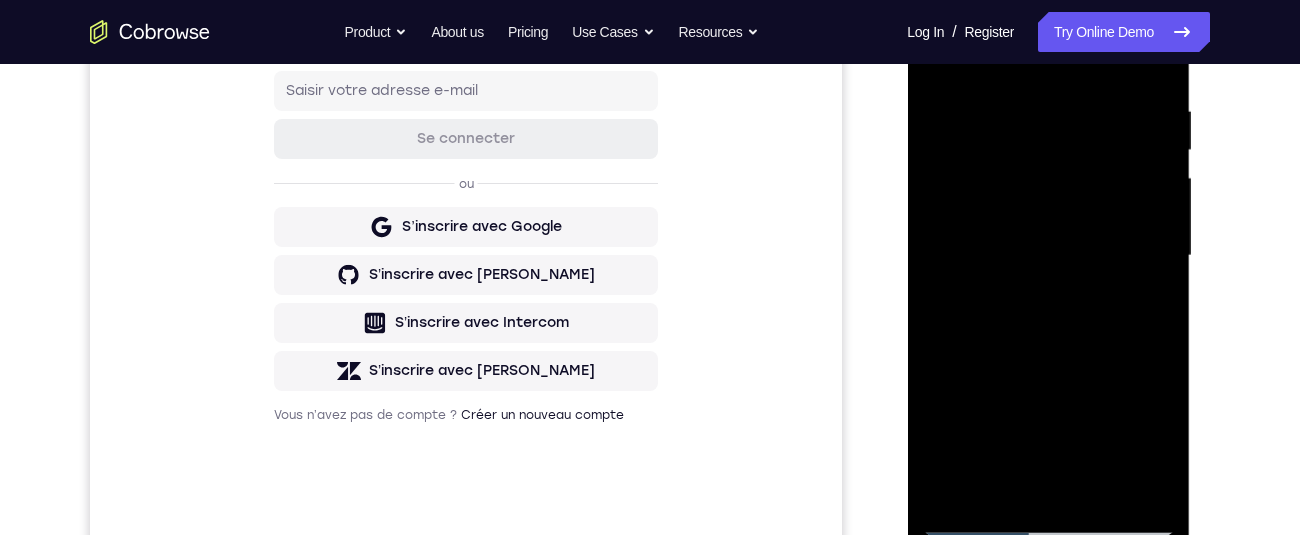 click at bounding box center [1048, 256] 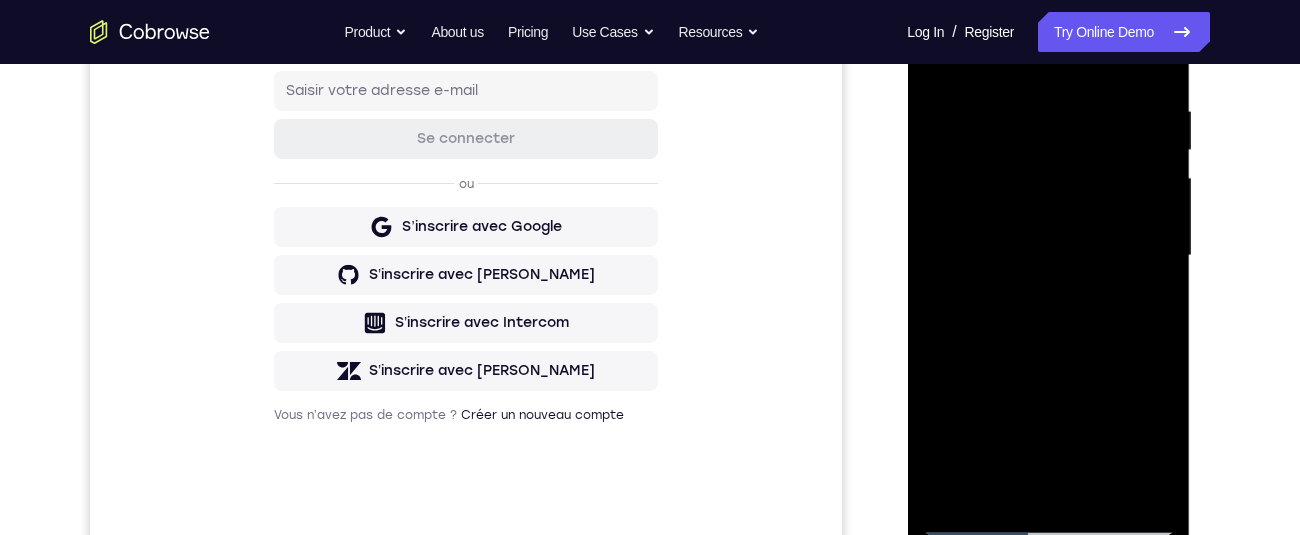 click at bounding box center (1048, 256) 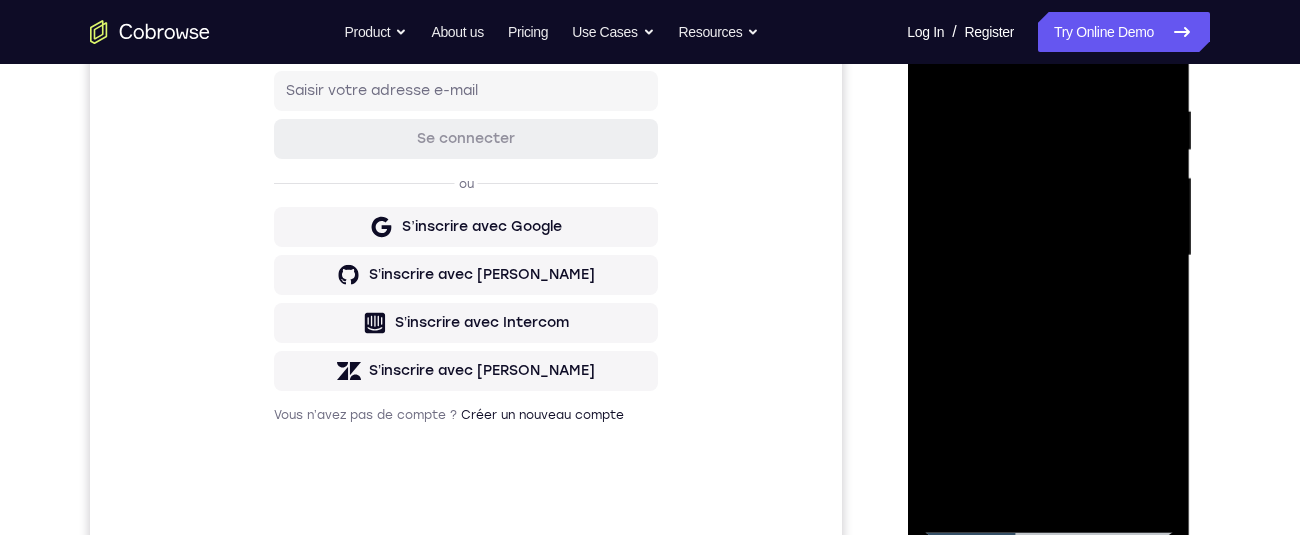 click at bounding box center (1048, 256) 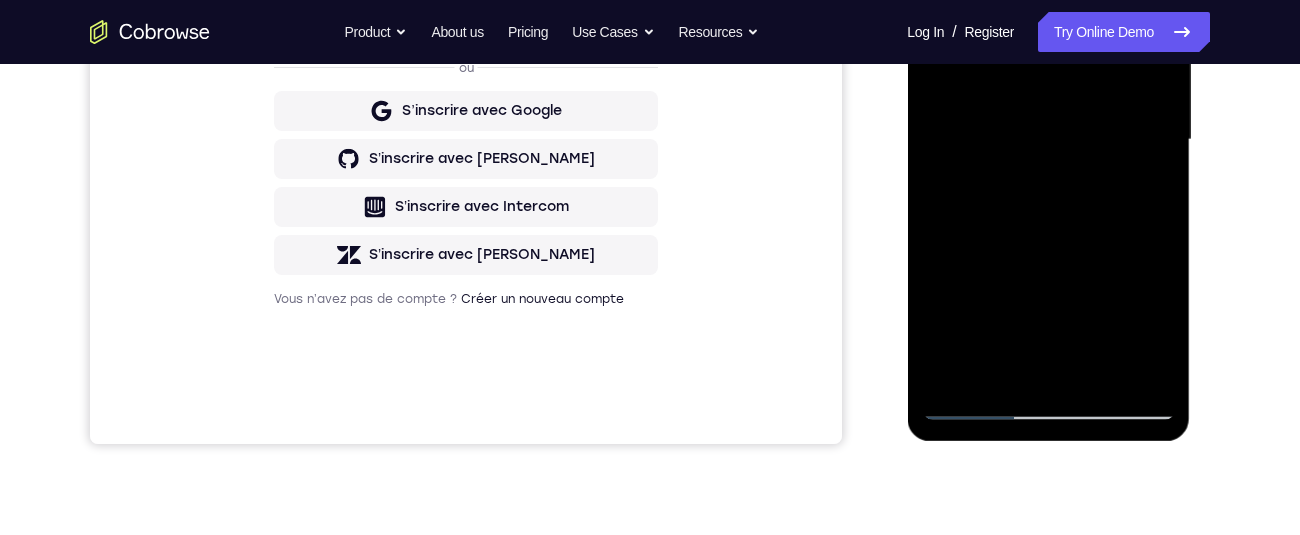 click at bounding box center (1048, 140) 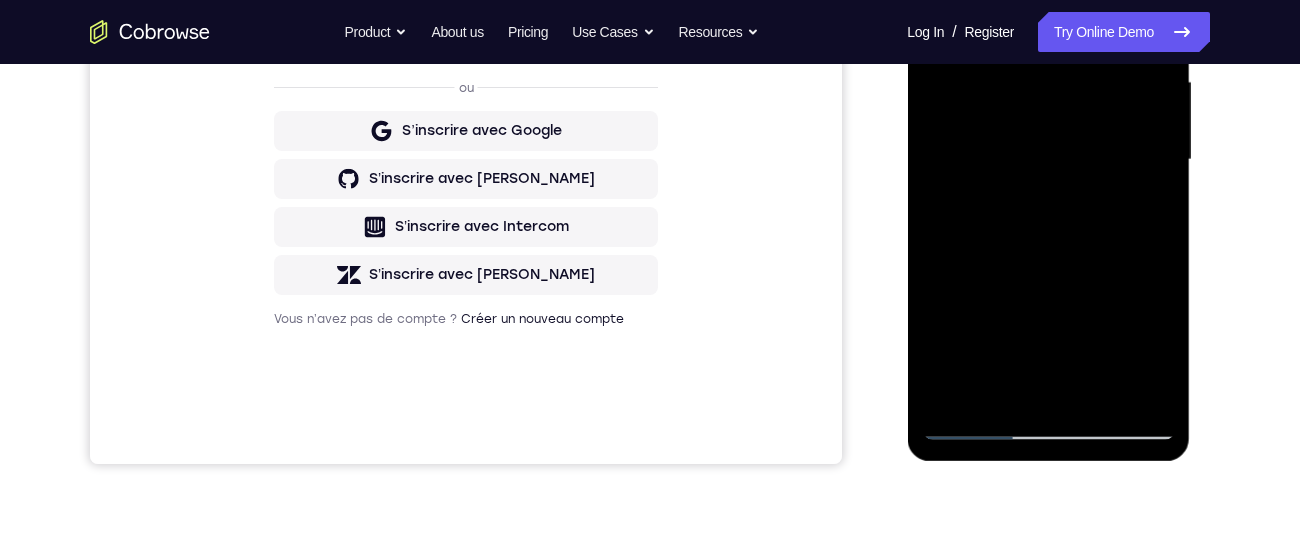scroll, scrollTop: 314, scrollLeft: 0, axis: vertical 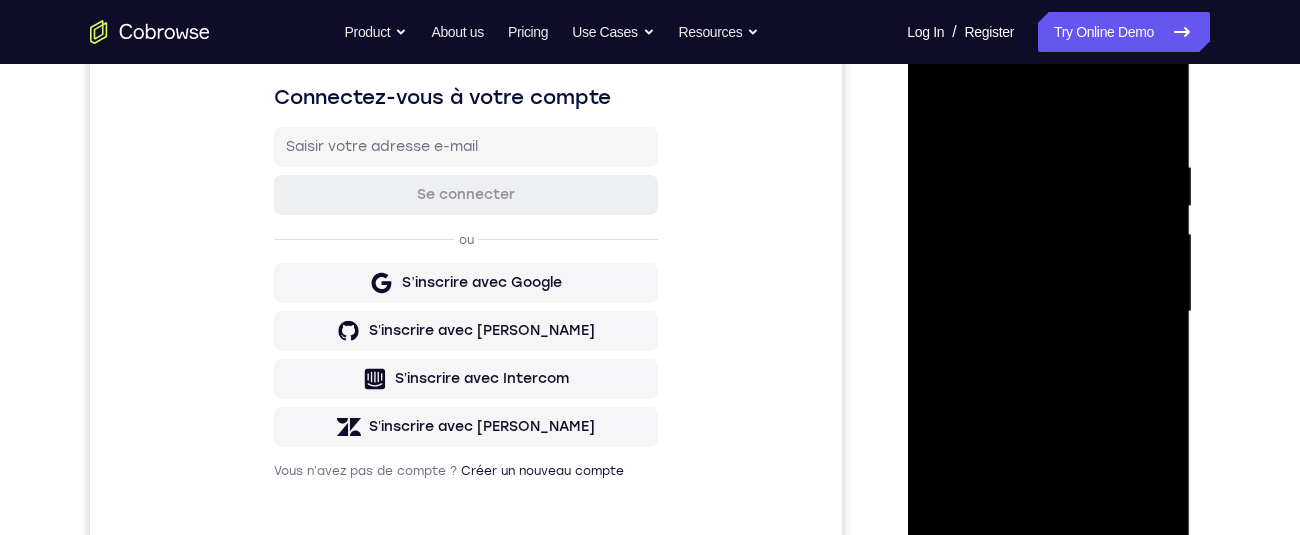 click at bounding box center (1048, 312) 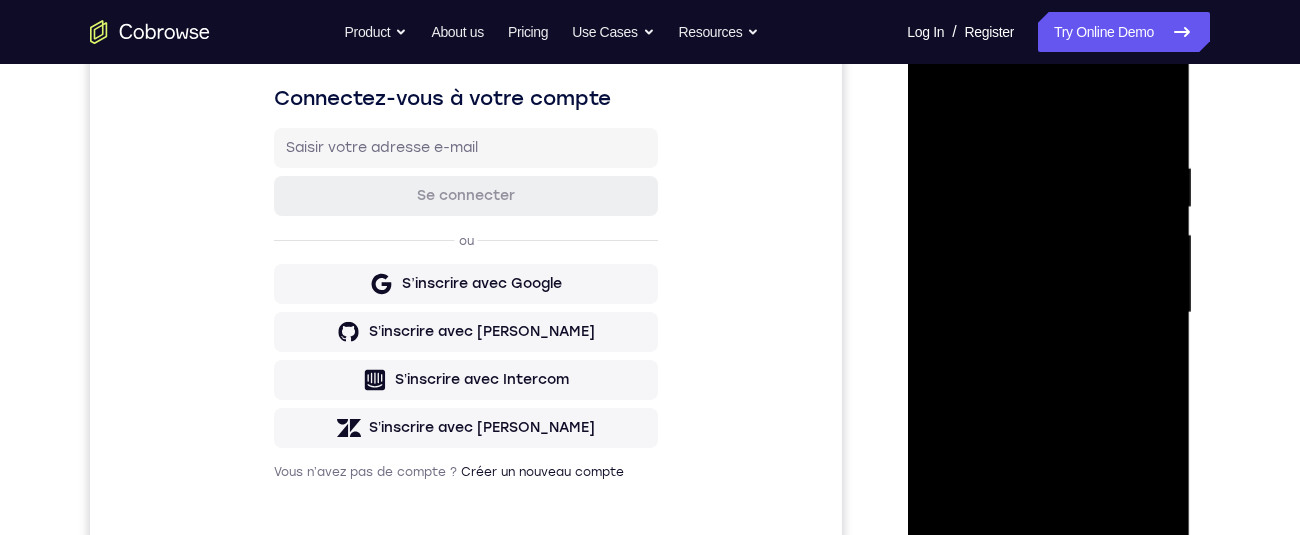 click at bounding box center (1048, 313) 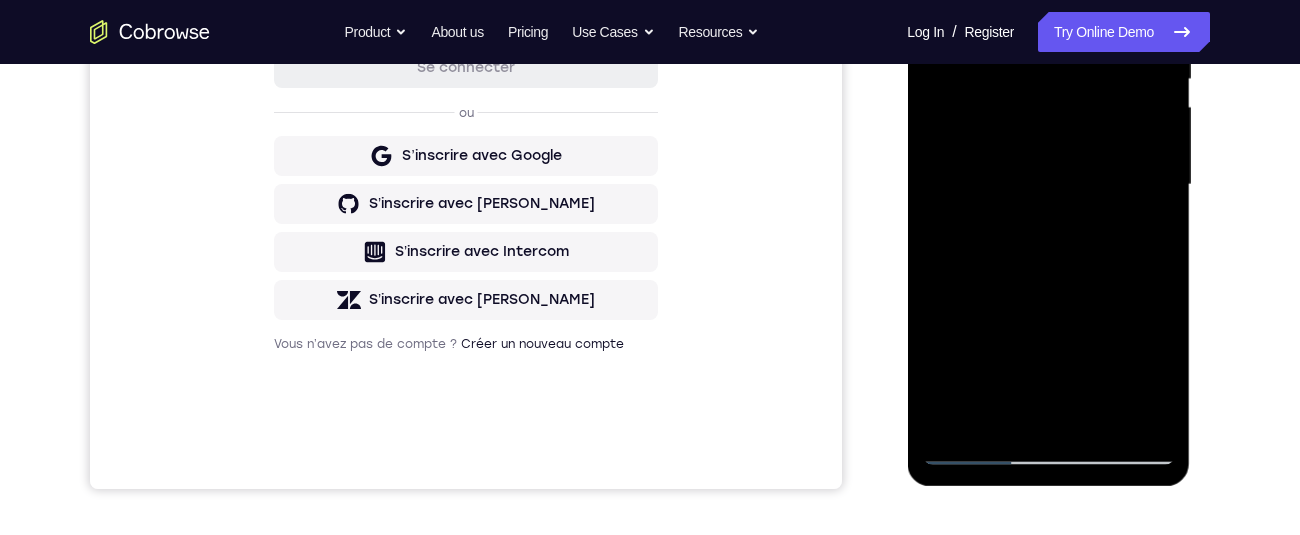 scroll, scrollTop: 440, scrollLeft: 0, axis: vertical 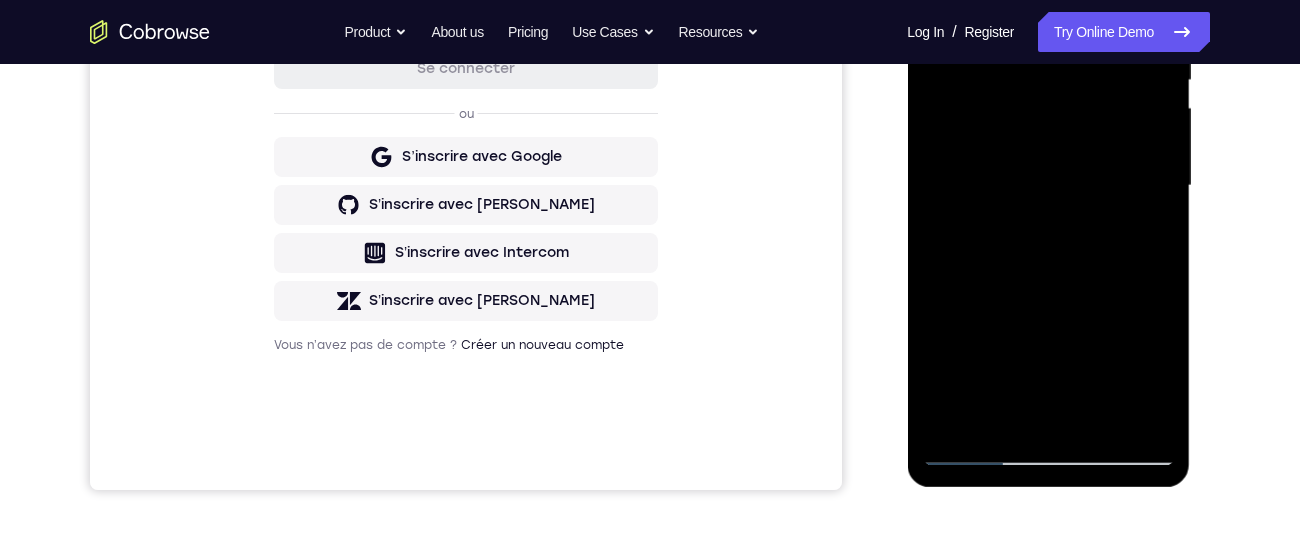 click at bounding box center (1048, 186) 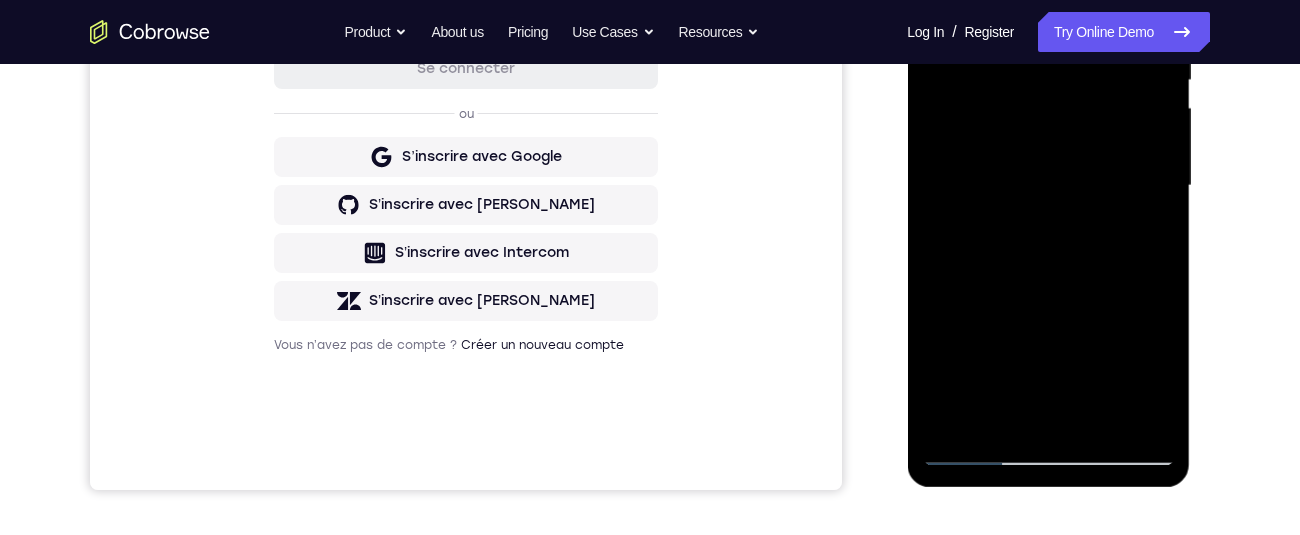 click at bounding box center [1048, 186] 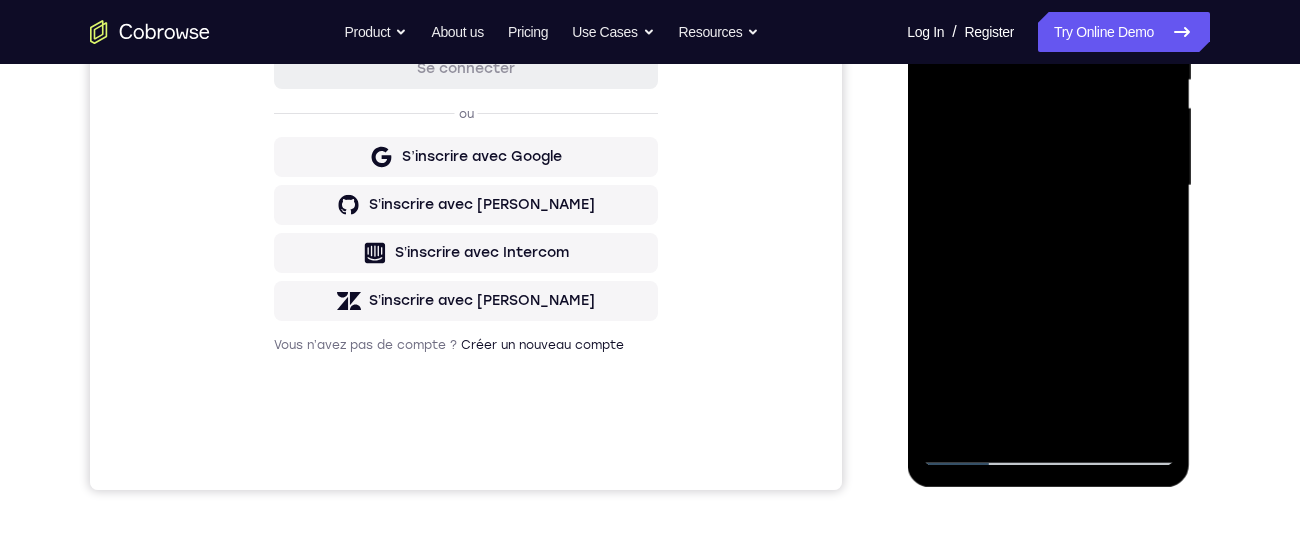 click at bounding box center [1048, 186] 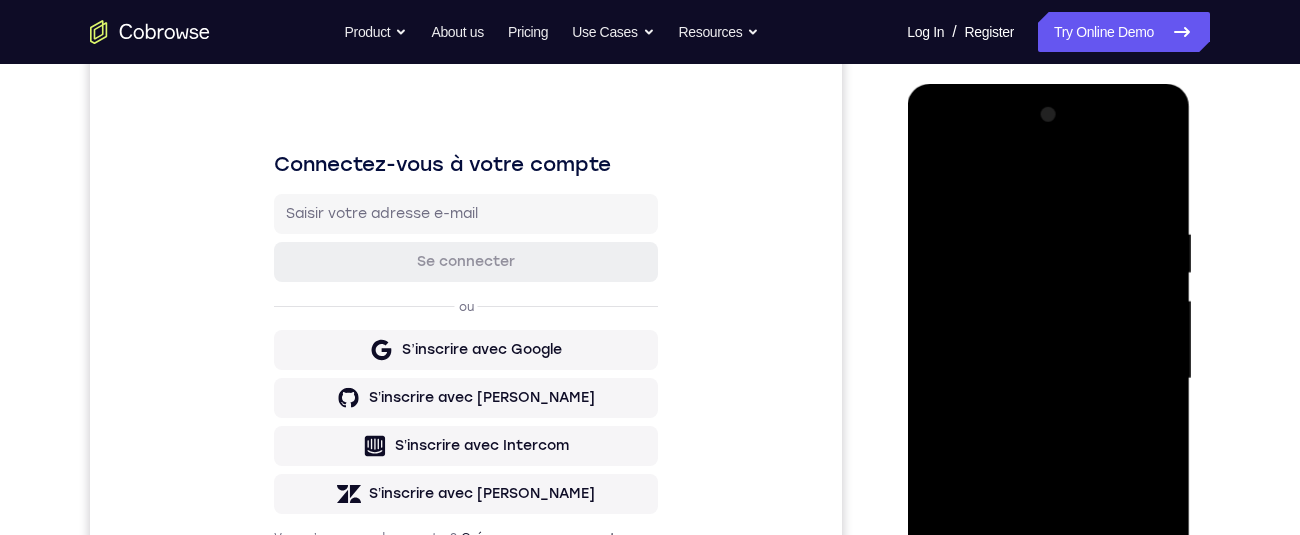 scroll, scrollTop: 216, scrollLeft: 0, axis: vertical 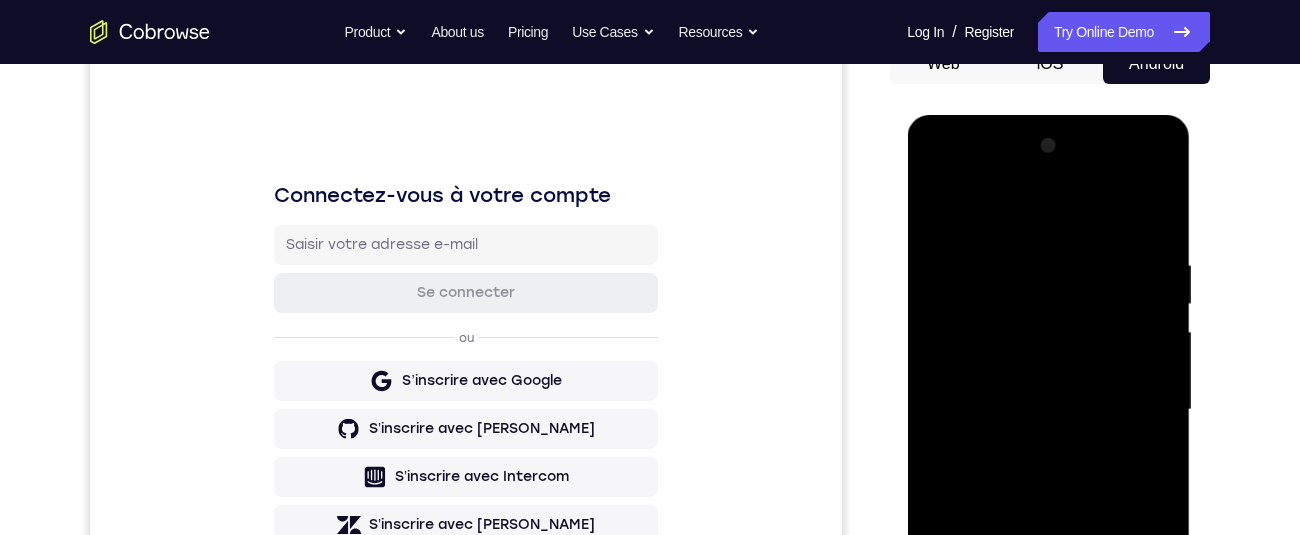 click at bounding box center (1048, 410) 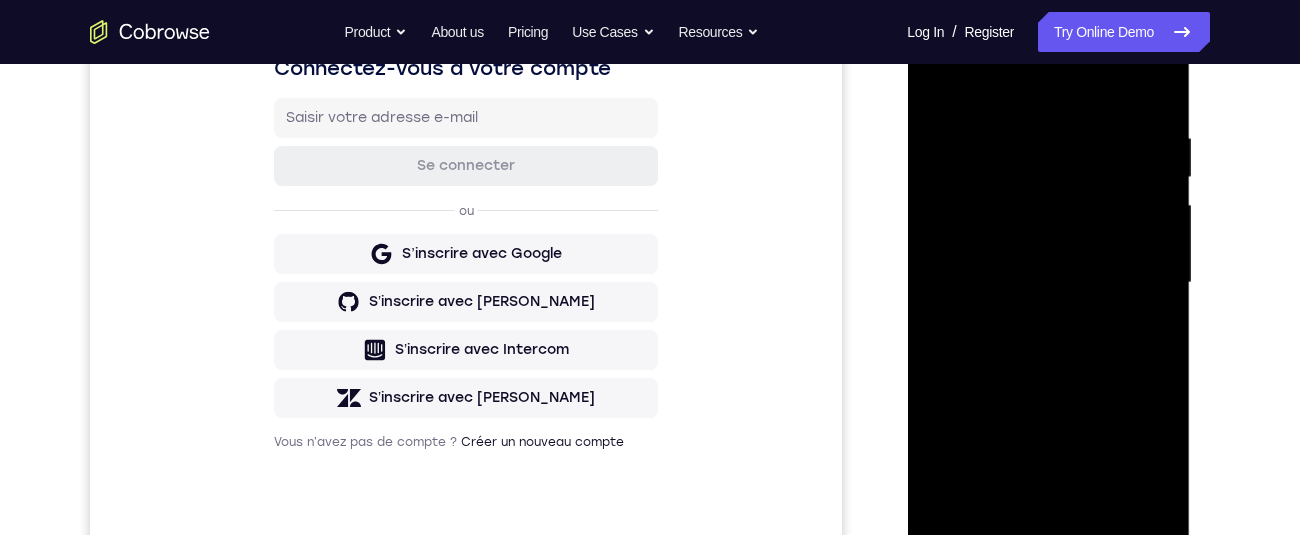click at bounding box center (1048, 283) 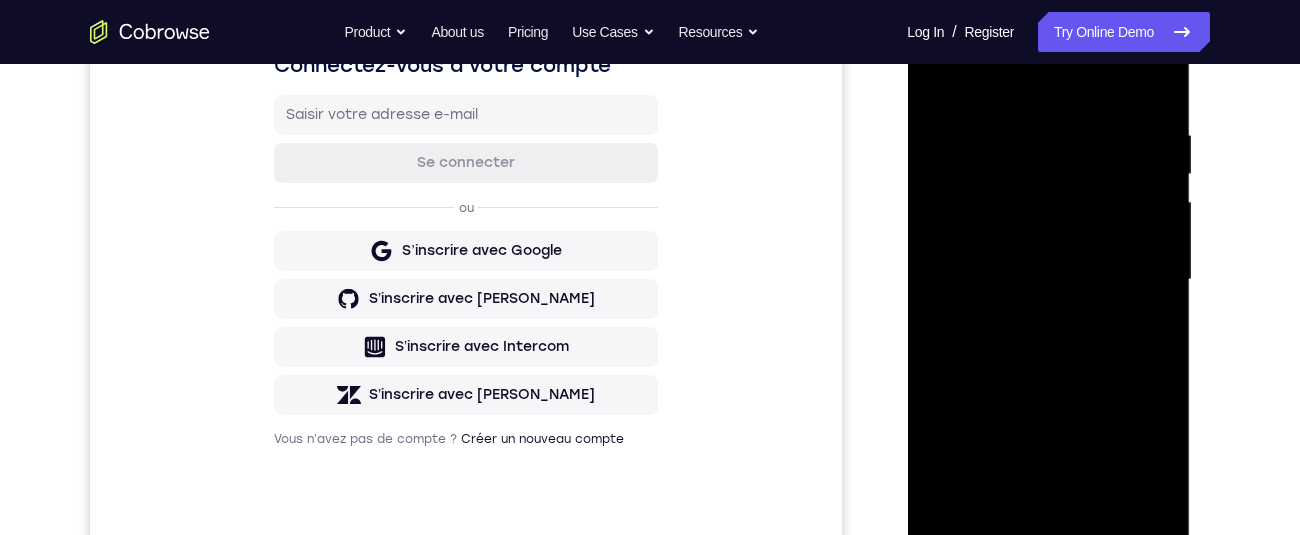 scroll, scrollTop: 455, scrollLeft: 0, axis: vertical 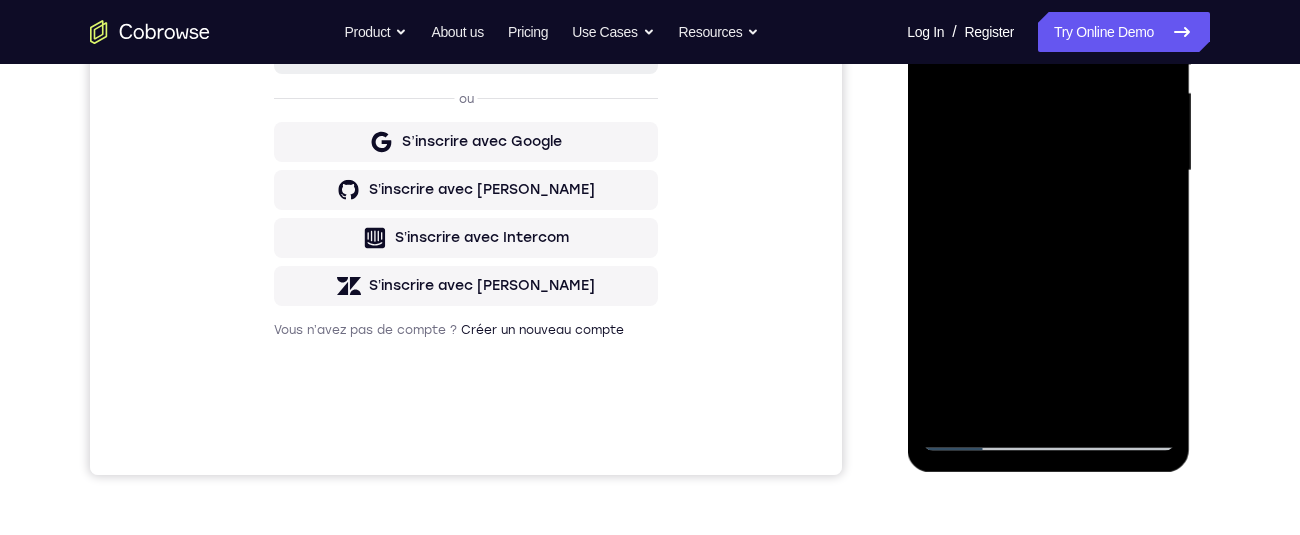 click at bounding box center [1048, 171] 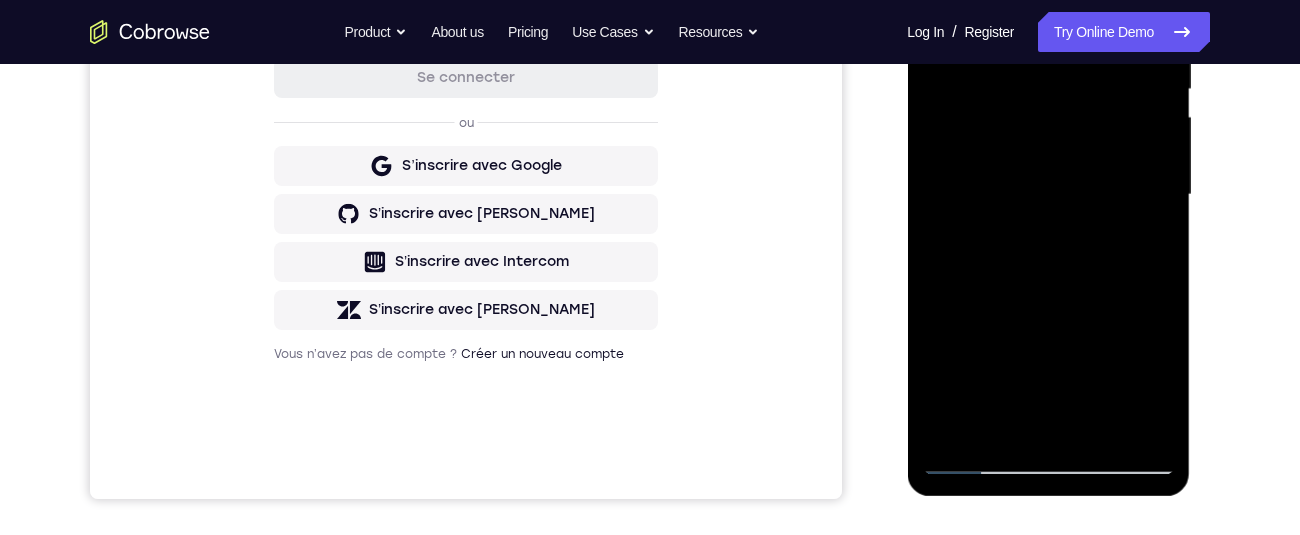 click at bounding box center [1048, 195] 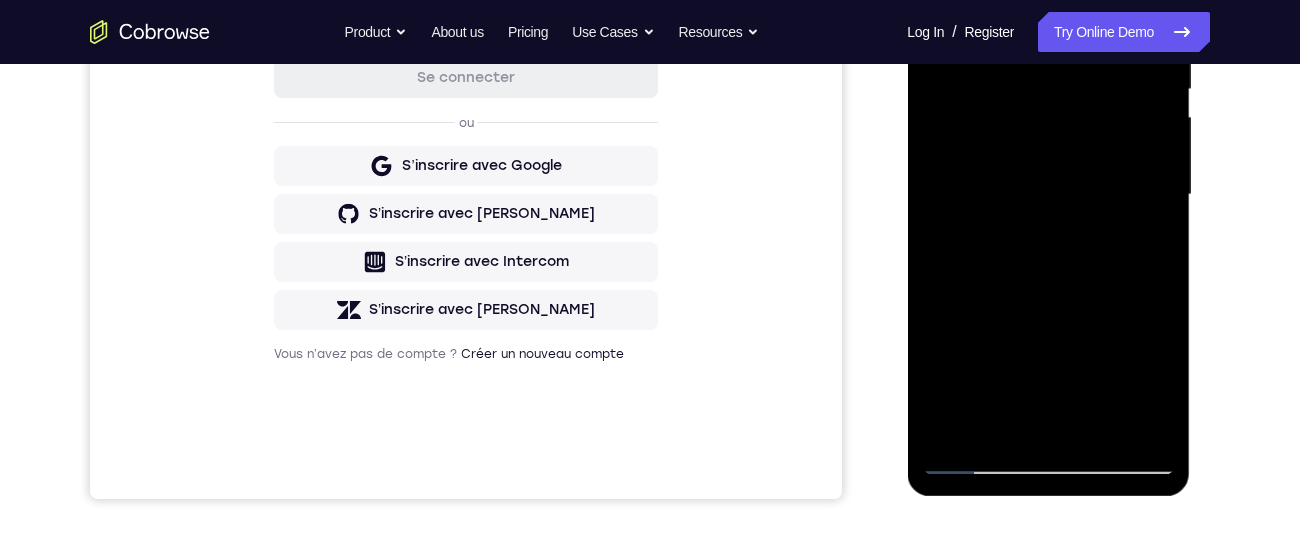 click at bounding box center (1048, 195) 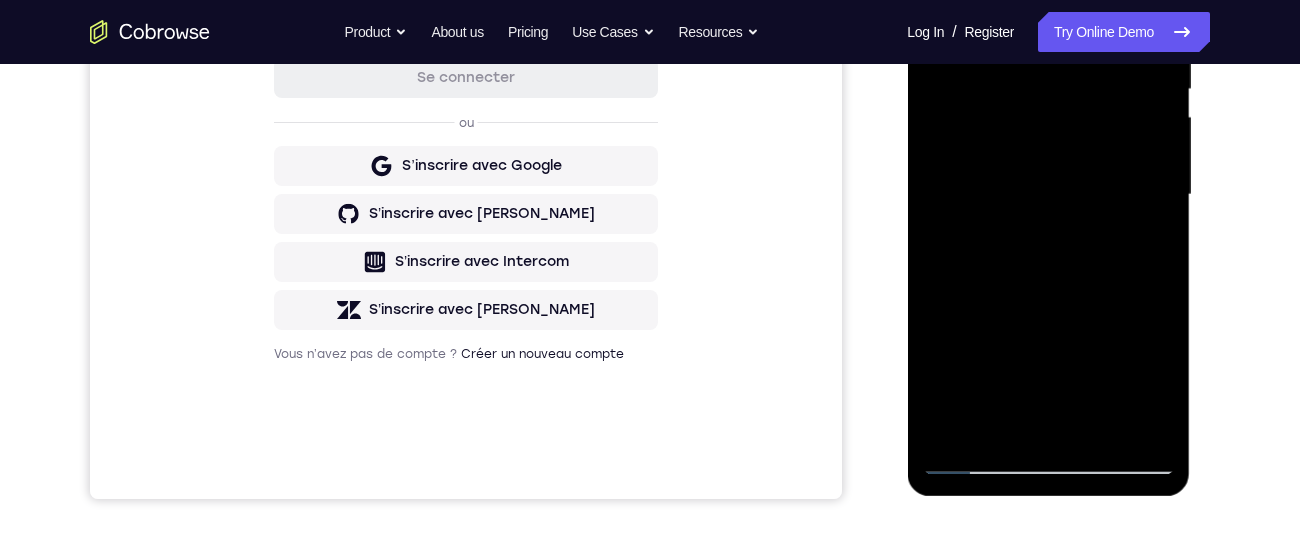 click at bounding box center (1048, 195) 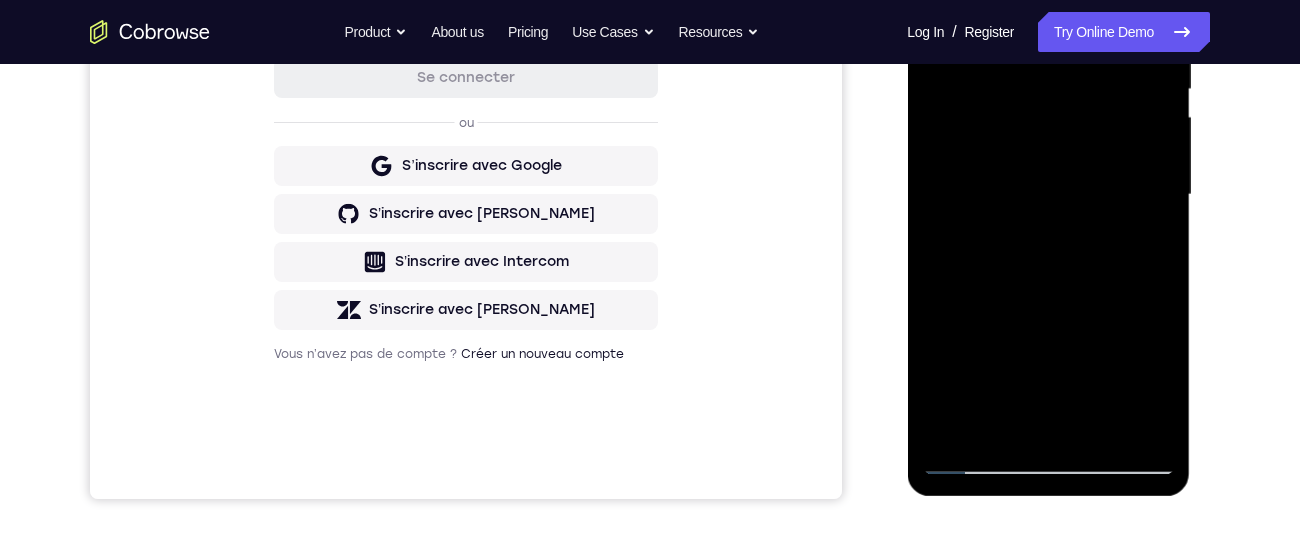 click at bounding box center (1048, 195) 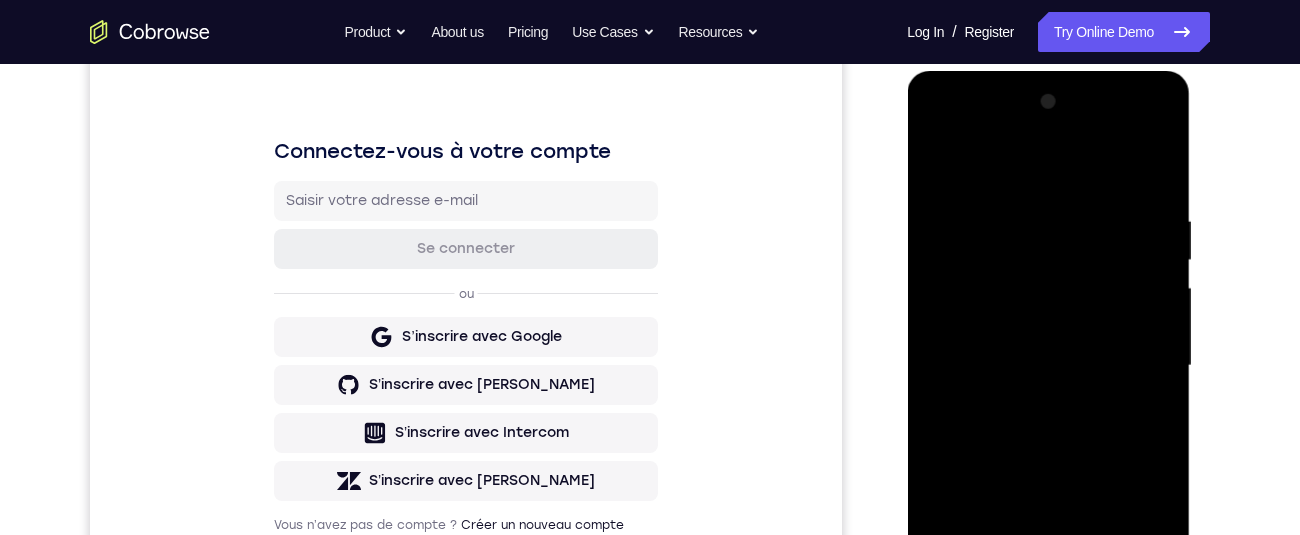 click at bounding box center [1048, 366] 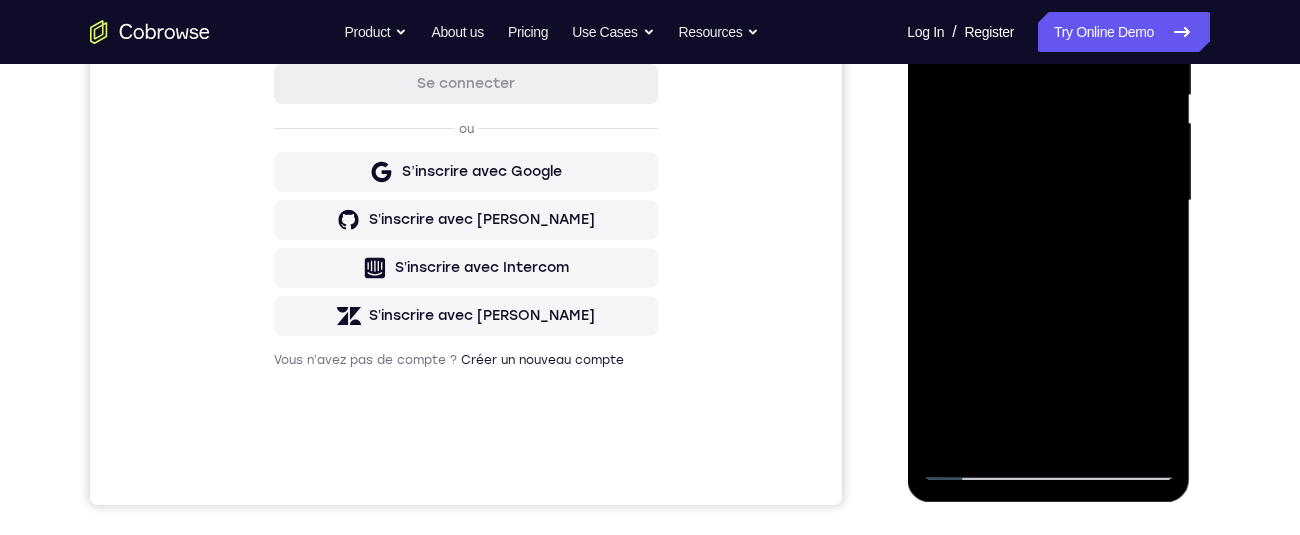 scroll, scrollTop: 428, scrollLeft: 0, axis: vertical 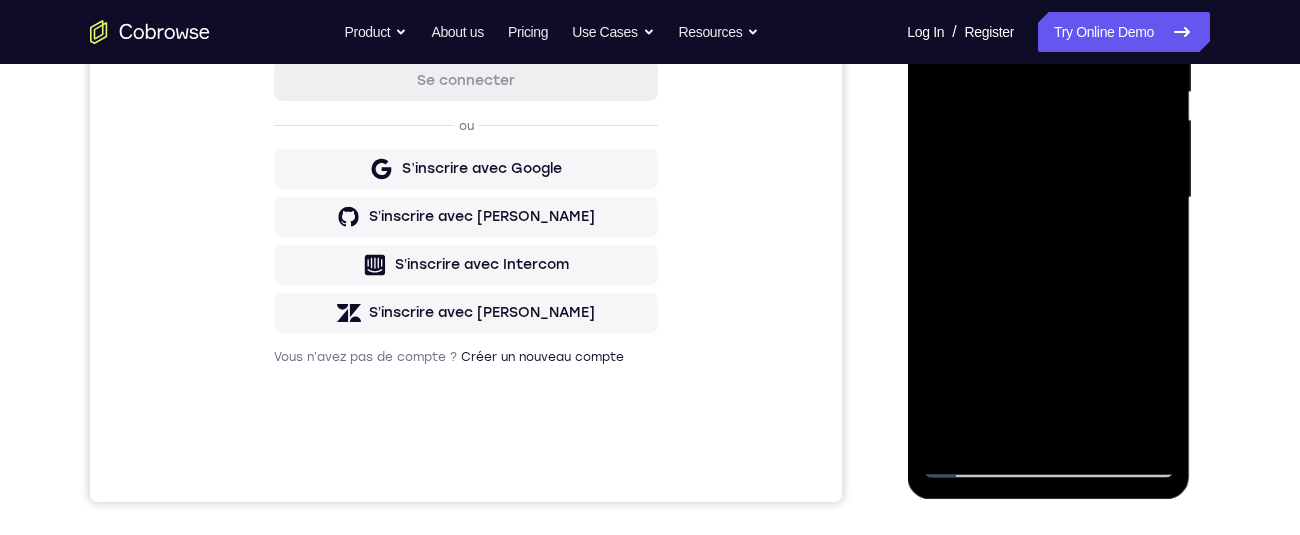 click at bounding box center (1048, 198) 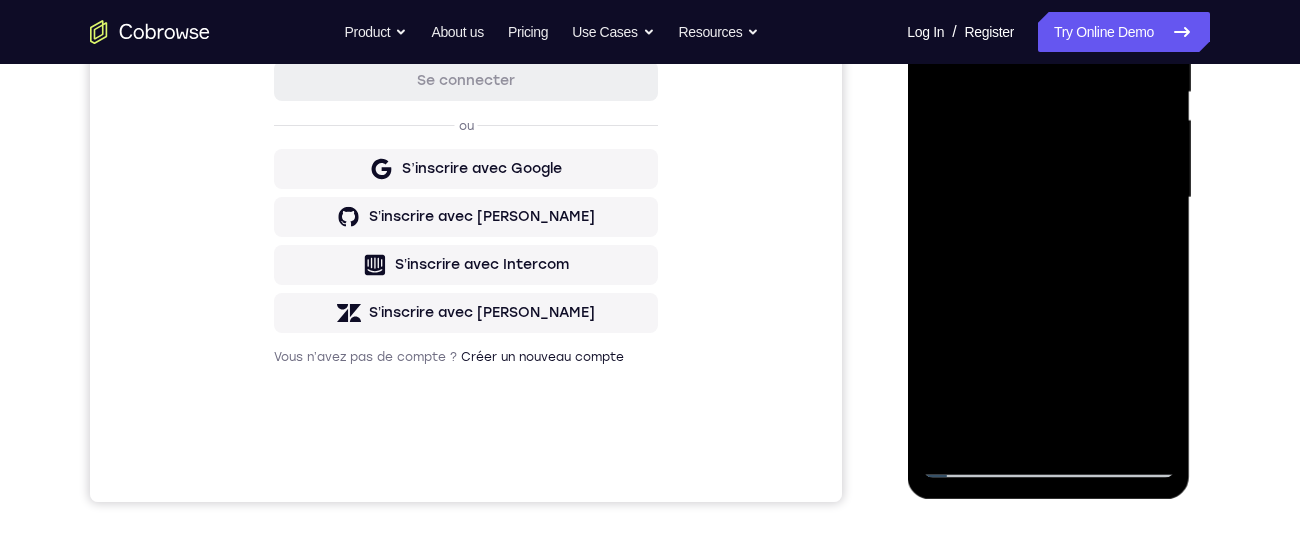 click at bounding box center (1048, 198) 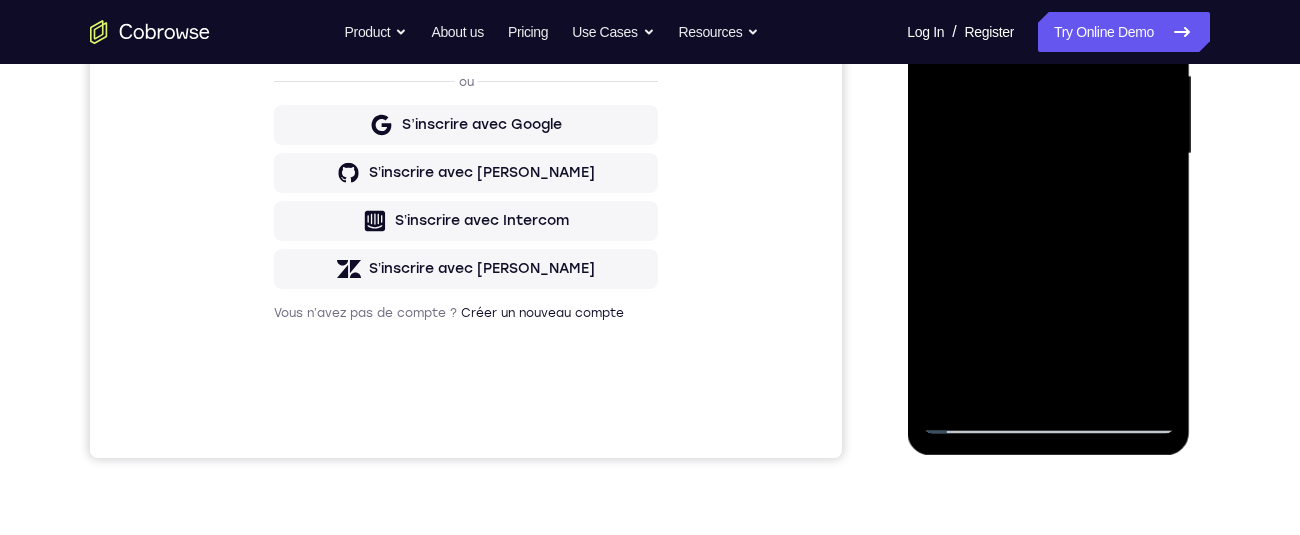 scroll, scrollTop: 472, scrollLeft: 0, axis: vertical 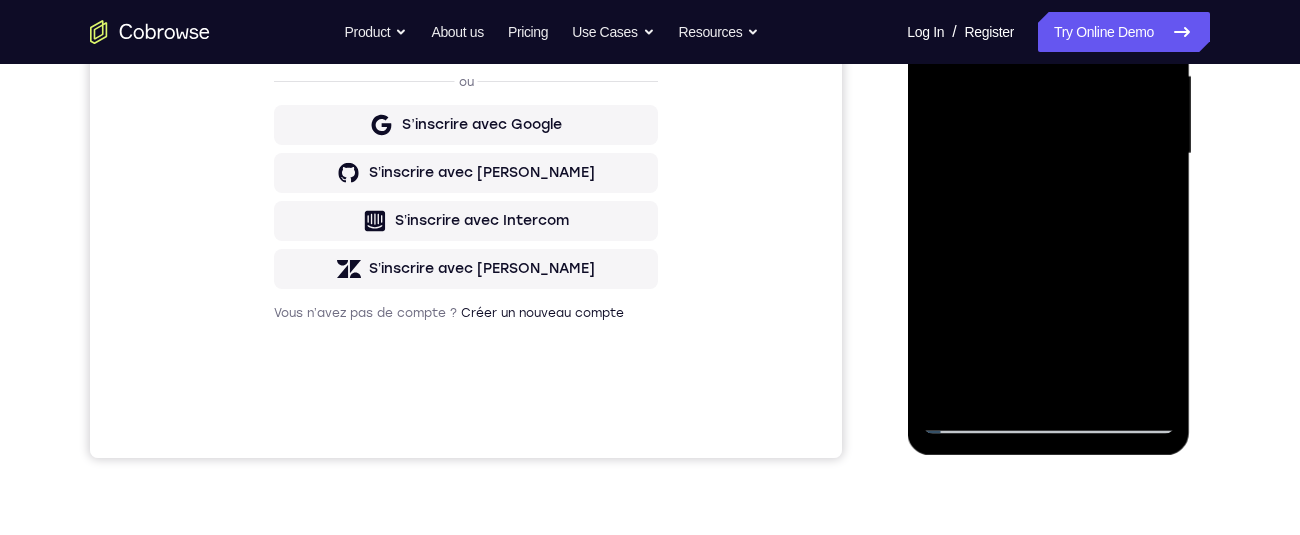 click at bounding box center [1048, 154] 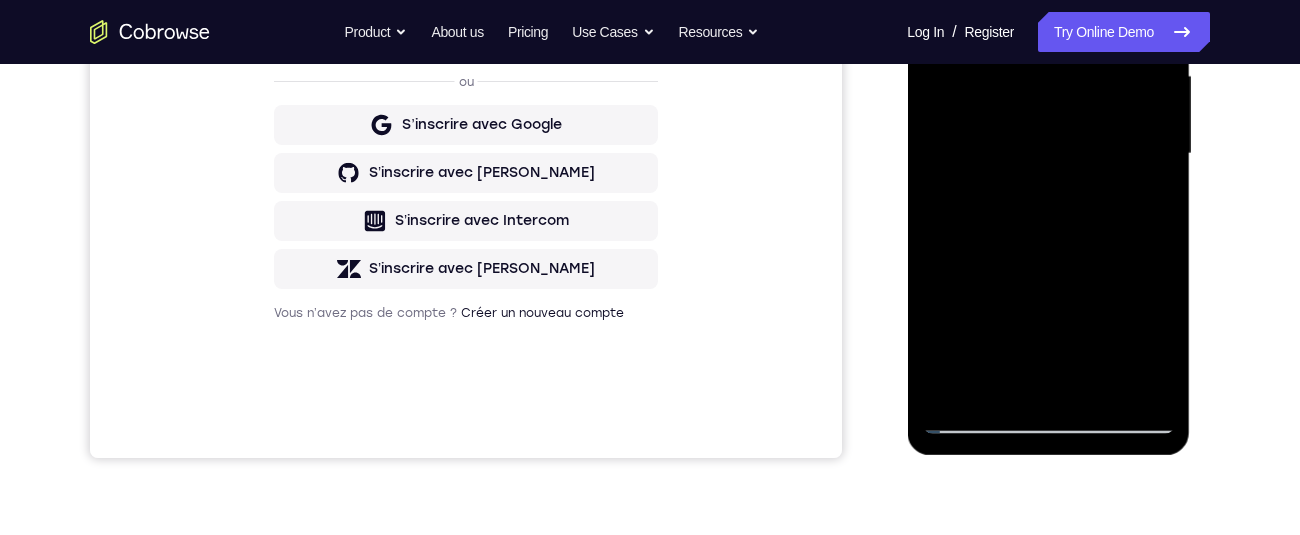 click at bounding box center [1048, 154] 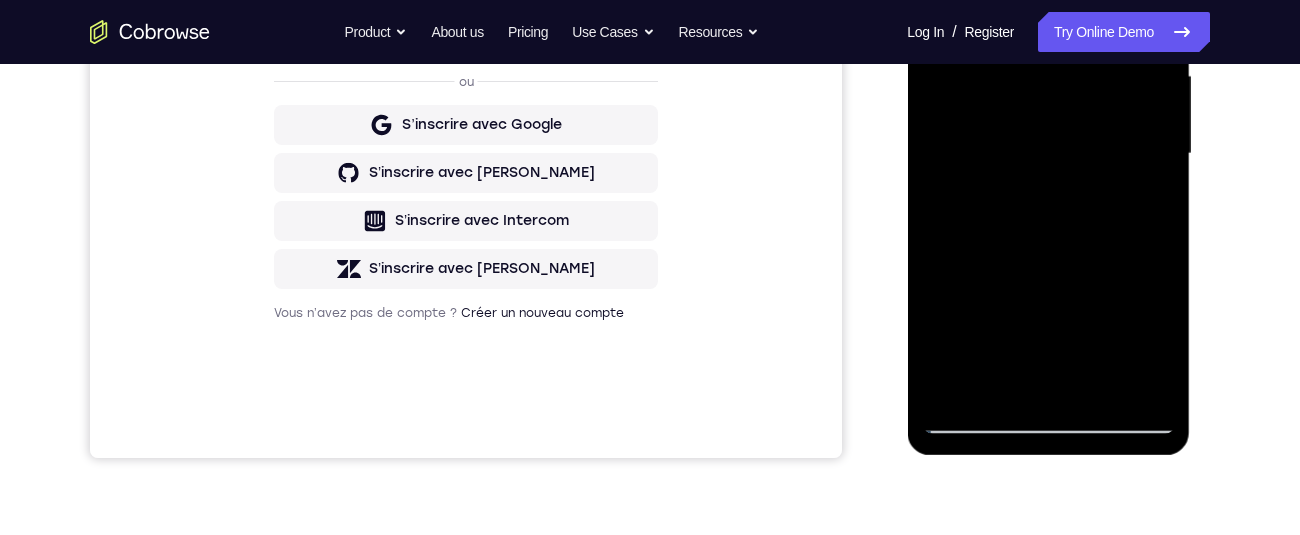 click at bounding box center (1048, 154) 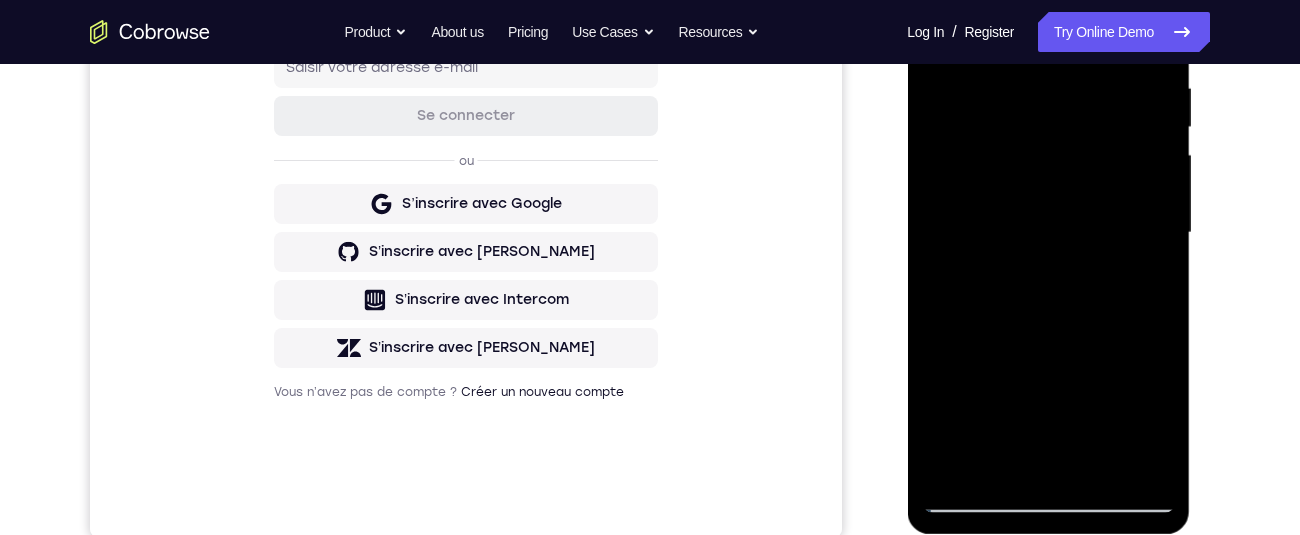 scroll, scrollTop: 317, scrollLeft: 0, axis: vertical 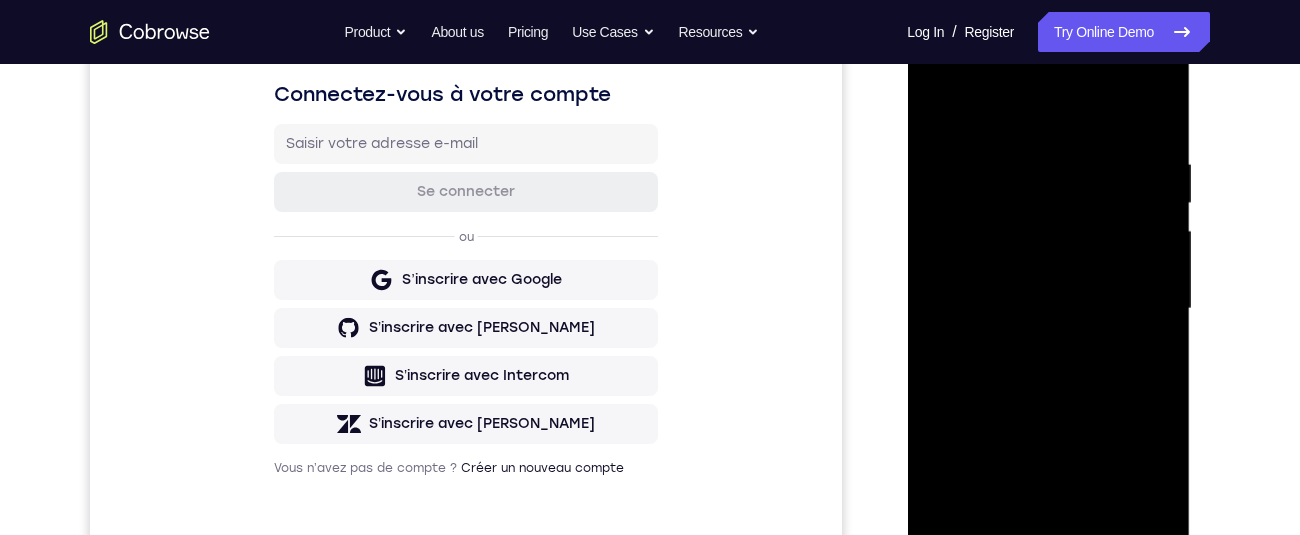 click at bounding box center (1048, 309) 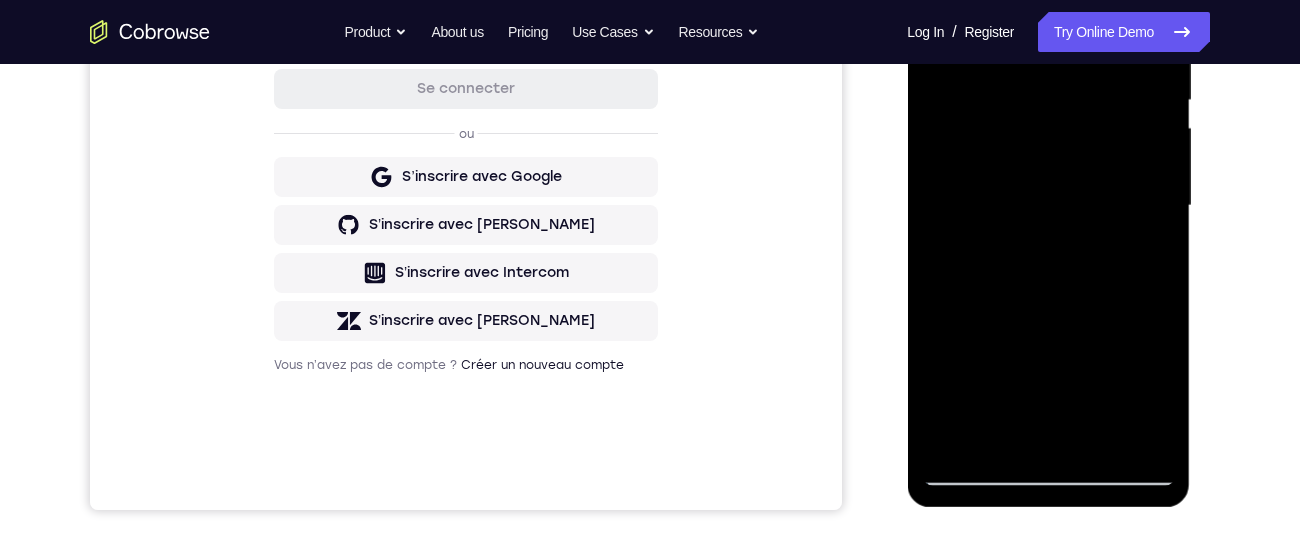scroll, scrollTop: 421, scrollLeft: 0, axis: vertical 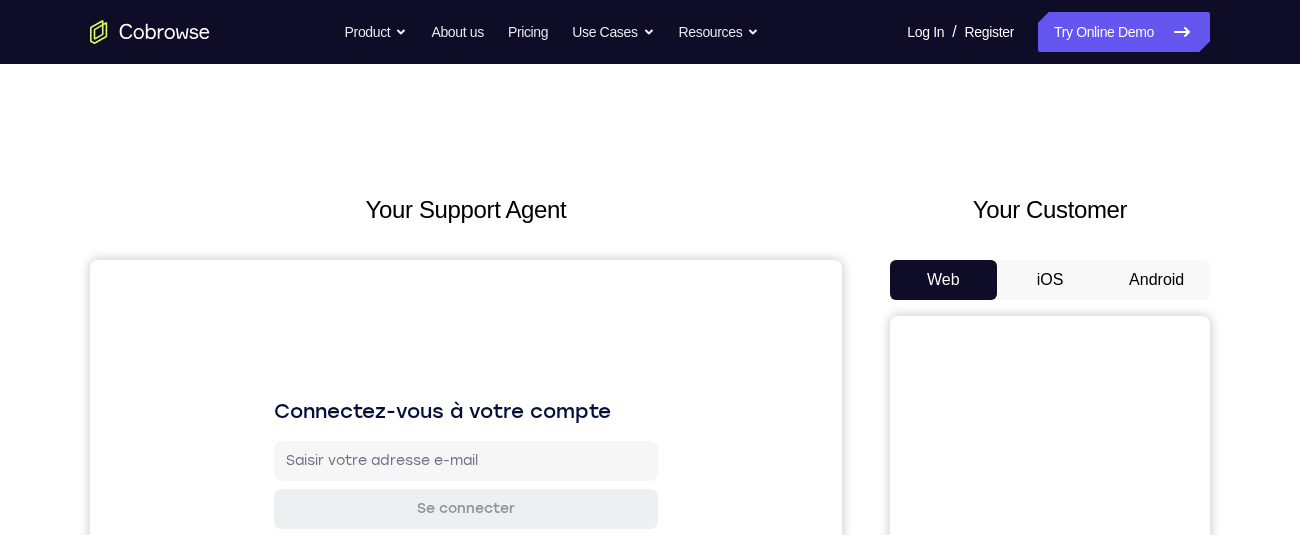 click on "Android" at bounding box center (1156, 280) 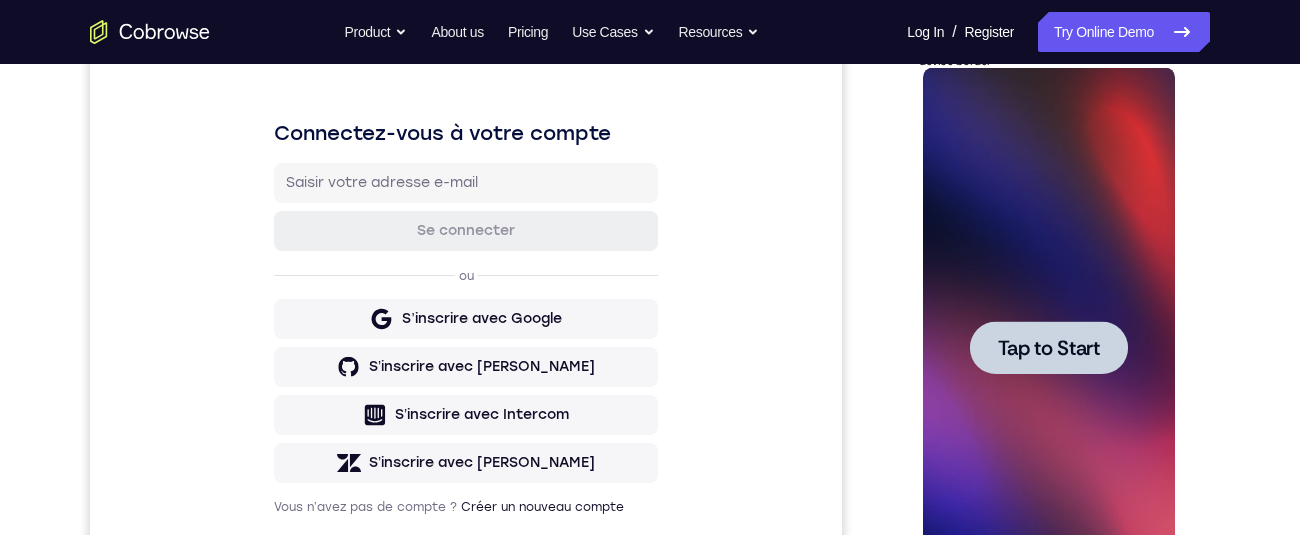 scroll, scrollTop: 0, scrollLeft: 0, axis: both 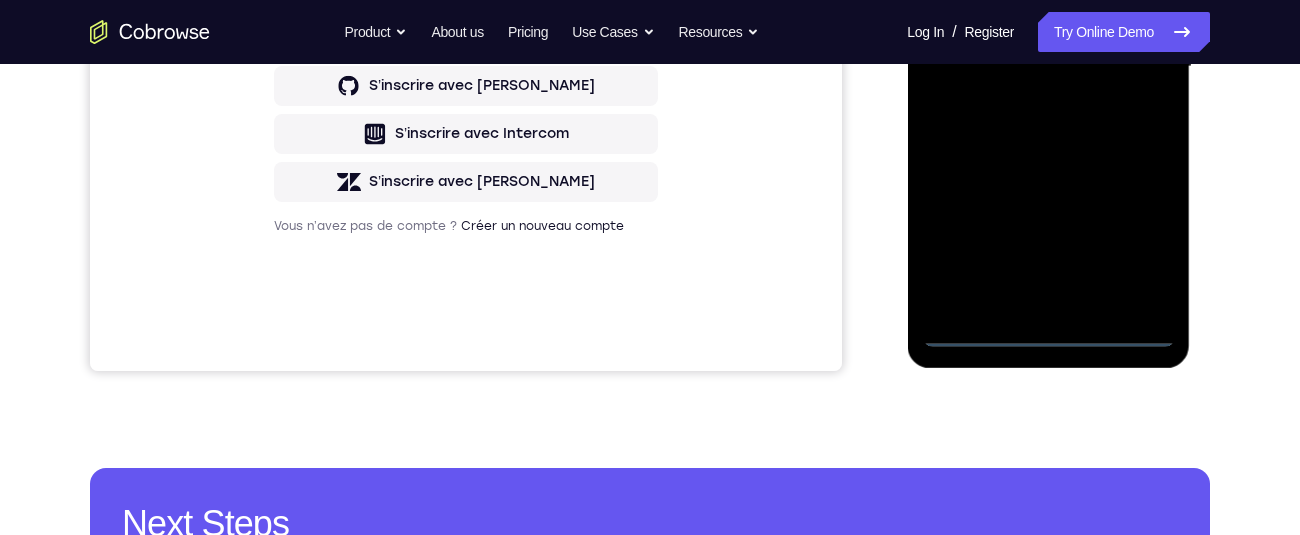 click at bounding box center [1048, 67] 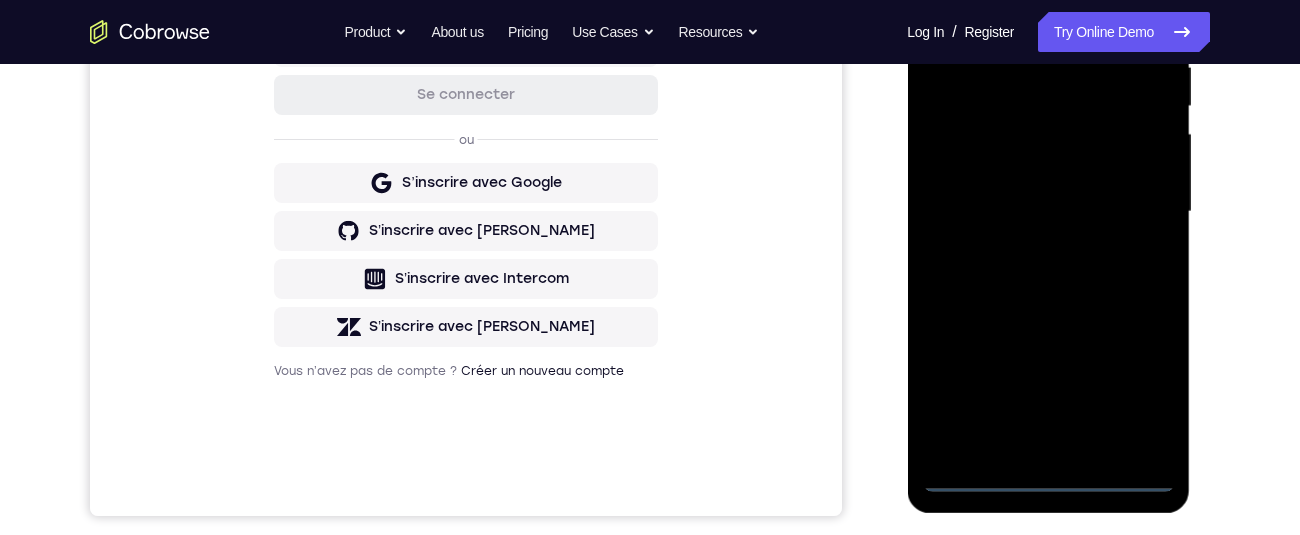 click at bounding box center (1048, 212) 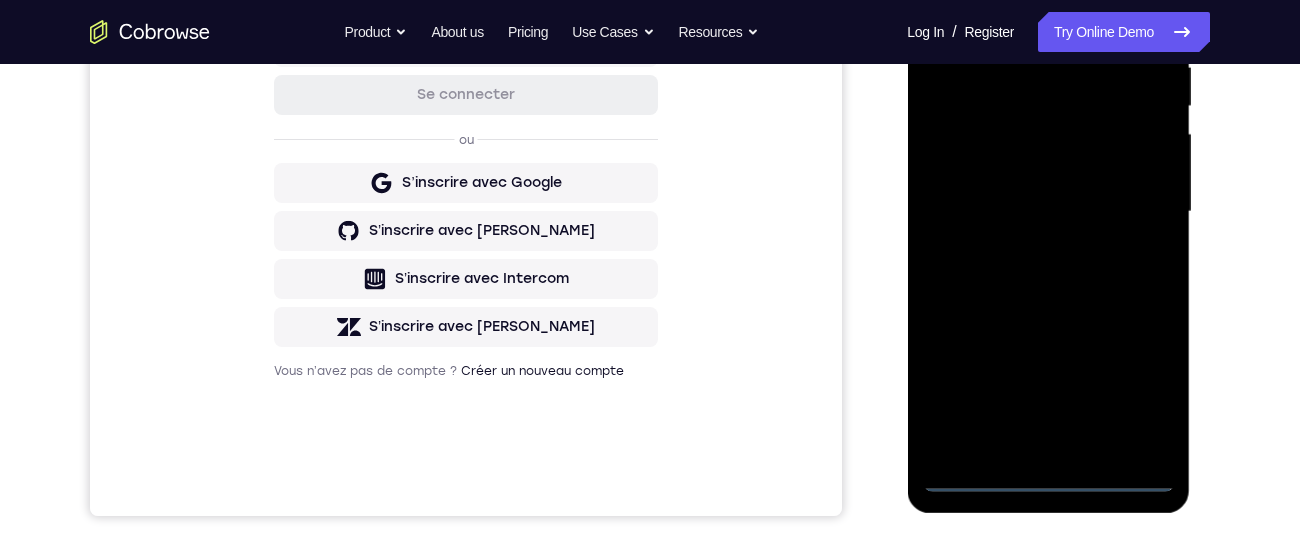 click at bounding box center [1048, 212] 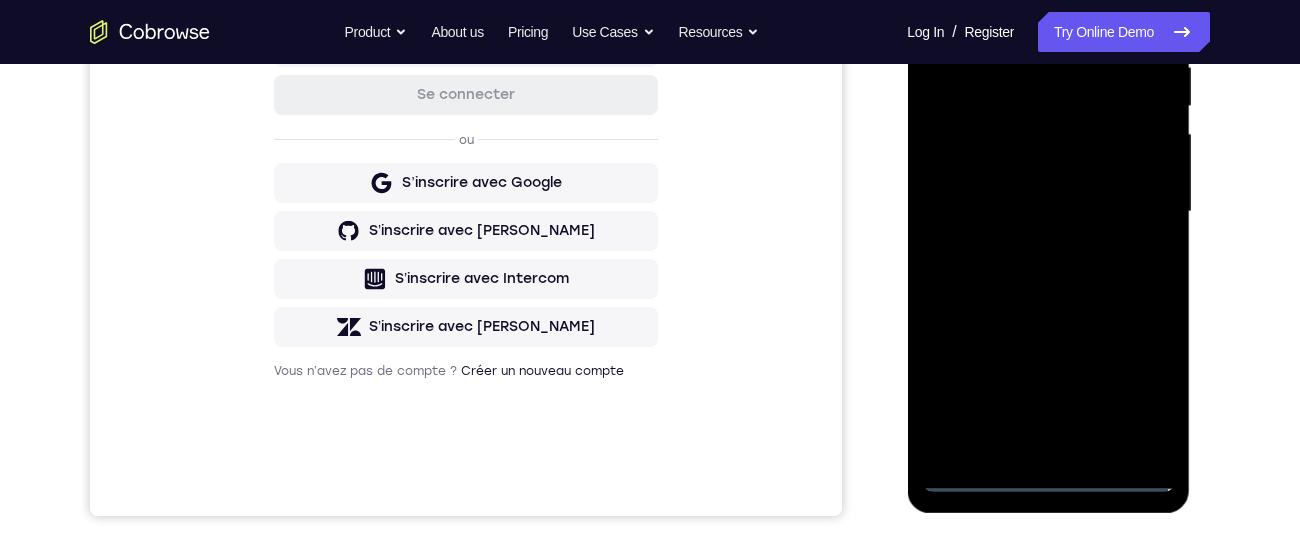 click at bounding box center [1048, 212] 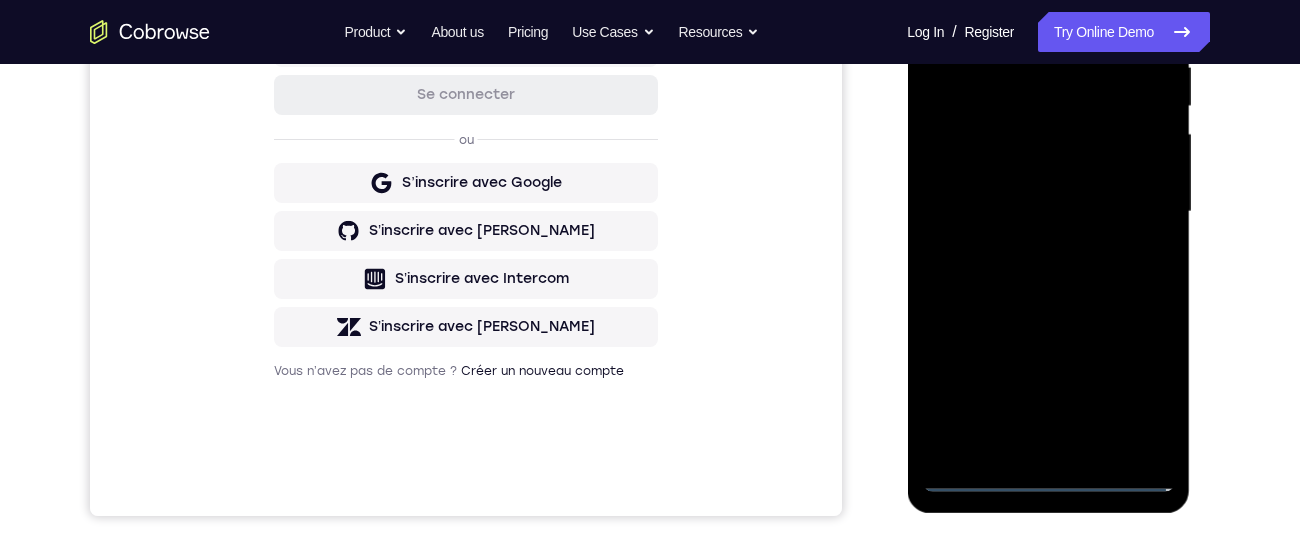 click at bounding box center (1048, 212) 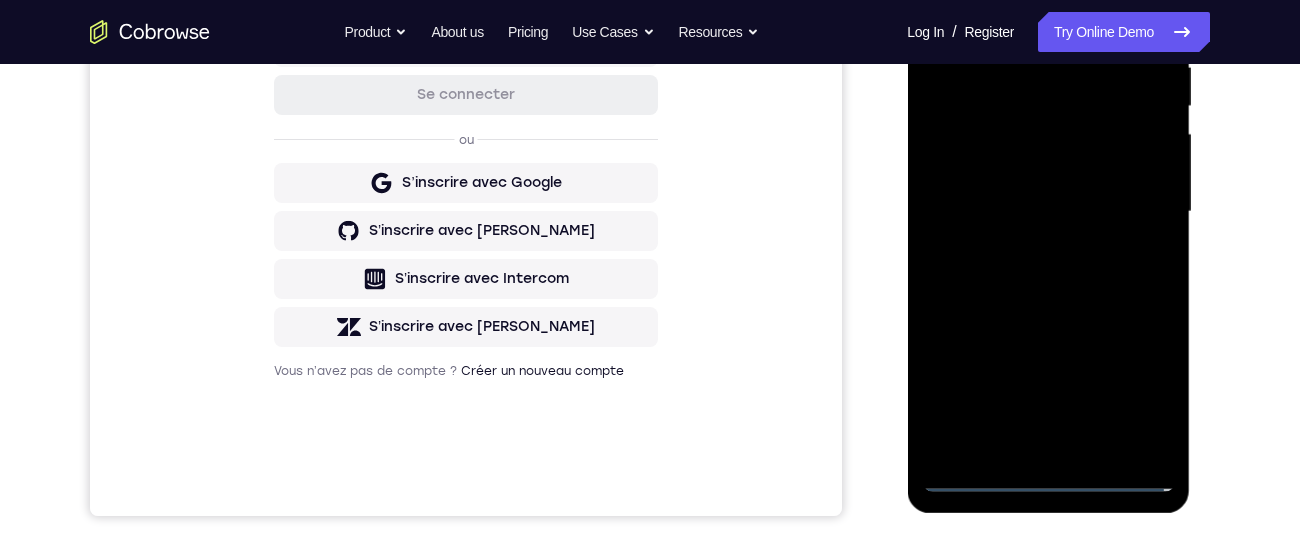 click at bounding box center [1048, 212] 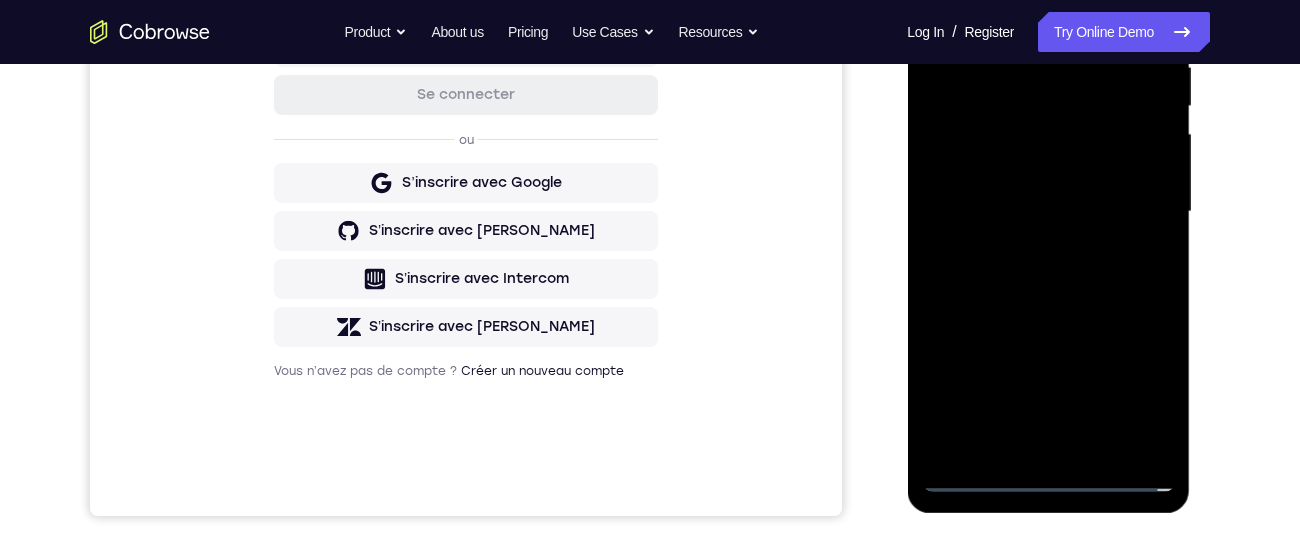 click at bounding box center [1048, 212] 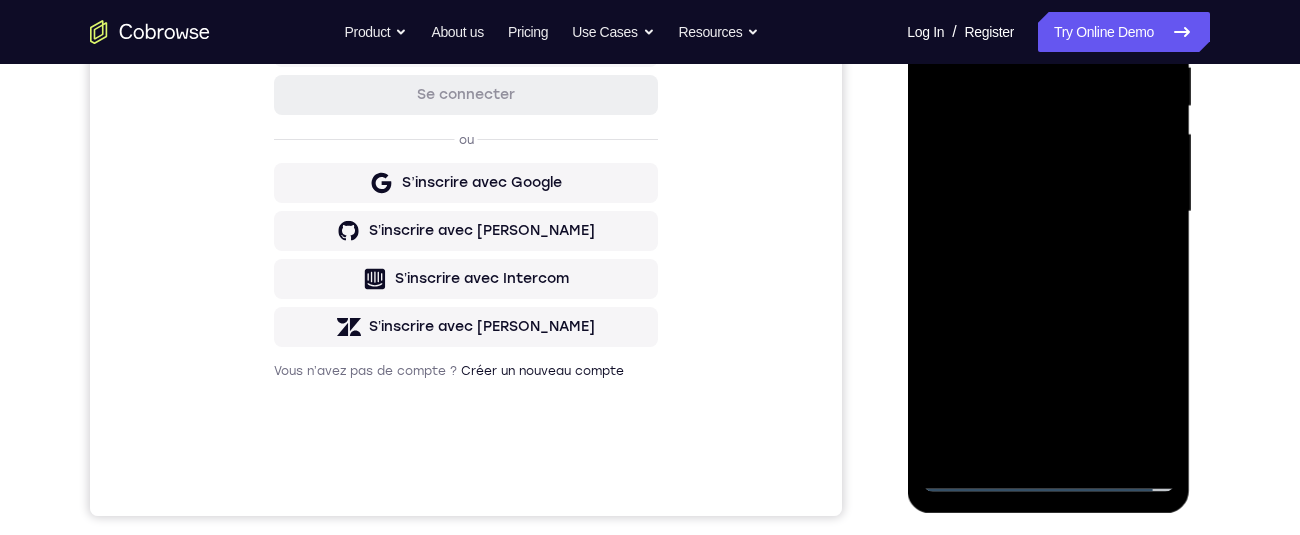 click at bounding box center [1048, 212] 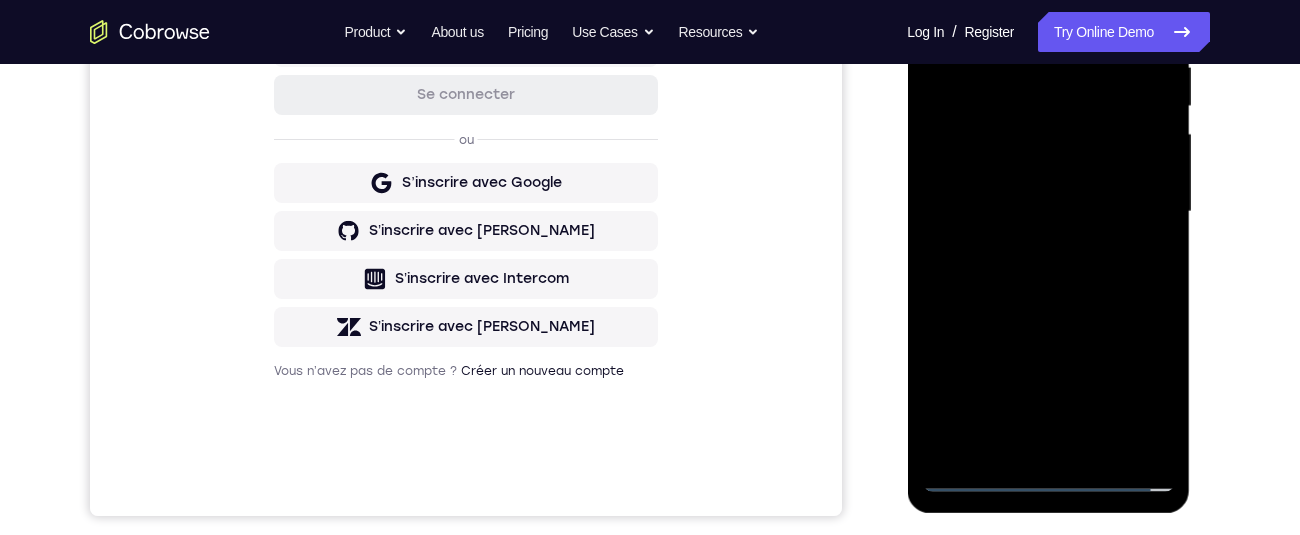 click at bounding box center [1048, 212] 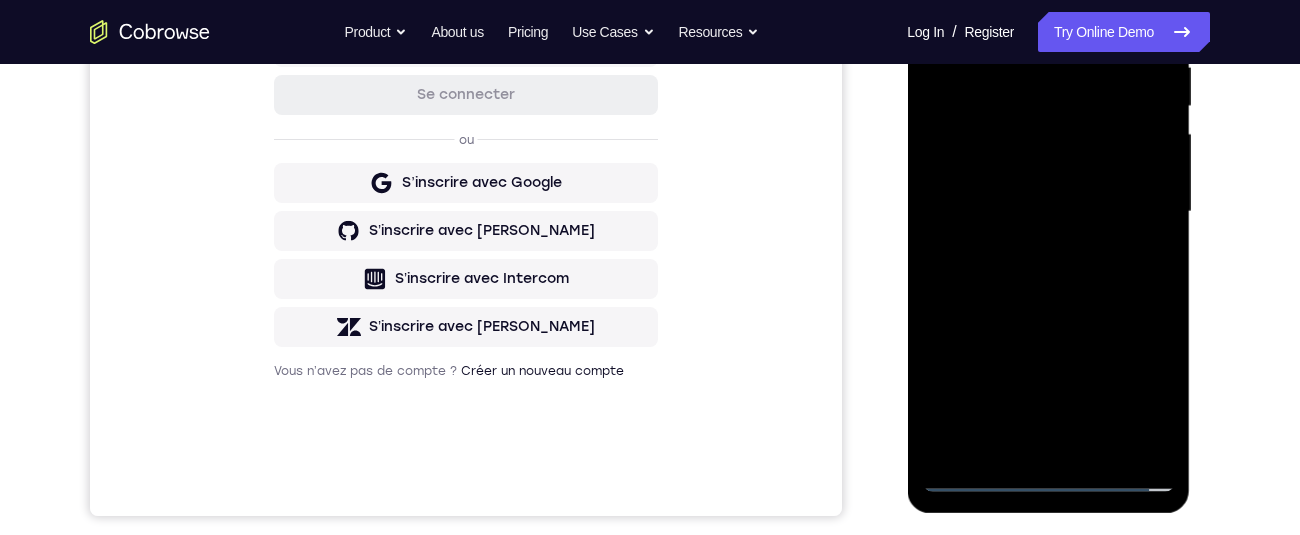 click at bounding box center [1048, 212] 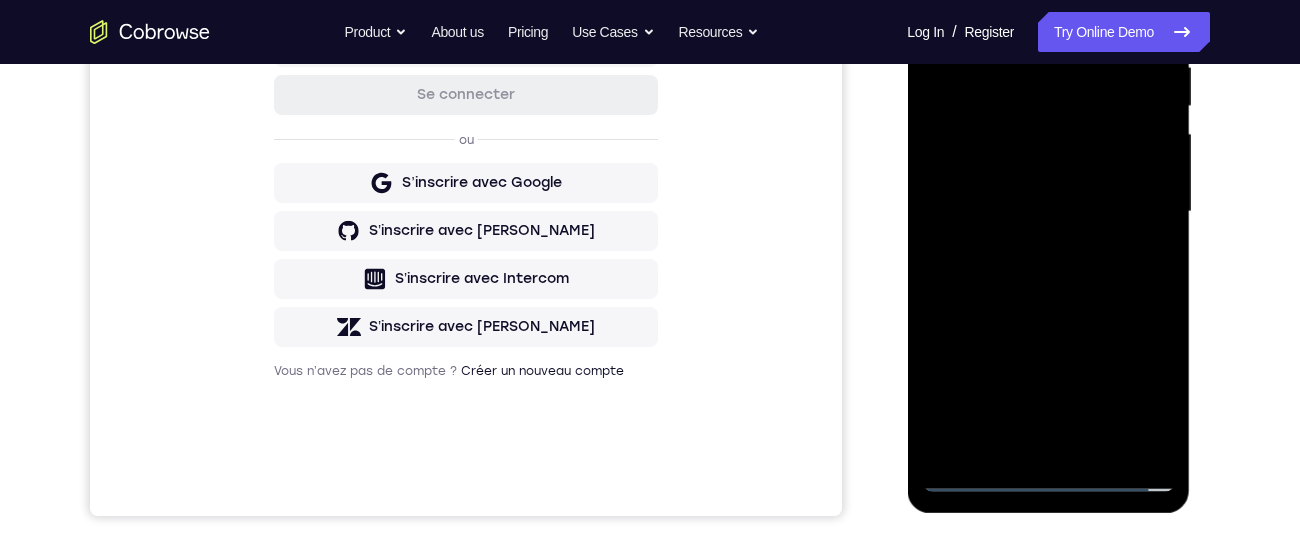 click at bounding box center [1048, 212] 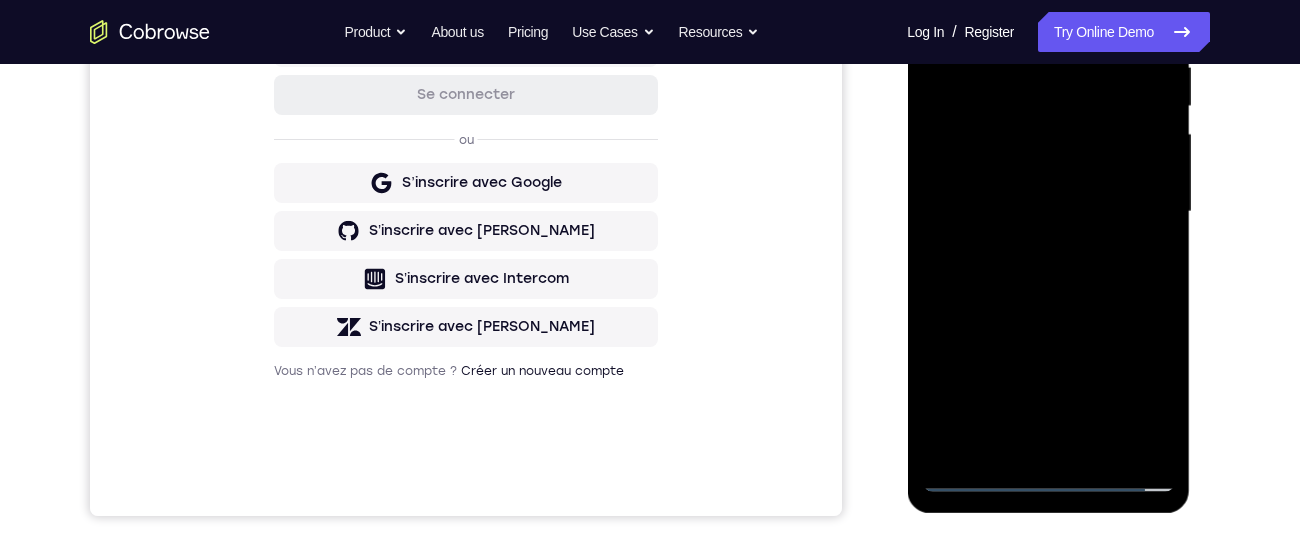 click at bounding box center (1048, 212) 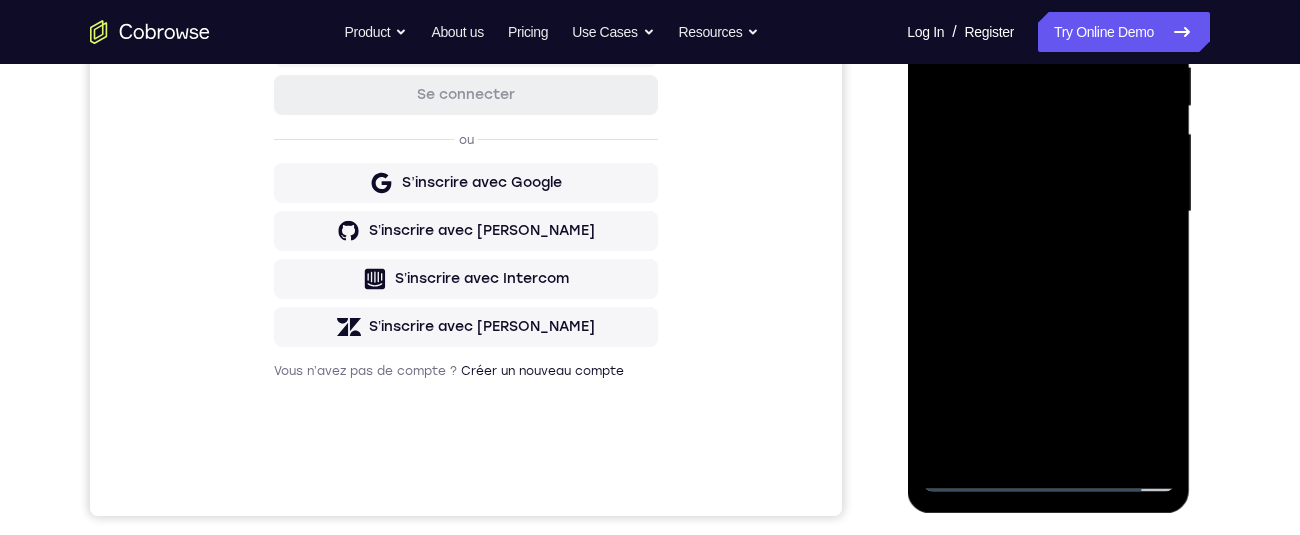 click at bounding box center [1048, 212] 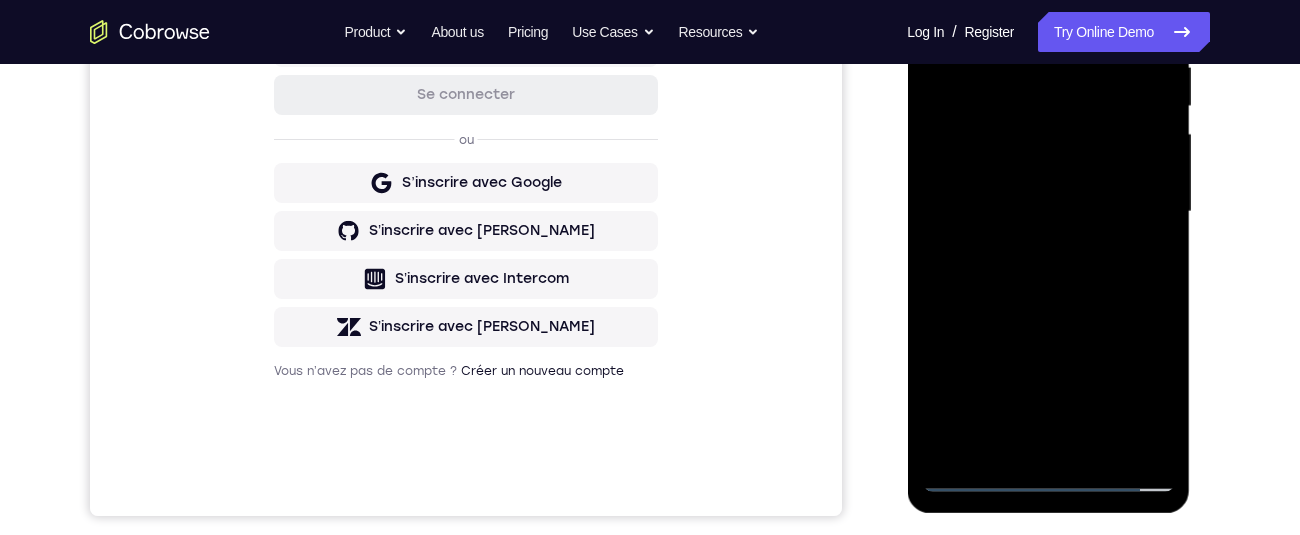 click at bounding box center [1048, 212] 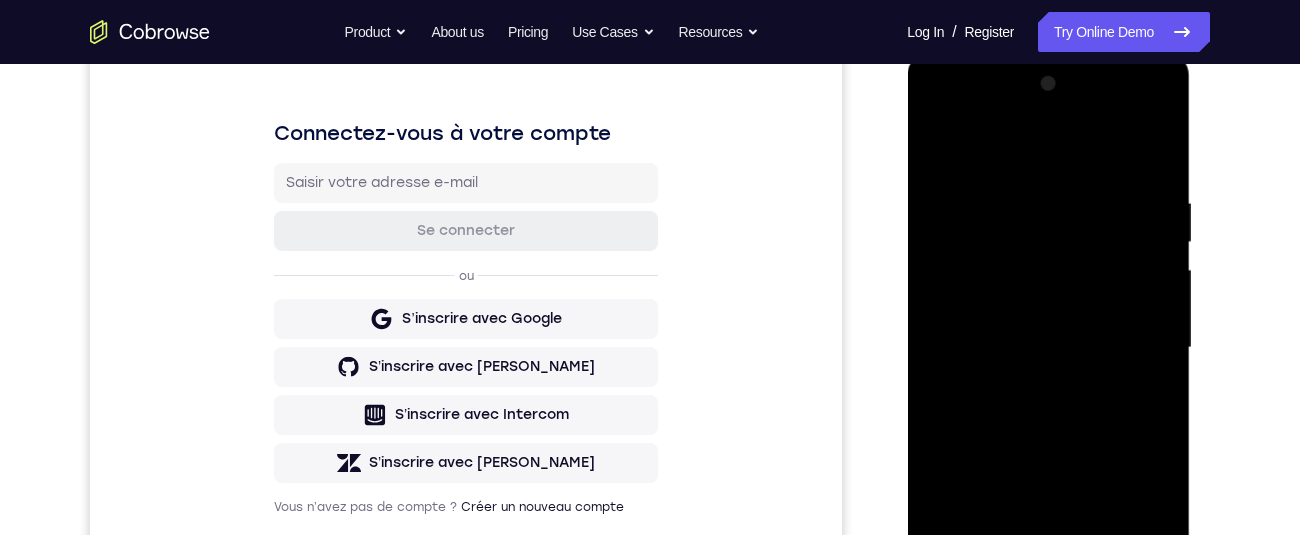 scroll, scrollTop: 369, scrollLeft: 0, axis: vertical 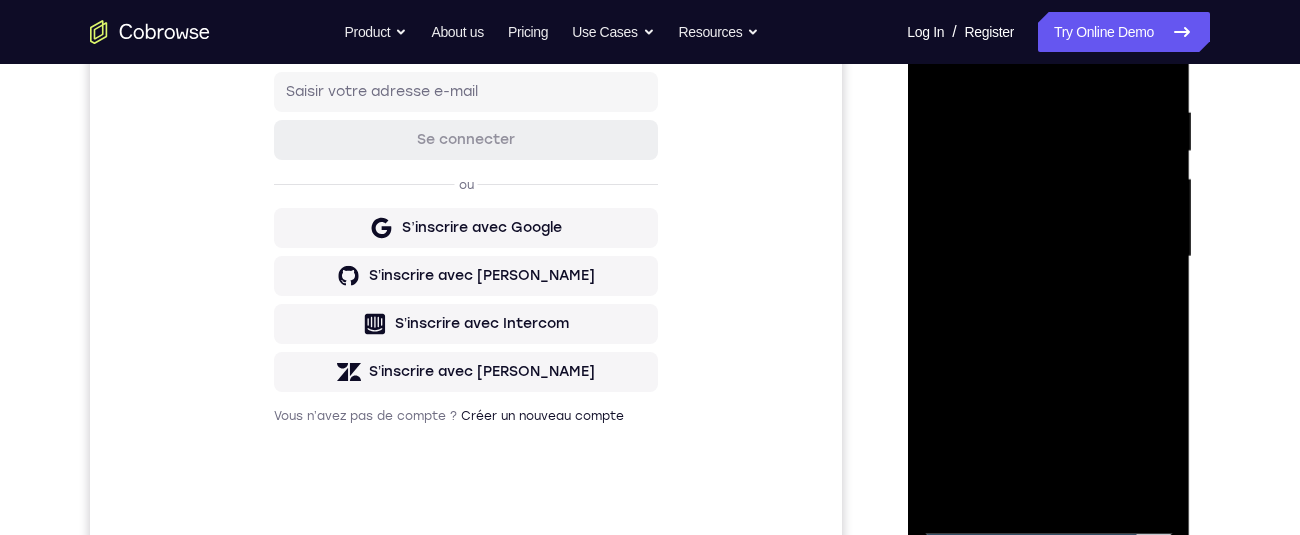 click at bounding box center [1048, 257] 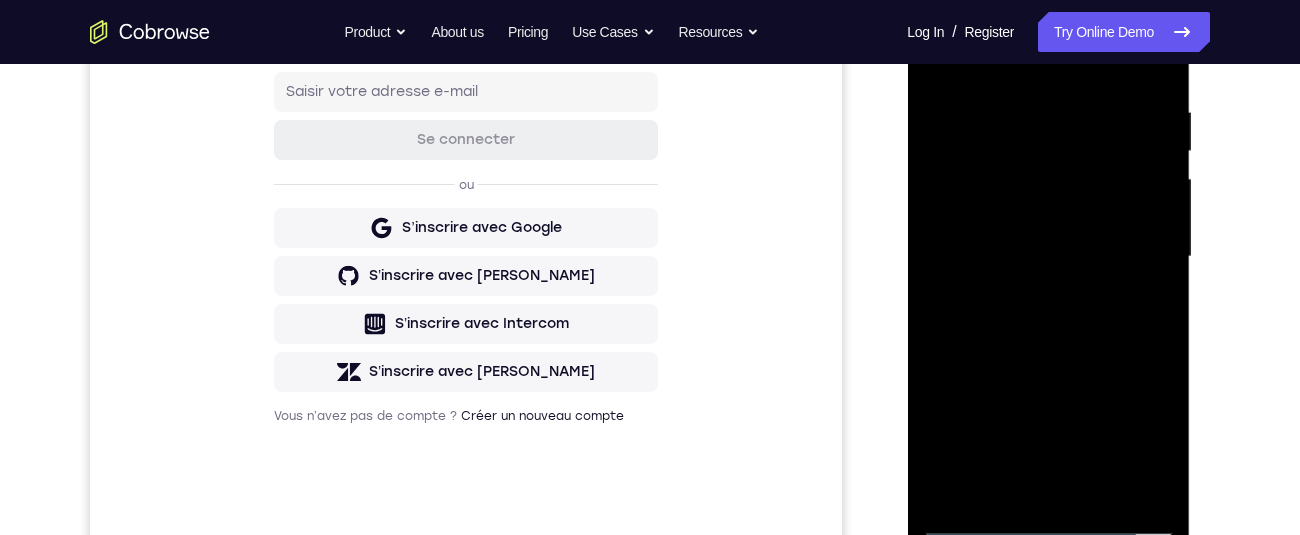 click at bounding box center (1048, 257) 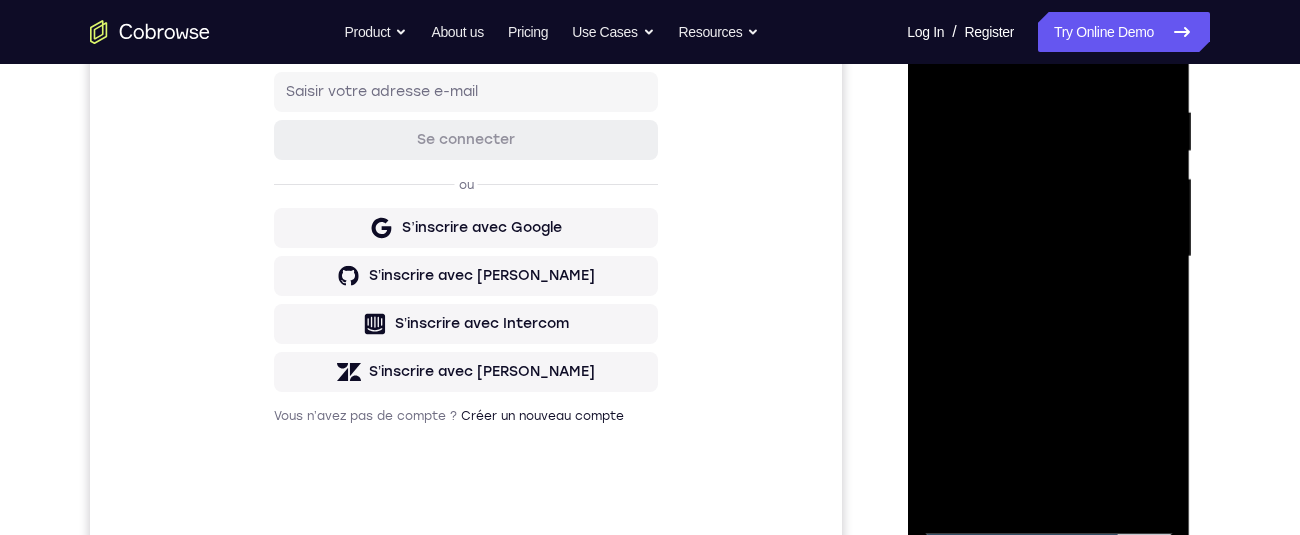 click at bounding box center [1048, 257] 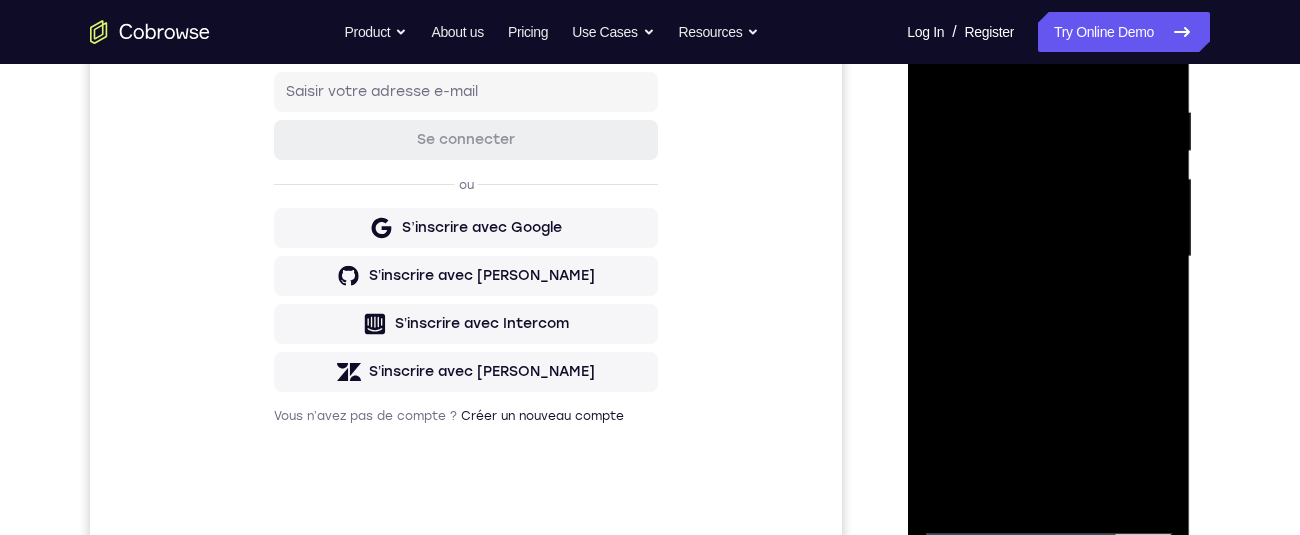 click at bounding box center [1048, 257] 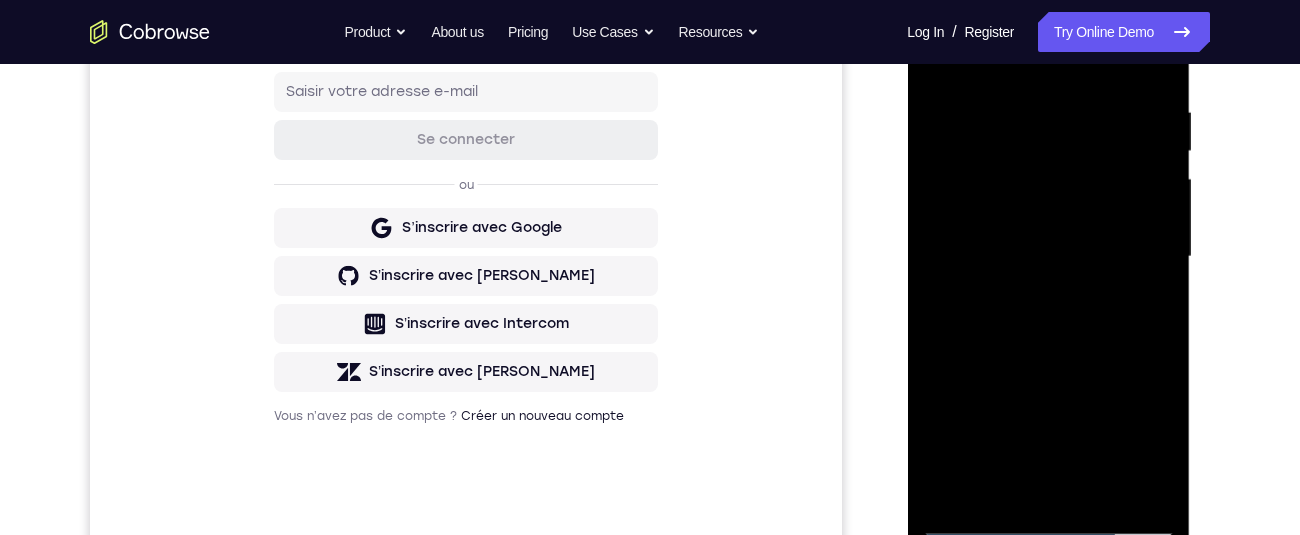 click at bounding box center [1048, 257] 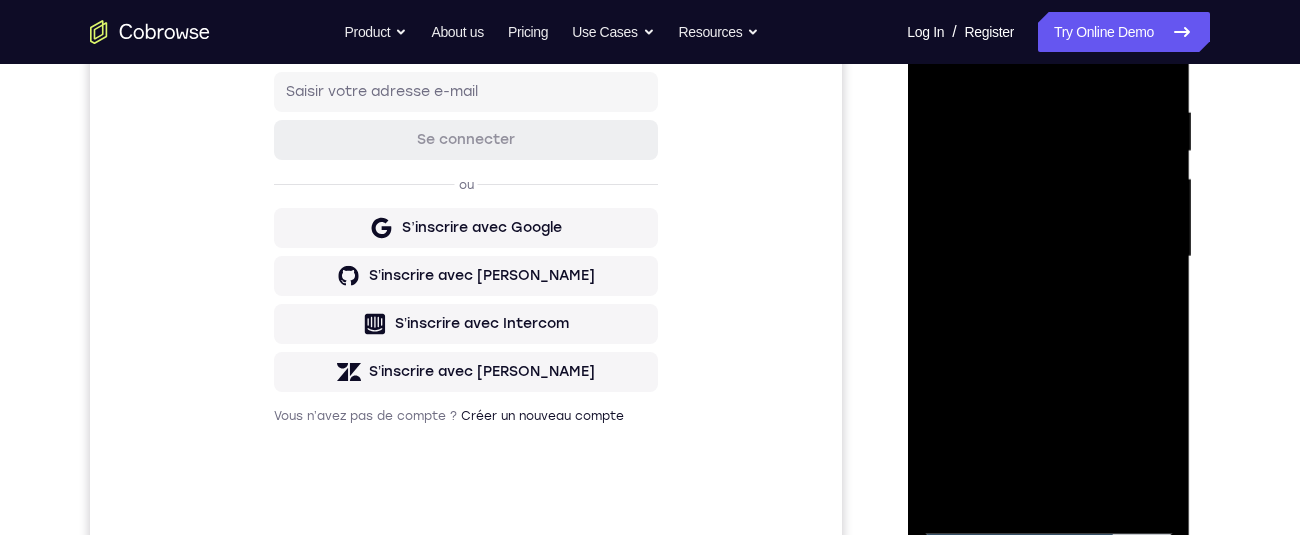 click at bounding box center (1048, 257) 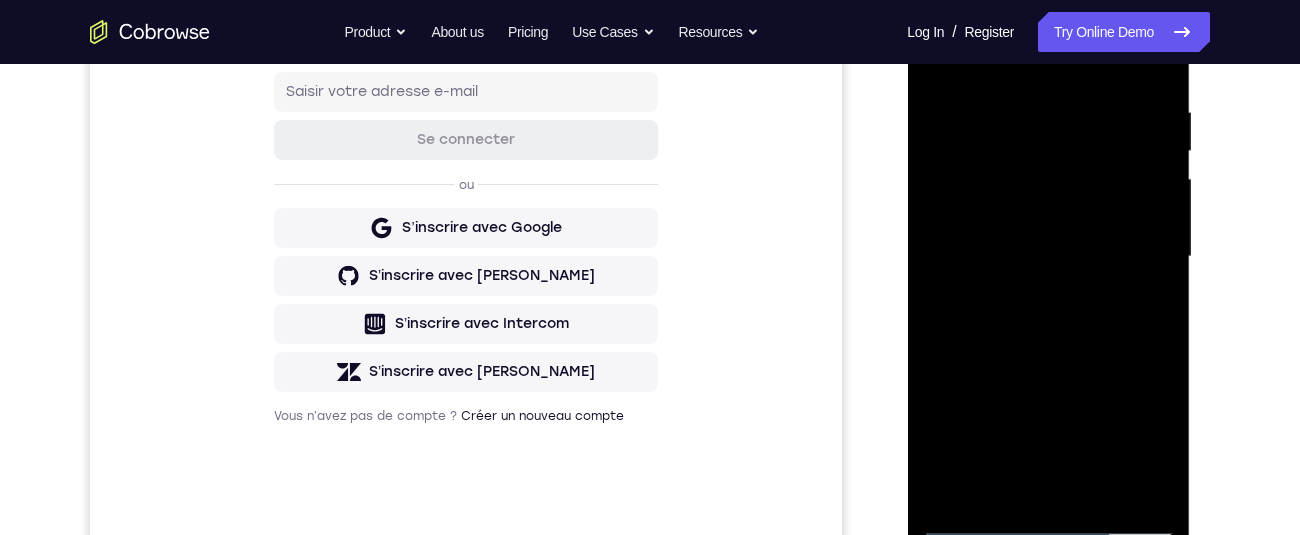 click at bounding box center [1048, 257] 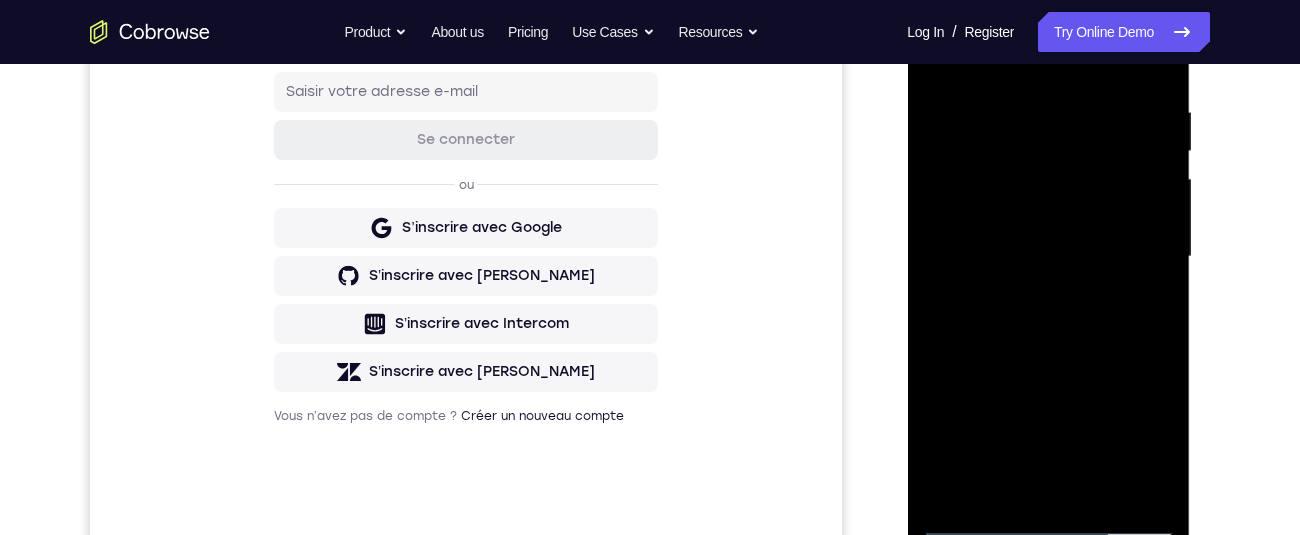 click at bounding box center (1048, 257) 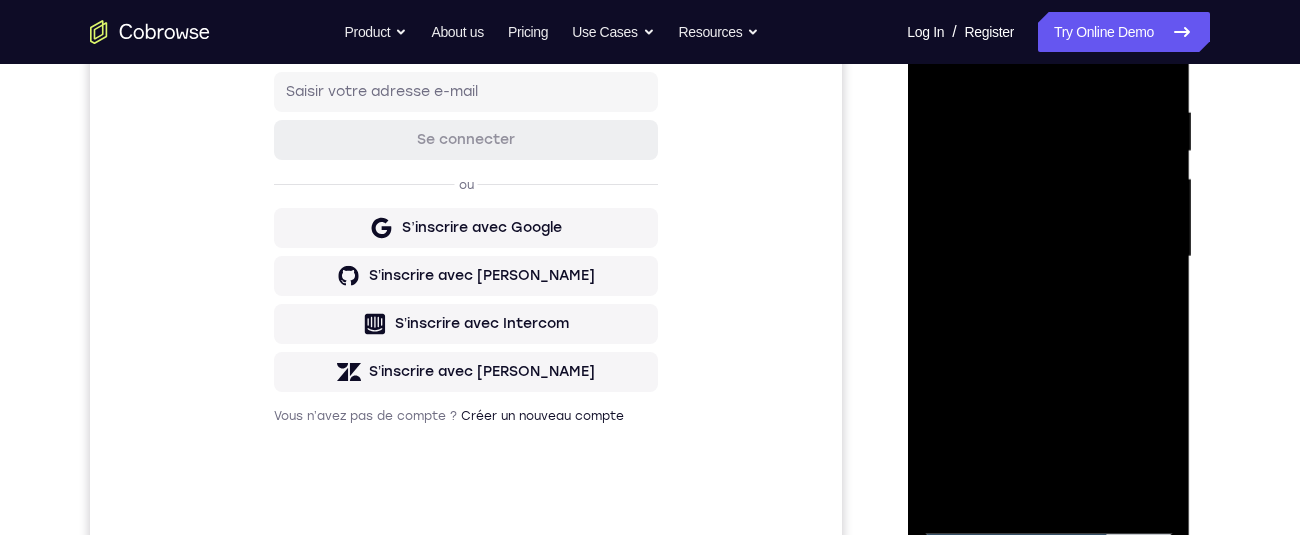 click at bounding box center [1048, 257] 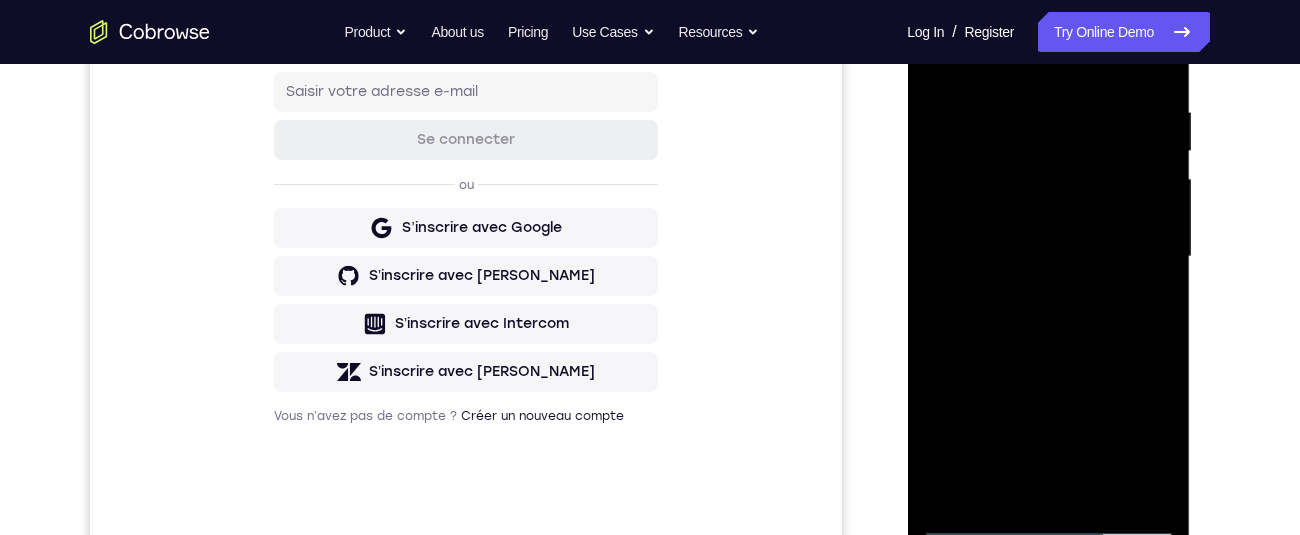 click at bounding box center [1048, 257] 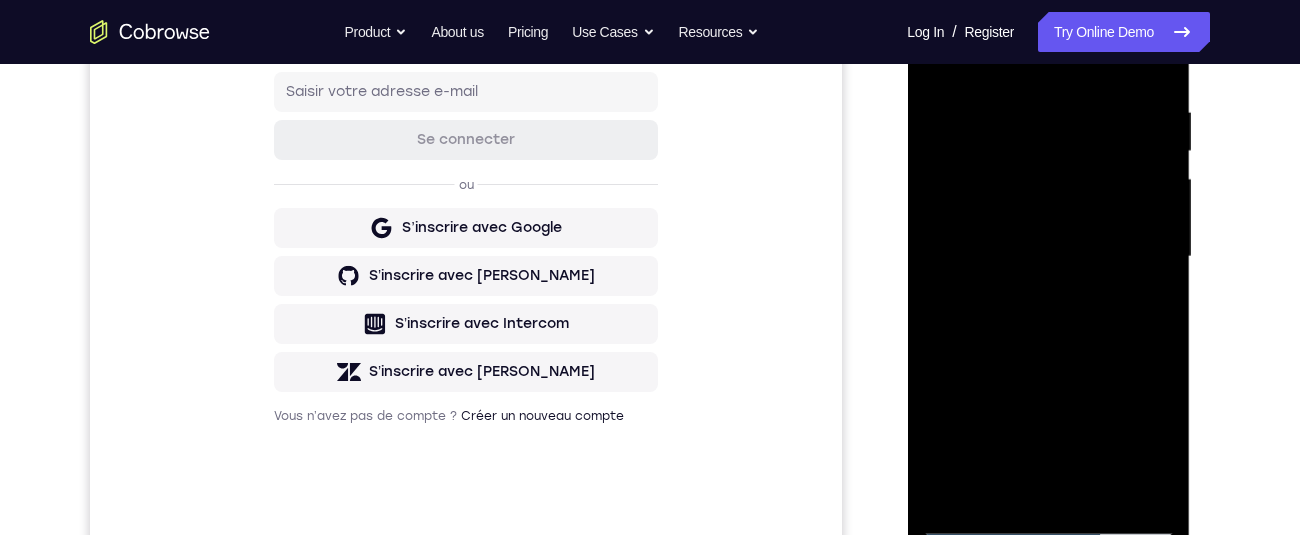click at bounding box center [1048, 257] 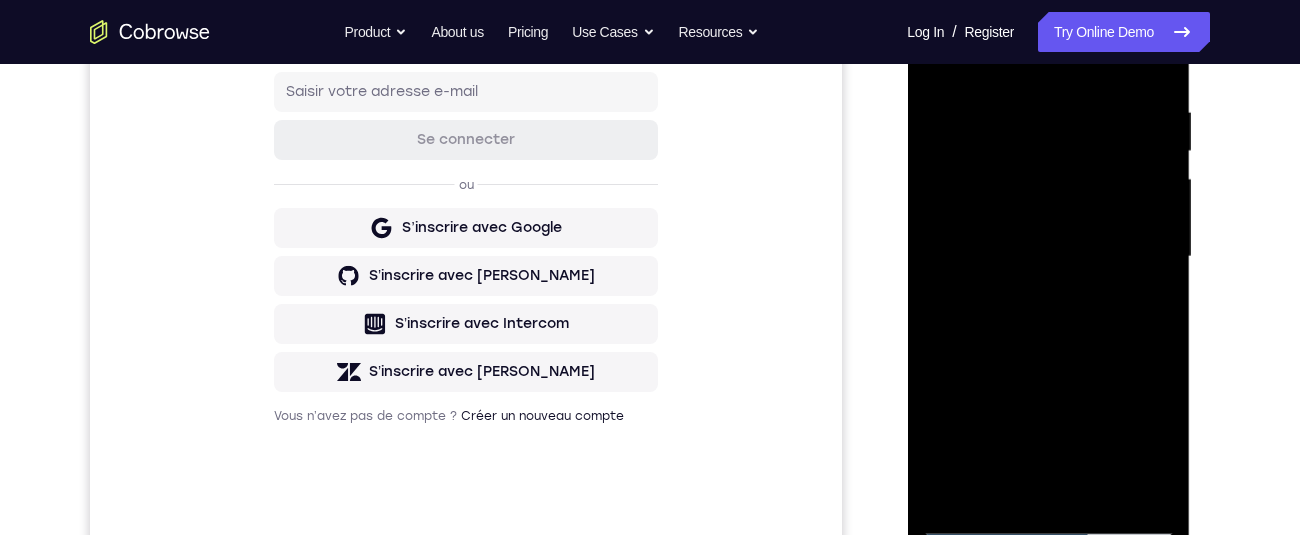scroll, scrollTop: 375, scrollLeft: 0, axis: vertical 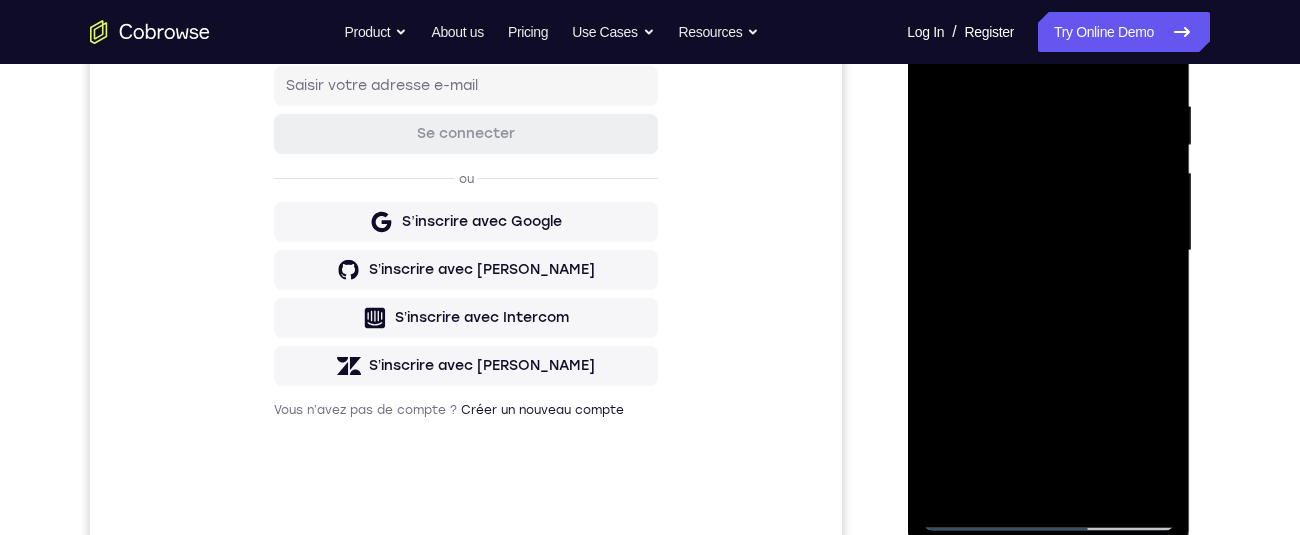 click at bounding box center [1048, 251] 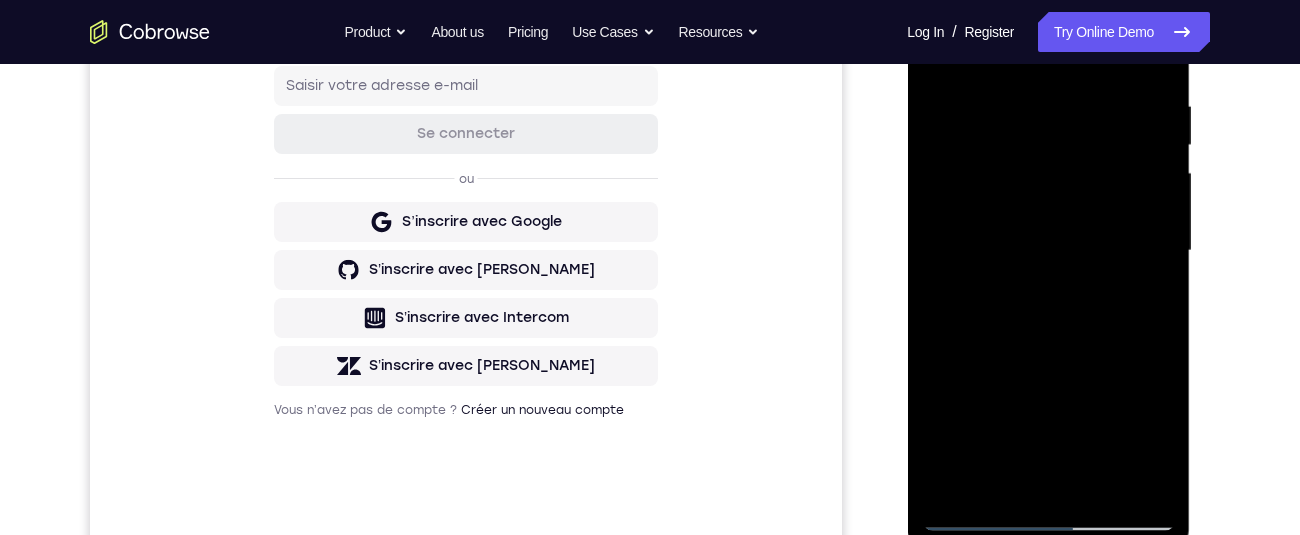 click at bounding box center [1048, 251] 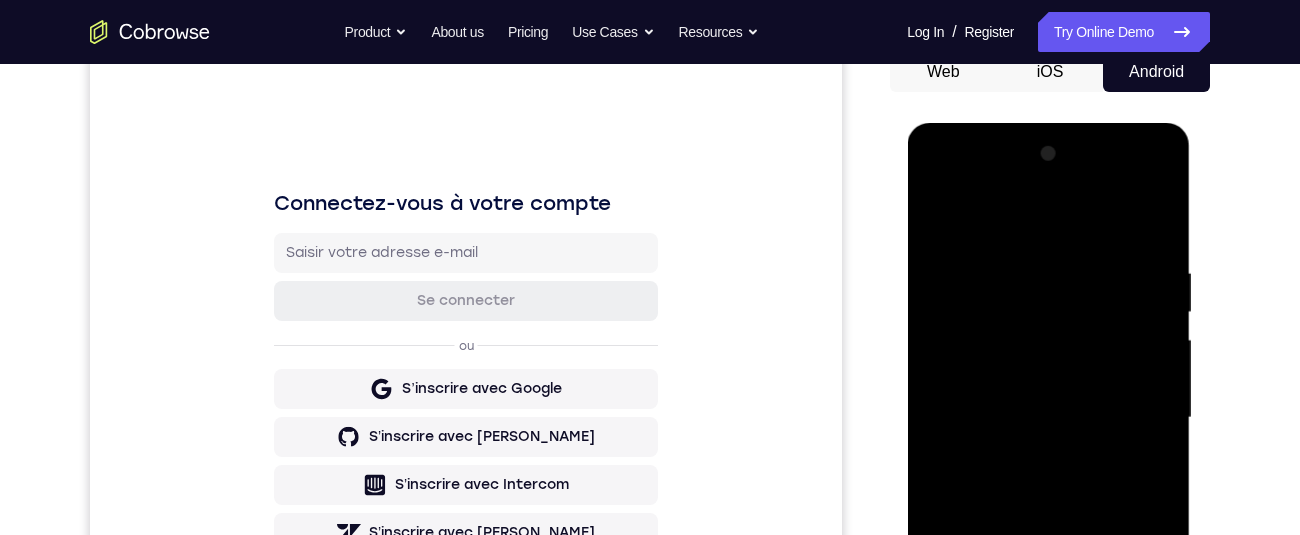 click at bounding box center [1048, 418] 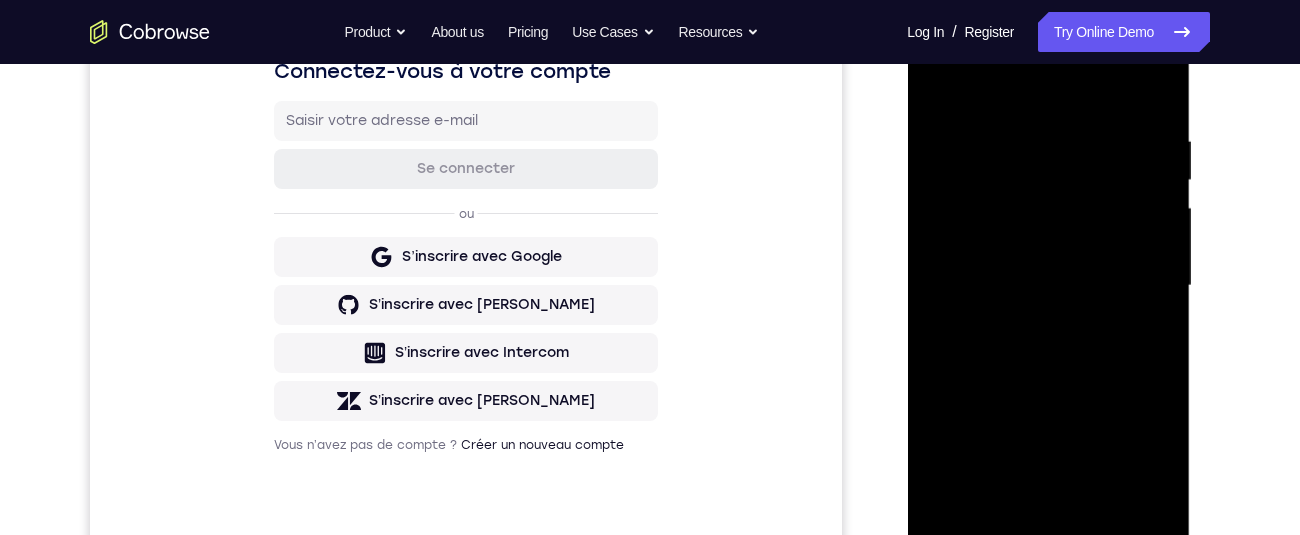 click at bounding box center (1048, 286) 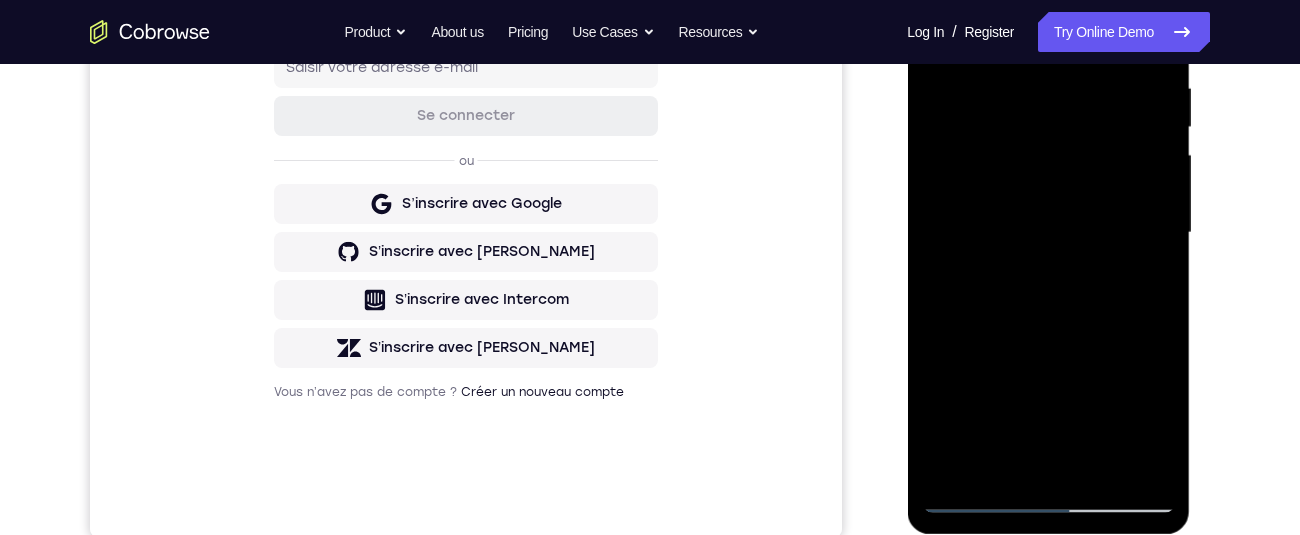scroll, scrollTop: 394, scrollLeft: 0, axis: vertical 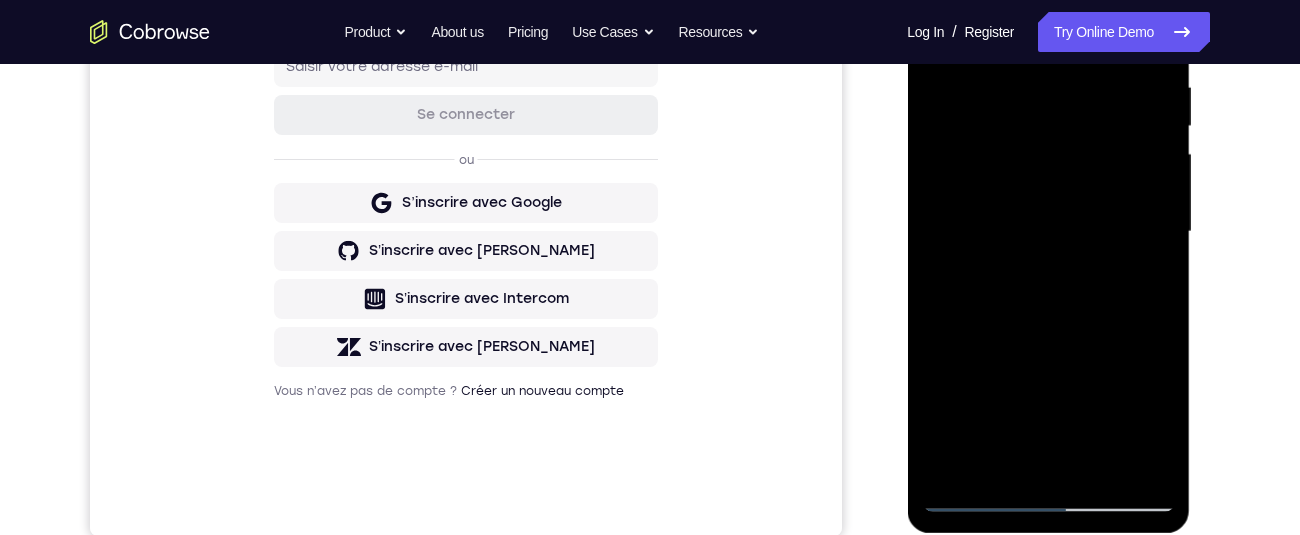 click at bounding box center (1048, 232) 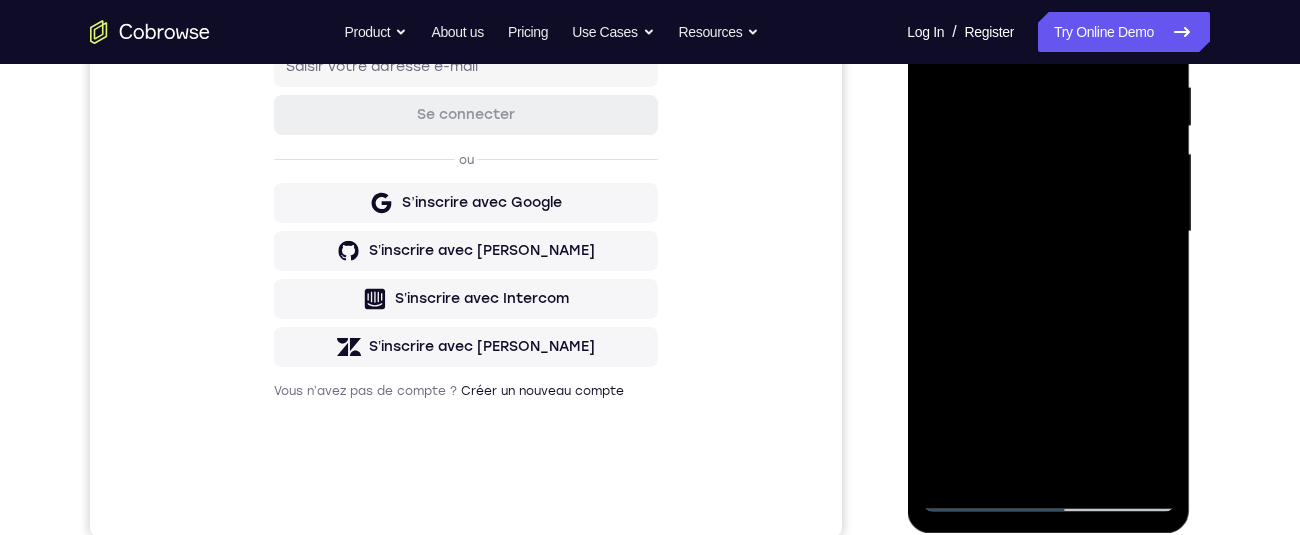 click at bounding box center (1048, 232) 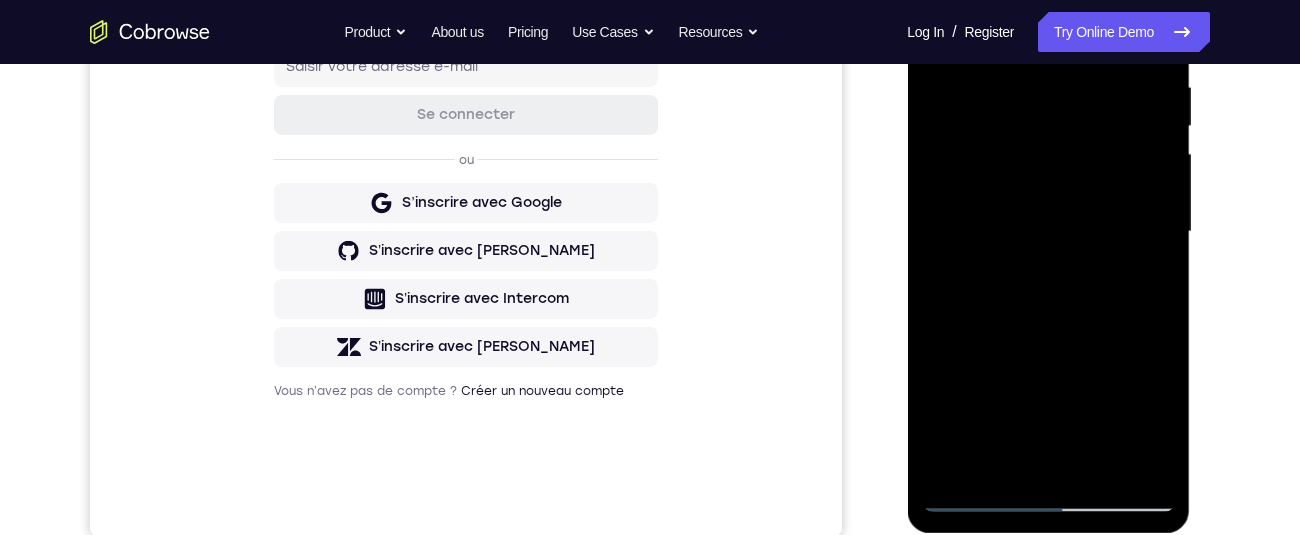 click at bounding box center (1048, 232) 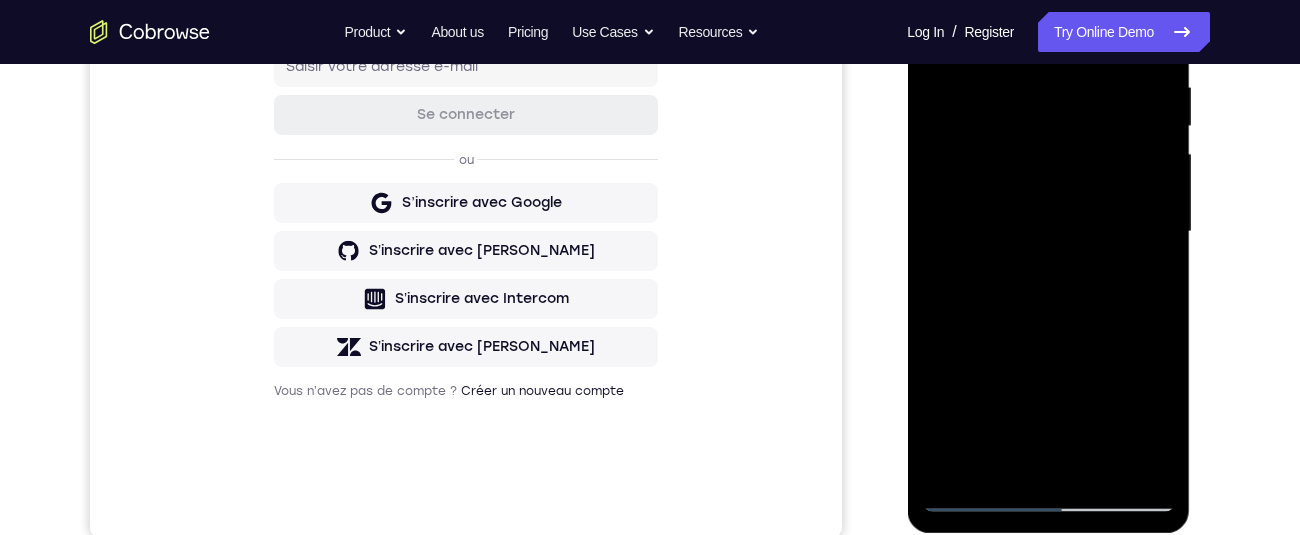 click at bounding box center [1048, 232] 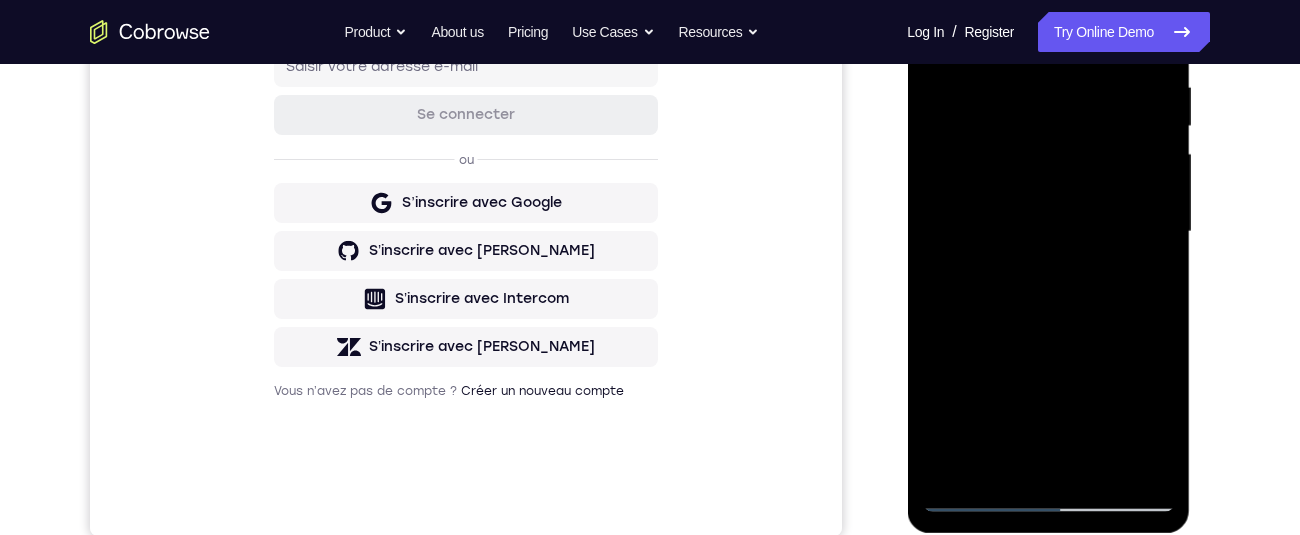 click at bounding box center [1048, 232] 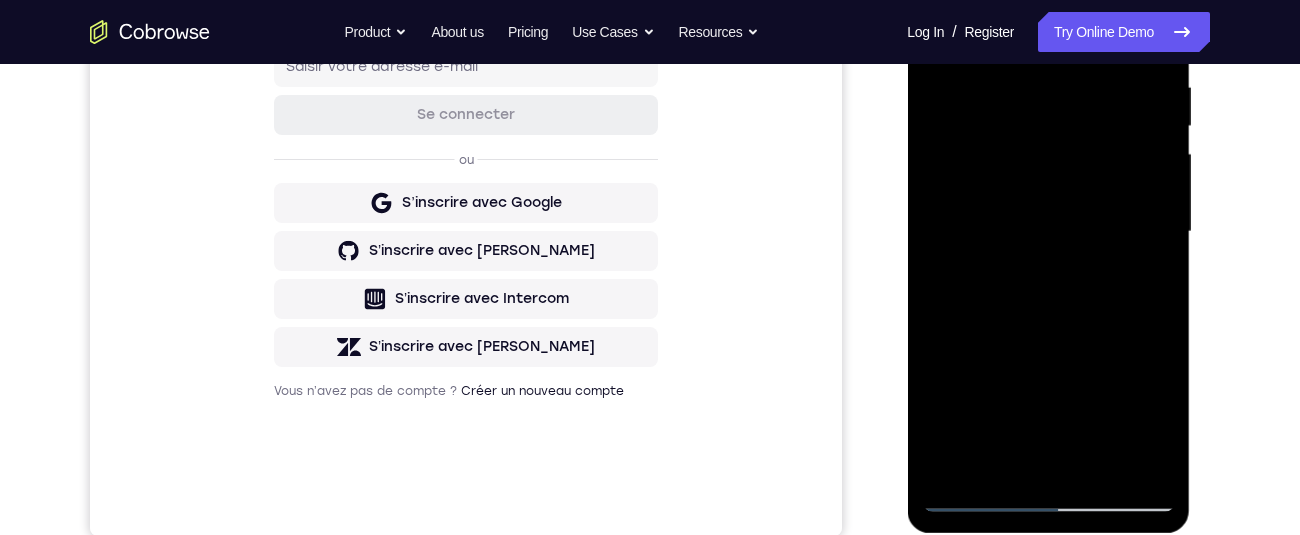 click at bounding box center (1048, 232) 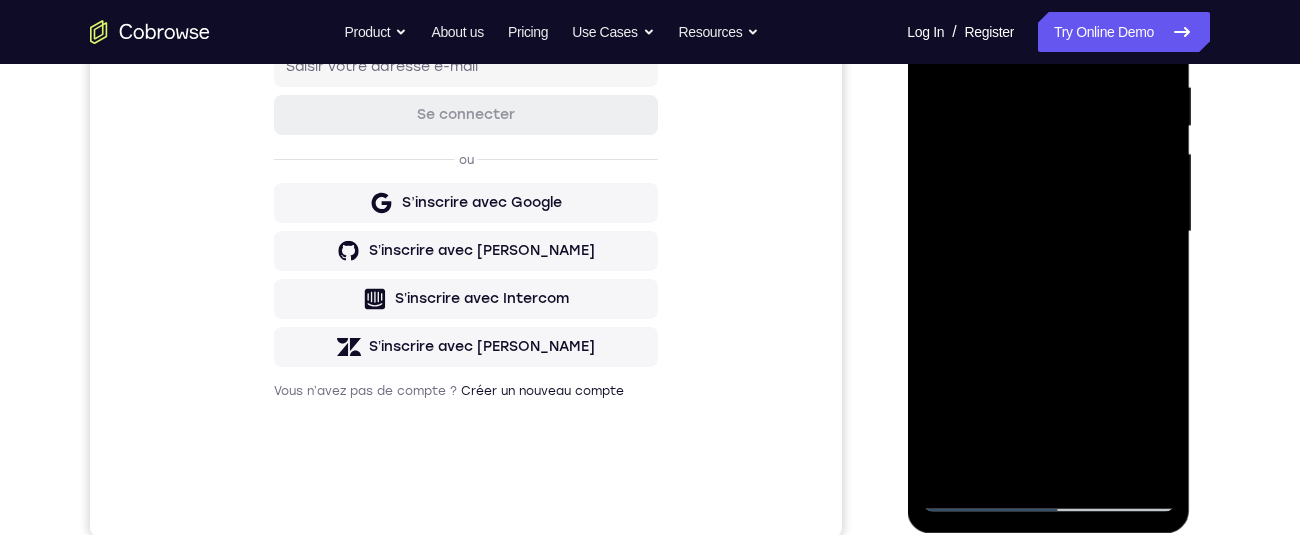 click at bounding box center [1048, 232] 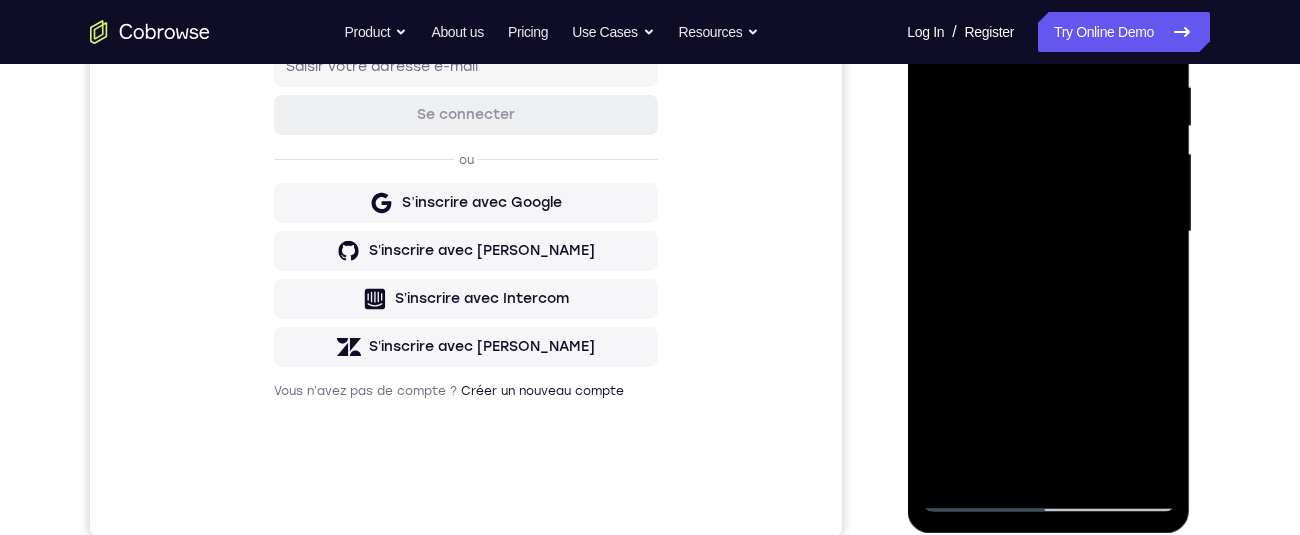 click at bounding box center (1048, 232) 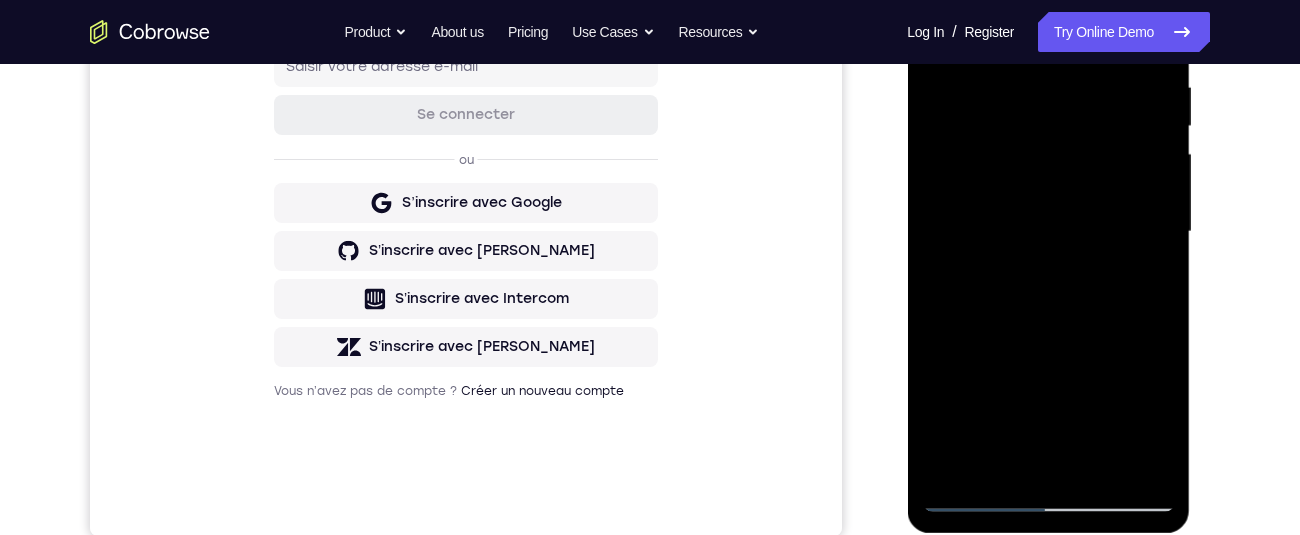 scroll, scrollTop: 376, scrollLeft: 0, axis: vertical 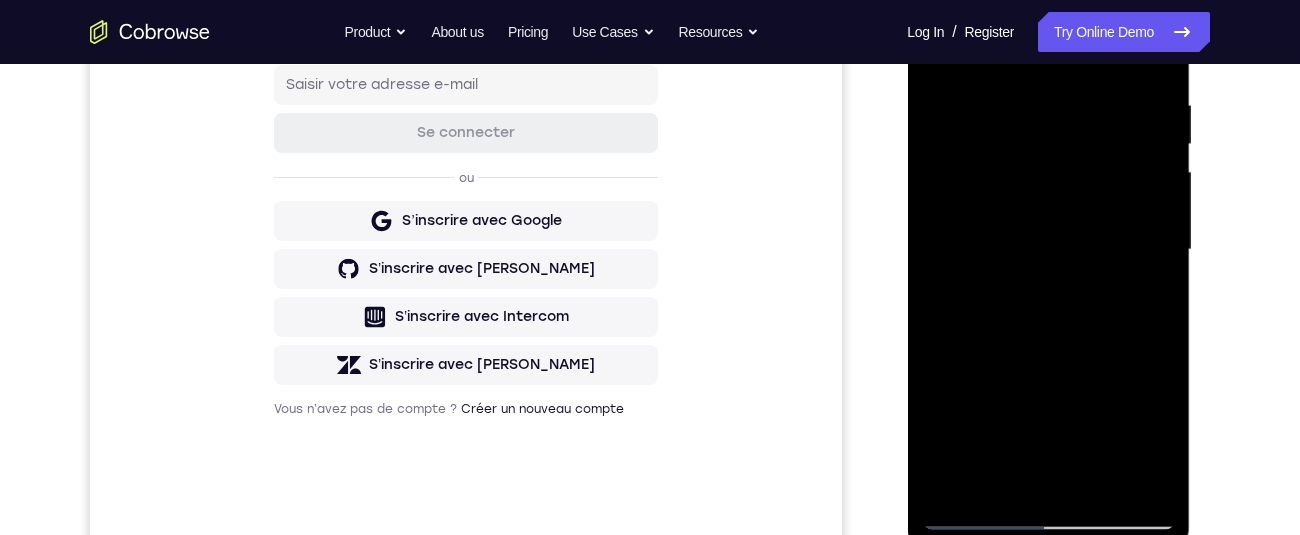 click at bounding box center (1048, 250) 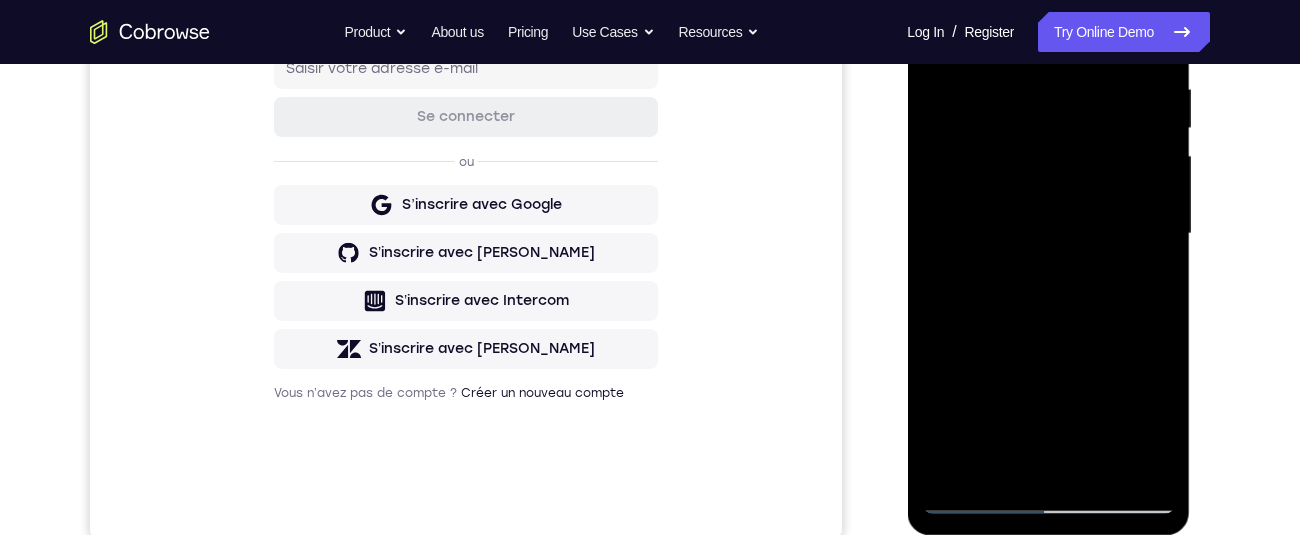 scroll, scrollTop: 222, scrollLeft: 0, axis: vertical 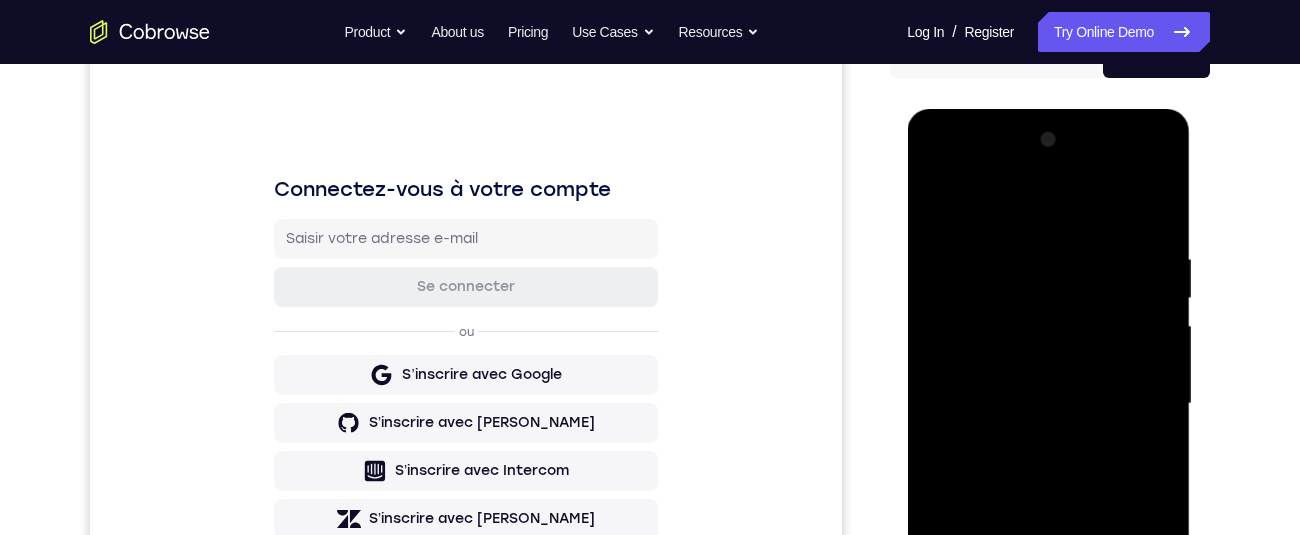 click at bounding box center (1048, 404) 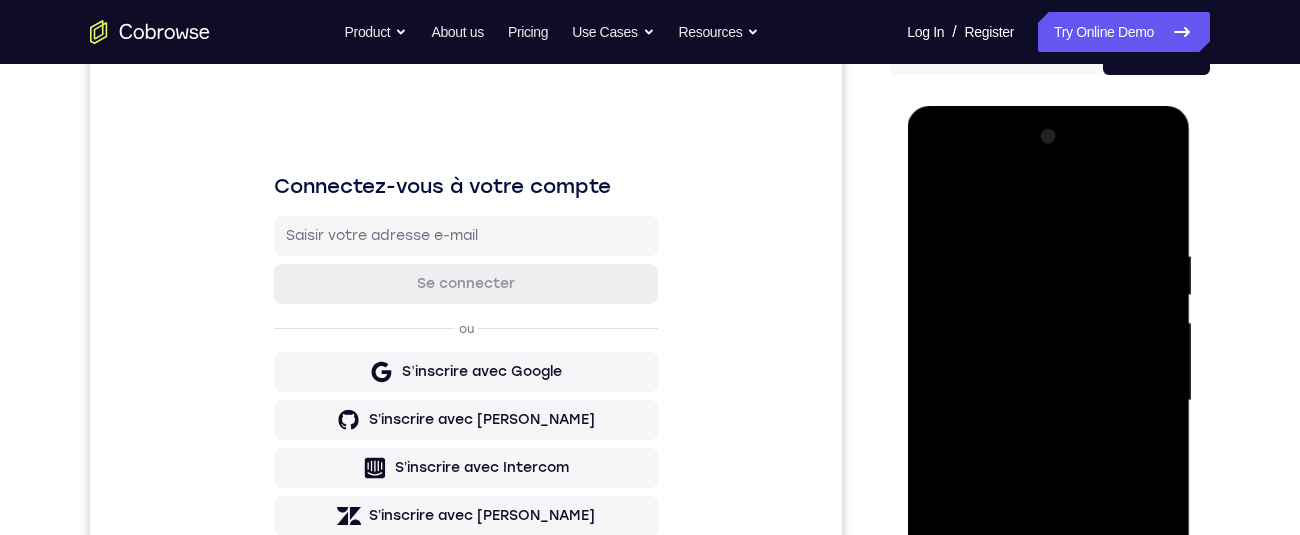 click at bounding box center (1048, 401) 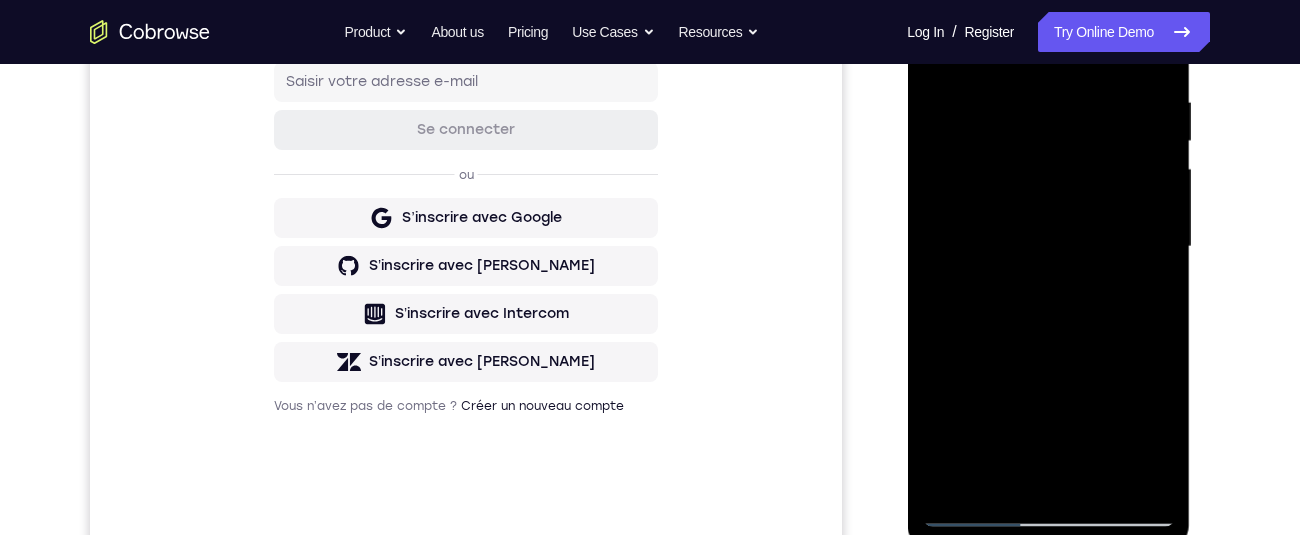 drag, startPoint x: 1129, startPoint y: 477, endPoint x: 2101, endPoint y: 483, distance: 972.0185 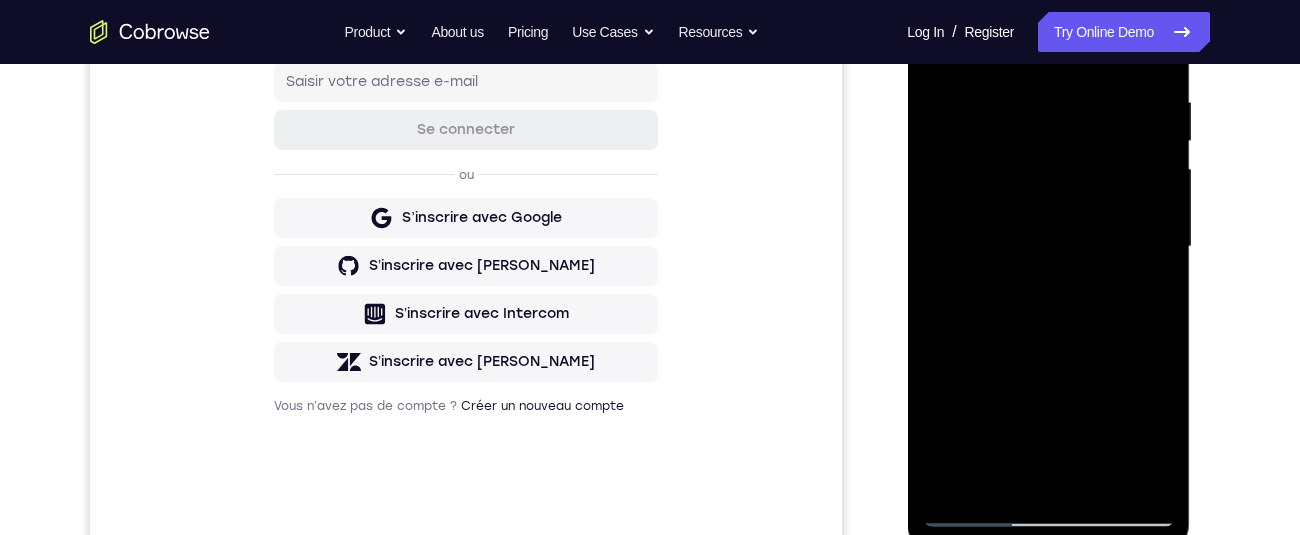 click at bounding box center (1048, 247) 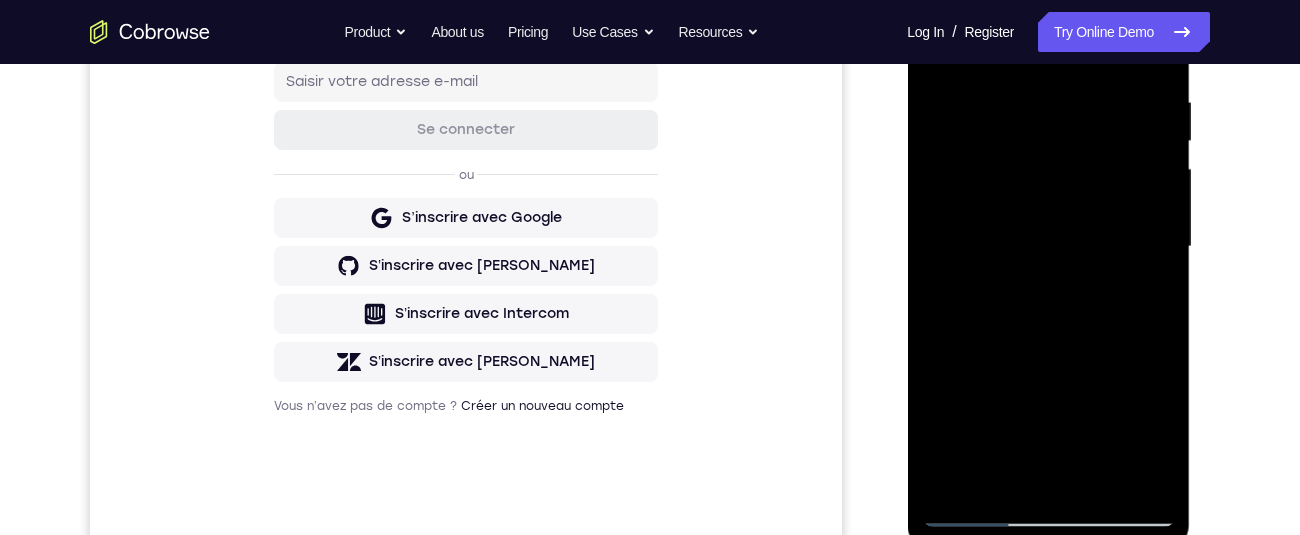 click at bounding box center [1048, 247] 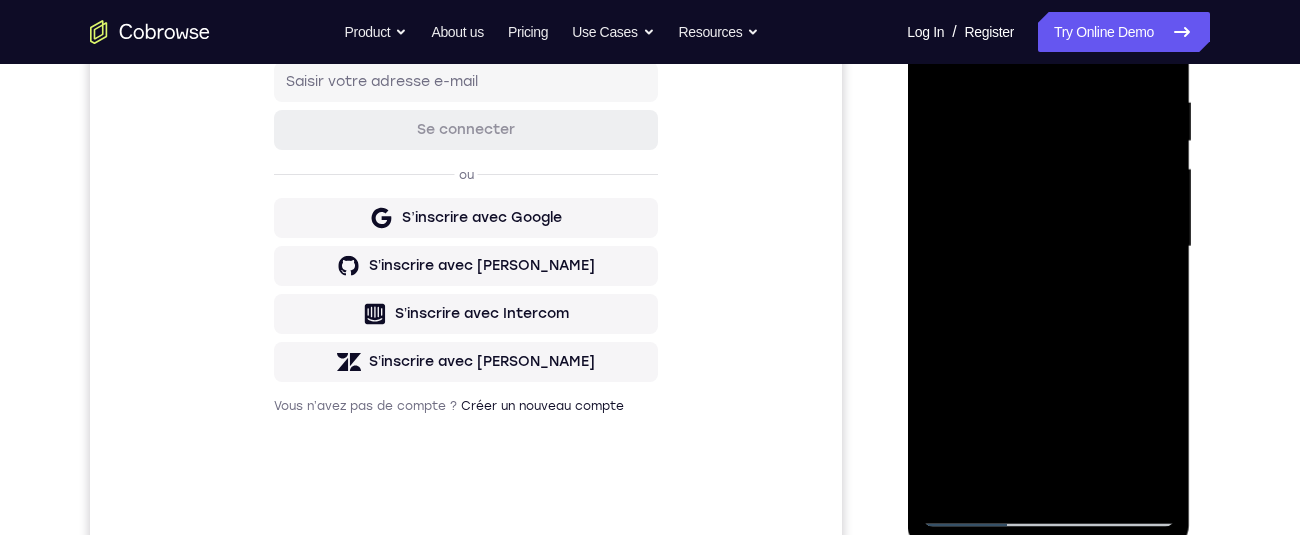 click at bounding box center (1048, 247) 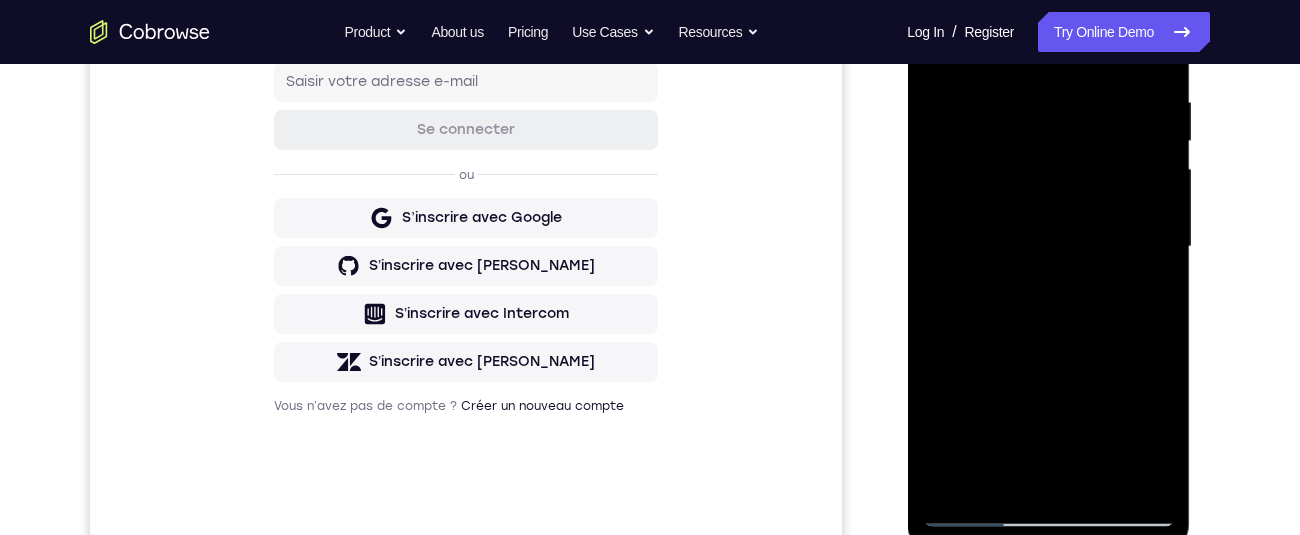 click at bounding box center [1048, 247] 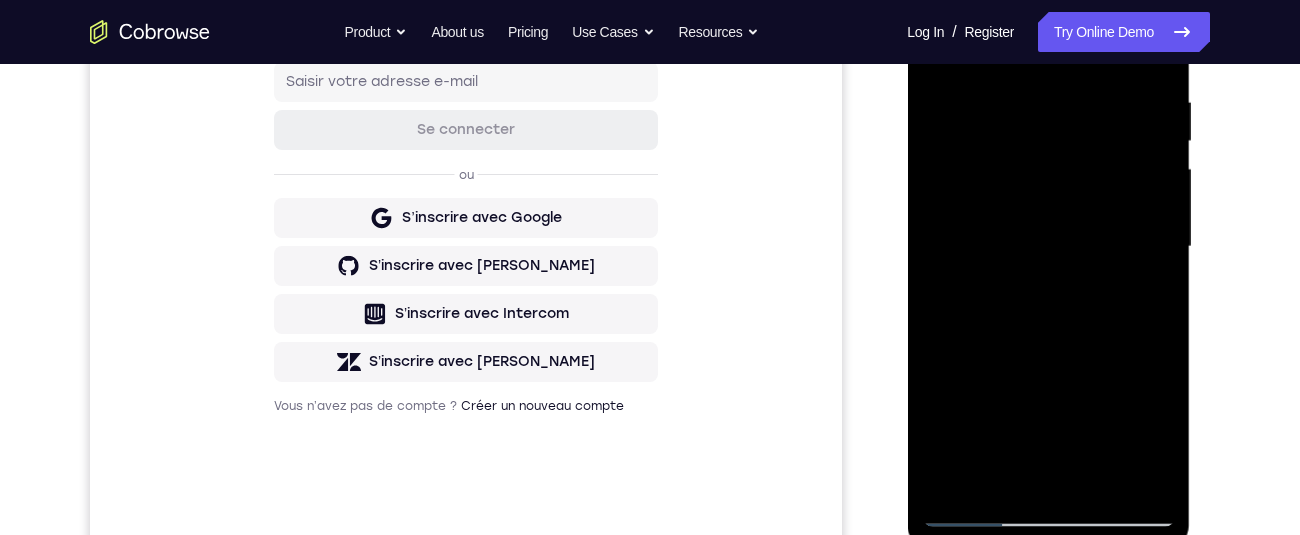 click at bounding box center [1048, 247] 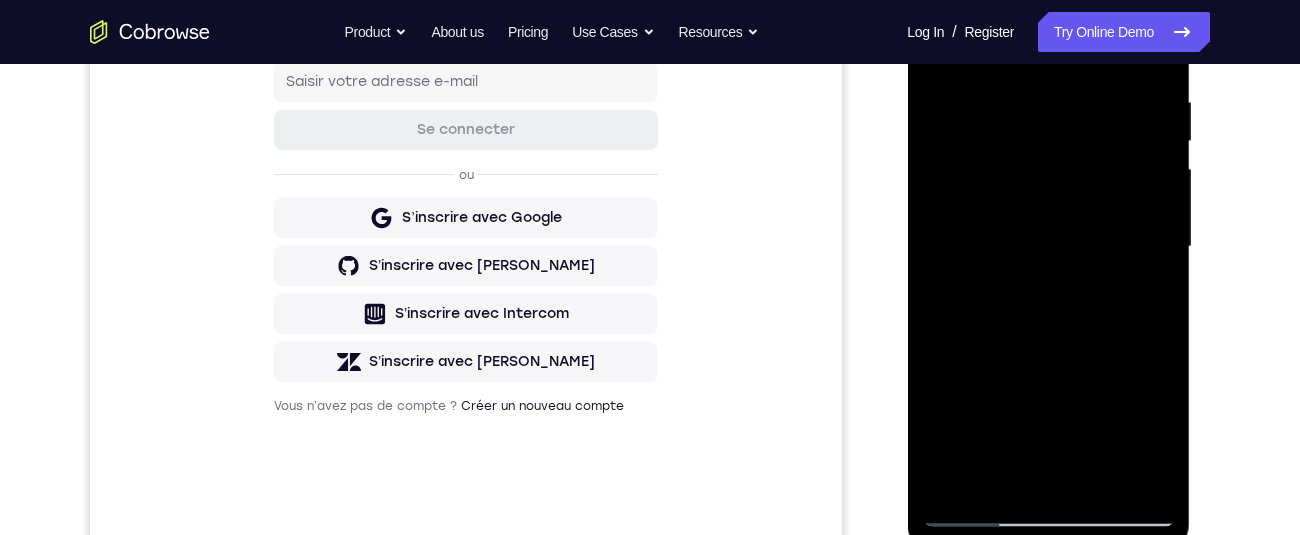click at bounding box center (1048, 247) 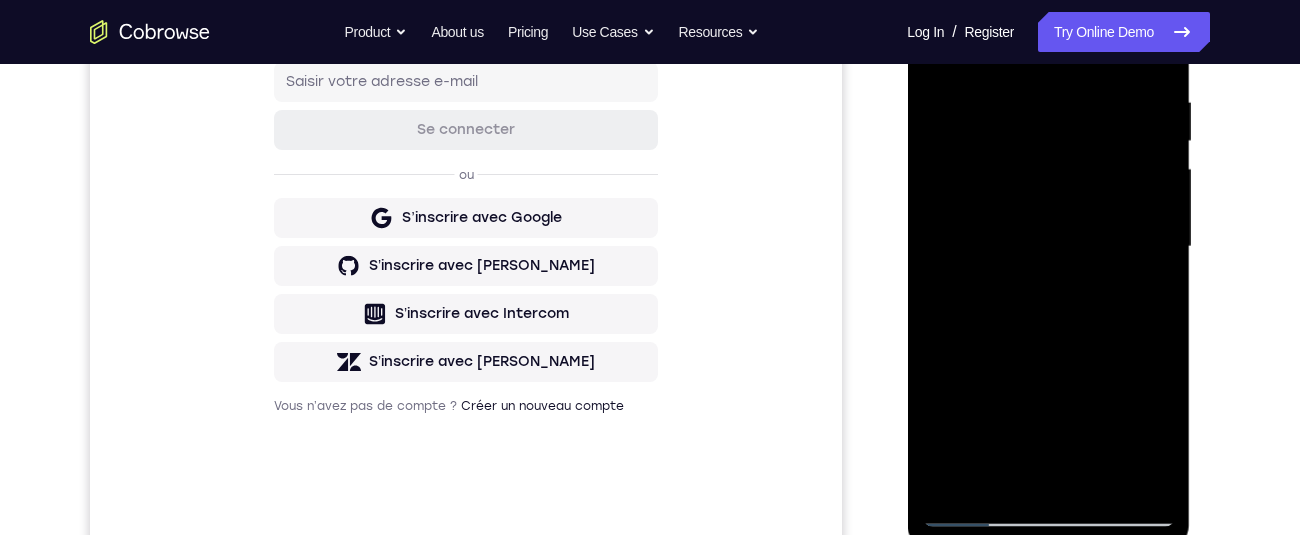click at bounding box center (1048, 247) 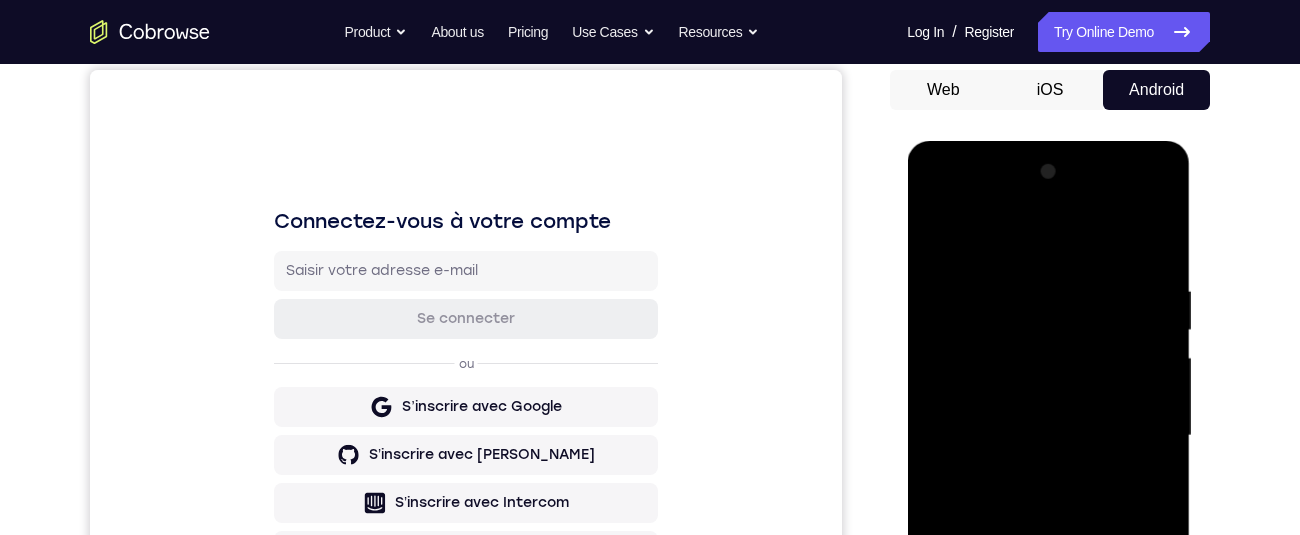 click at bounding box center [1048, 436] 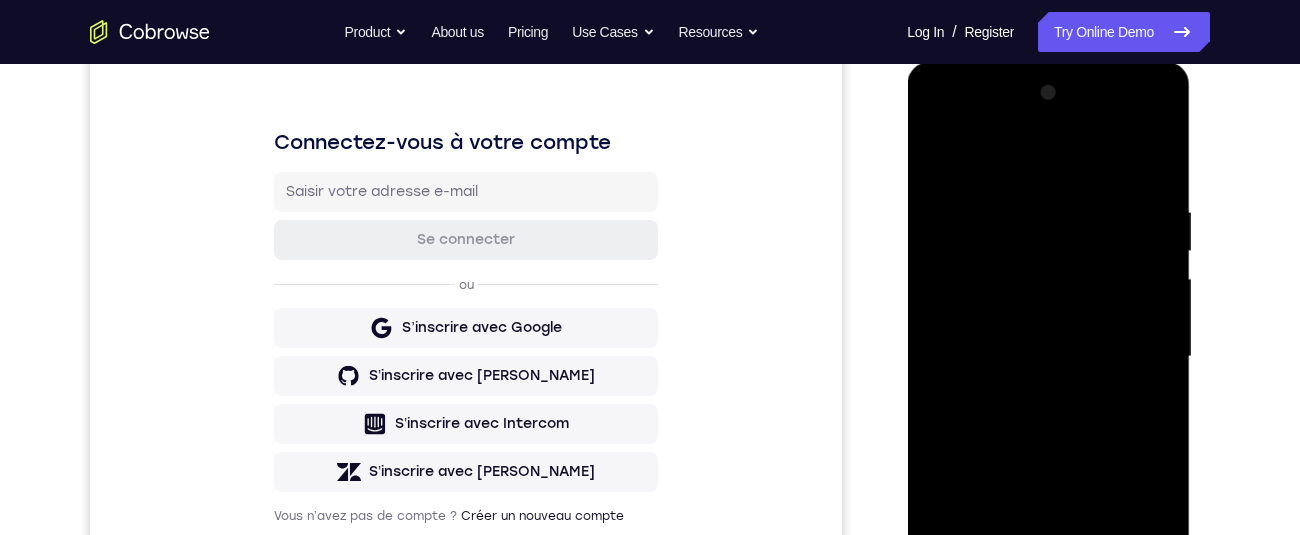 click at bounding box center (1048, 357) 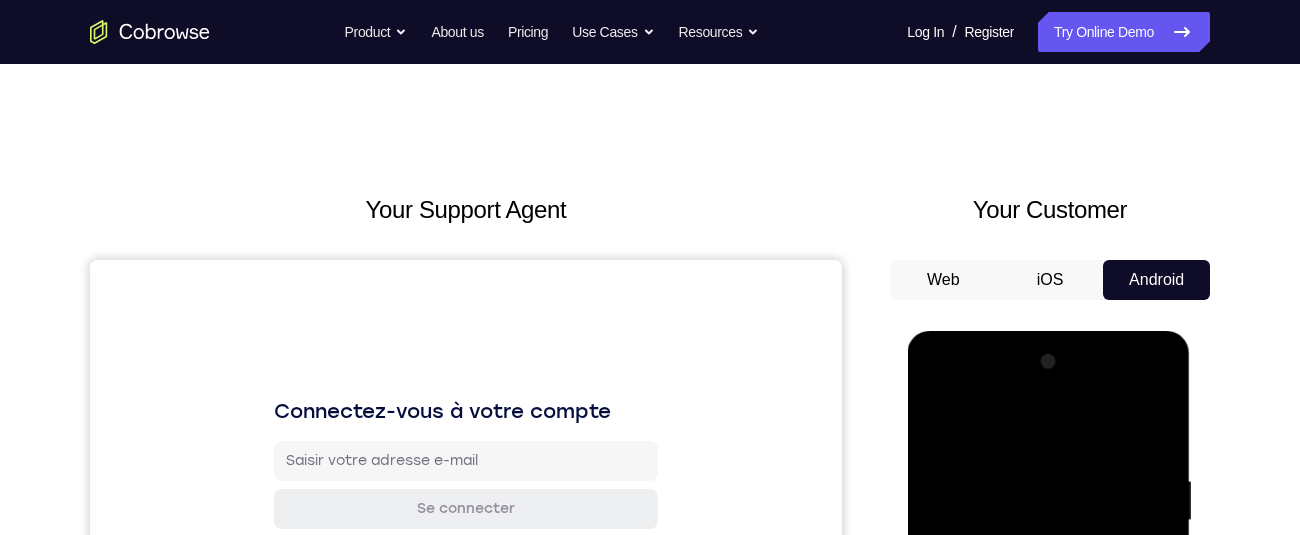 click at bounding box center (1048, 626) 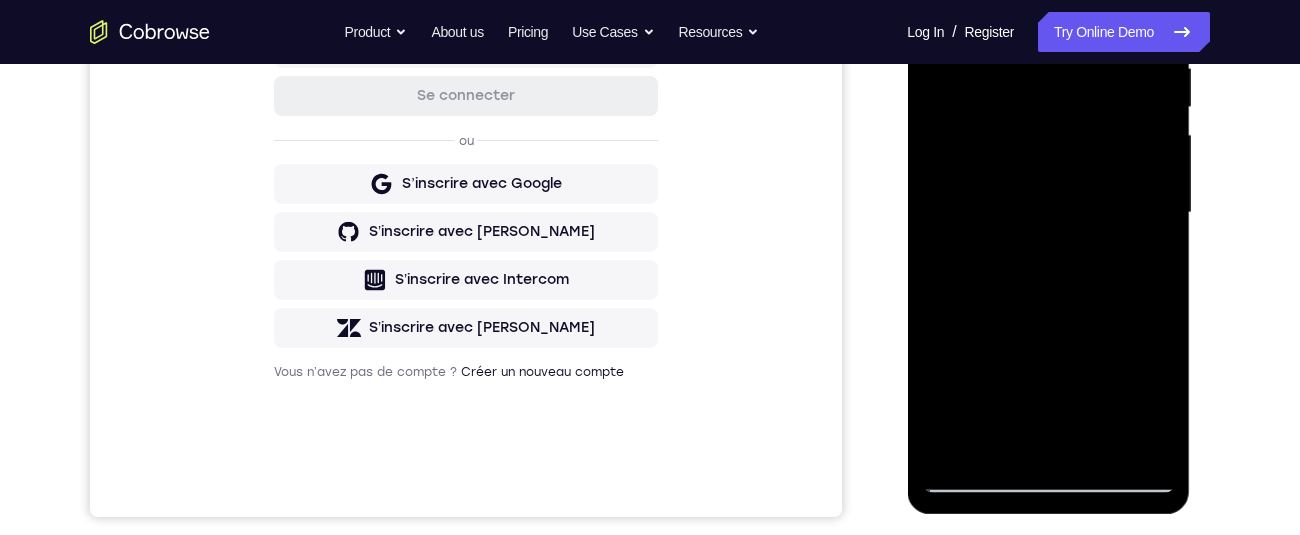click at bounding box center [1048, 213] 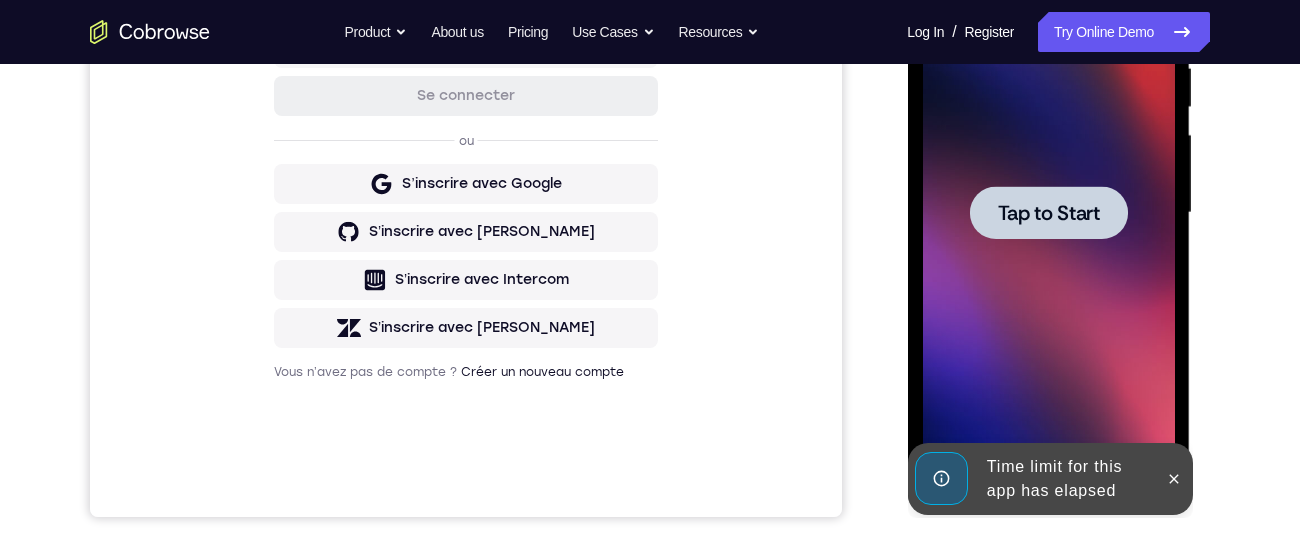 click at bounding box center [1173, 479] 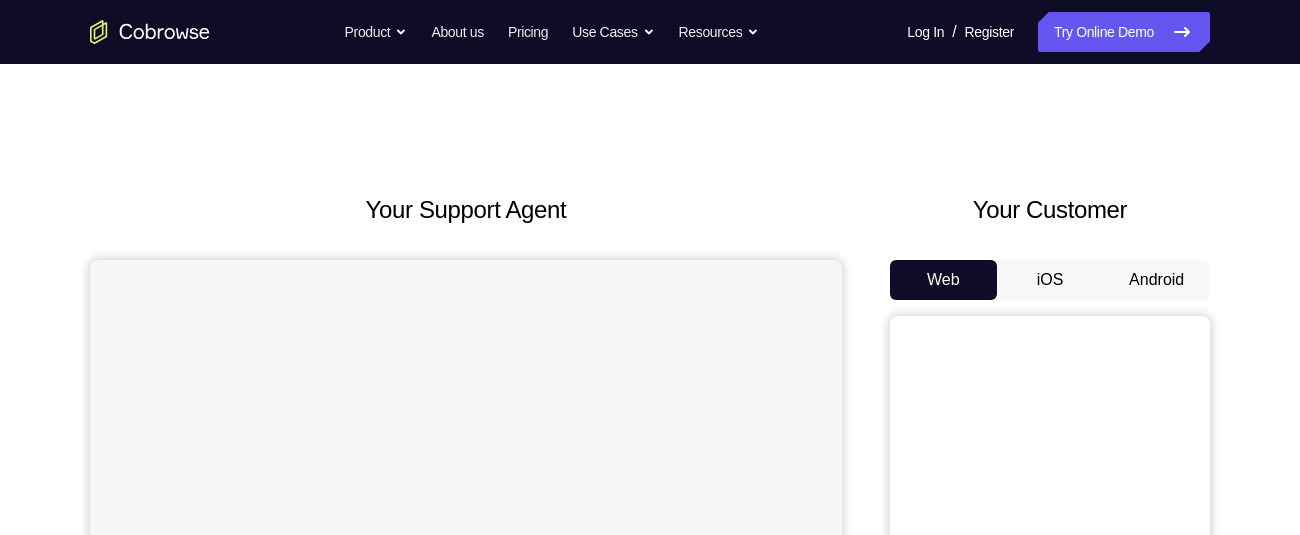 scroll, scrollTop: 0, scrollLeft: 0, axis: both 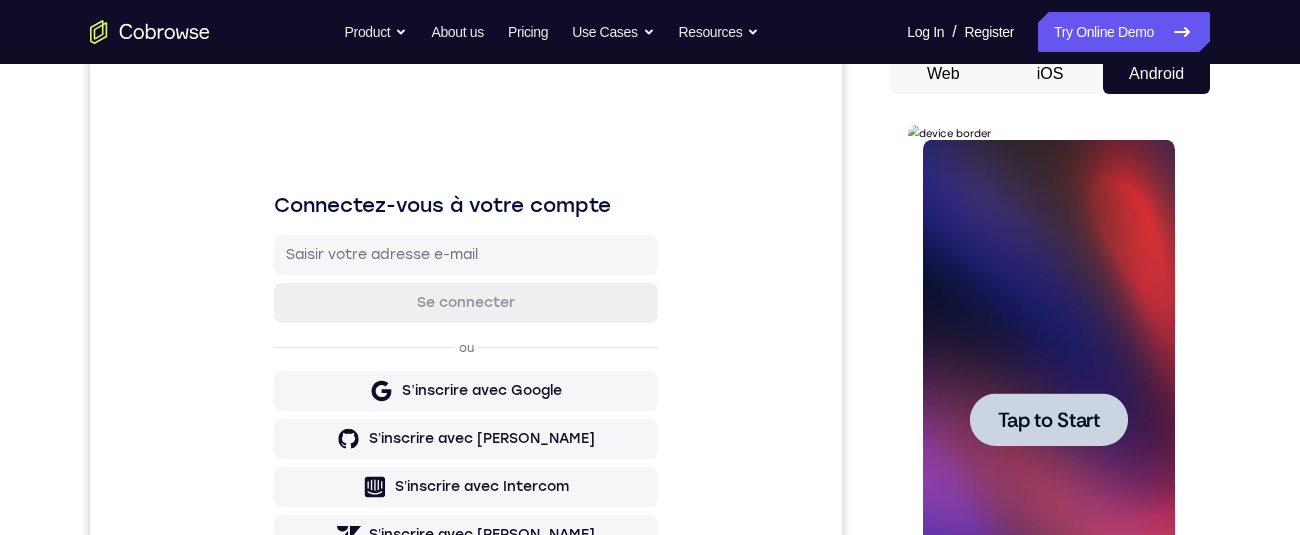 click on "Tap to Start" at bounding box center (1048, 420) 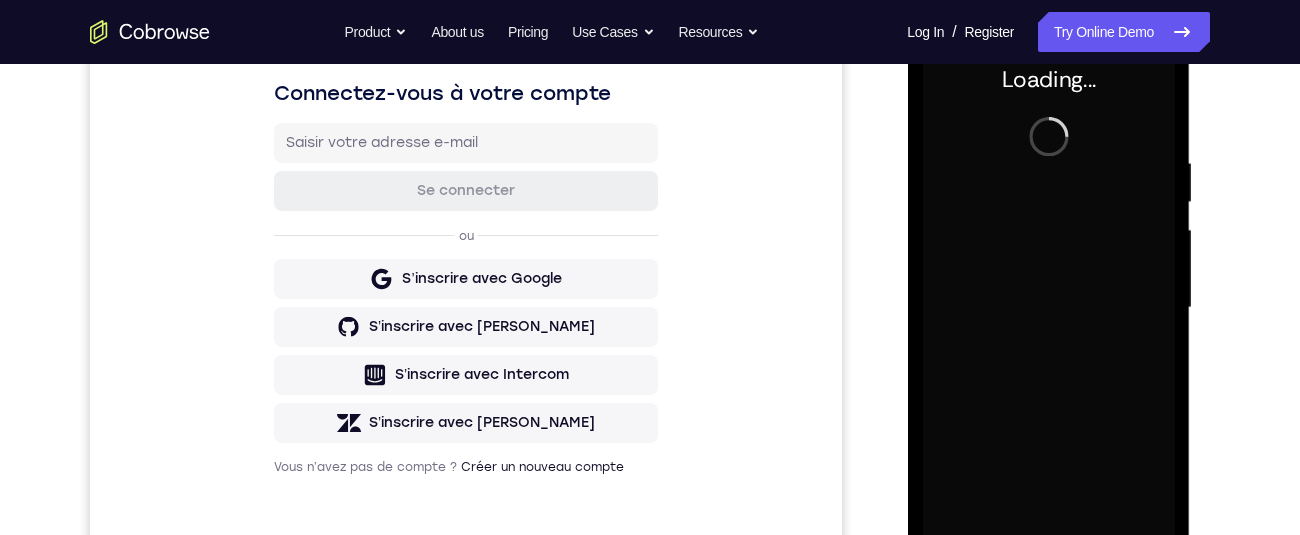 click at bounding box center [1048, 308] 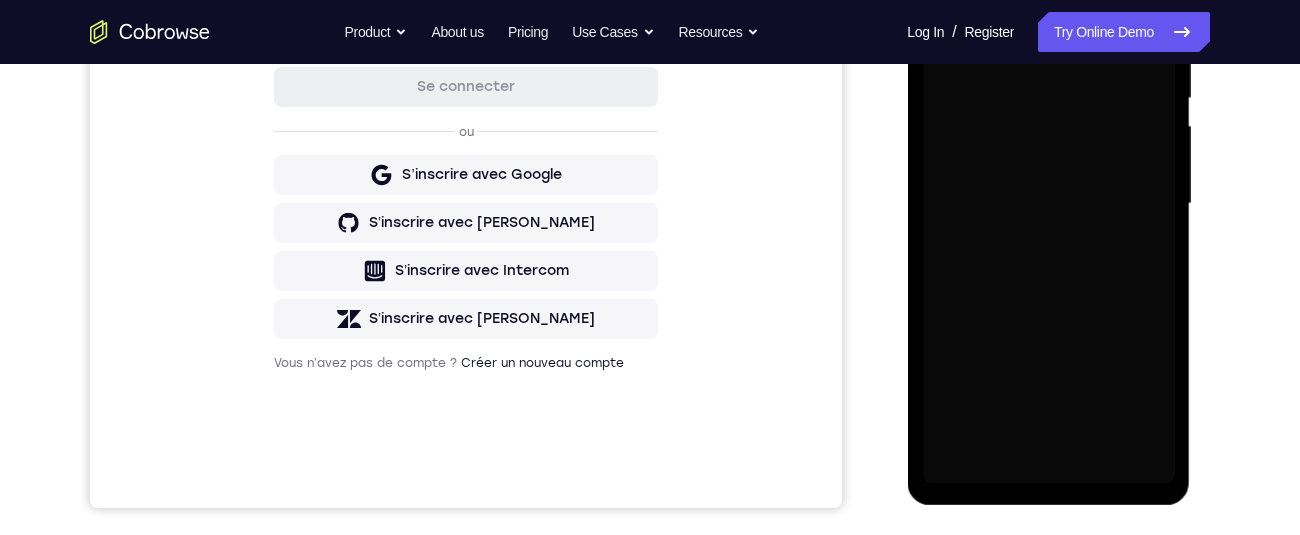 scroll, scrollTop: 542, scrollLeft: 0, axis: vertical 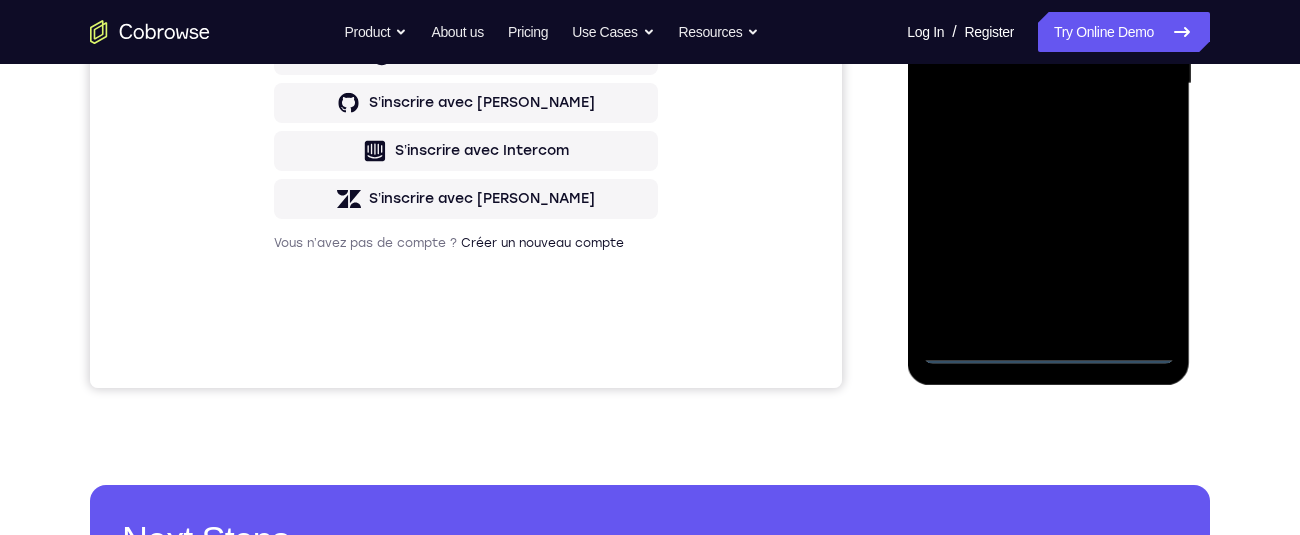 click at bounding box center (1048, 84) 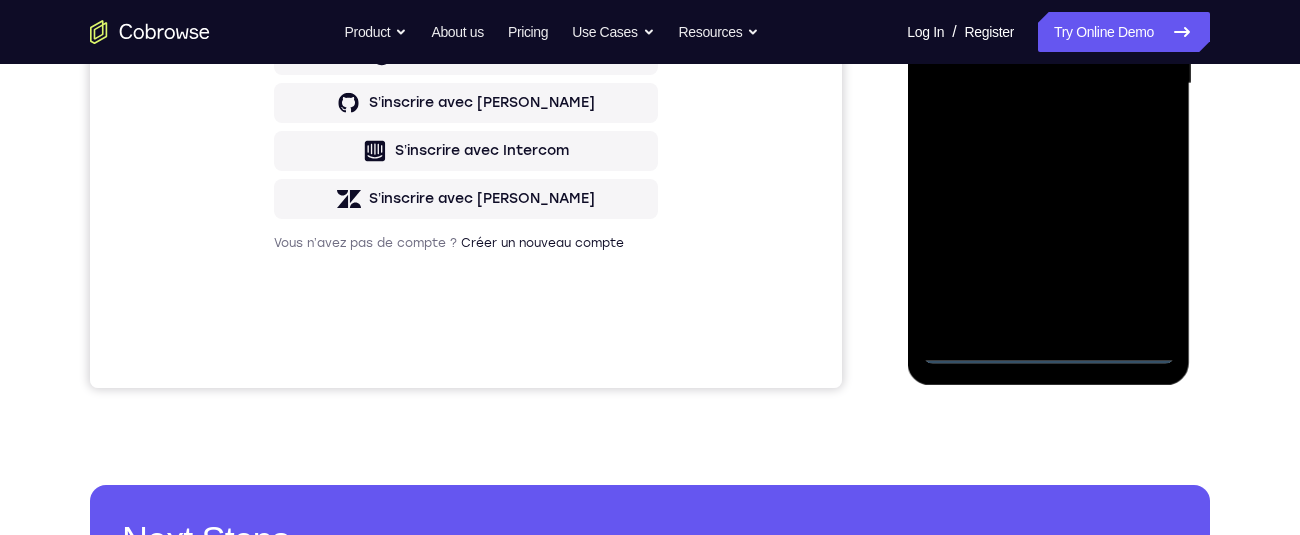 scroll, scrollTop: 430, scrollLeft: 0, axis: vertical 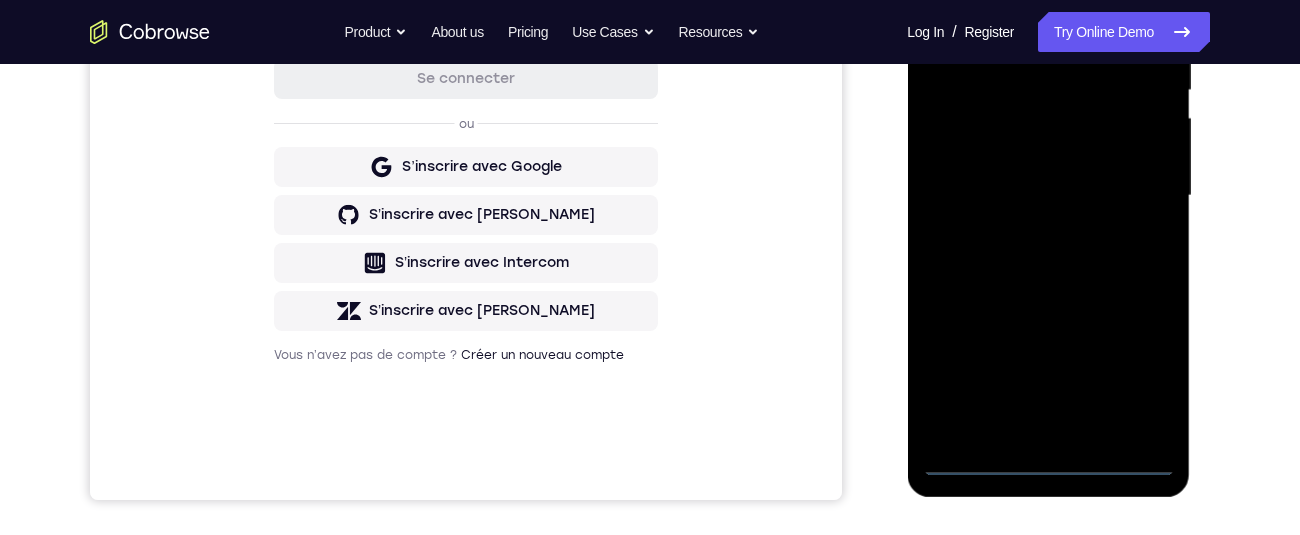 click at bounding box center (1048, 196) 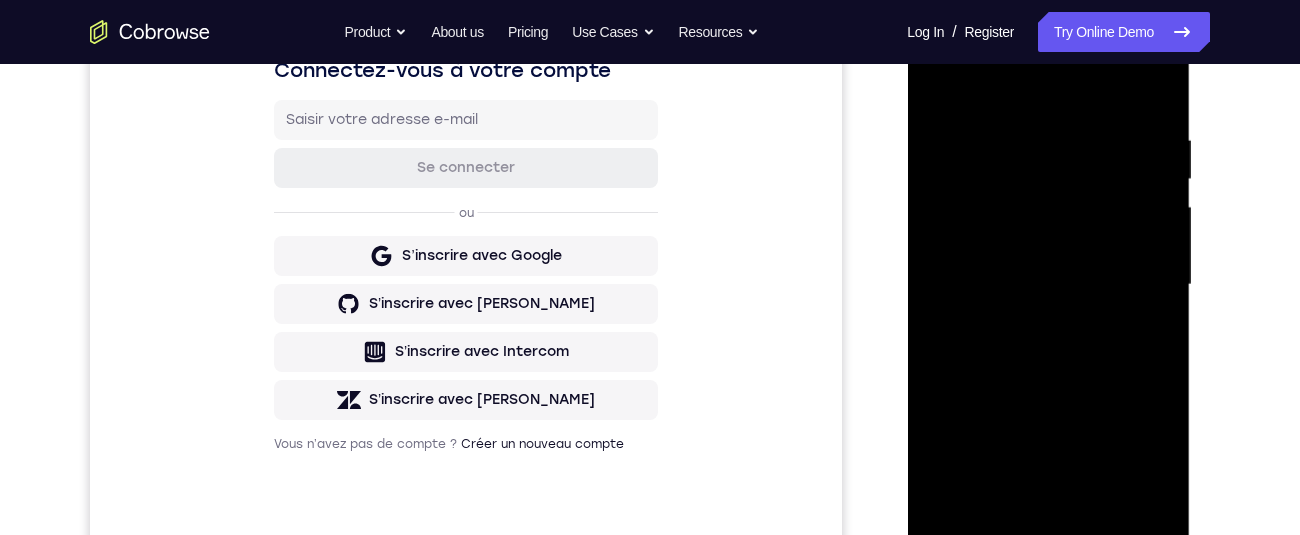 scroll, scrollTop: 196, scrollLeft: 0, axis: vertical 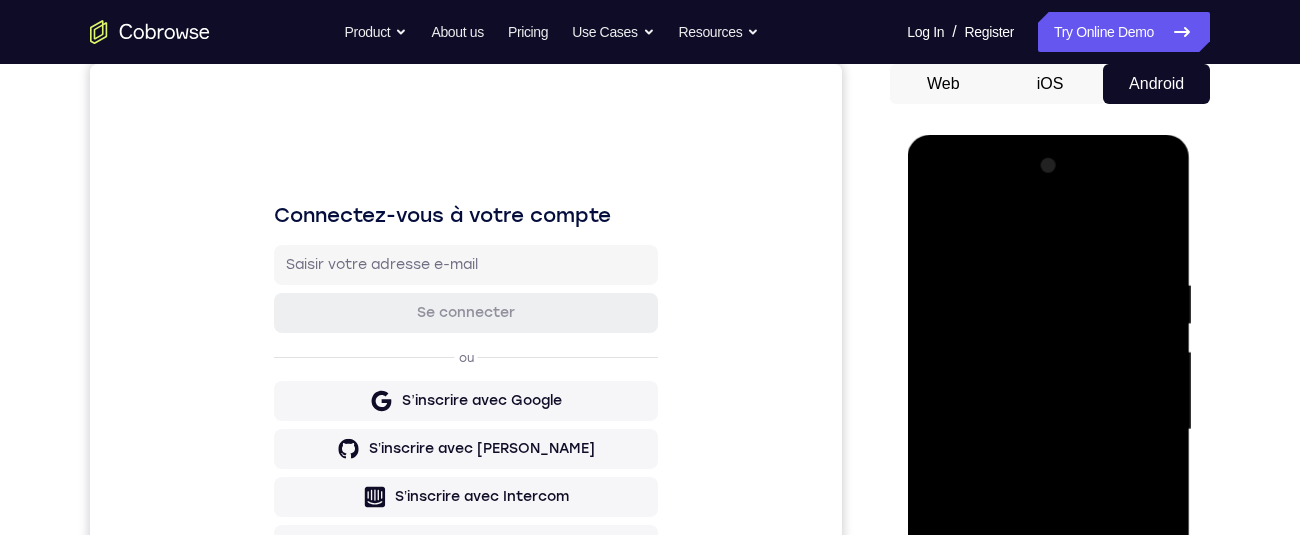 click at bounding box center (1048, 430) 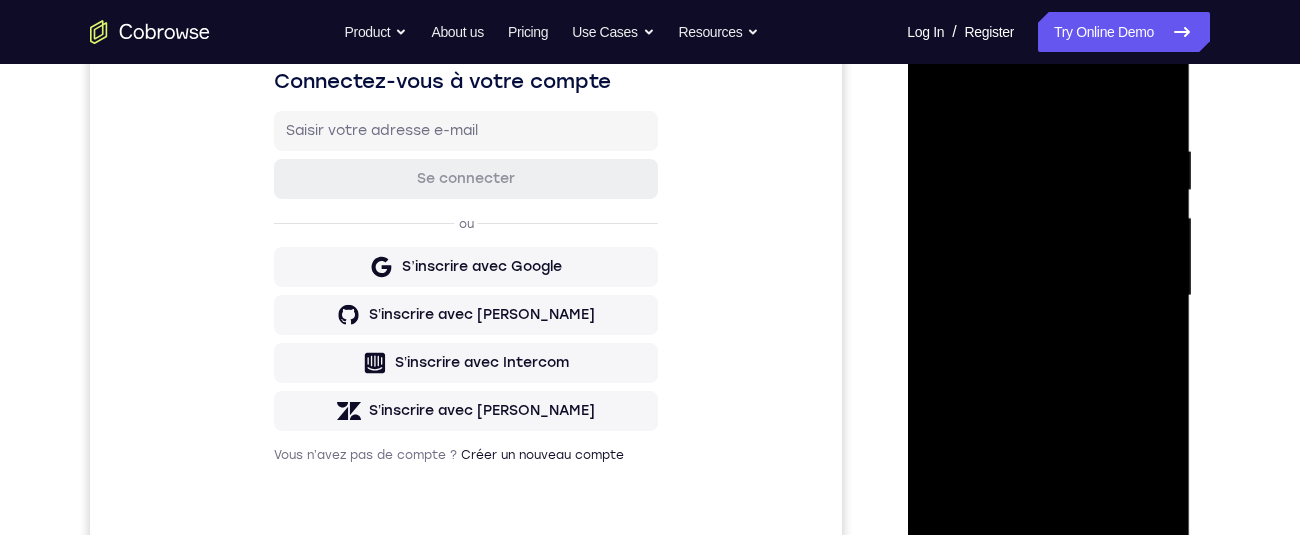 click at bounding box center (1048, 296) 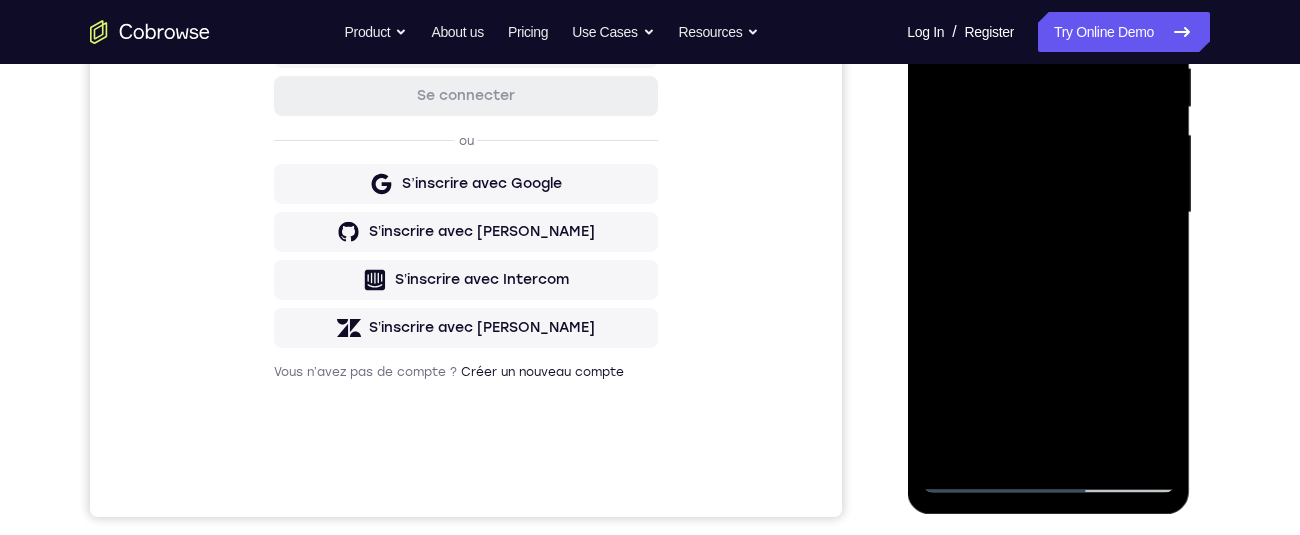 click at bounding box center (1048, 213) 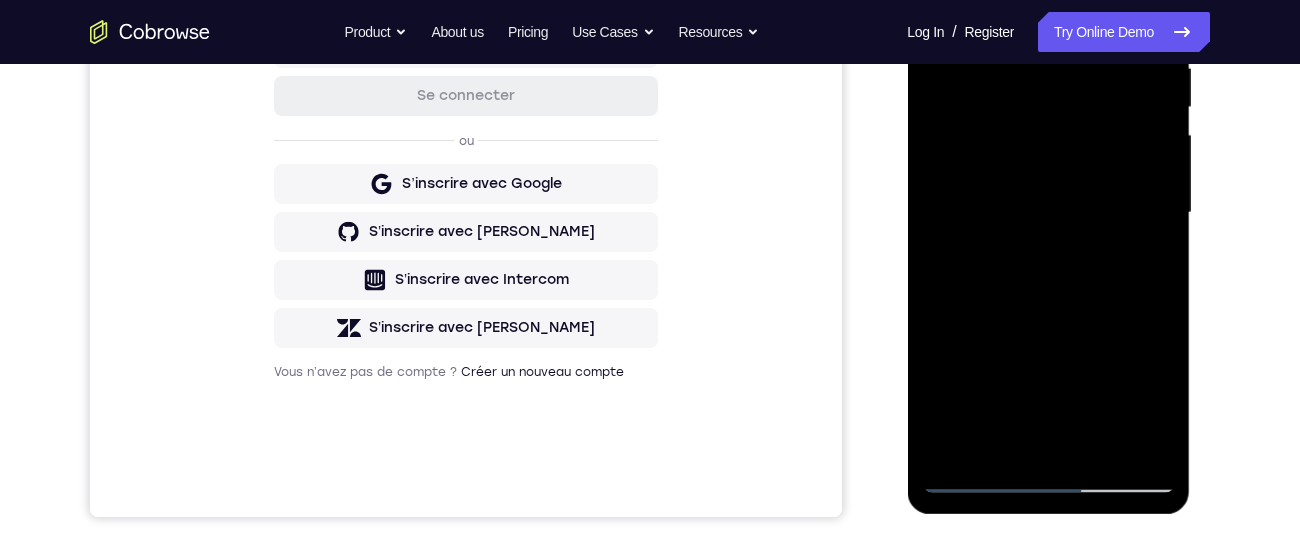 click at bounding box center [1048, 213] 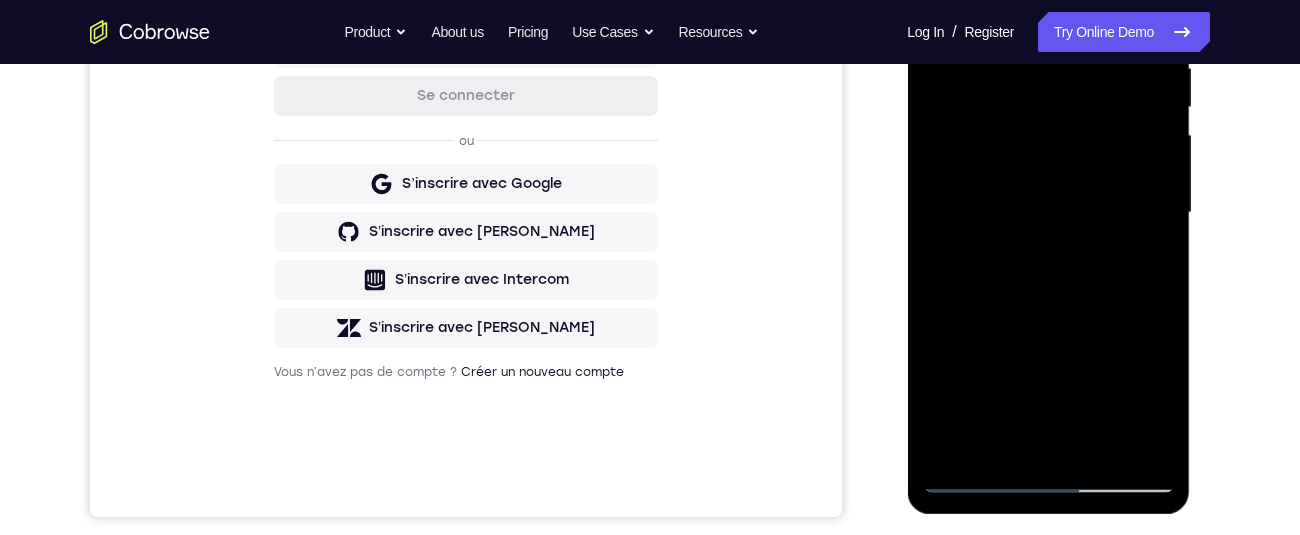 click at bounding box center (1048, 213) 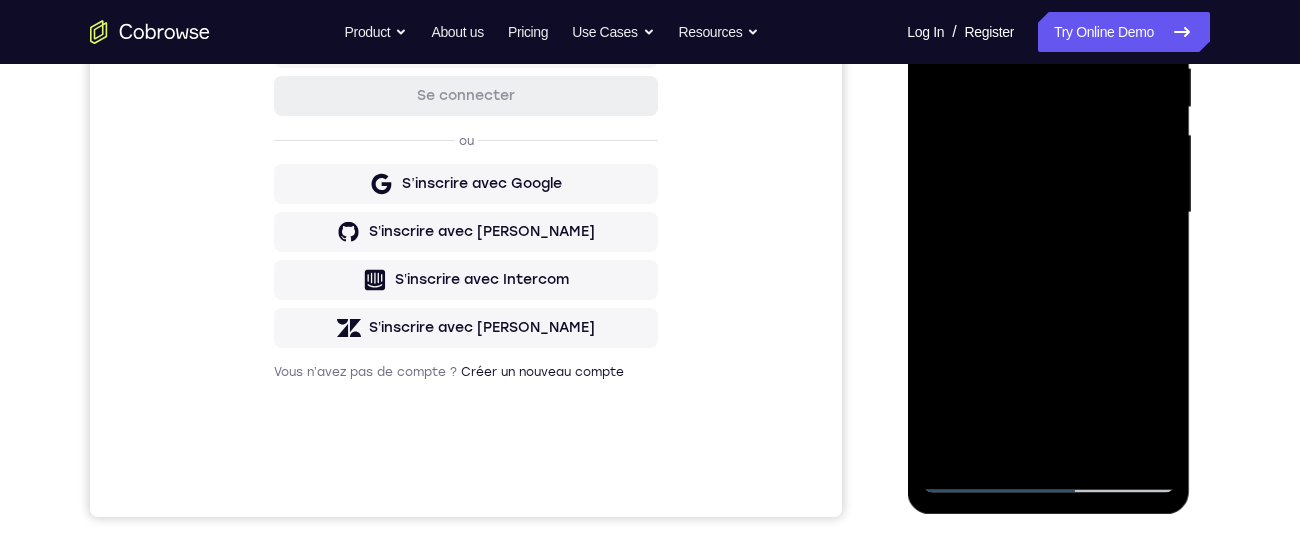 click at bounding box center [1048, 213] 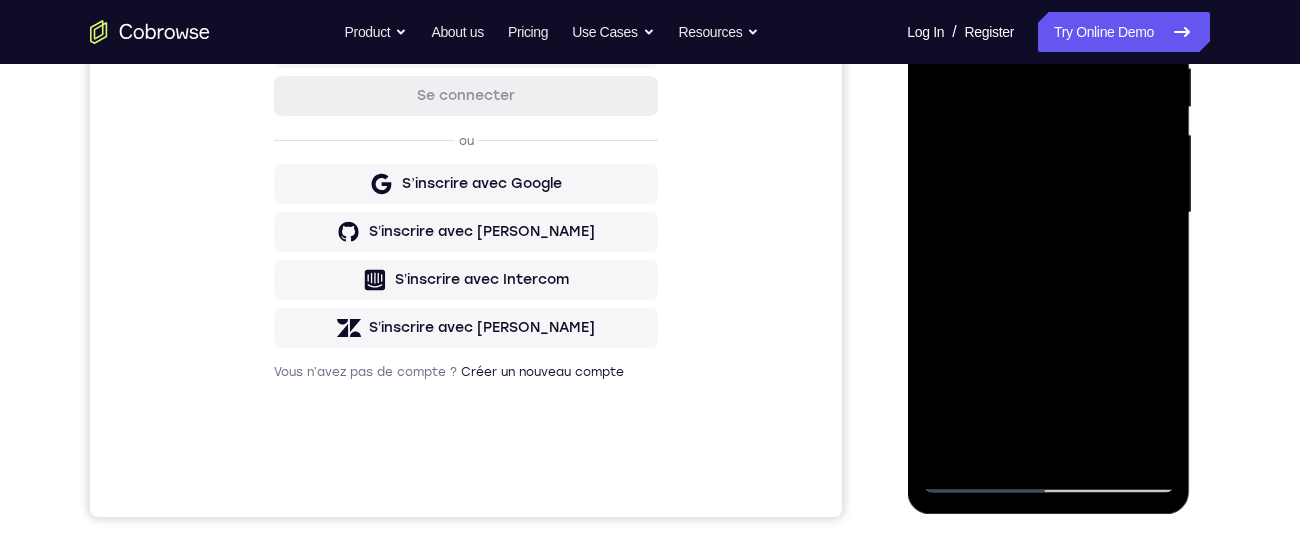 click at bounding box center (1048, 213) 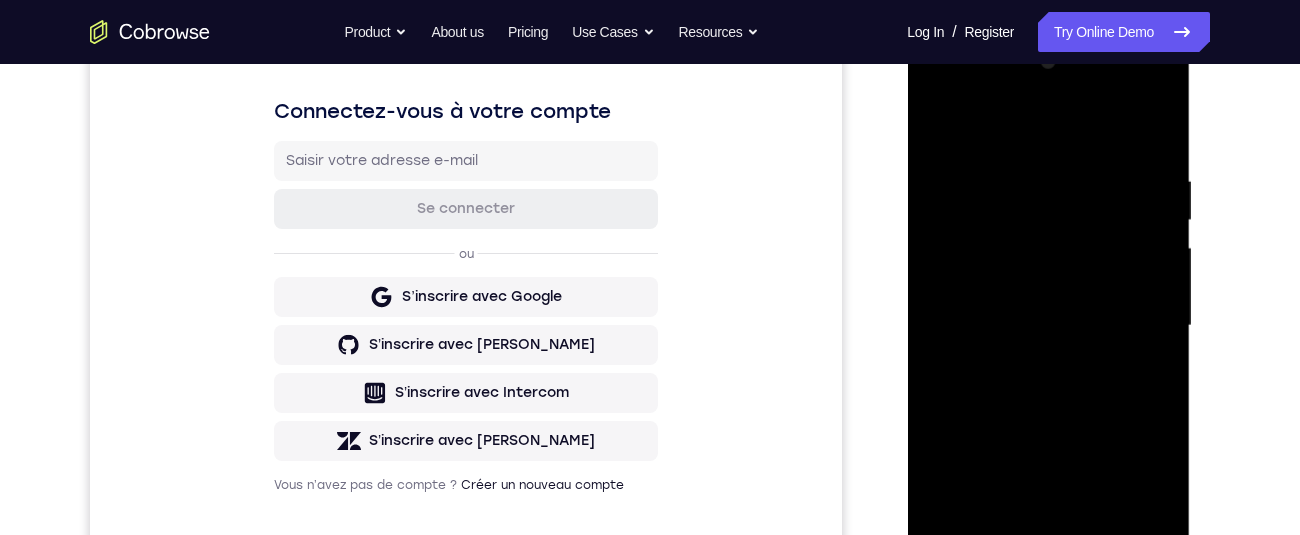 click at bounding box center [1048, 326] 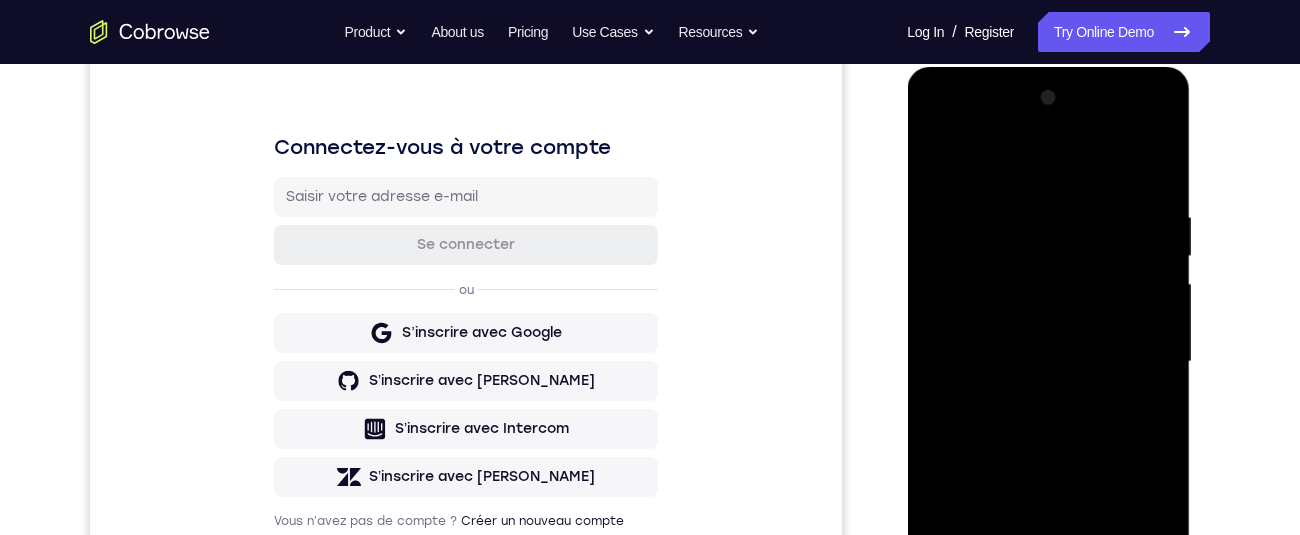 click at bounding box center (1048, 362) 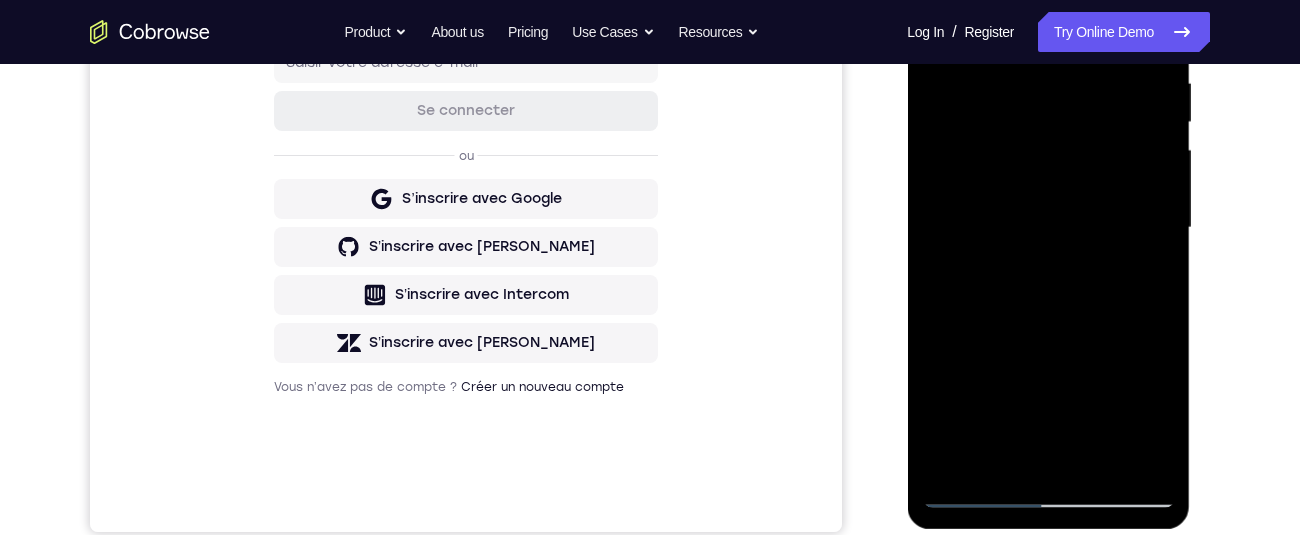 scroll, scrollTop: 400, scrollLeft: 0, axis: vertical 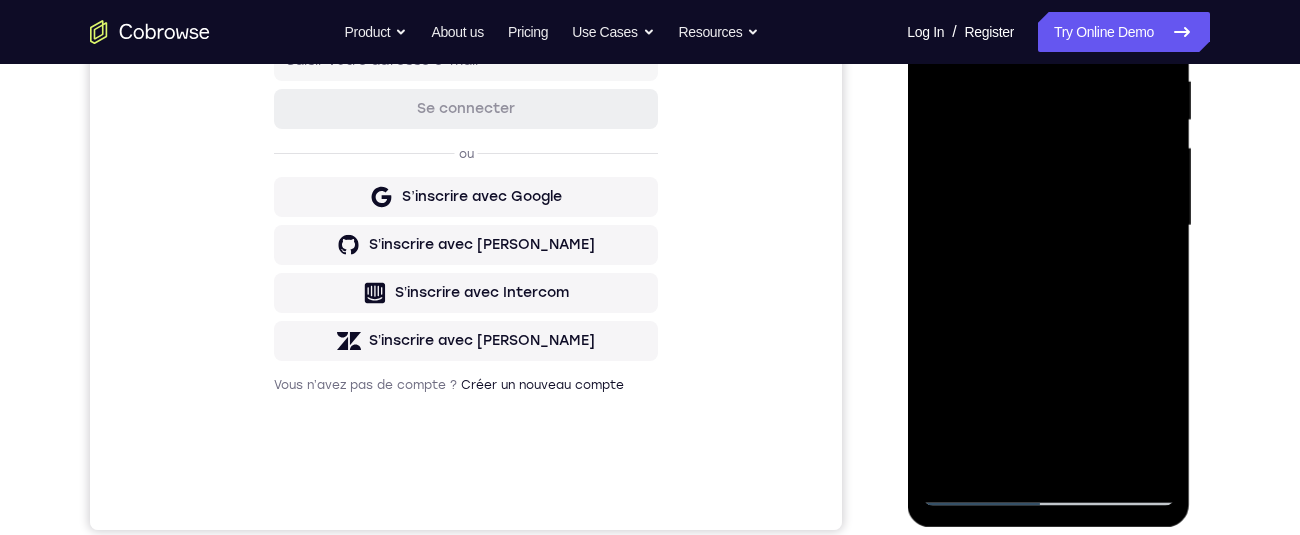 click at bounding box center [1048, 226] 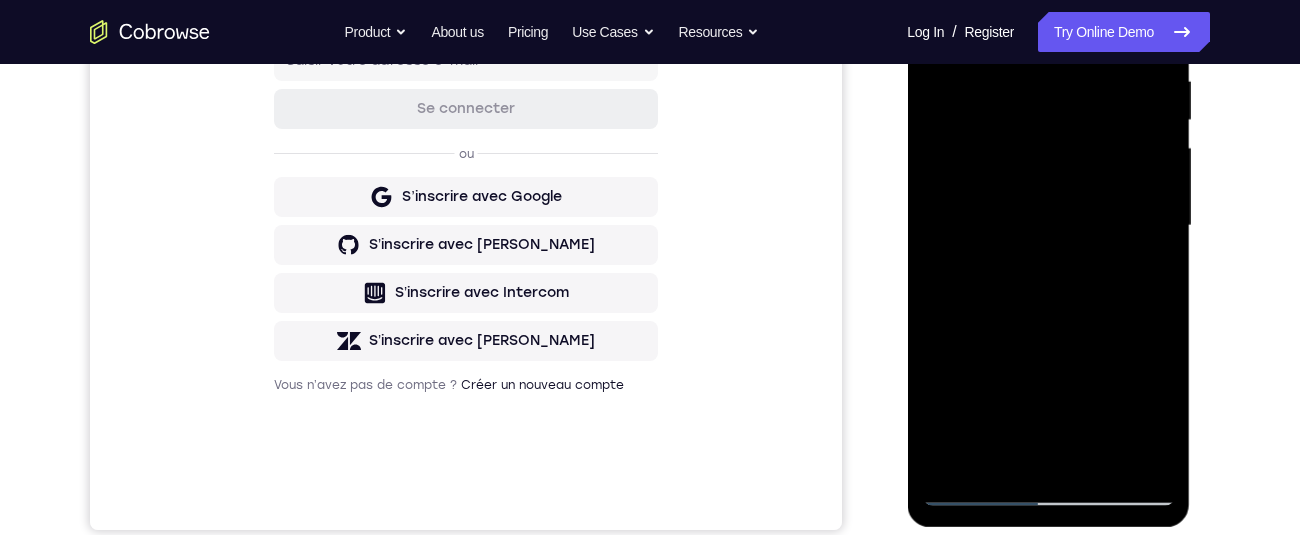click at bounding box center [1048, 226] 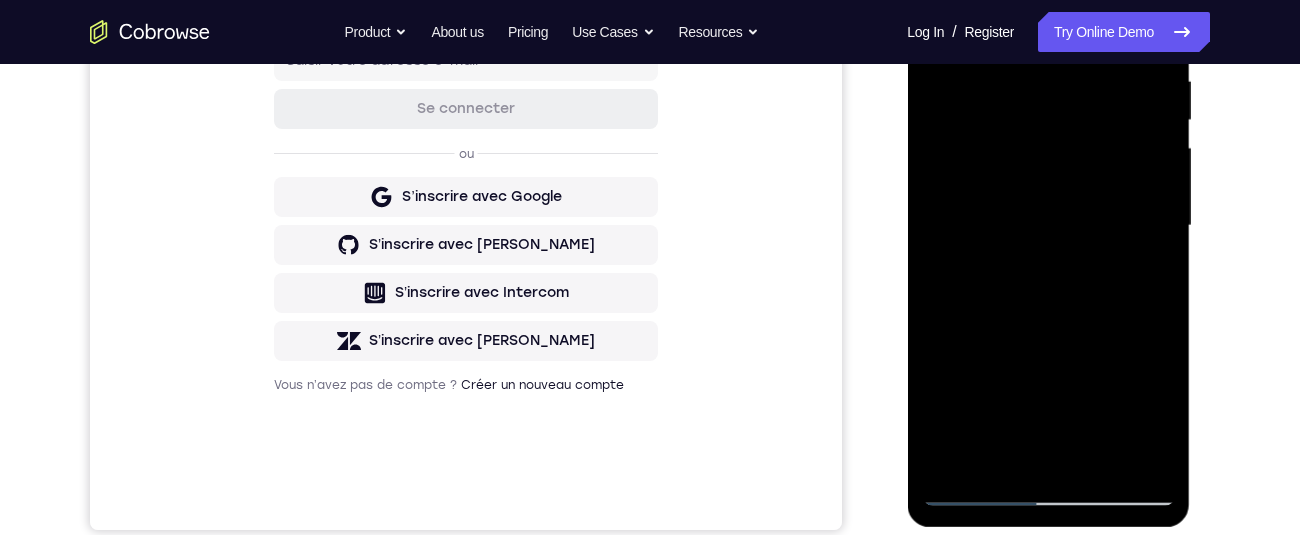 click at bounding box center [1048, 226] 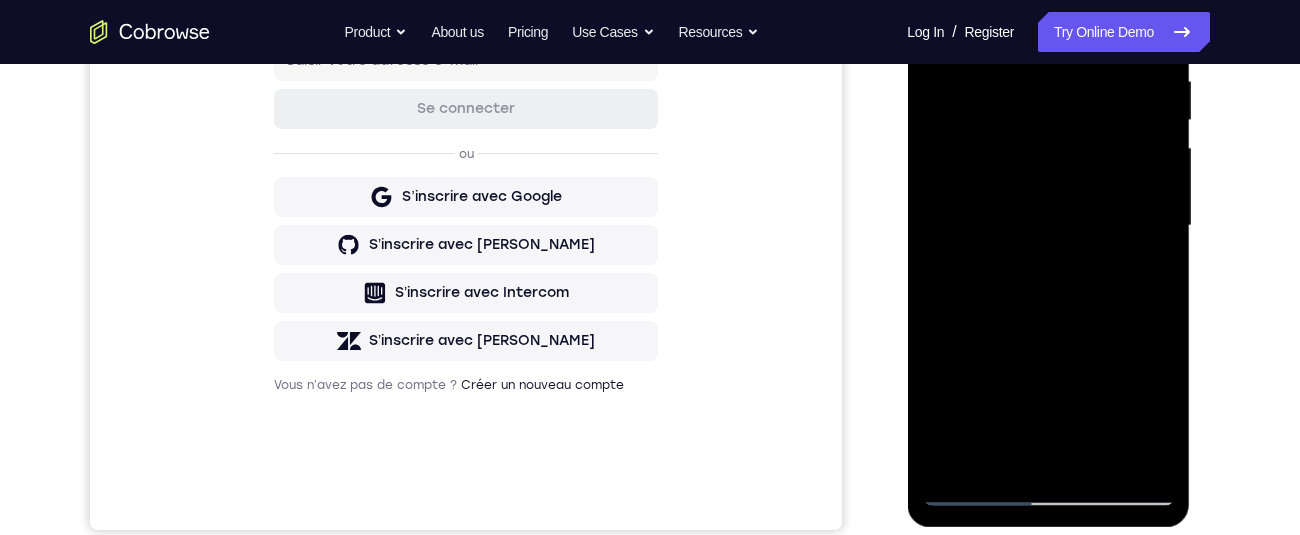 click at bounding box center [1048, 226] 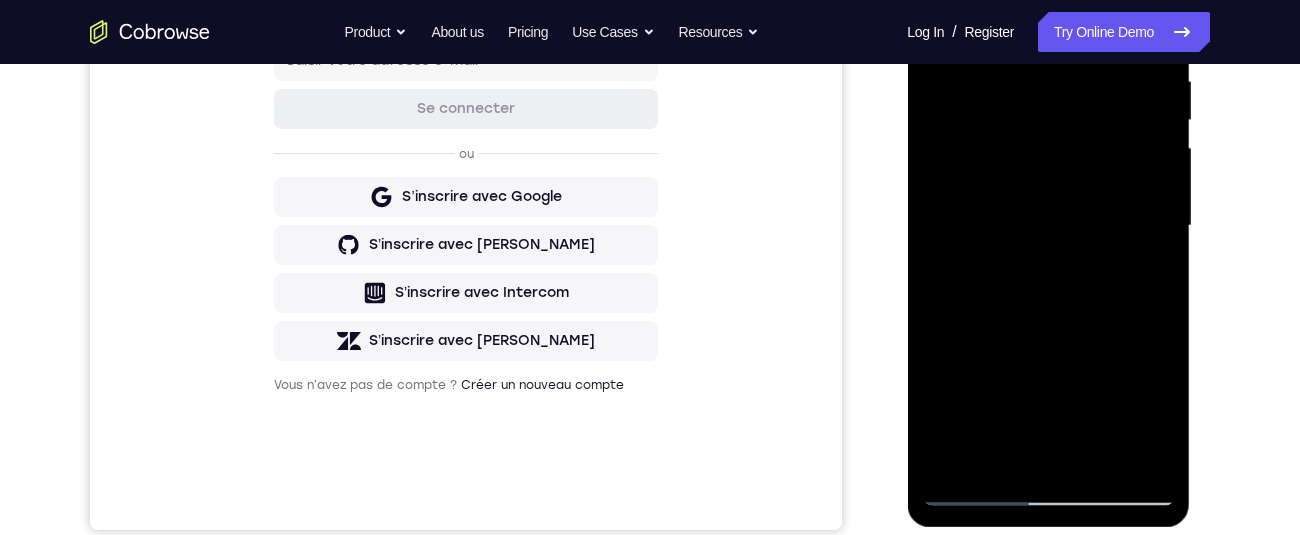 scroll, scrollTop: 355, scrollLeft: 0, axis: vertical 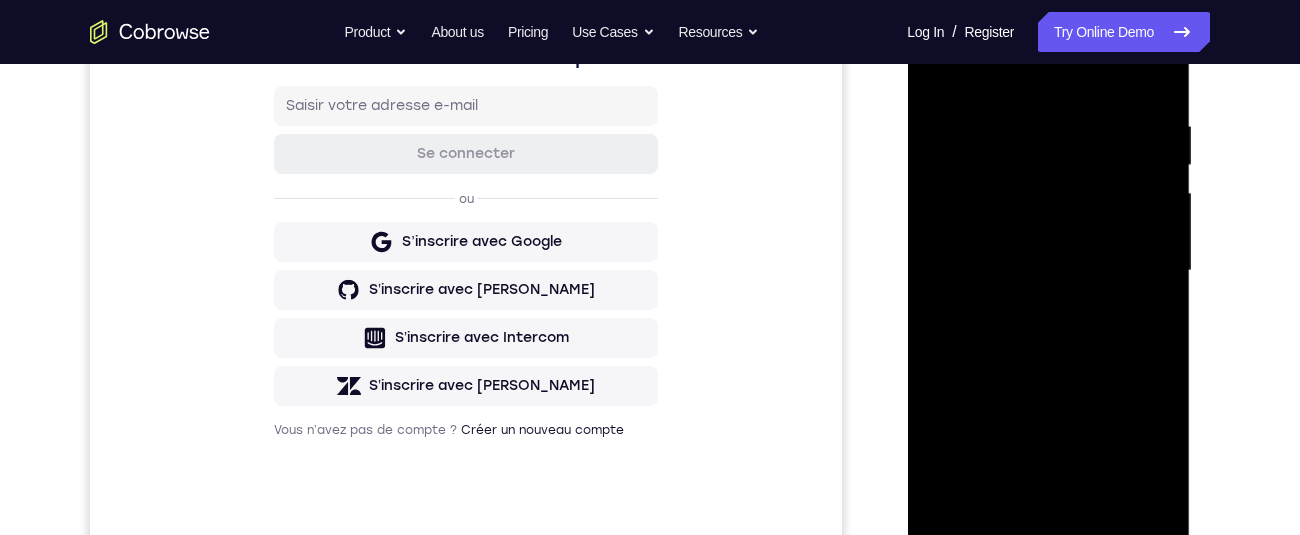 click at bounding box center [1048, 271] 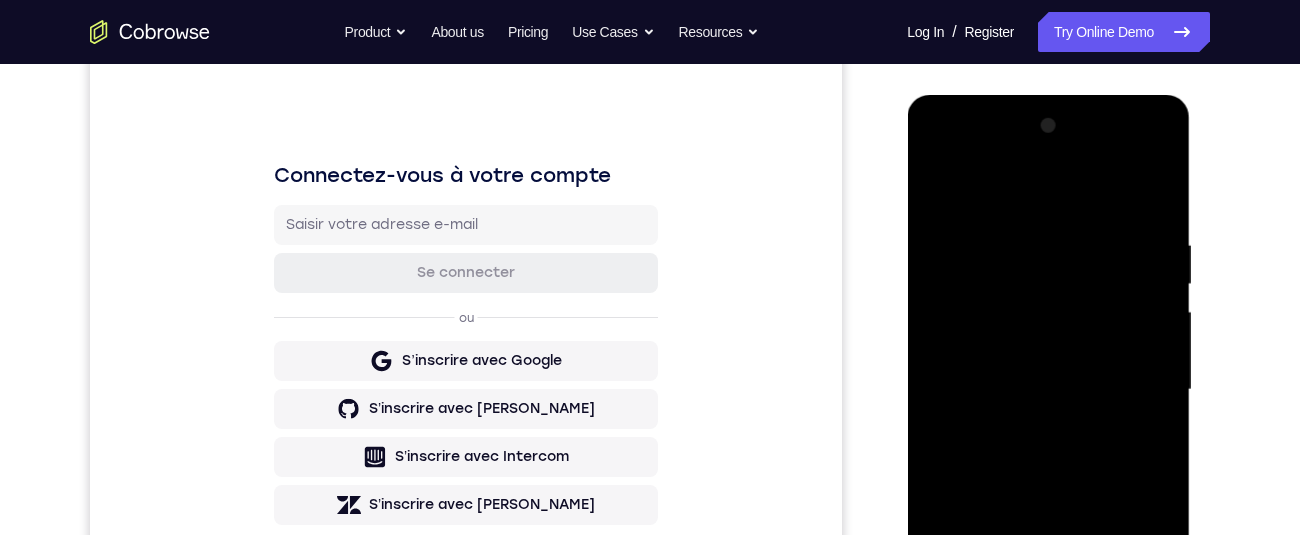 scroll, scrollTop: 216, scrollLeft: 0, axis: vertical 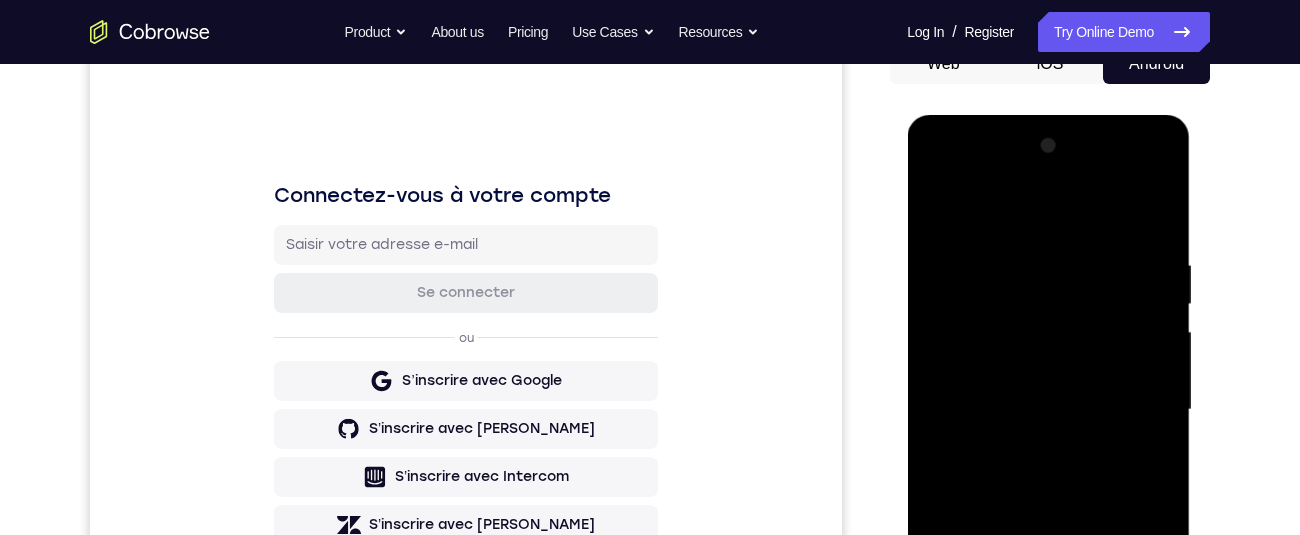 click at bounding box center [1048, 410] 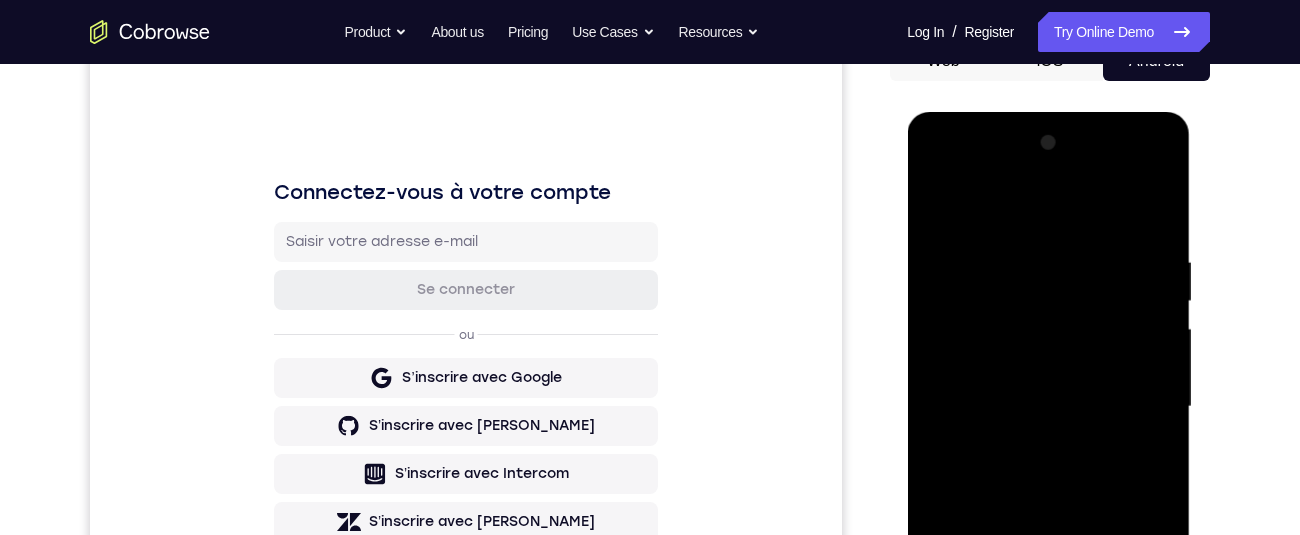 click at bounding box center [1048, 407] 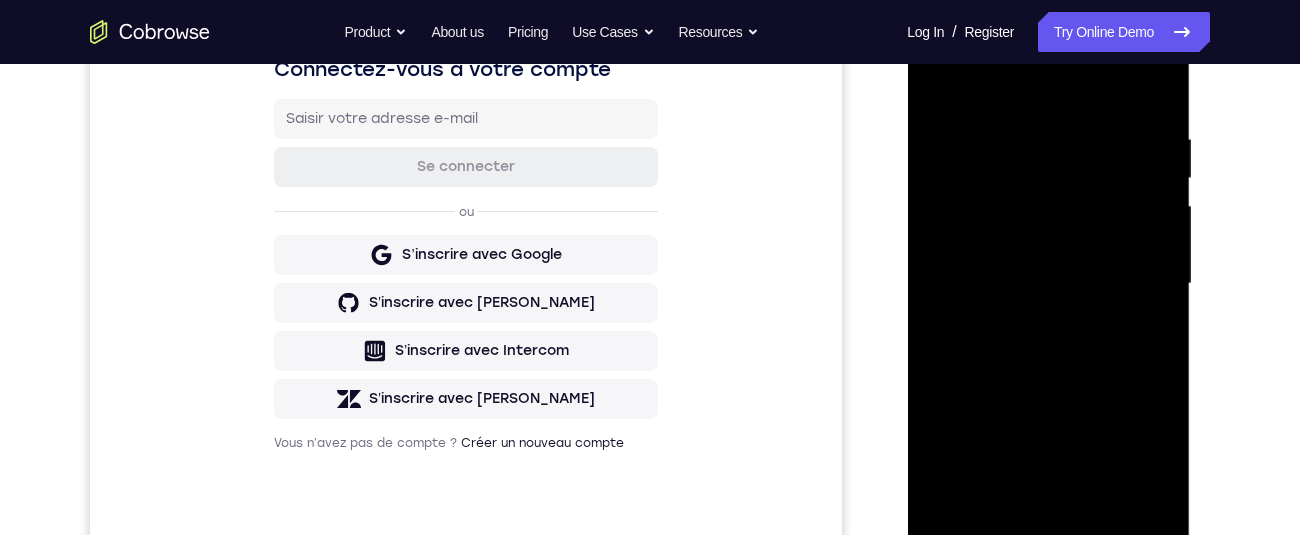 scroll, scrollTop: 177, scrollLeft: 0, axis: vertical 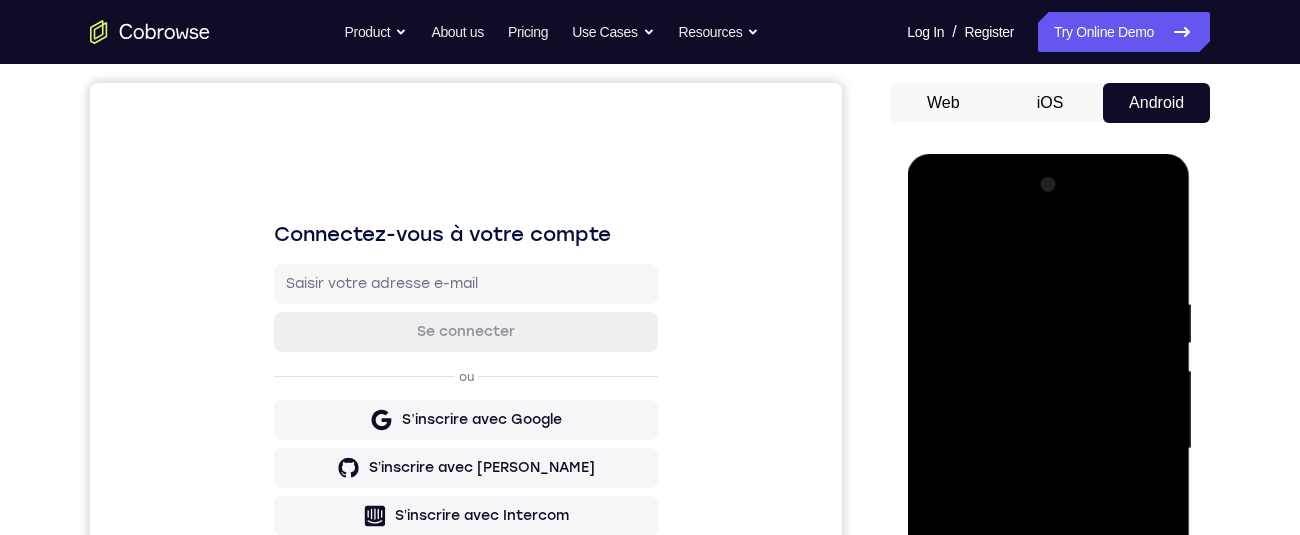 click at bounding box center (1048, 449) 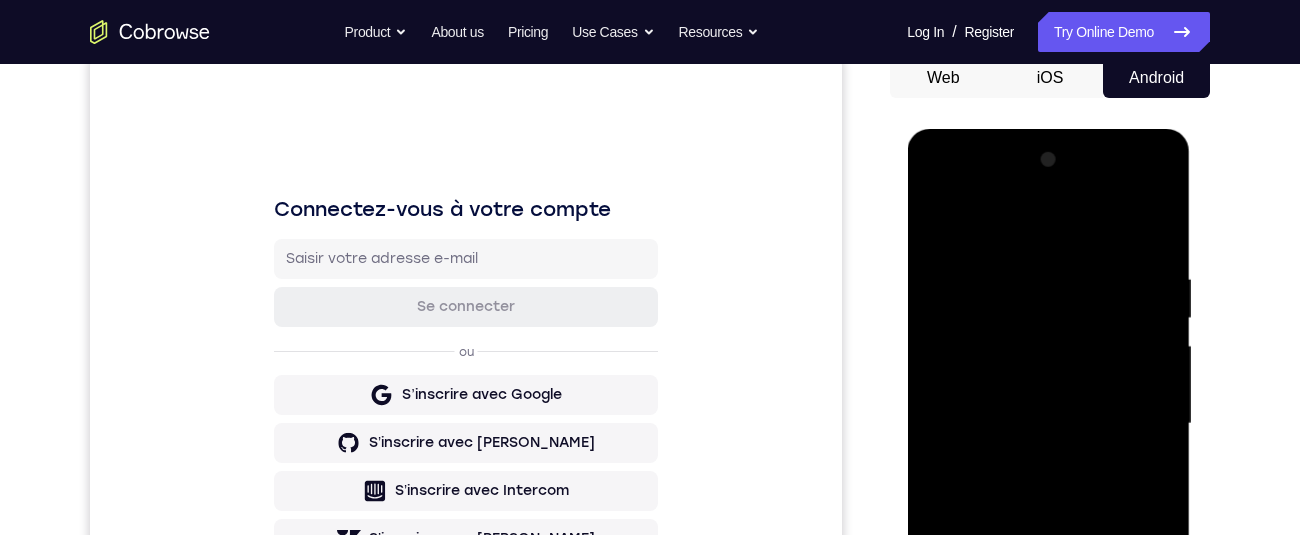 click at bounding box center [1048, 424] 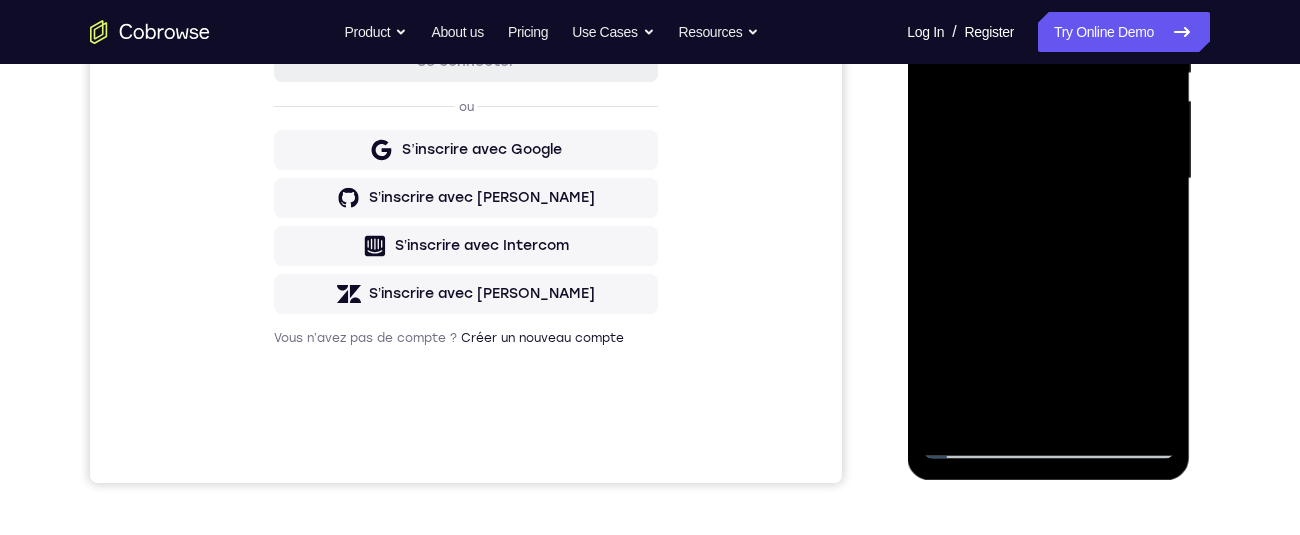 scroll, scrollTop: 539, scrollLeft: 0, axis: vertical 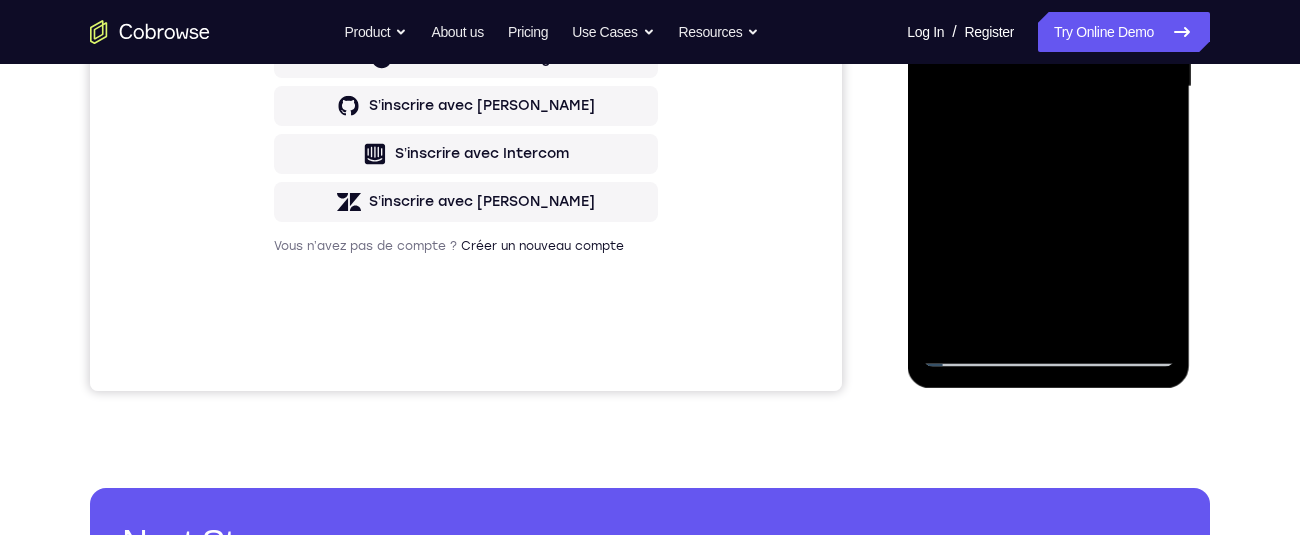 click at bounding box center (1048, 87) 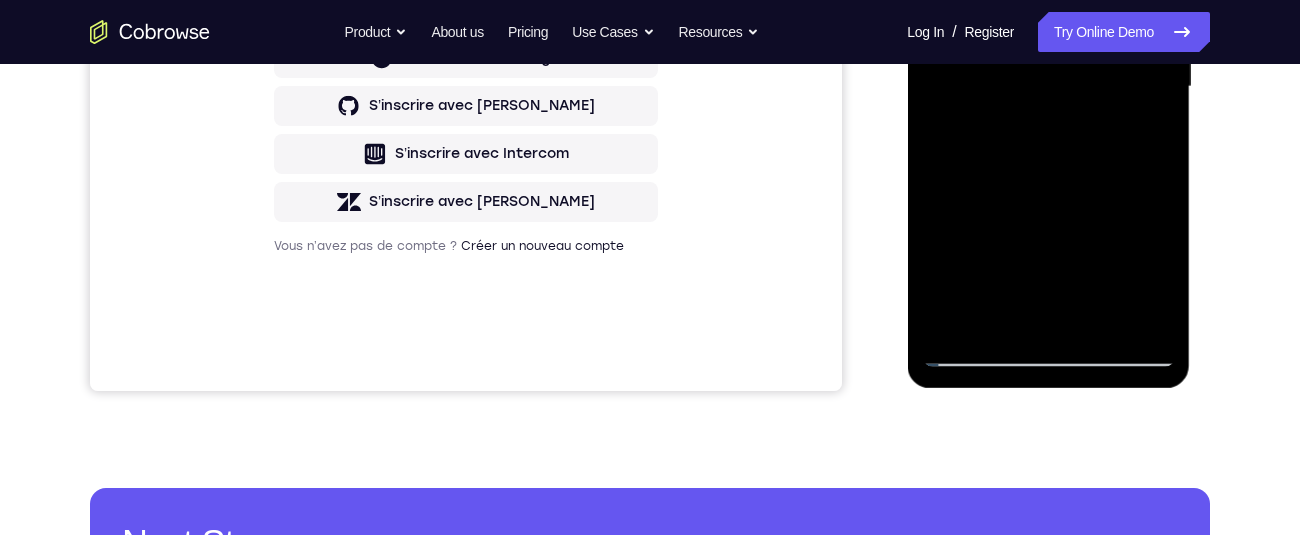 click at bounding box center (1048, 87) 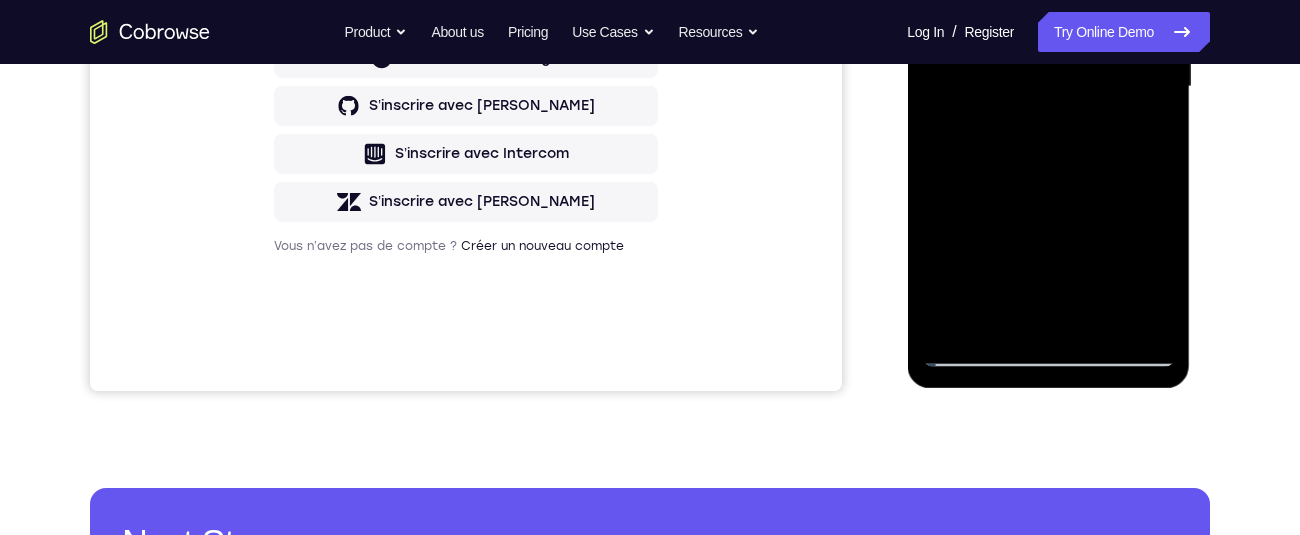 click at bounding box center [1048, 87] 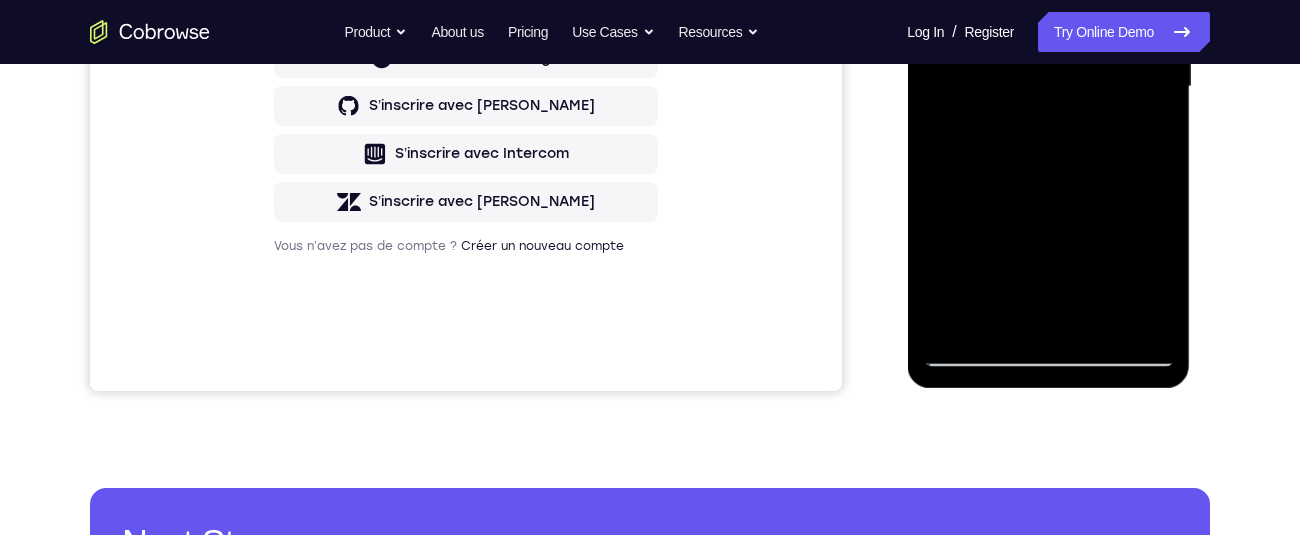 click at bounding box center [1048, 87] 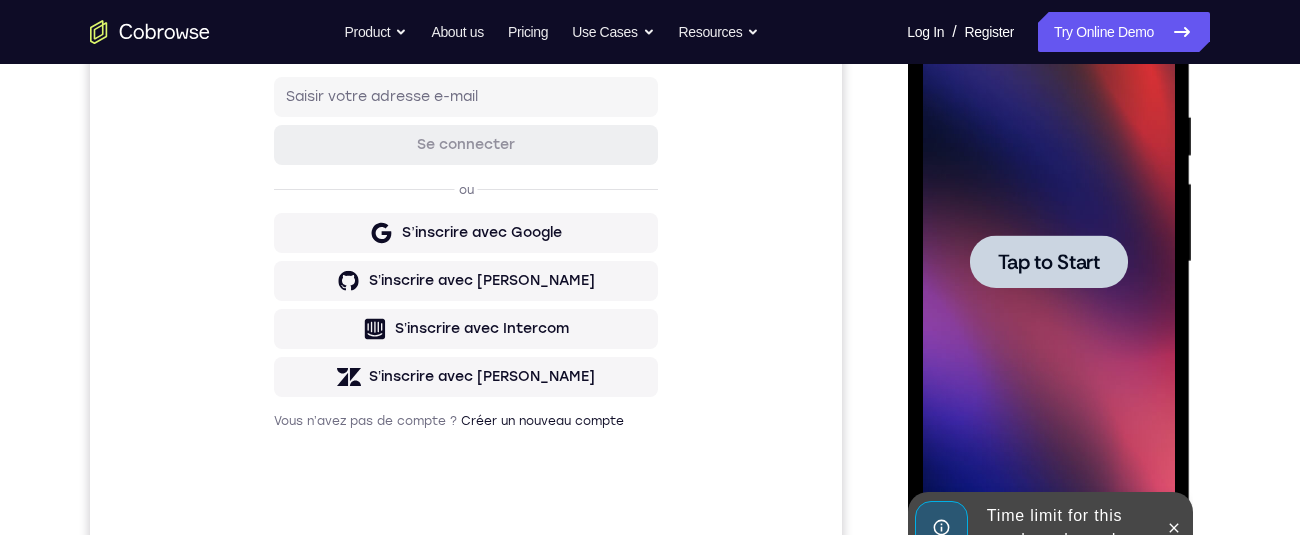 scroll, scrollTop: 0, scrollLeft: 0, axis: both 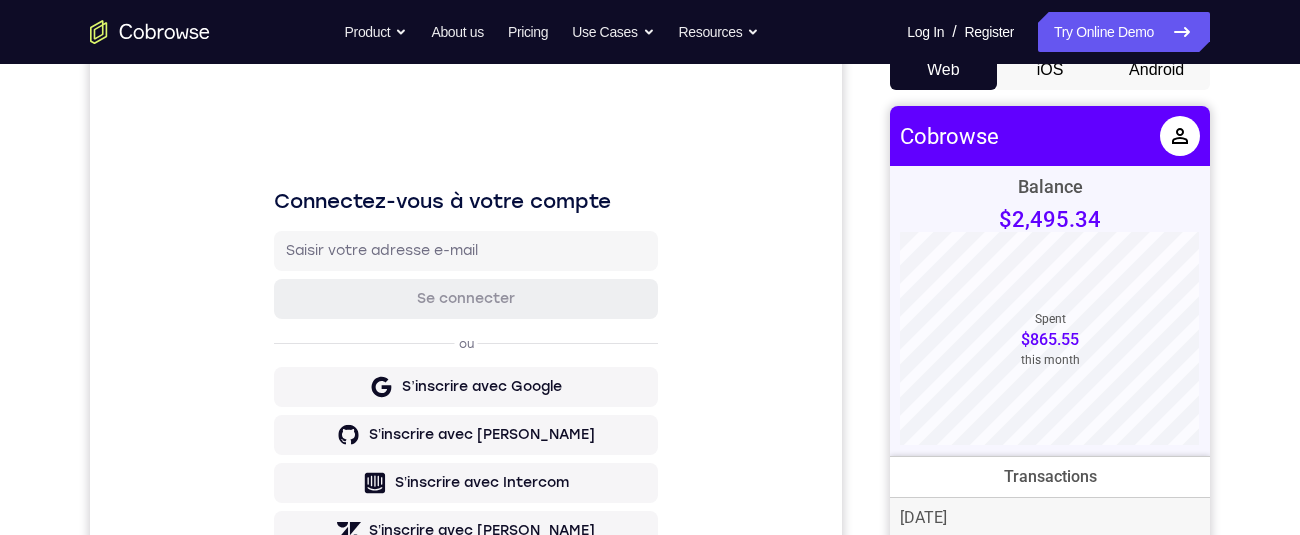 click on "Android" at bounding box center (1156, 70) 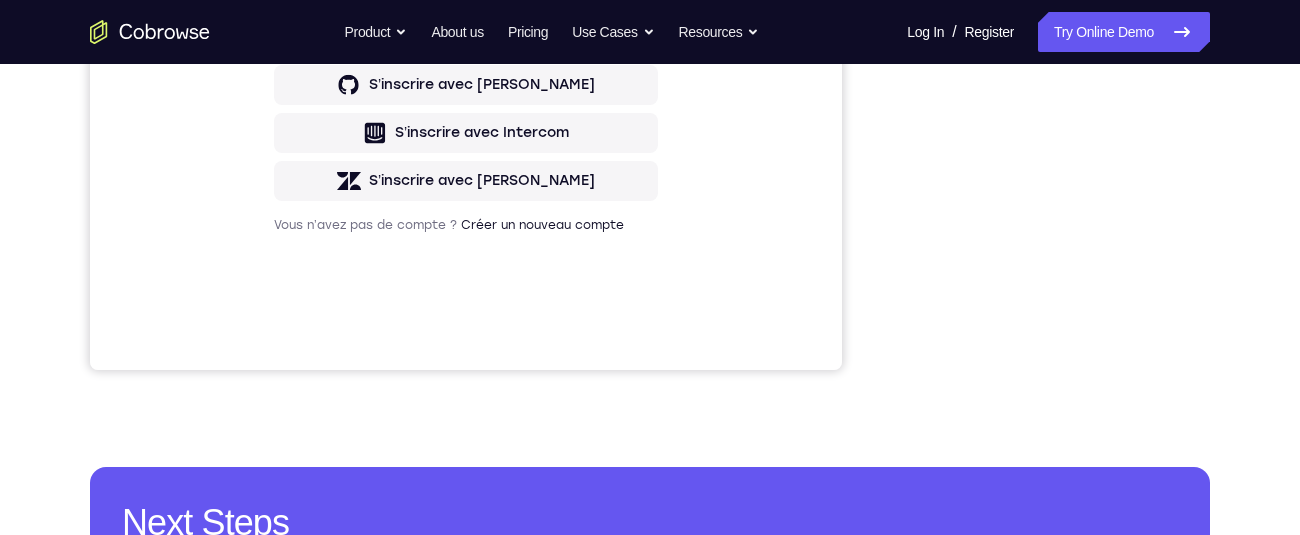 scroll, scrollTop: 431, scrollLeft: 0, axis: vertical 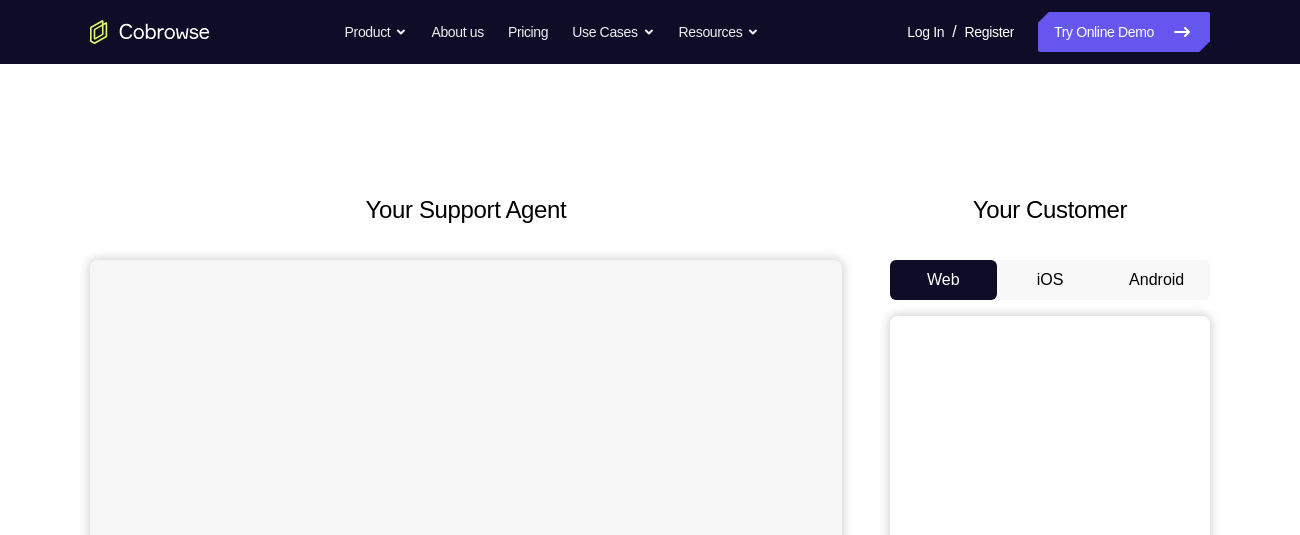 click on "Android" at bounding box center [1156, 280] 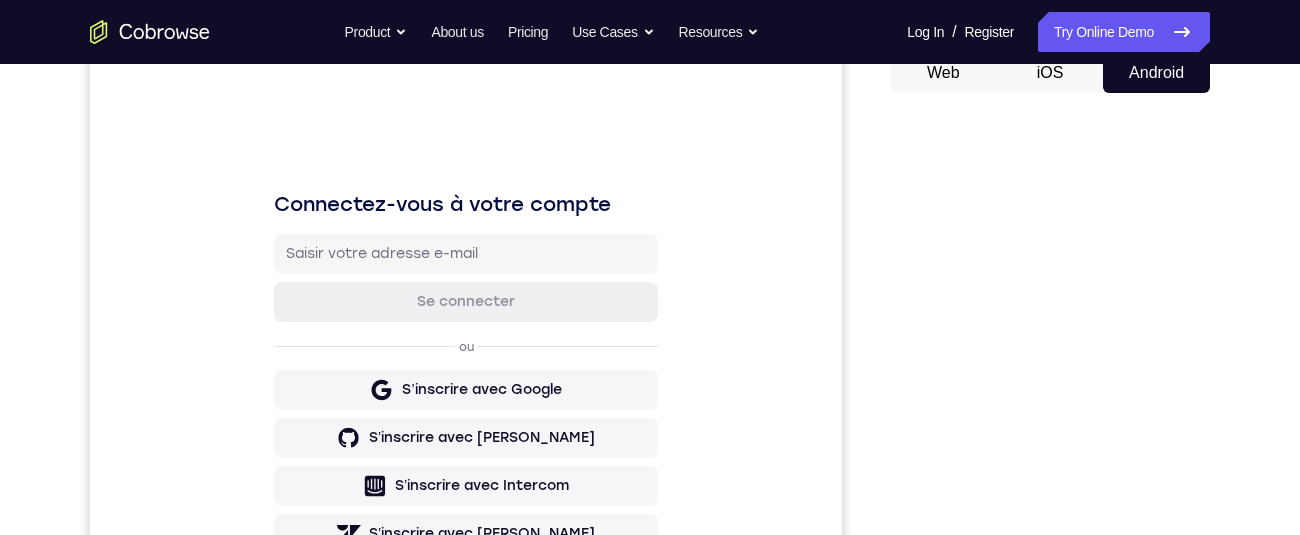 scroll, scrollTop: 0, scrollLeft: 0, axis: both 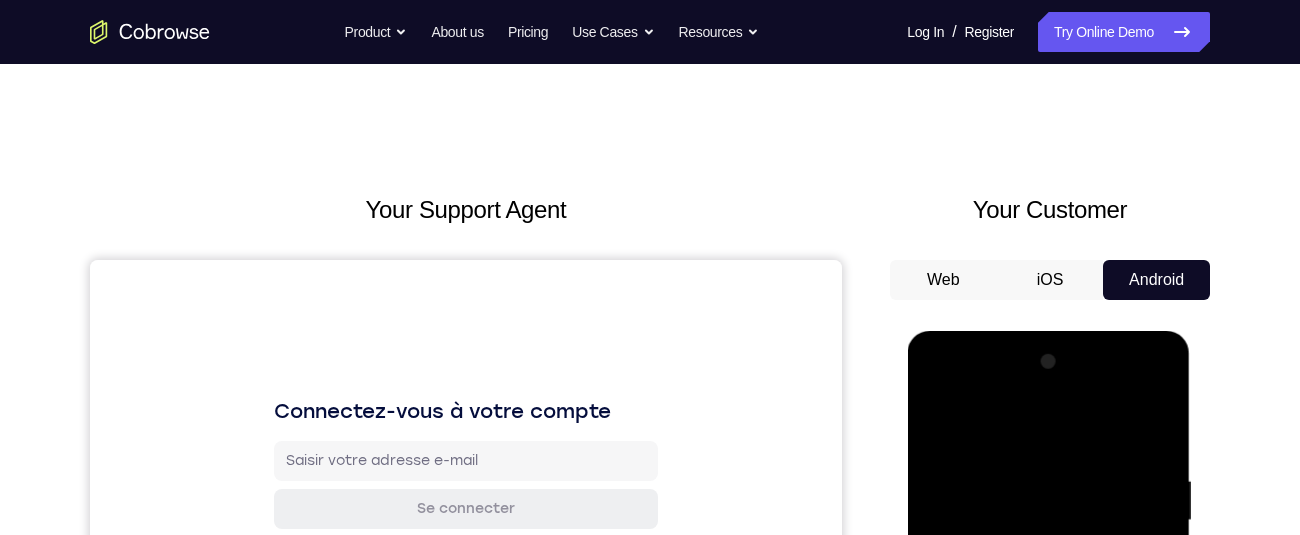 click at bounding box center (1048, 626) 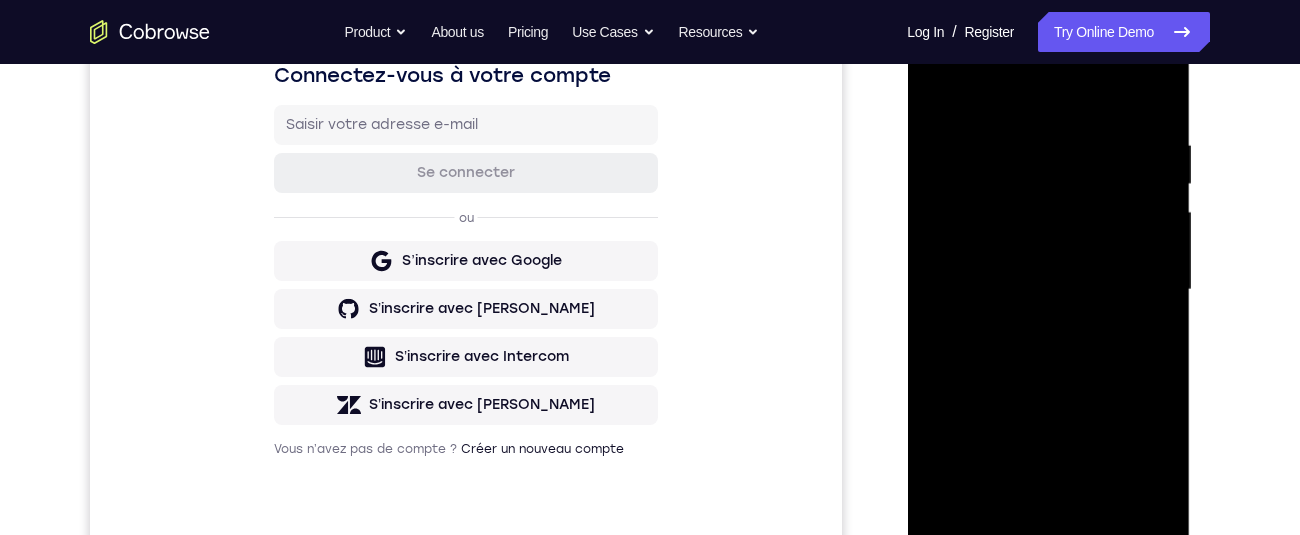 click at bounding box center (1048, 290) 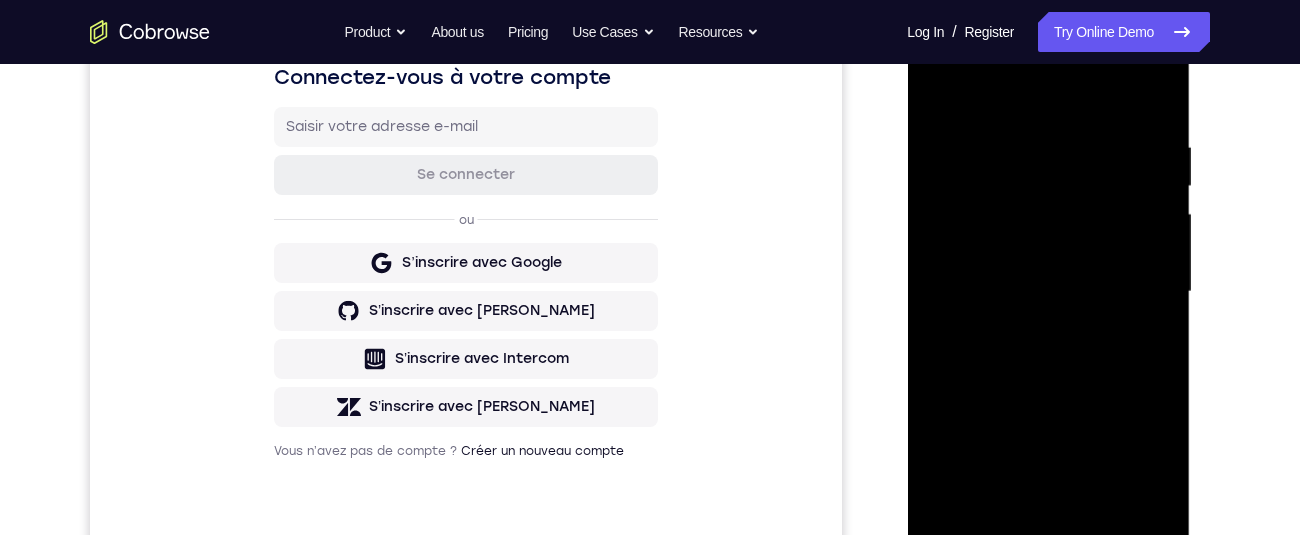 click at bounding box center (1048, 292) 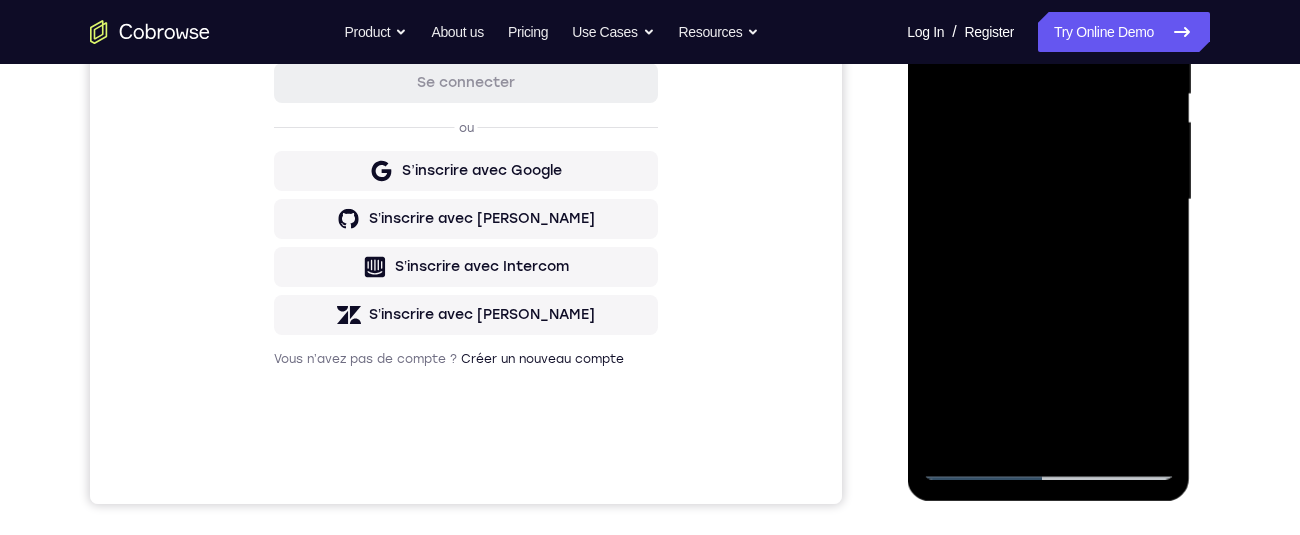 scroll, scrollTop: 258, scrollLeft: 0, axis: vertical 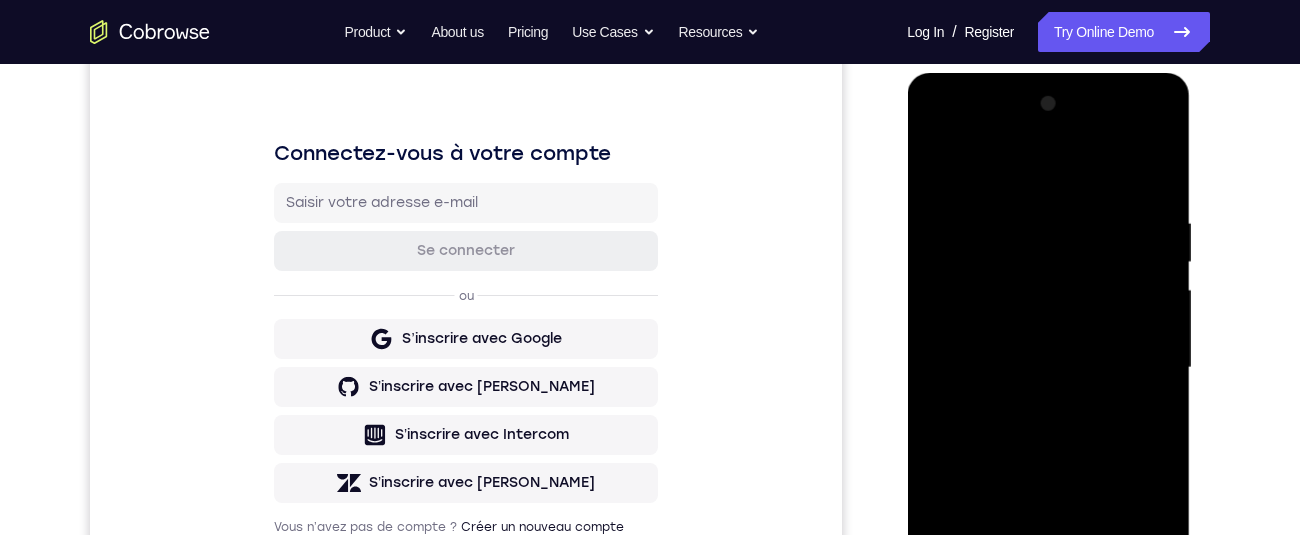 click at bounding box center [1048, 368] 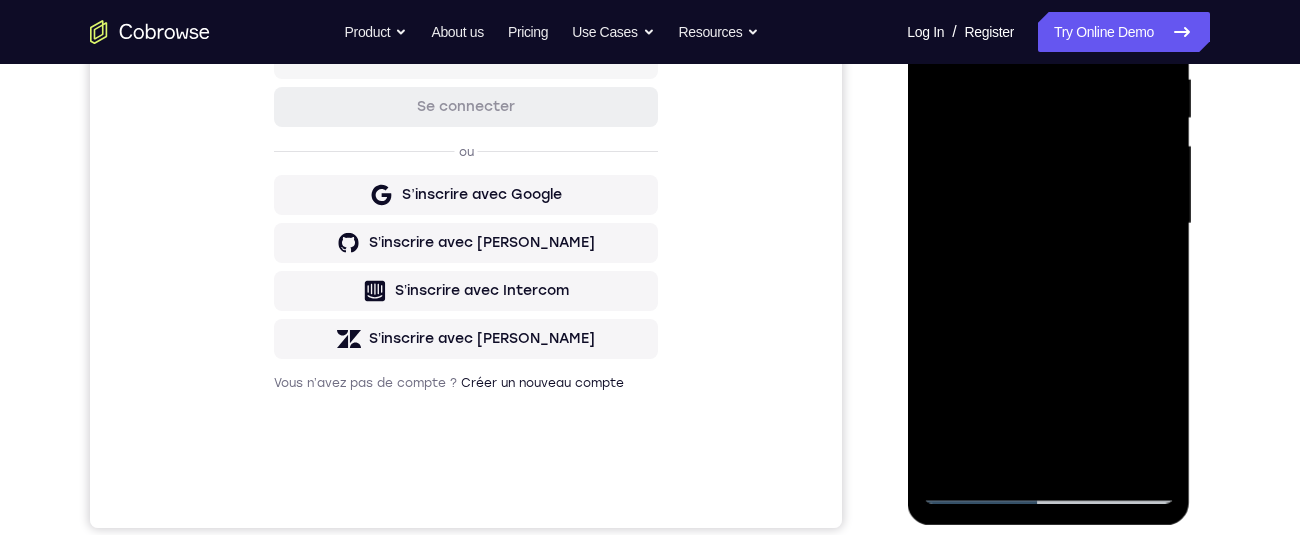 scroll, scrollTop: 404, scrollLeft: 0, axis: vertical 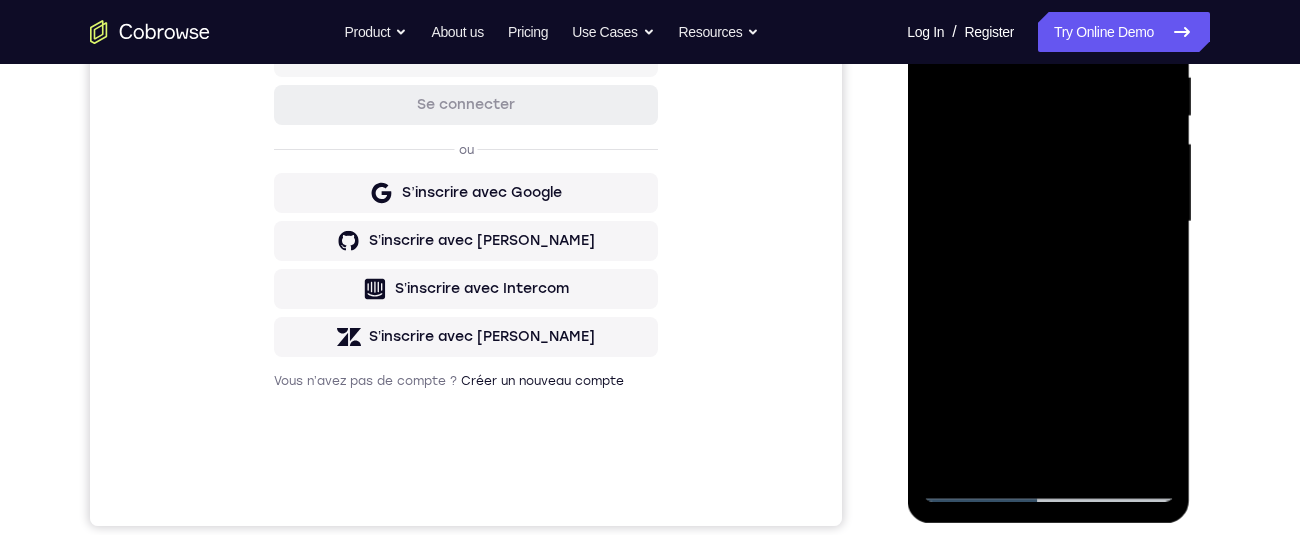 click at bounding box center [1048, 222] 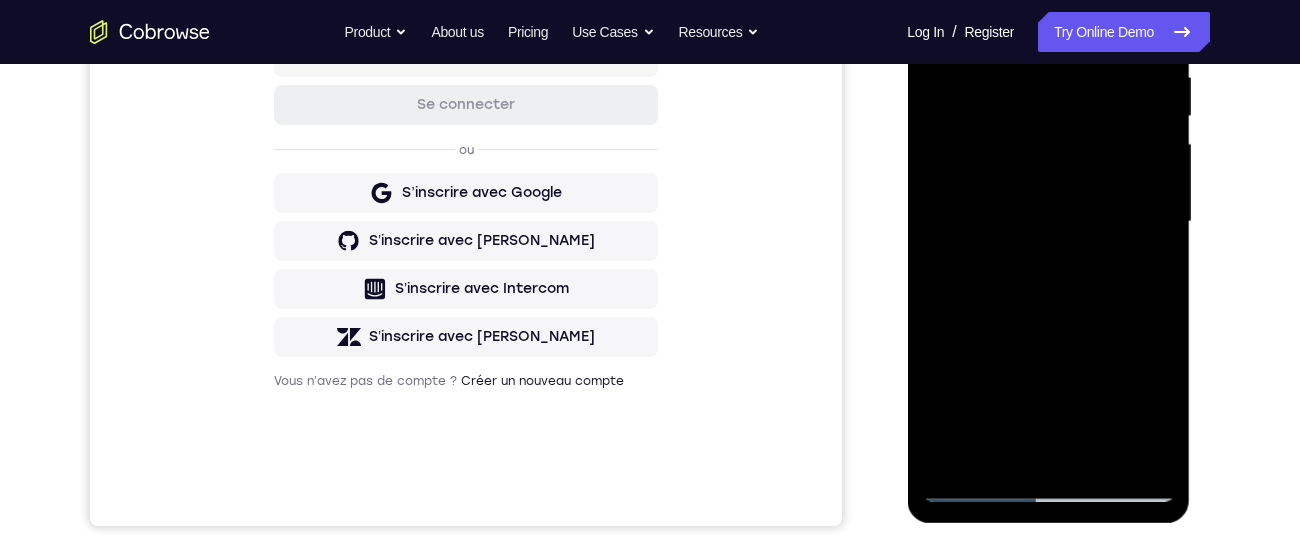 click at bounding box center (1048, 222) 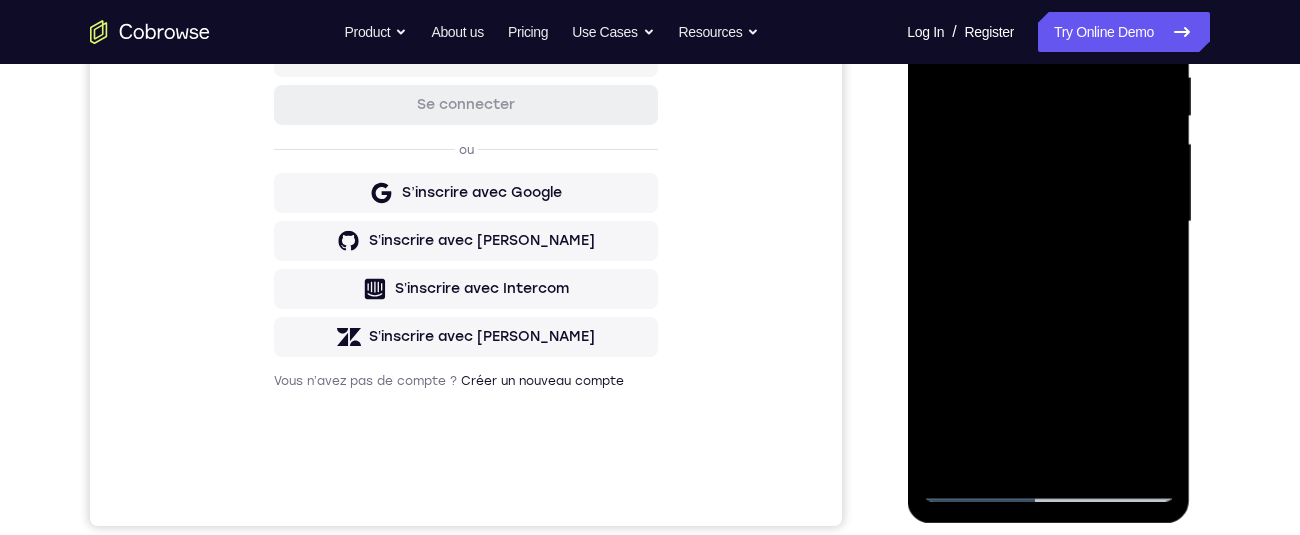 click at bounding box center (1048, 222) 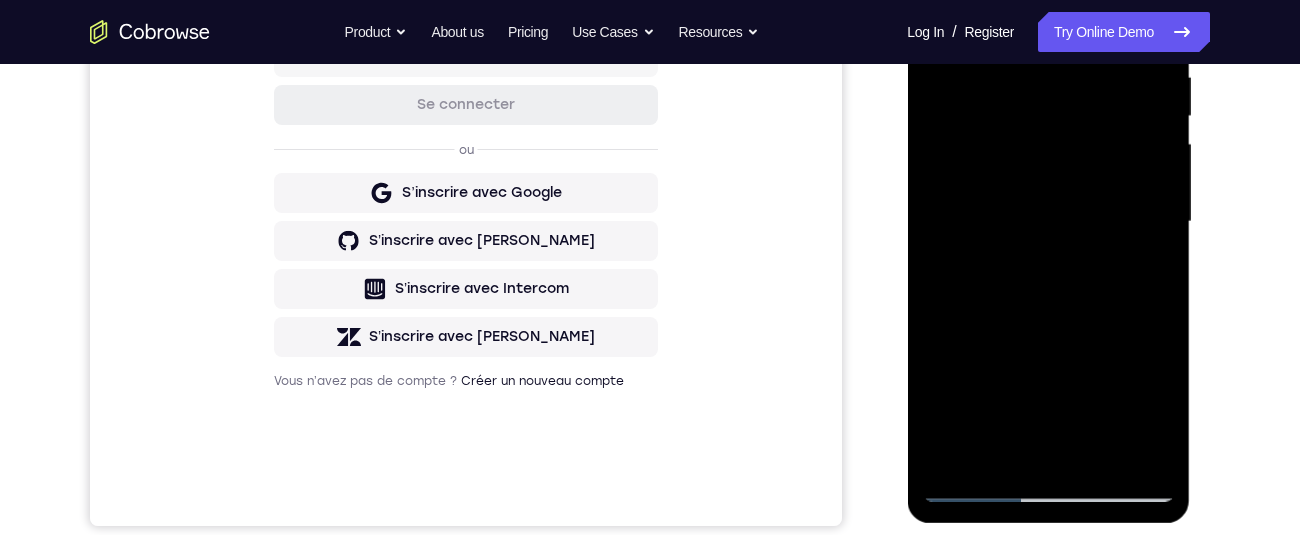 click at bounding box center [1048, 222] 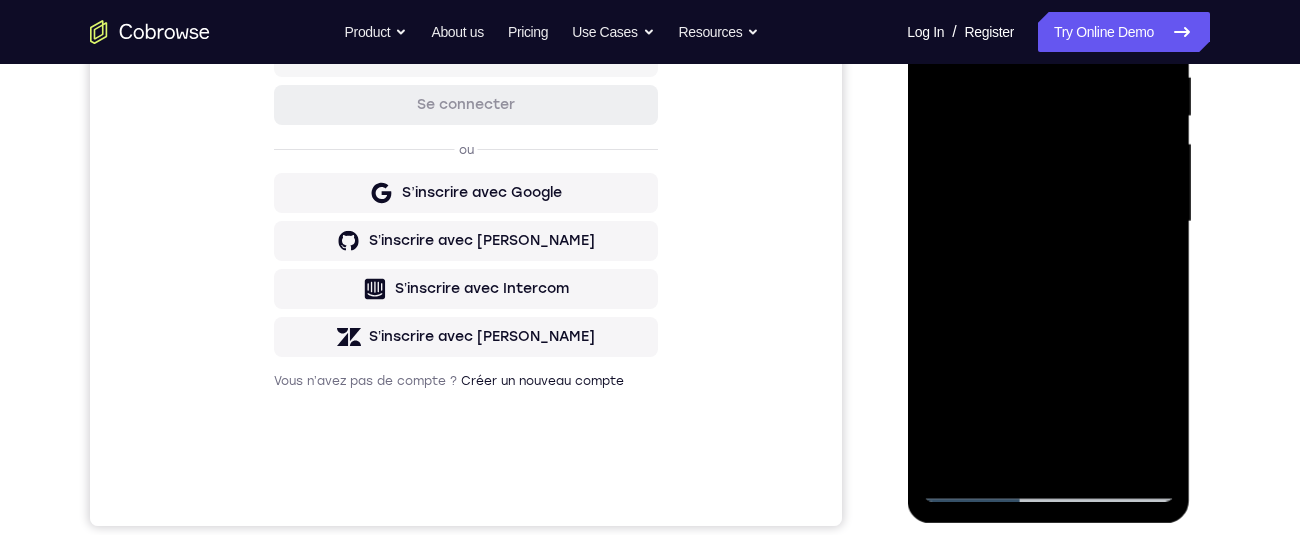 click at bounding box center (1048, 222) 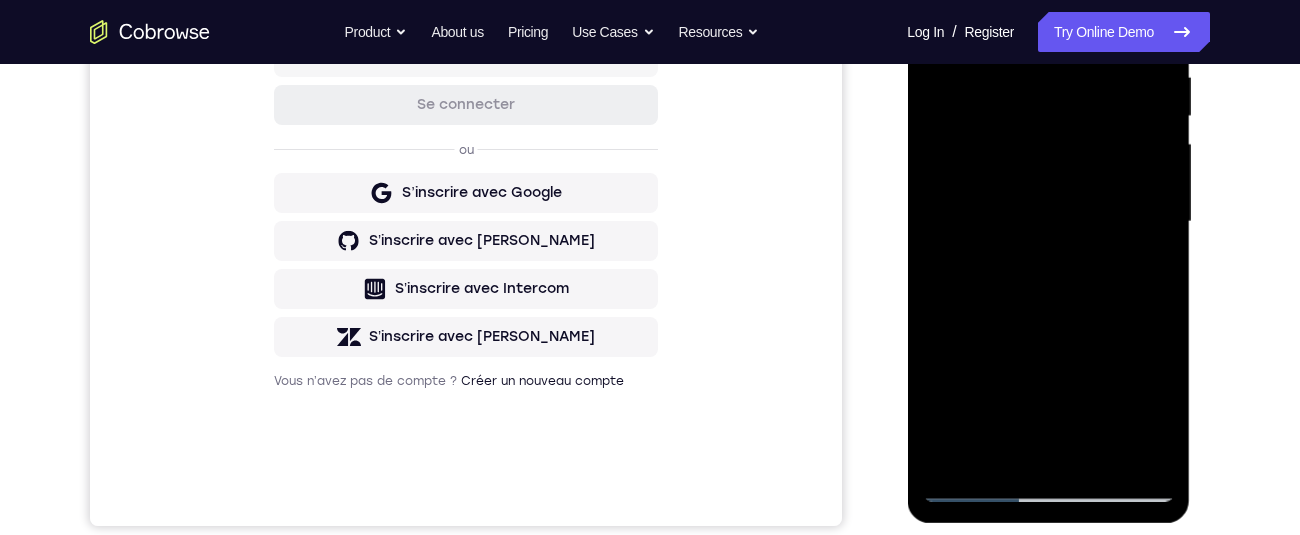 click at bounding box center (1048, 222) 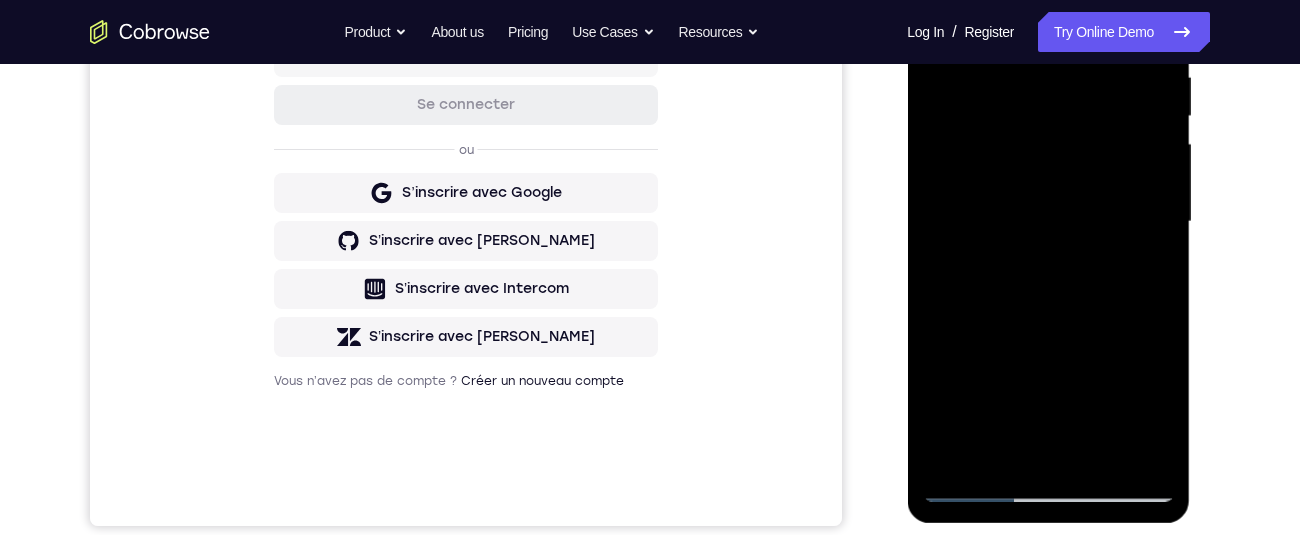 click at bounding box center [1048, 222] 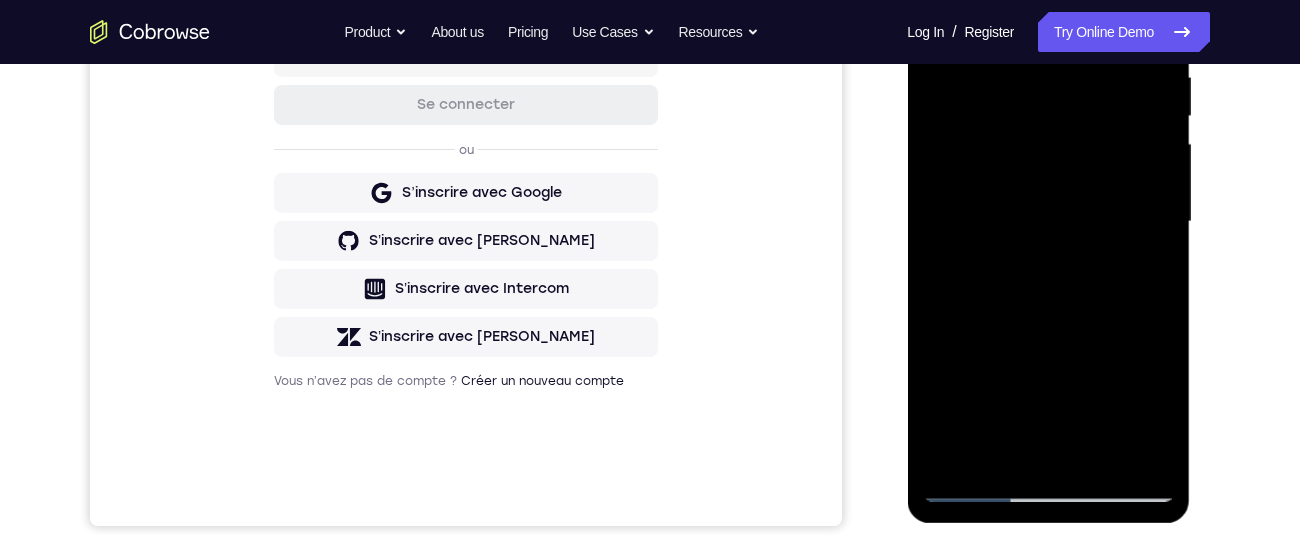 click at bounding box center (1048, 222) 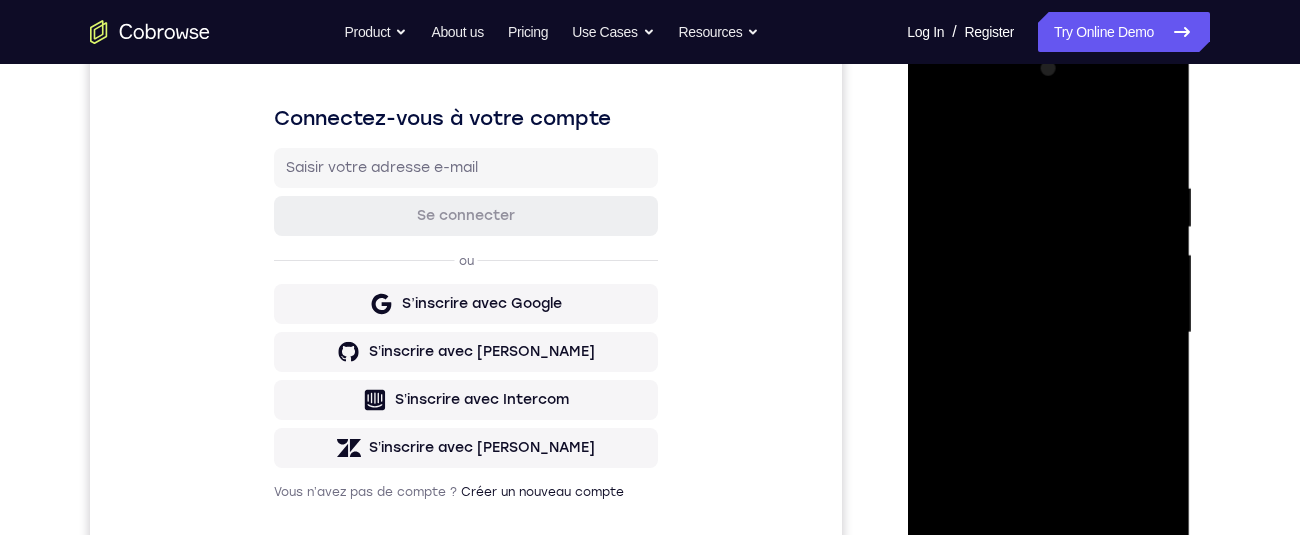 scroll, scrollTop: 249, scrollLeft: 0, axis: vertical 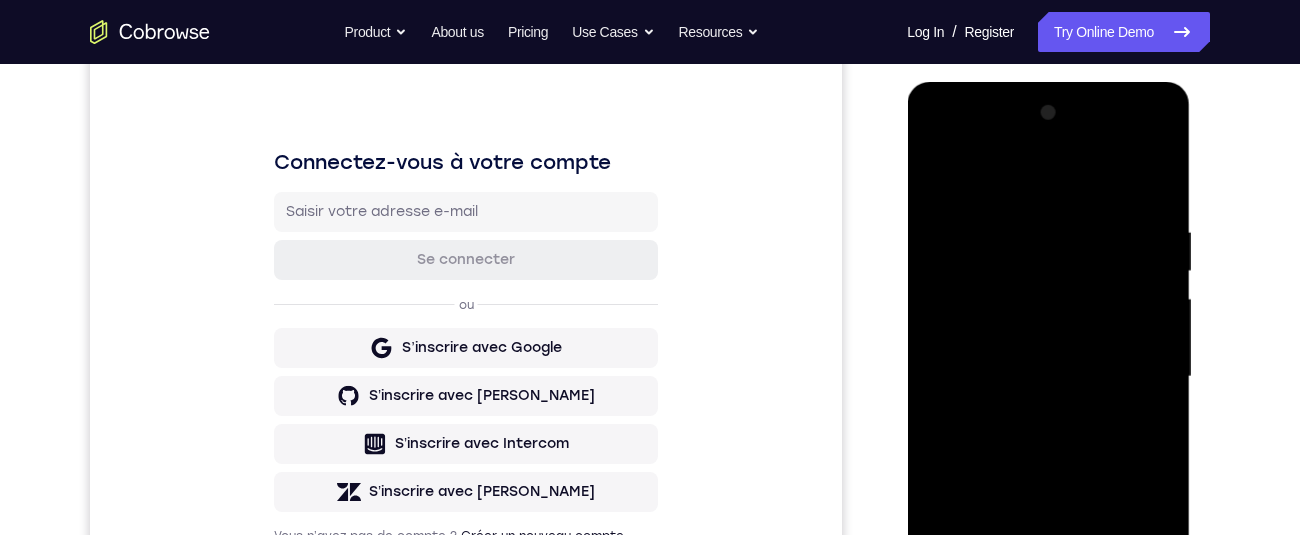 click at bounding box center (1048, 377) 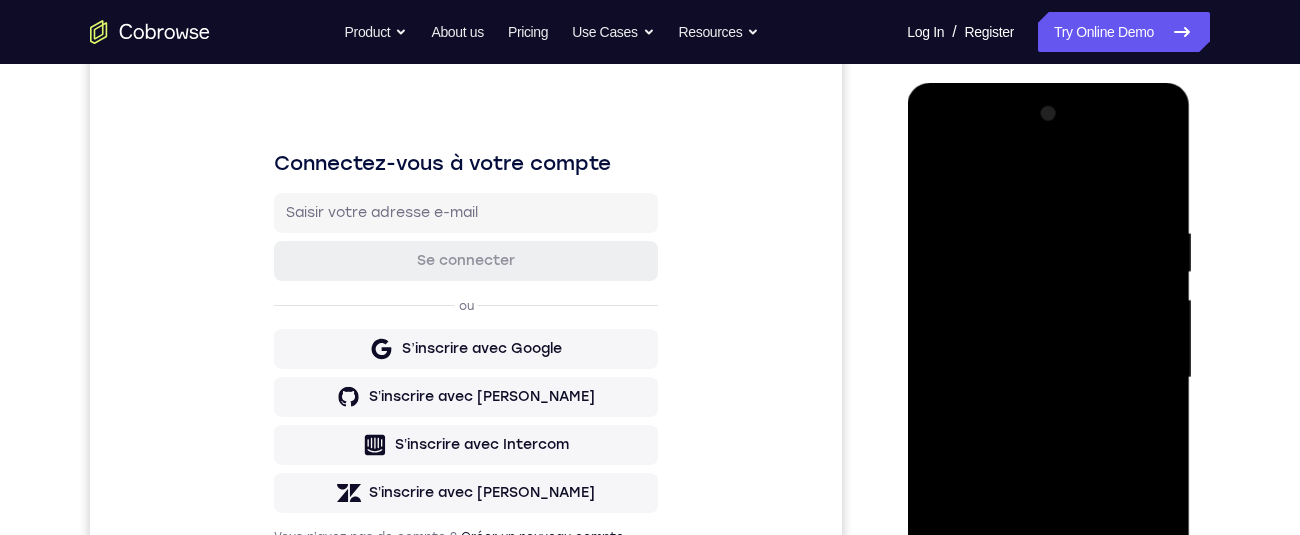 scroll, scrollTop: 246, scrollLeft: 0, axis: vertical 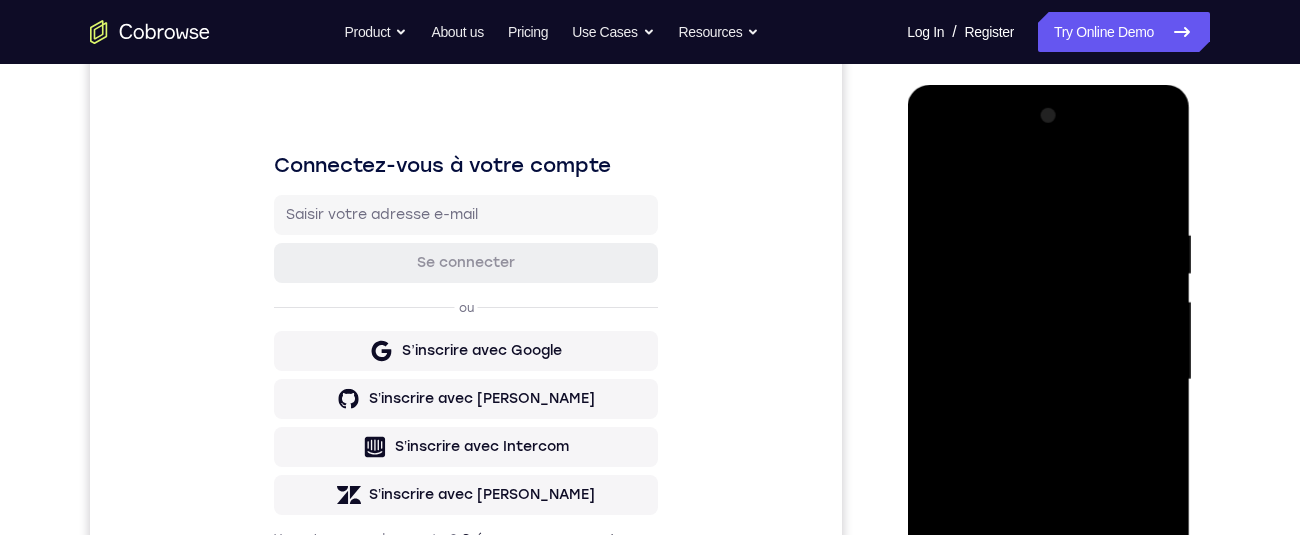 click at bounding box center [1048, 380] 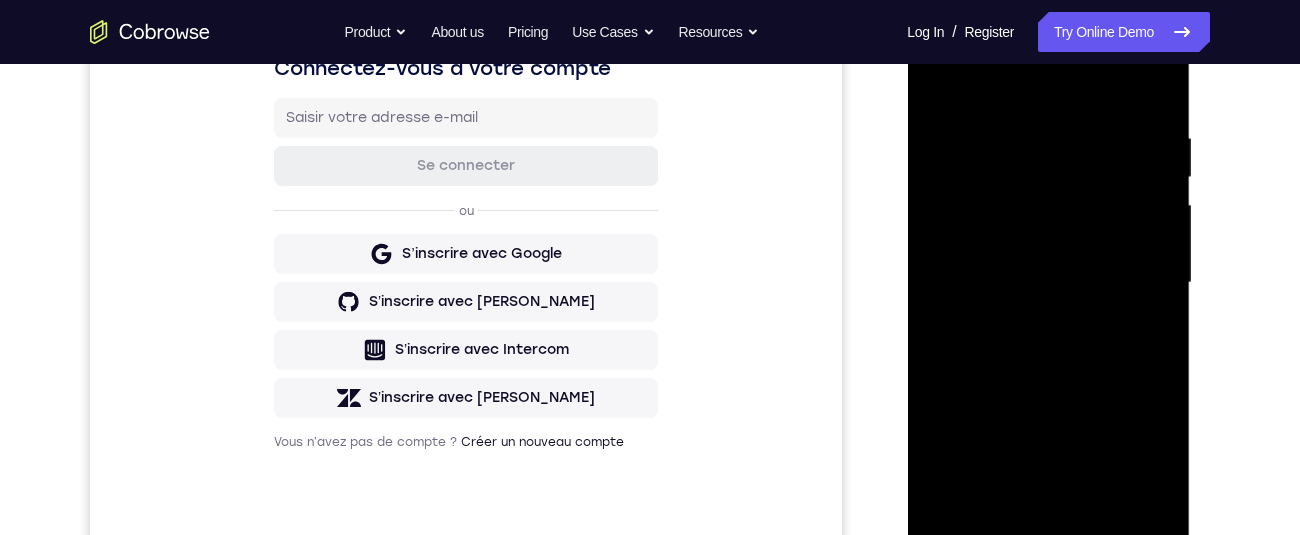 scroll, scrollTop: 362, scrollLeft: 0, axis: vertical 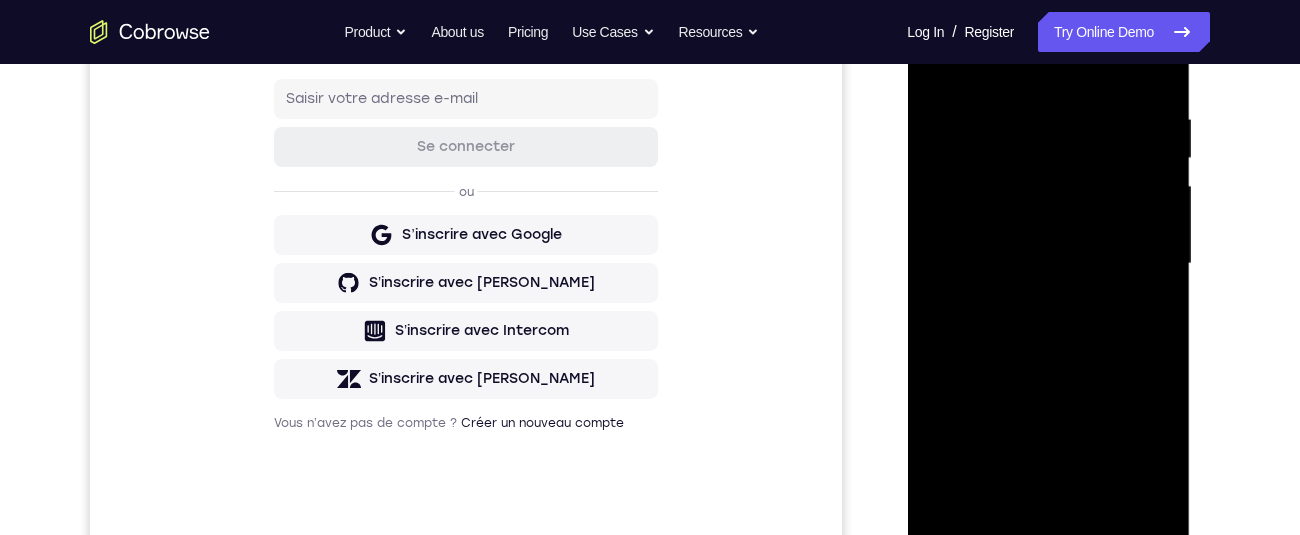 click at bounding box center [1048, 264] 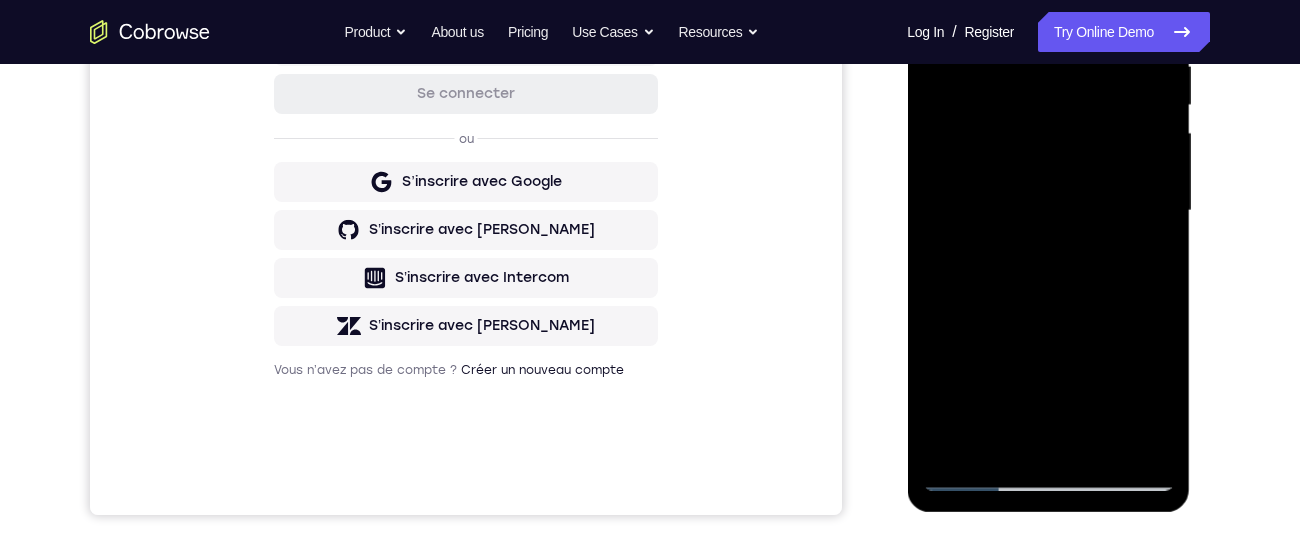 click at bounding box center [1048, 211] 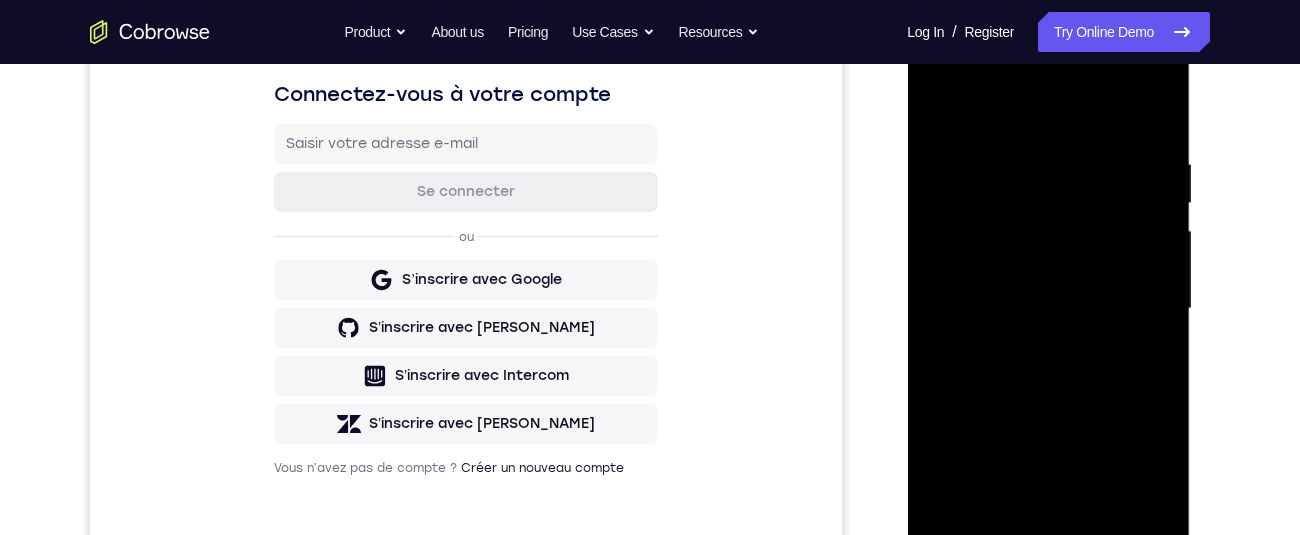 scroll, scrollTop: 313, scrollLeft: 0, axis: vertical 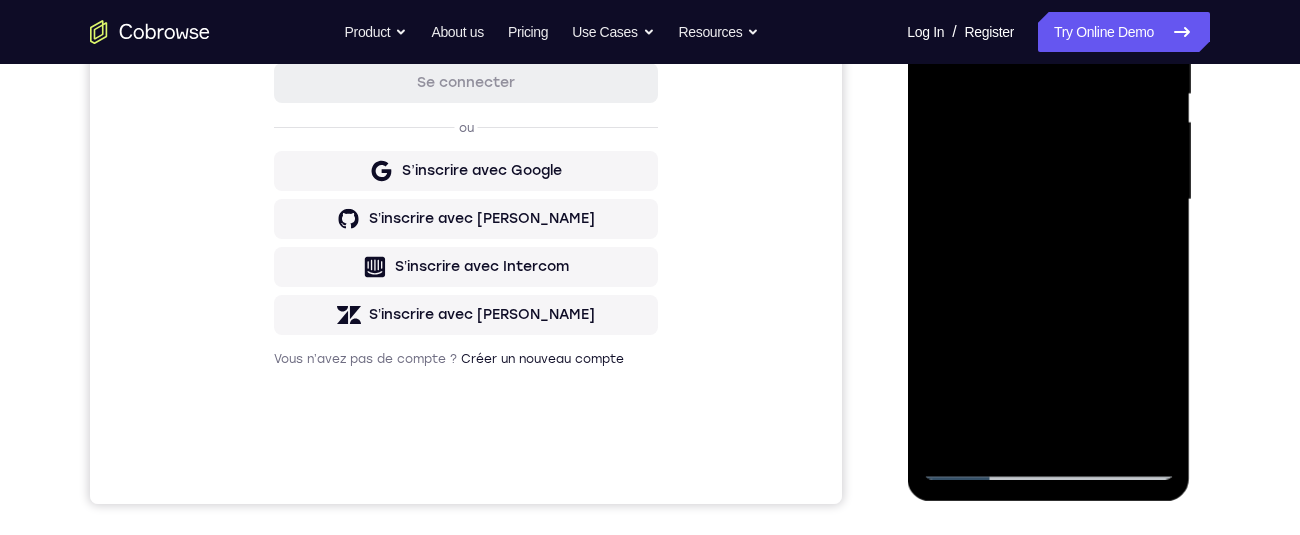 click at bounding box center [1048, 200] 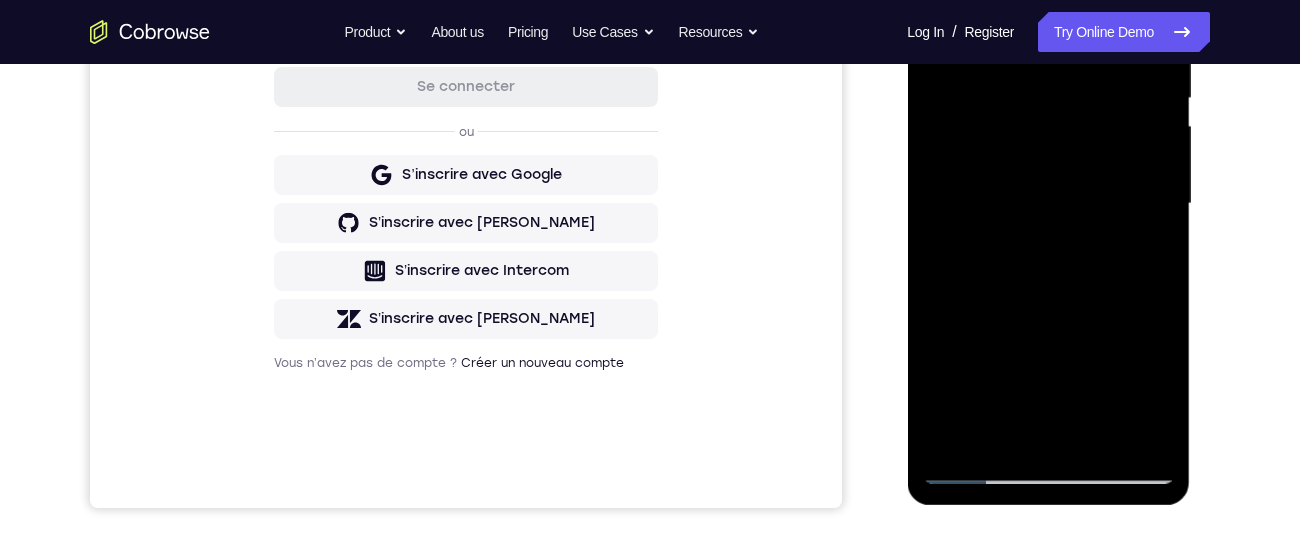 click at bounding box center [1048, 204] 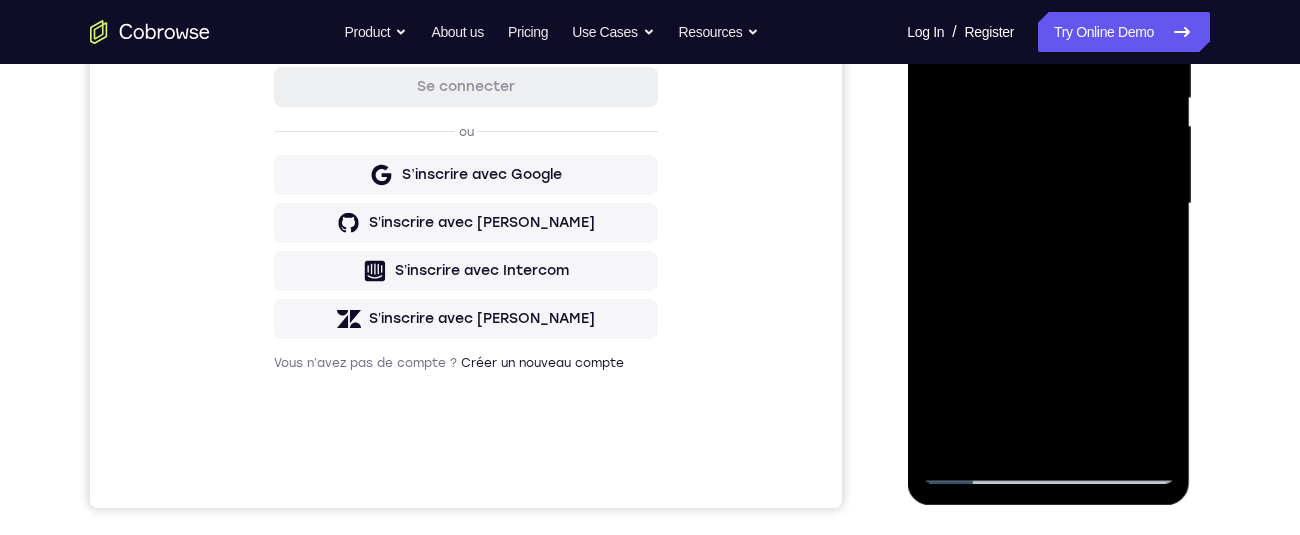 click at bounding box center (1048, 204) 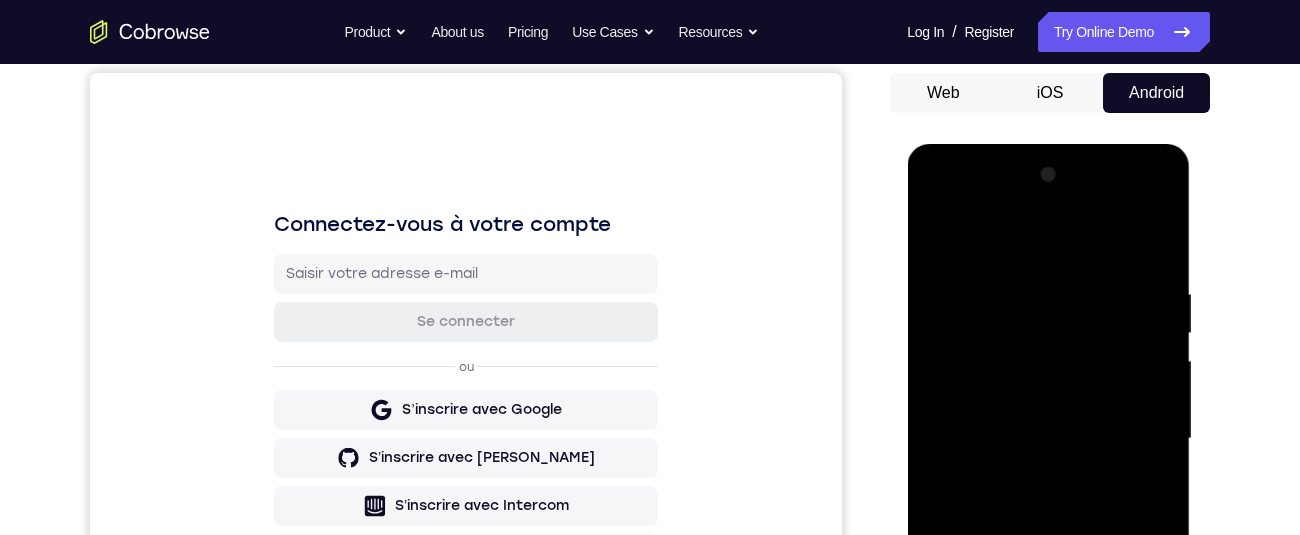 scroll, scrollTop: 200, scrollLeft: 0, axis: vertical 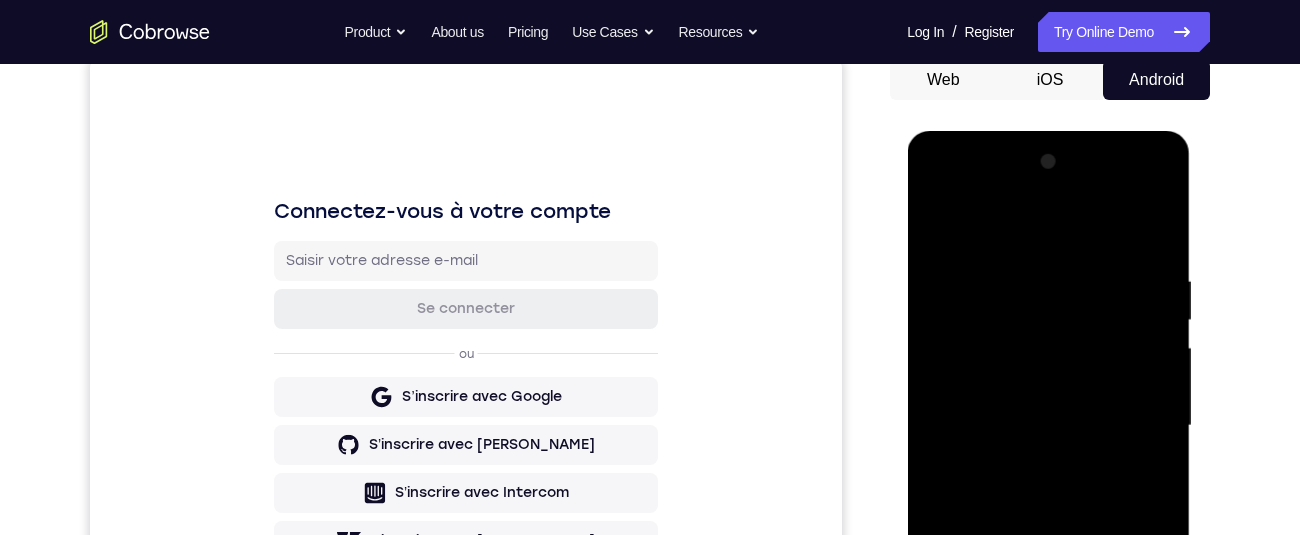 click at bounding box center [1048, 426] 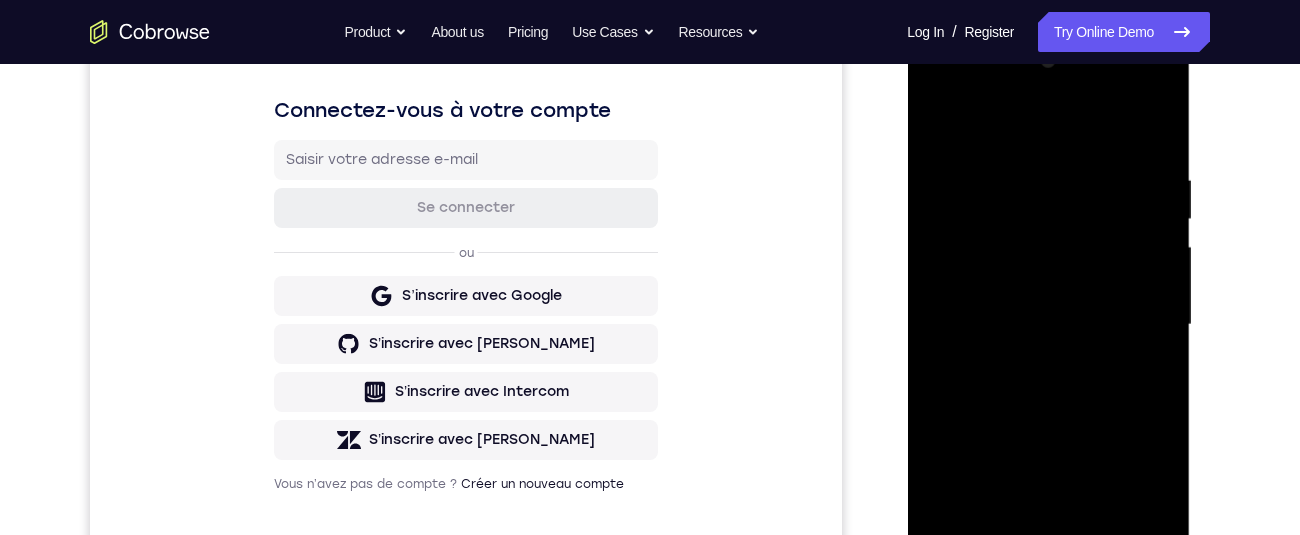 scroll, scrollTop: 313, scrollLeft: 0, axis: vertical 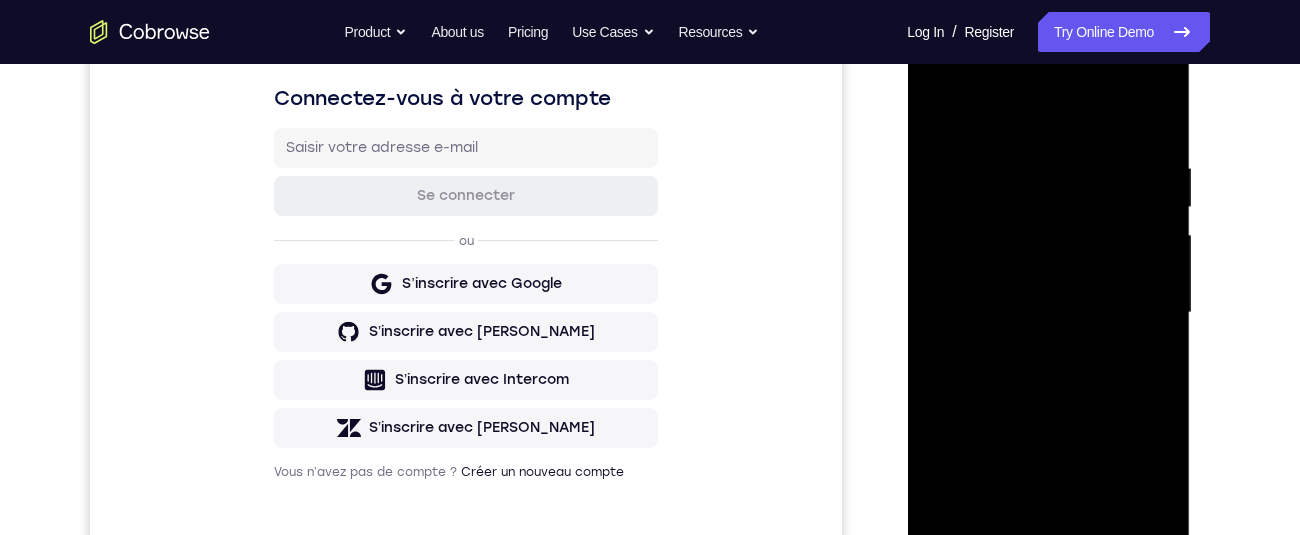 click at bounding box center [1048, 313] 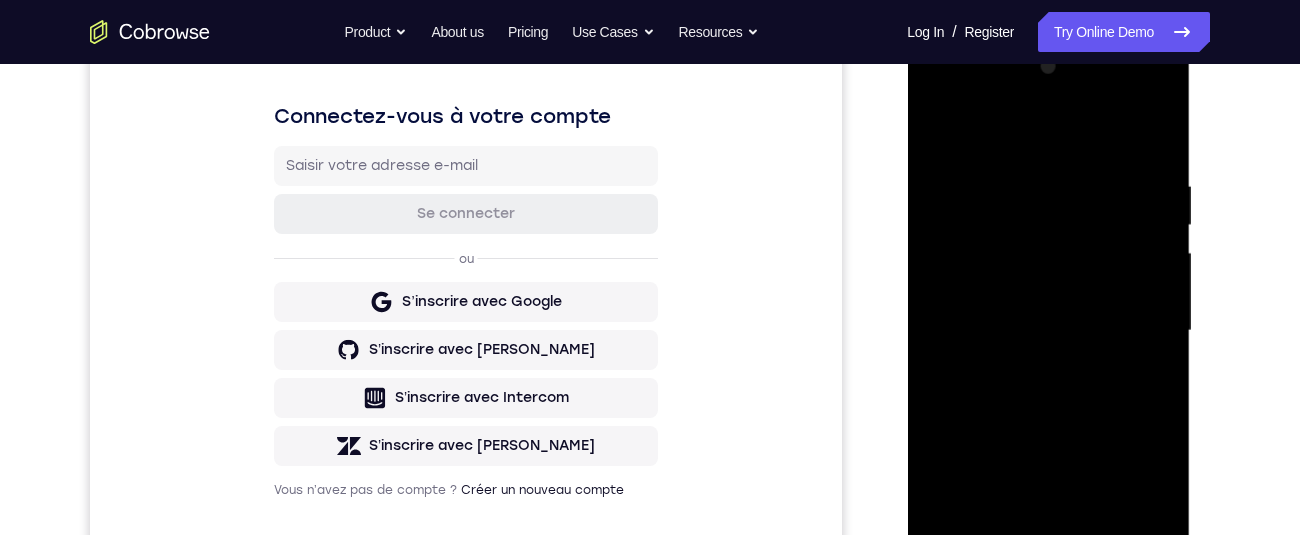click at bounding box center [1048, 331] 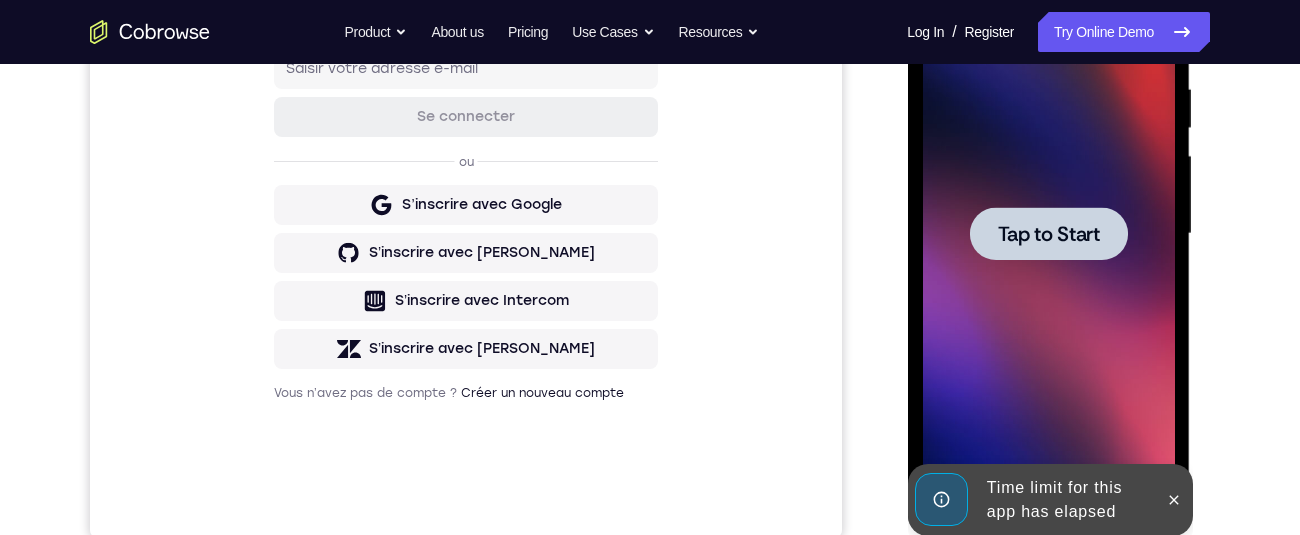 scroll, scrollTop: 0, scrollLeft: 0, axis: both 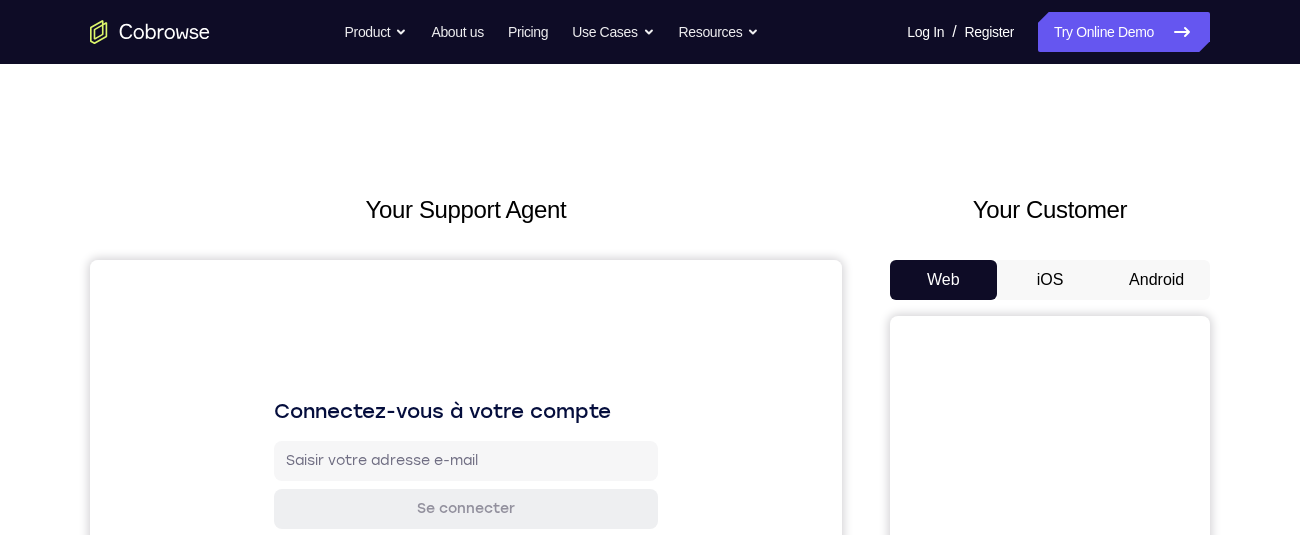 click on "Android" at bounding box center [1156, 280] 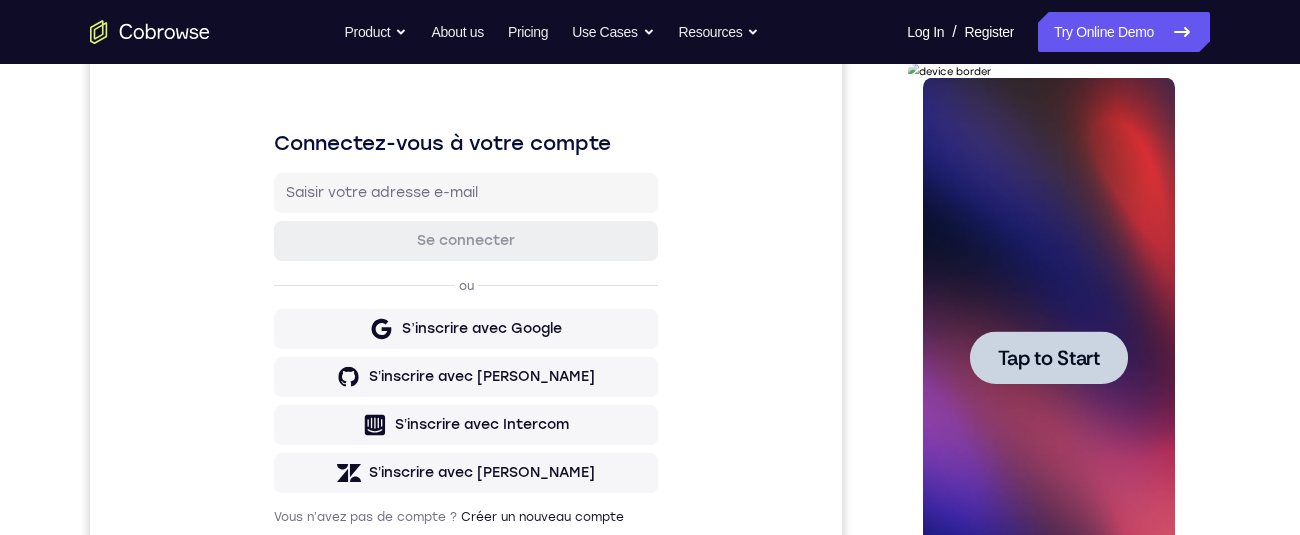 scroll, scrollTop: 0, scrollLeft: 0, axis: both 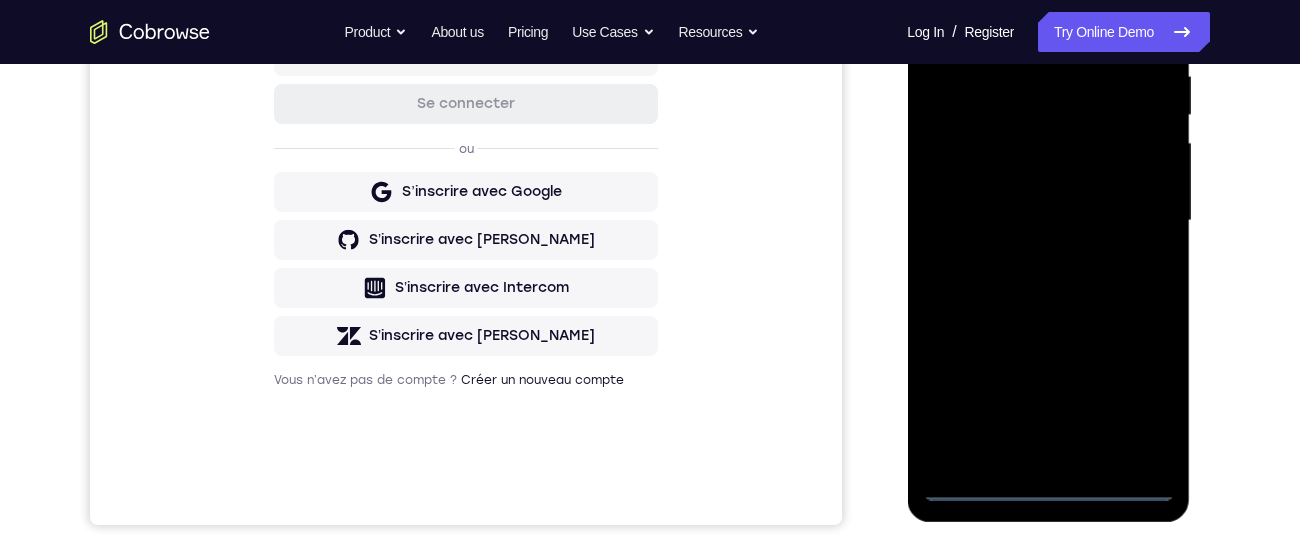 click at bounding box center (1048, 221) 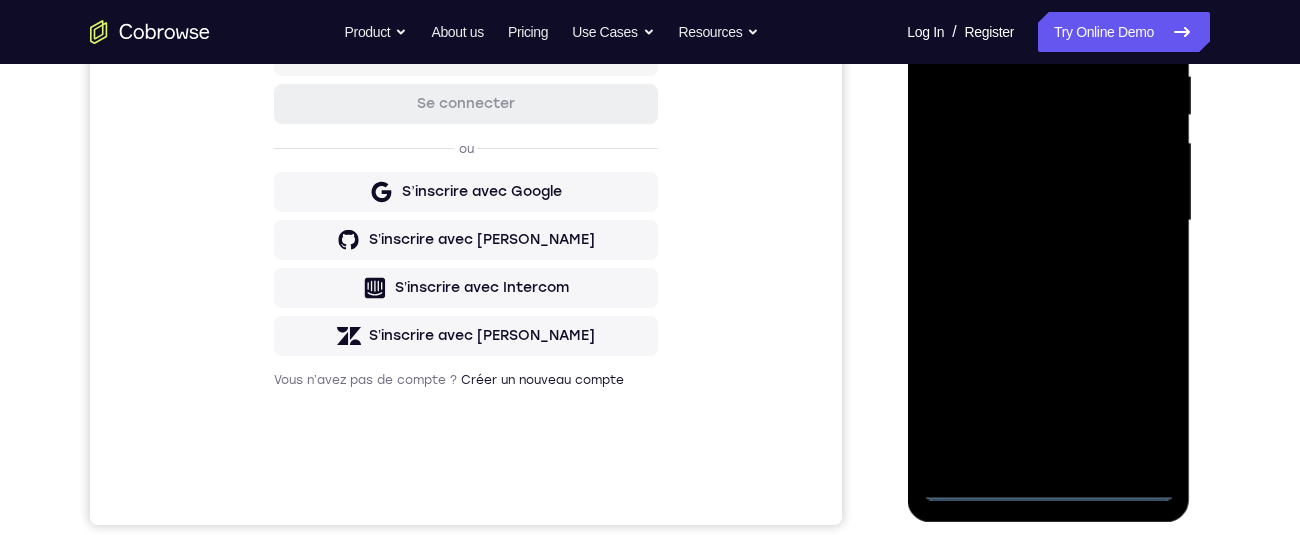 scroll, scrollTop: 465, scrollLeft: 0, axis: vertical 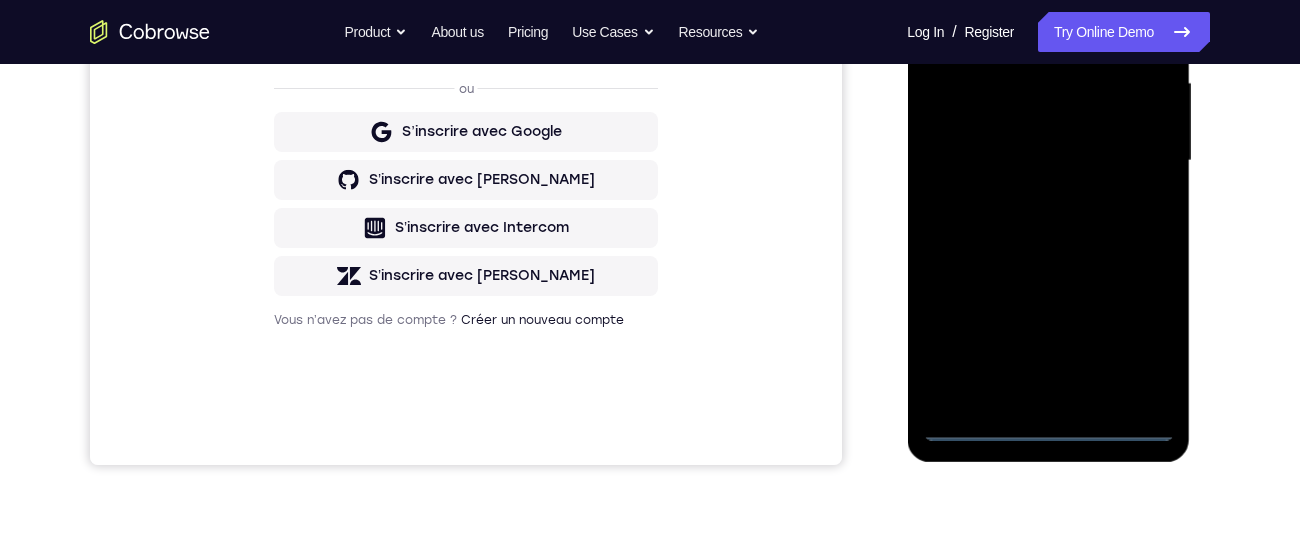 click at bounding box center (1048, 161) 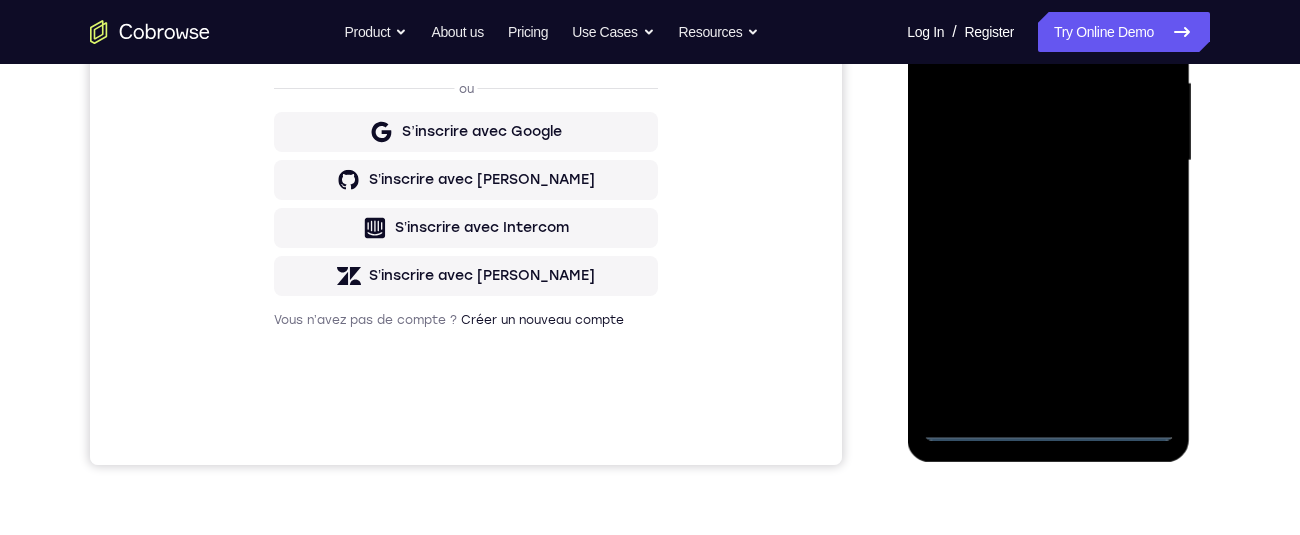 click at bounding box center [1048, 161] 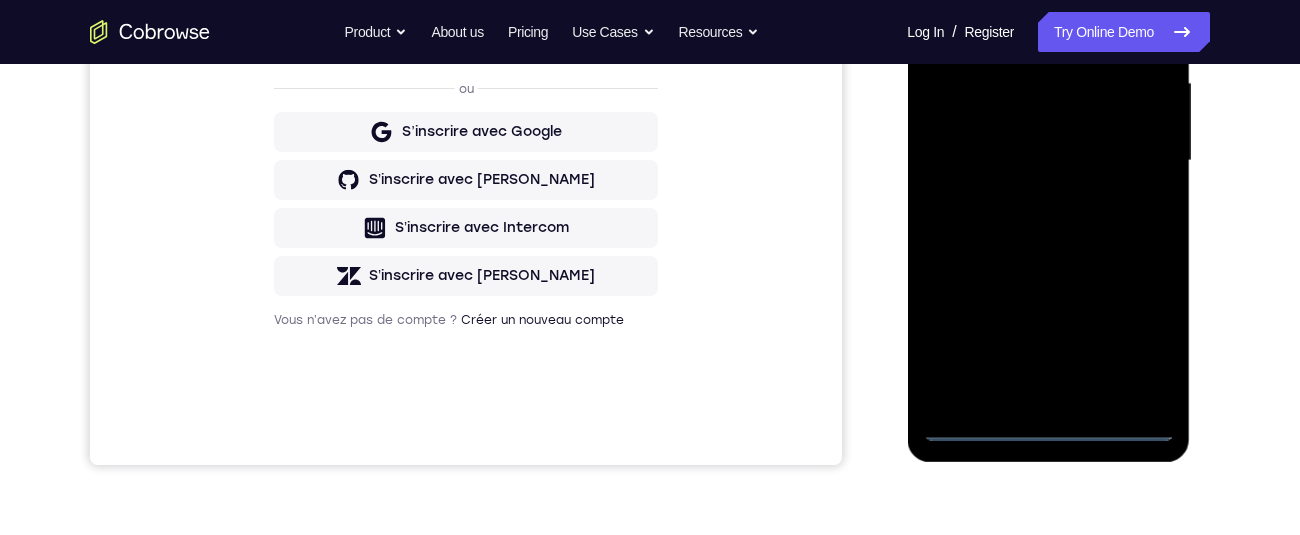 click at bounding box center [1048, 161] 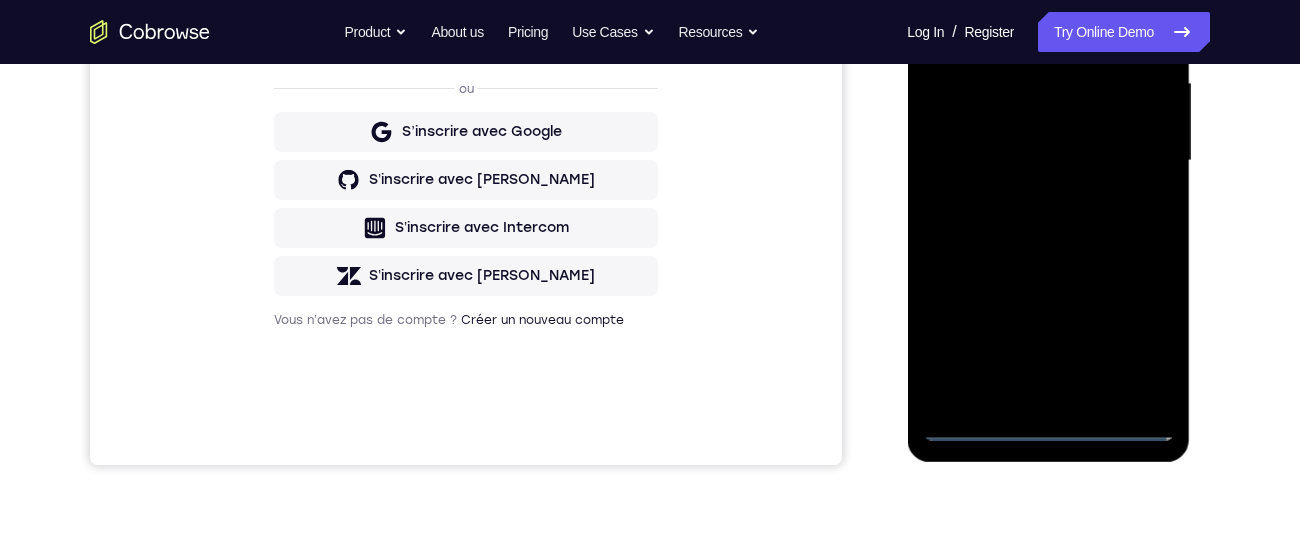 click at bounding box center (1048, 161) 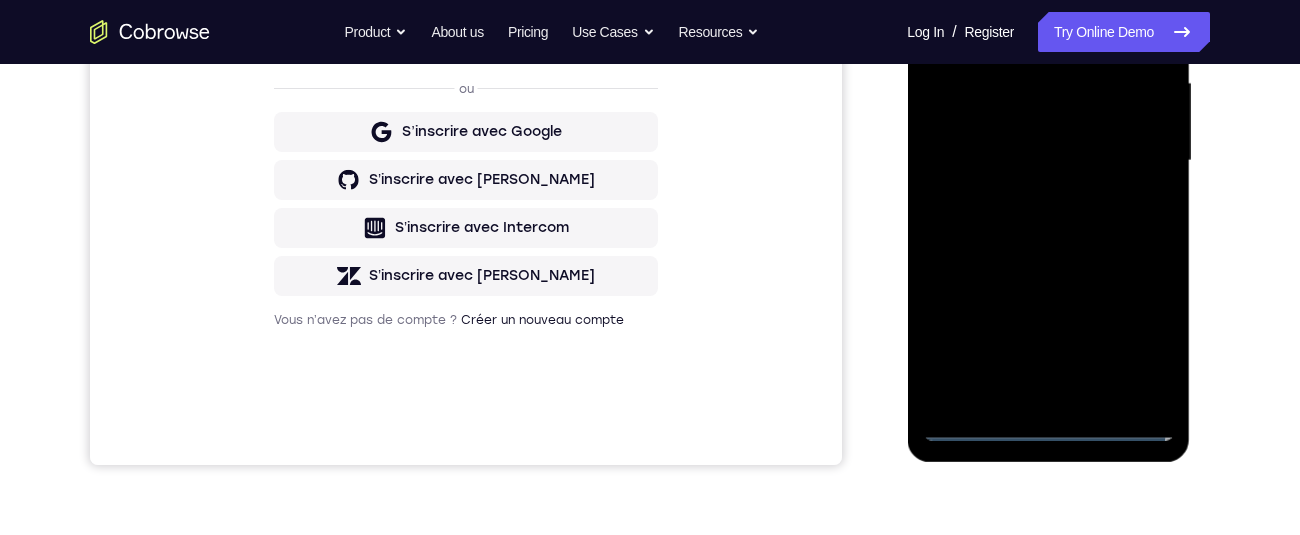 click at bounding box center (1048, 161) 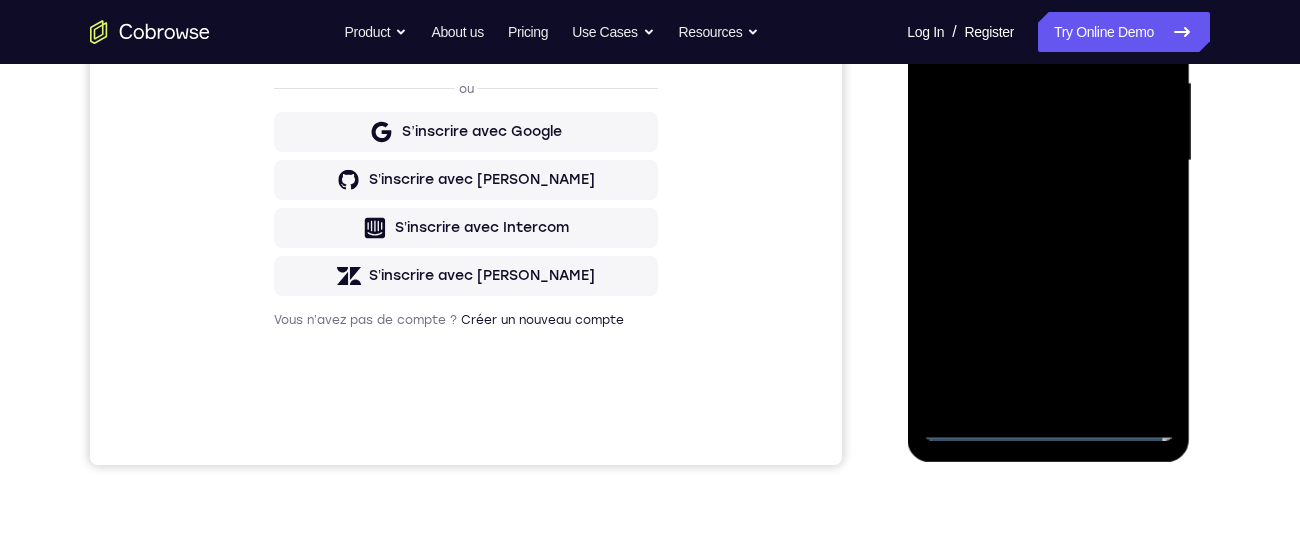 click at bounding box center [1048, 161] 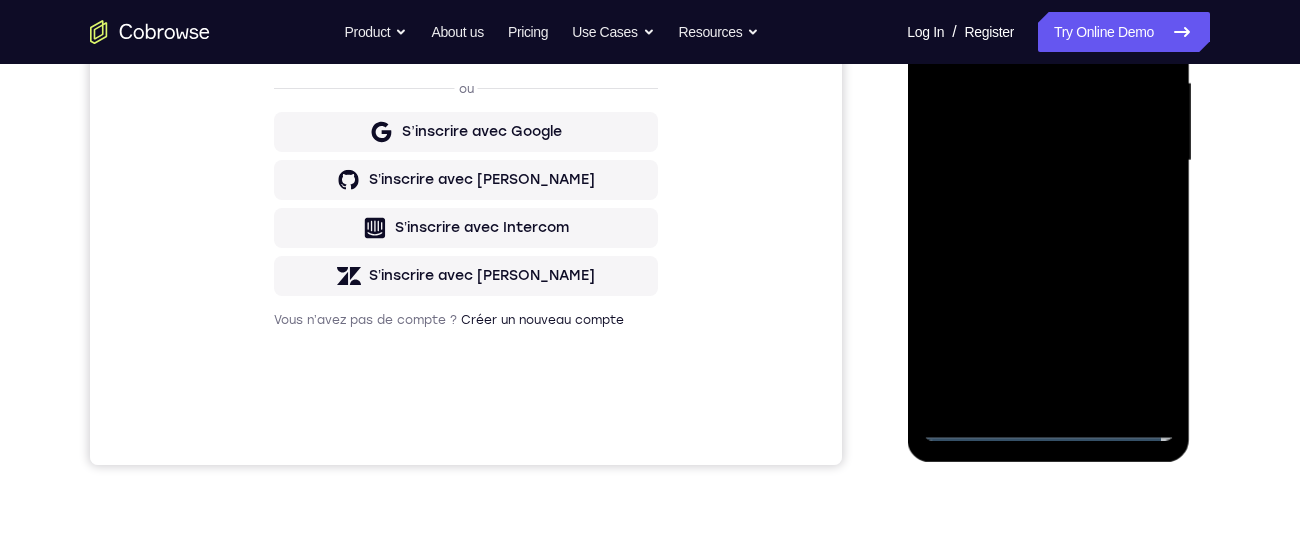 scroll, scrollTop: 395, scrollLeft: 0, axis: vertical 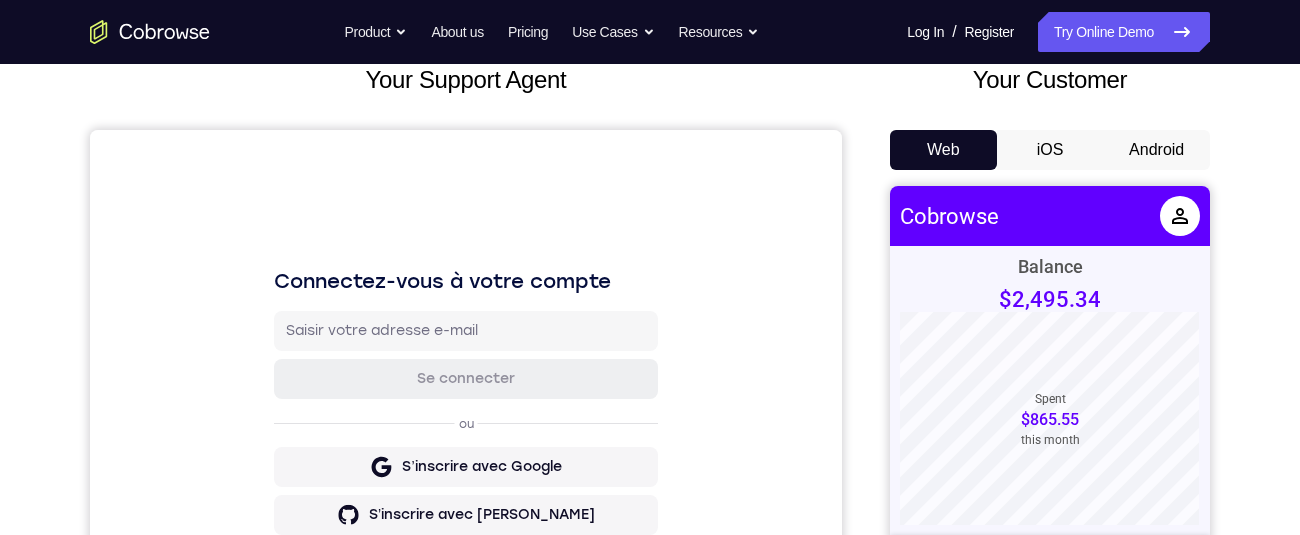 click on "Android" at bounding box center (1156, 150) 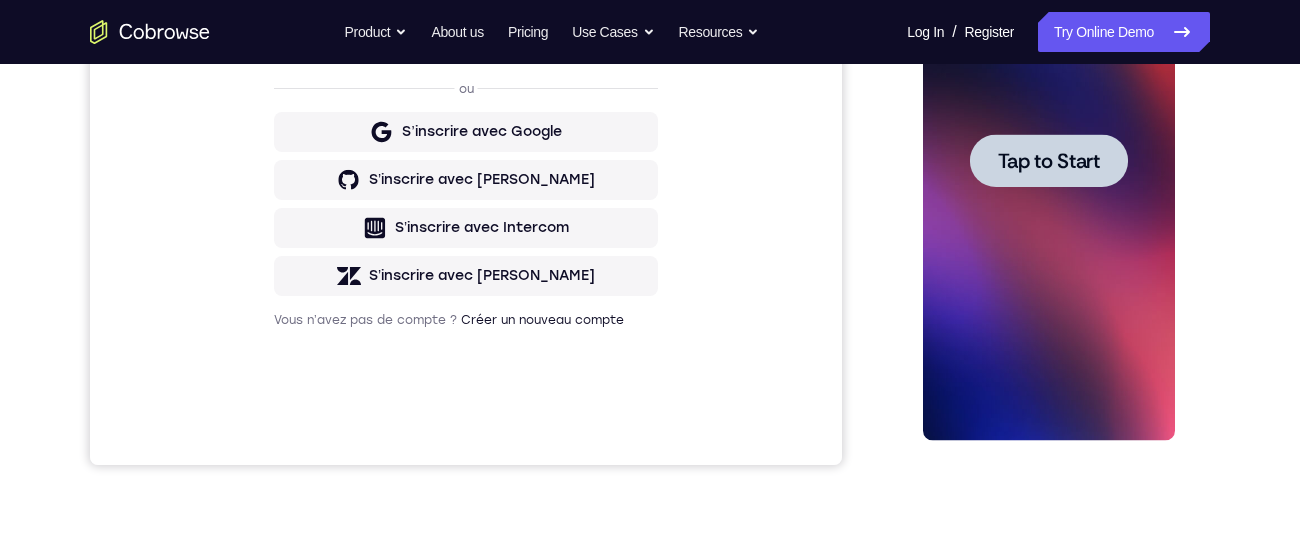 scroll, scrollTop: 0, scrollLeft: 0, axis: both 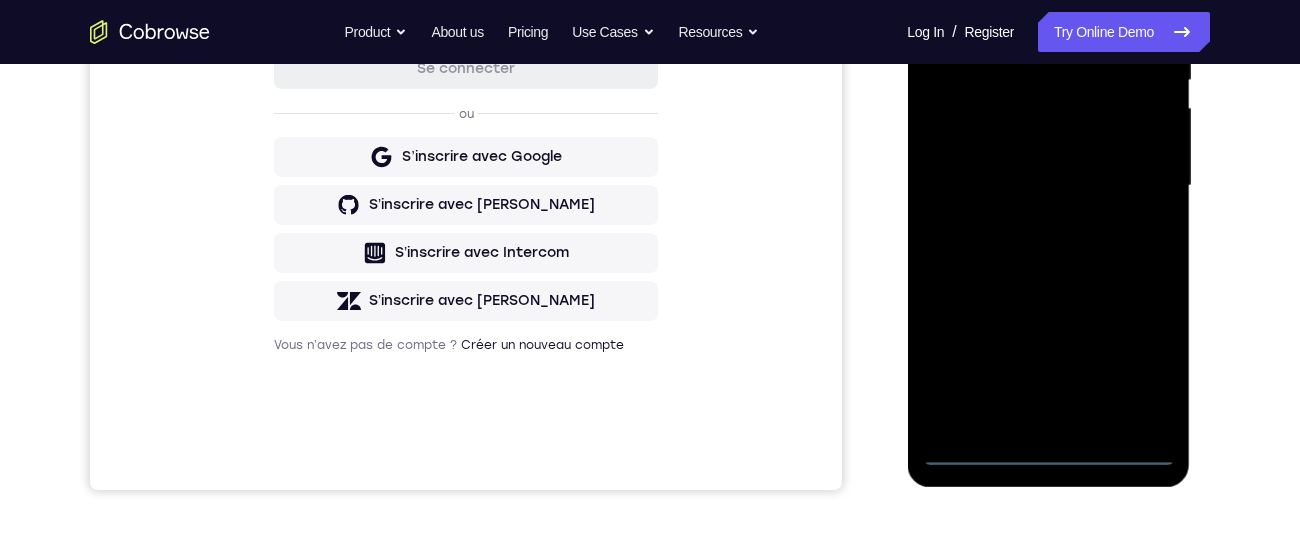 click at bounding box center [1048, 186] 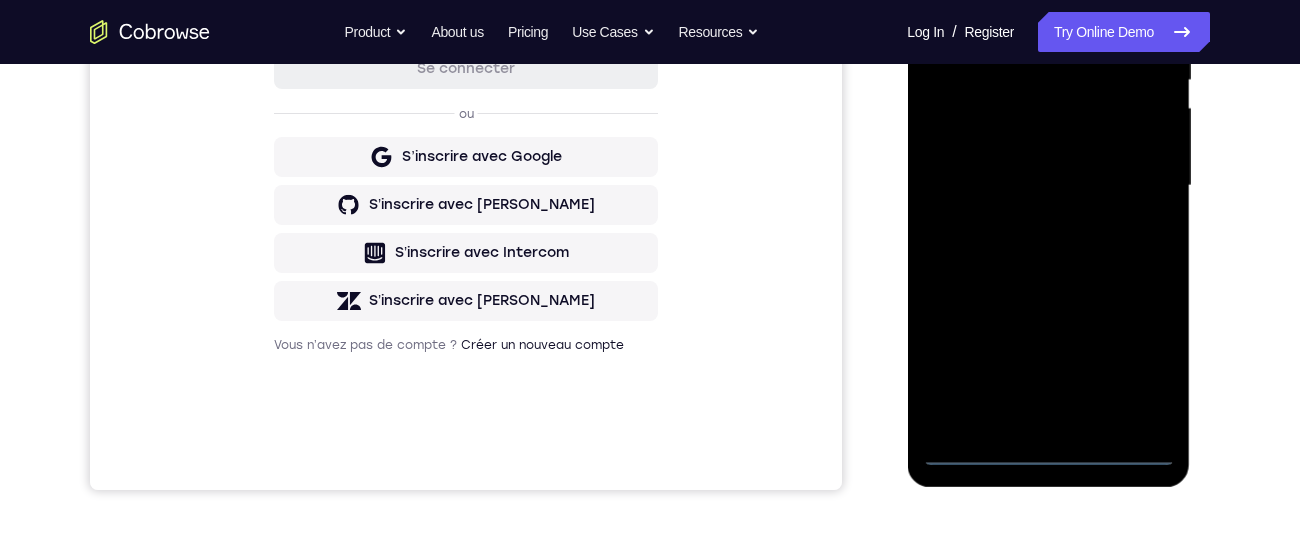 click at bounding box center (1048, 186) 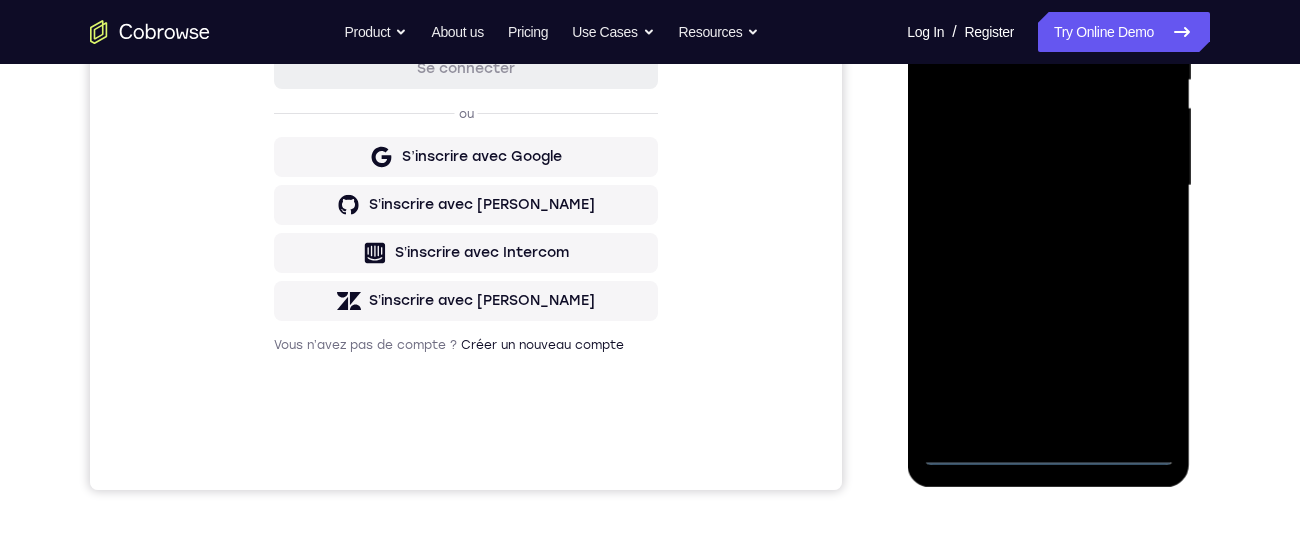click at bounding box center [1048, 186] 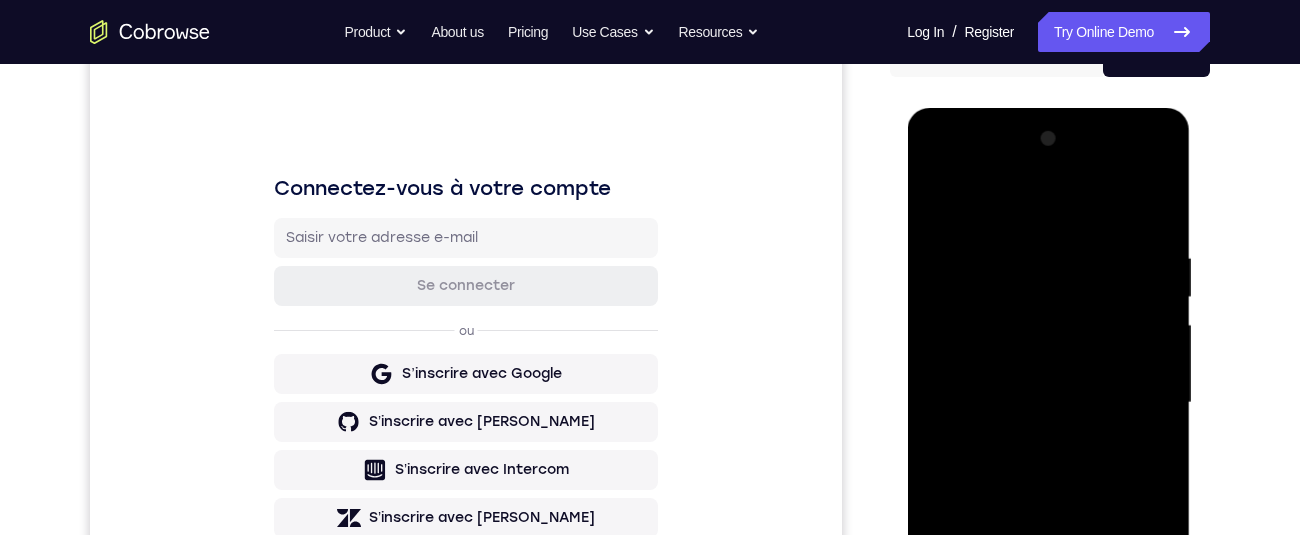 click at bounding box center [1048, 403] 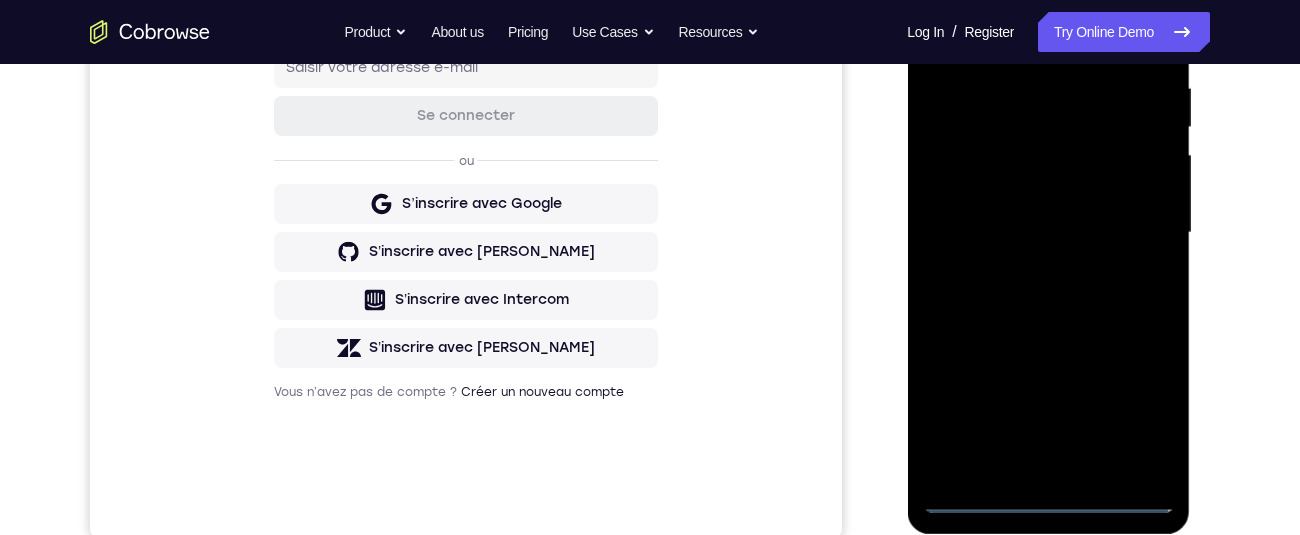 scroll, scrollTop: 396, scrollLeft: 0, axis: vertical 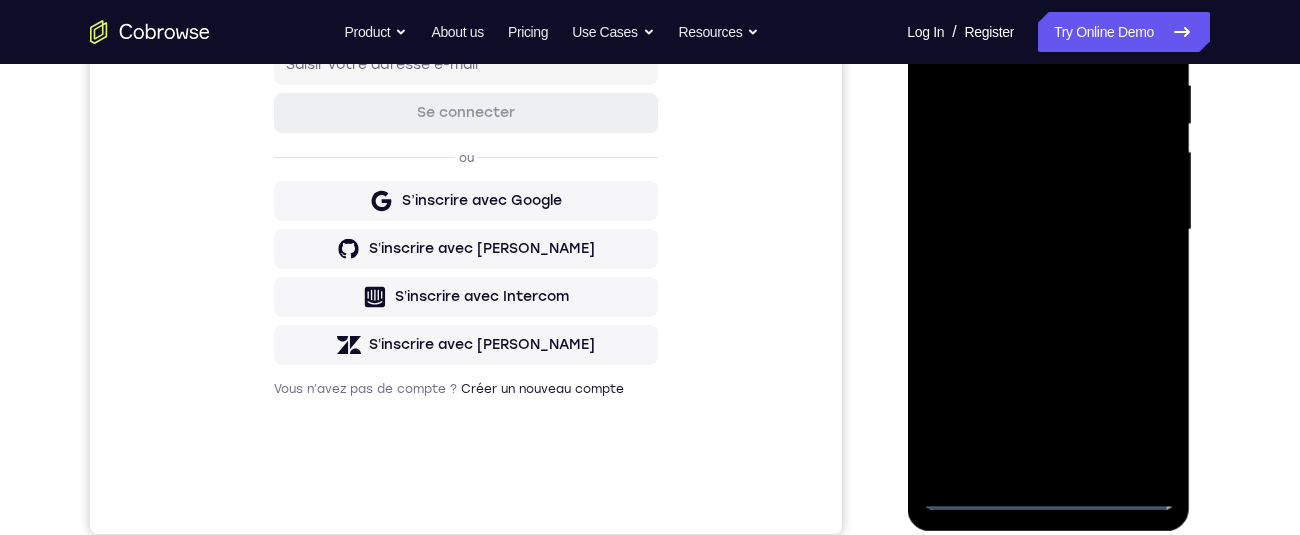 click at bounding box center (1048, 230) 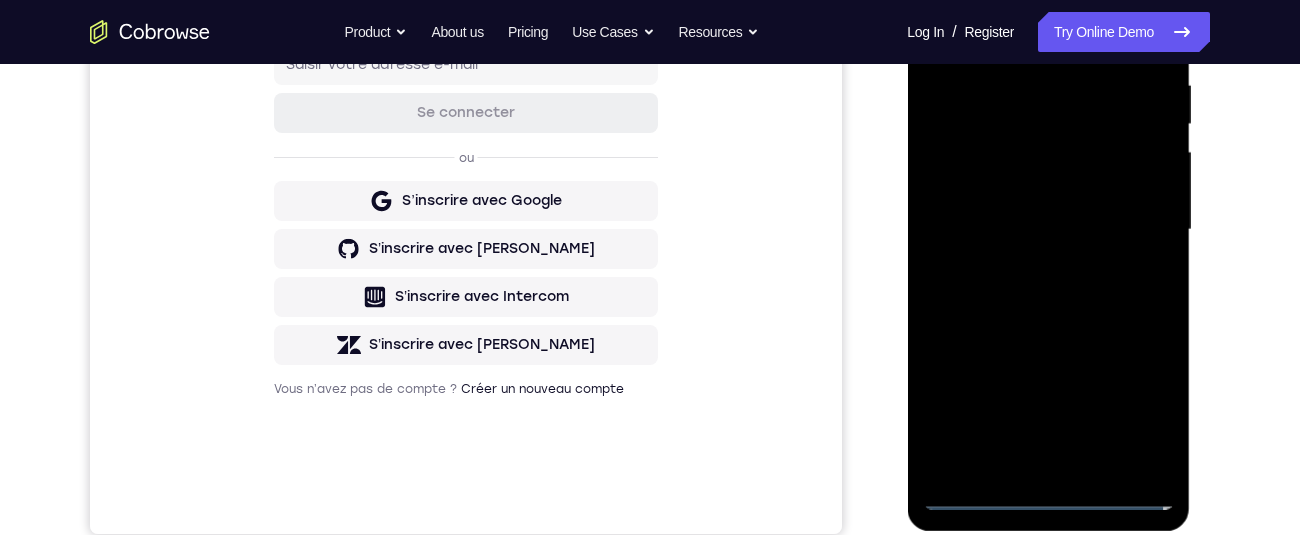 click at bounding box center [1048, 230] 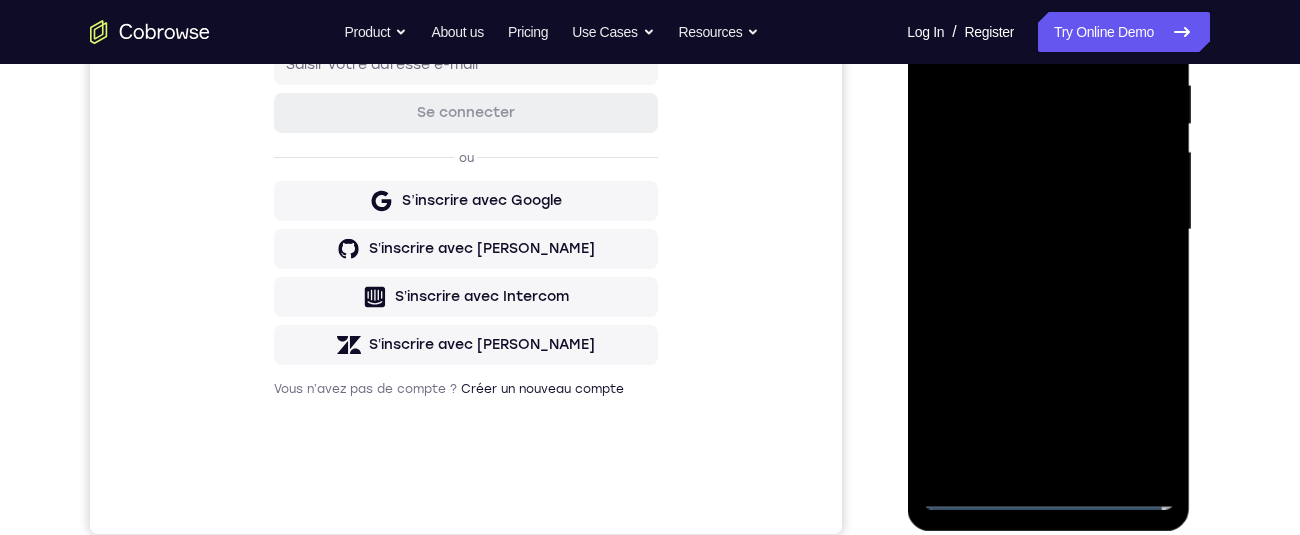 click at bounding box center [1048, 230] 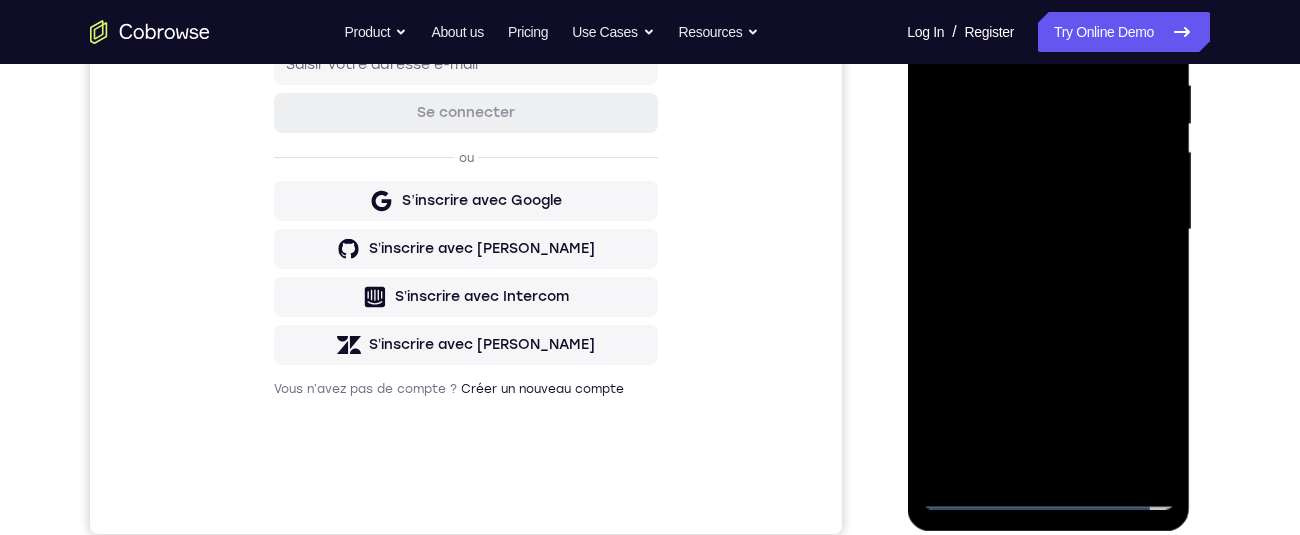 drag, startPoint x: 992, startPoint y: 194, endPoint x: 1790, endPoint y: 188, distance: 798.0226 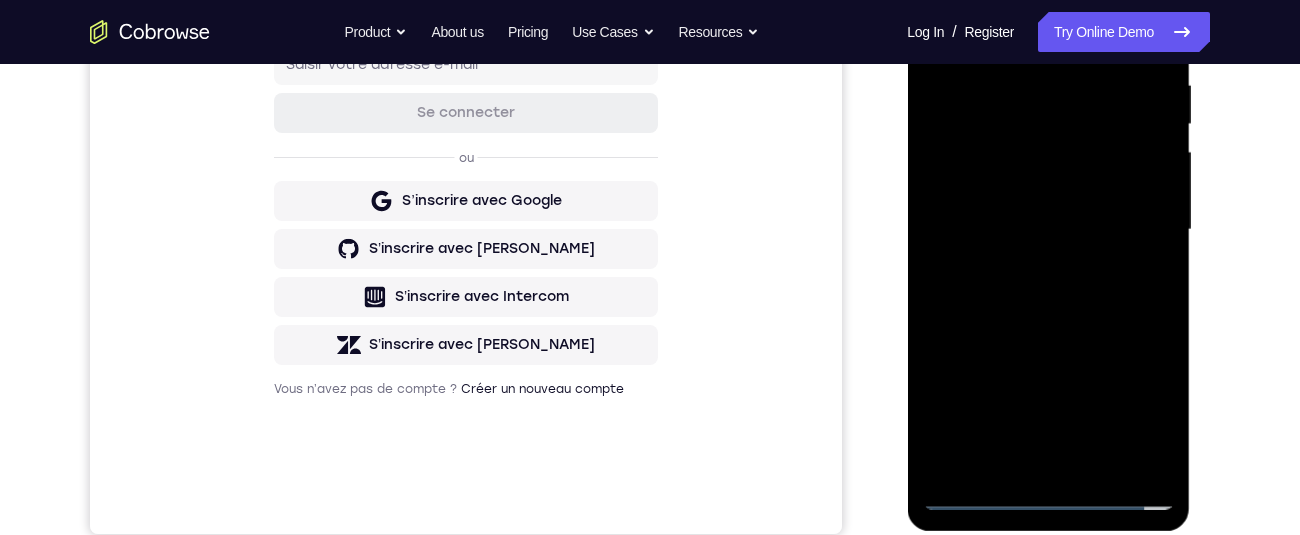 click at bounding box center [1048, 230] 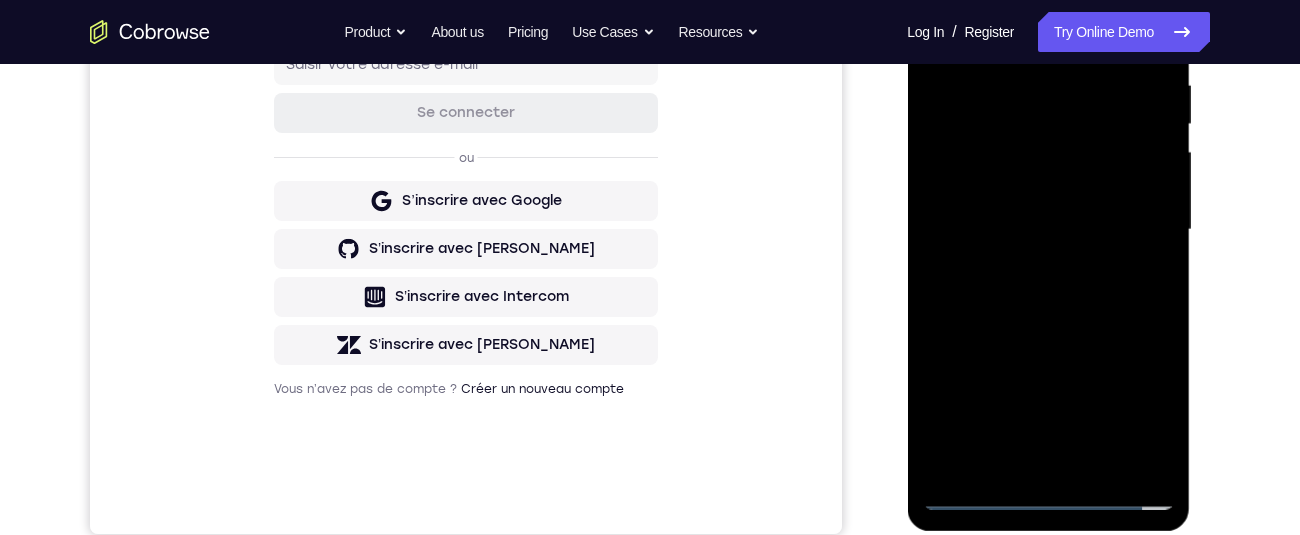 click at bounding box center [1048, 230] 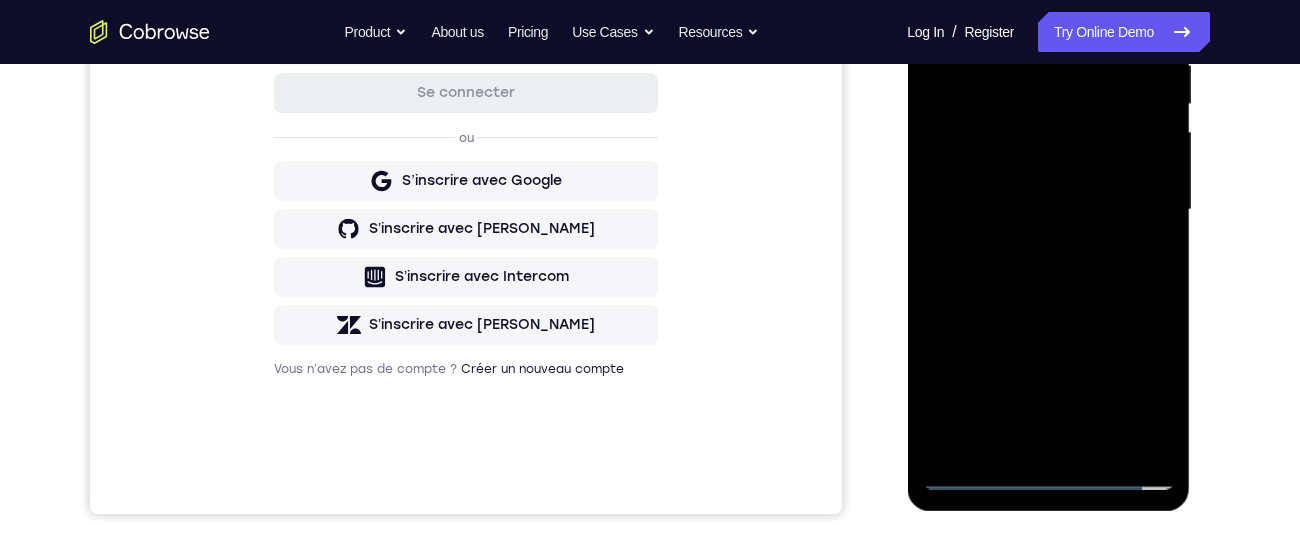 scroll, scrollTop: 430, scrollLeft: 0, axis: vertical 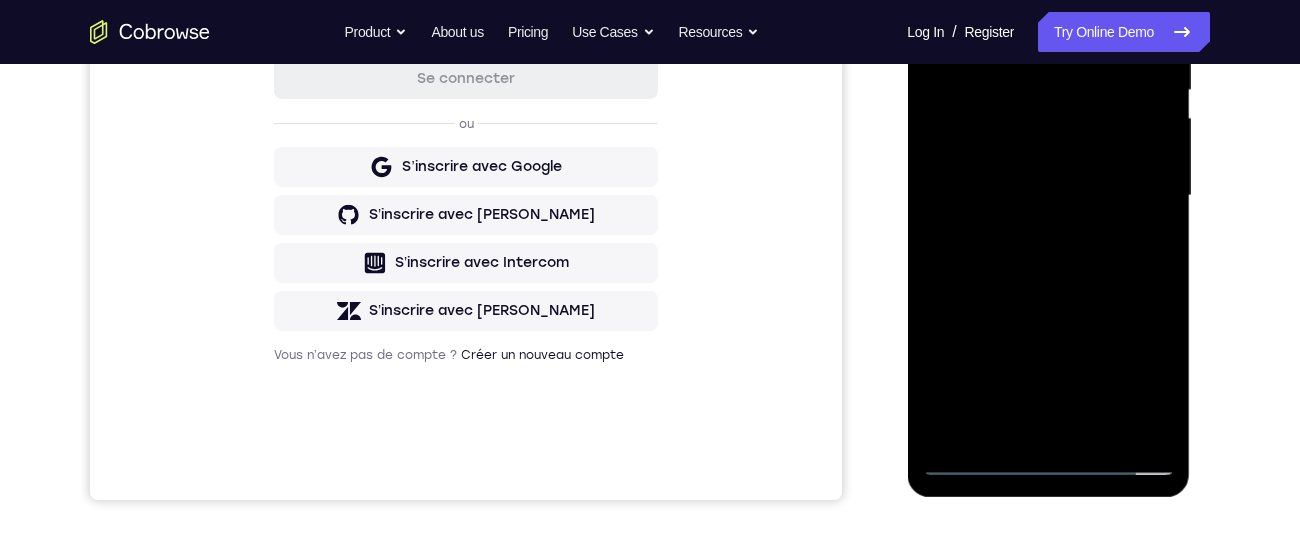 click at bounding box center (1048, 196) 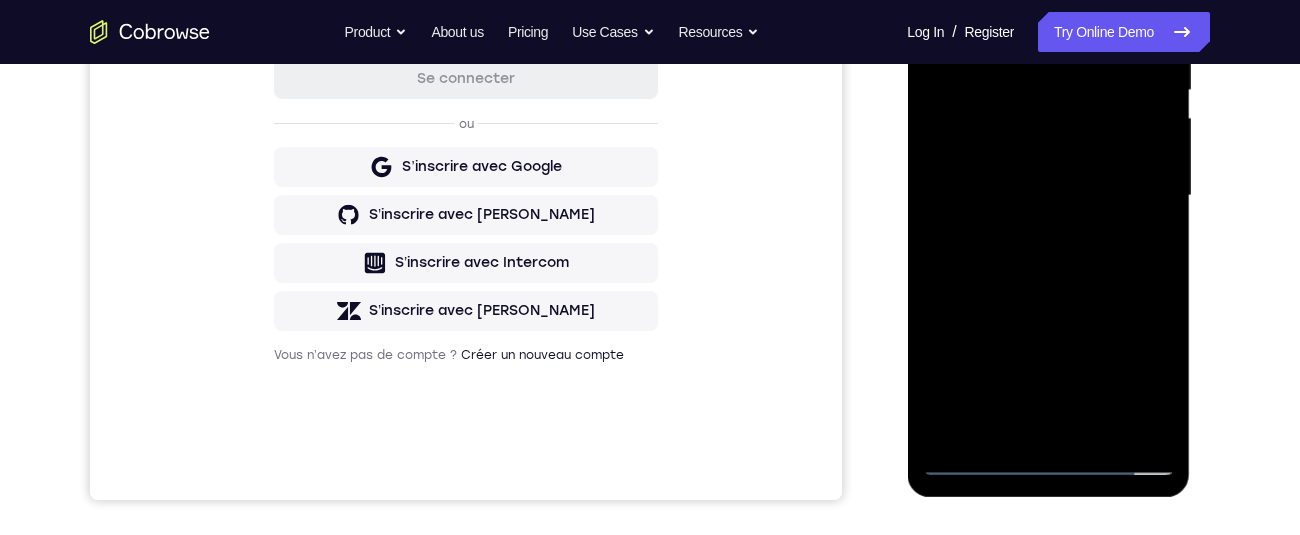click at bounding box center (1048, 196) 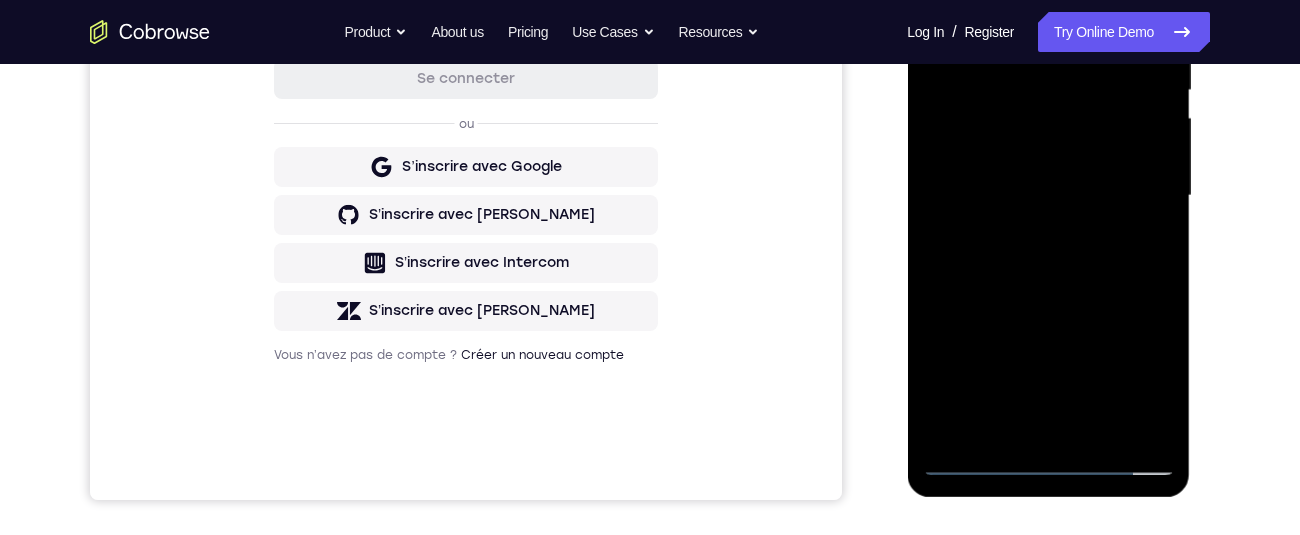 click at bounding box center [1048, 196] 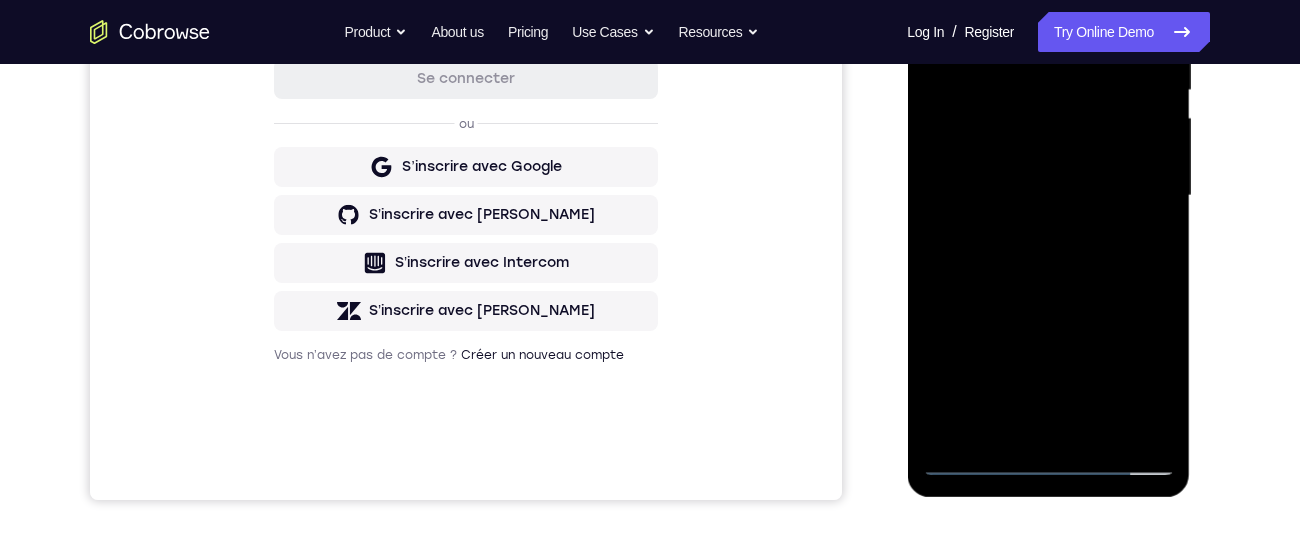 click at bounding box center (1048, 196) 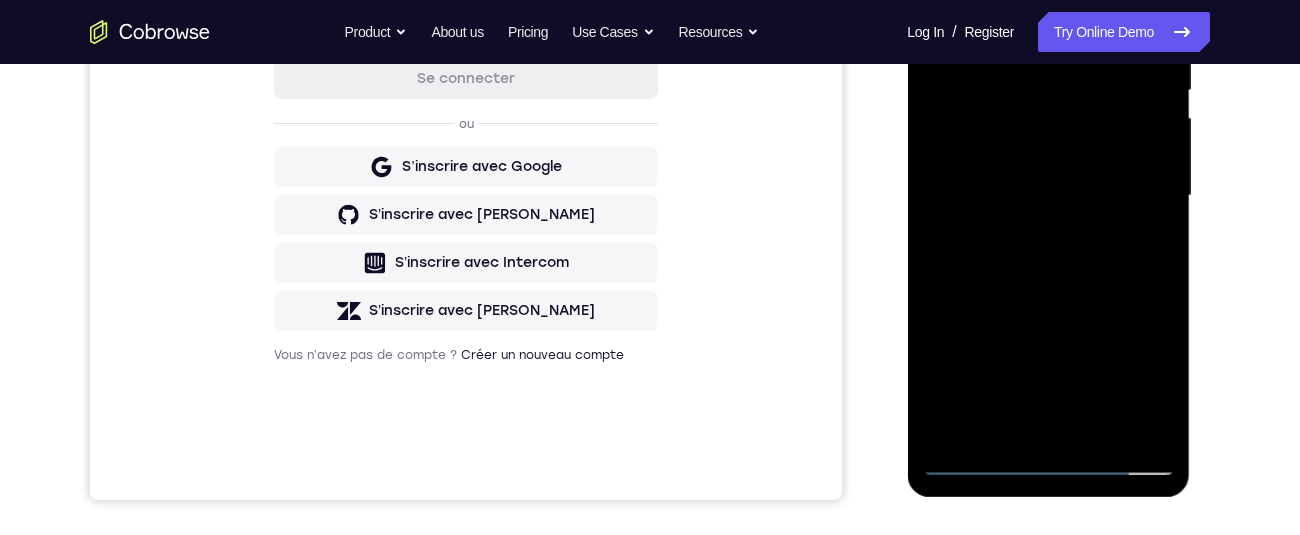 click at bounding box center [1048, 196] 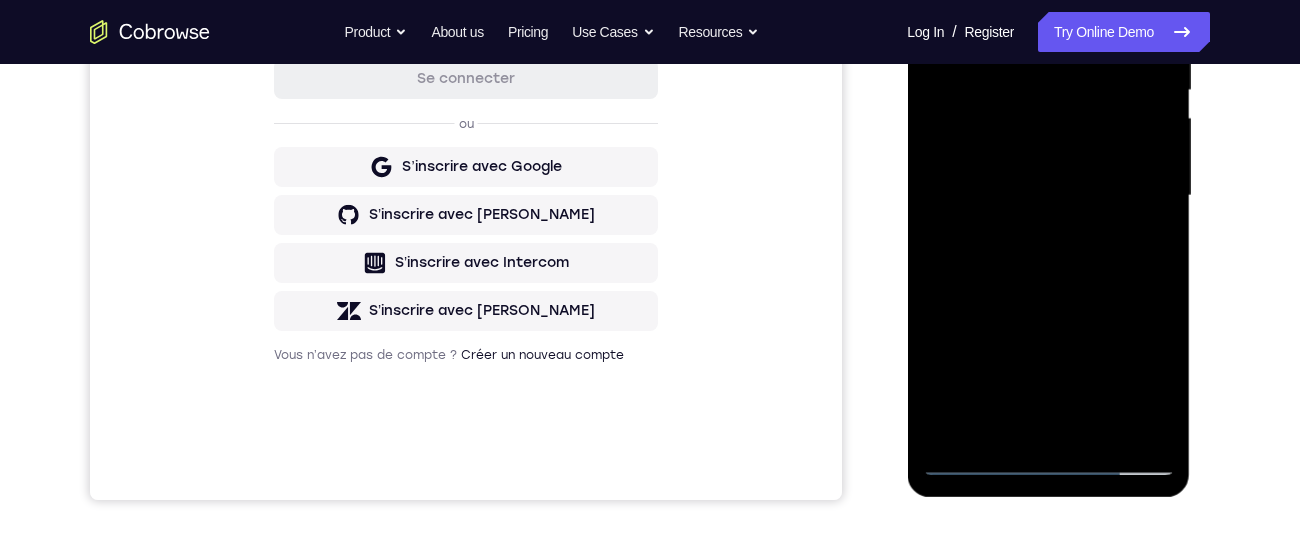 click at bounding box center (1048, 196) 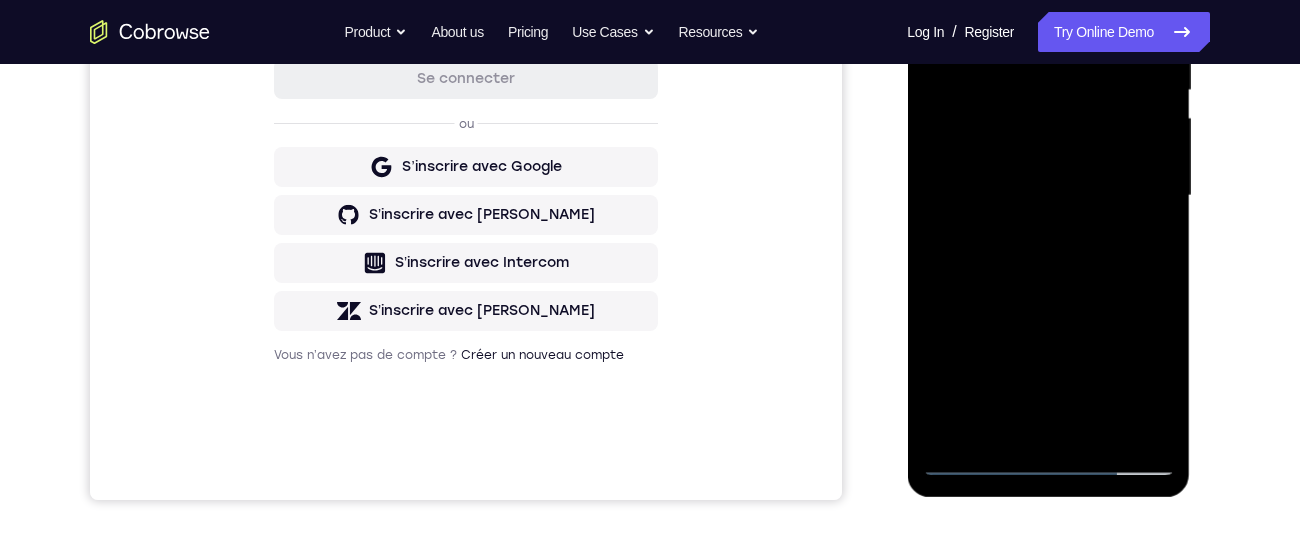 click at bounding box center (1048, 196) 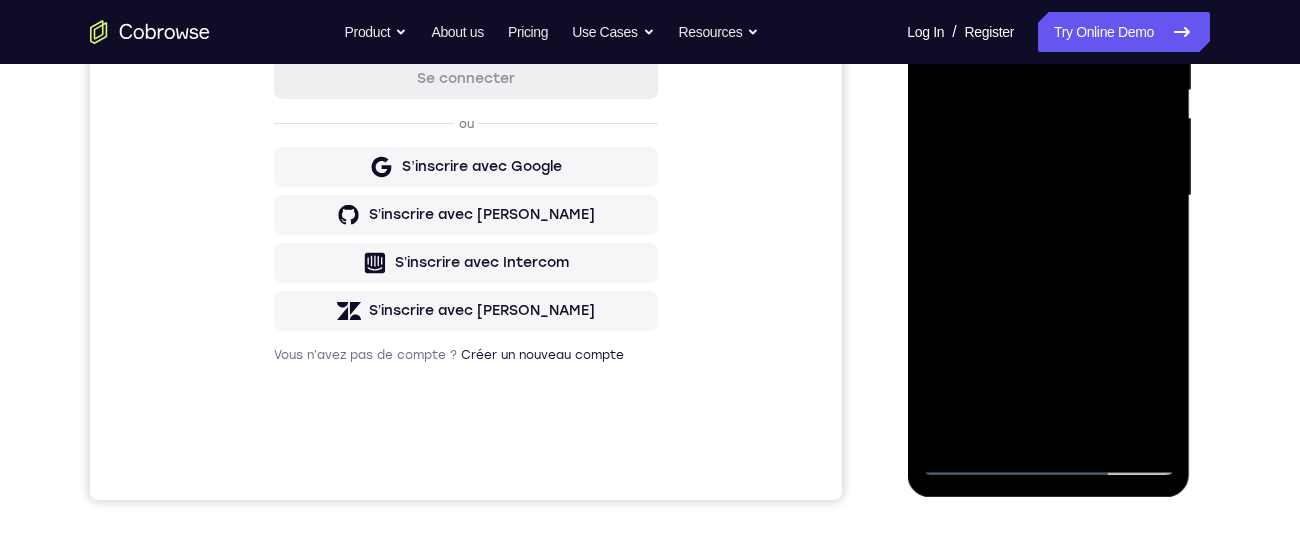 click at bounding box center (1048, 196) 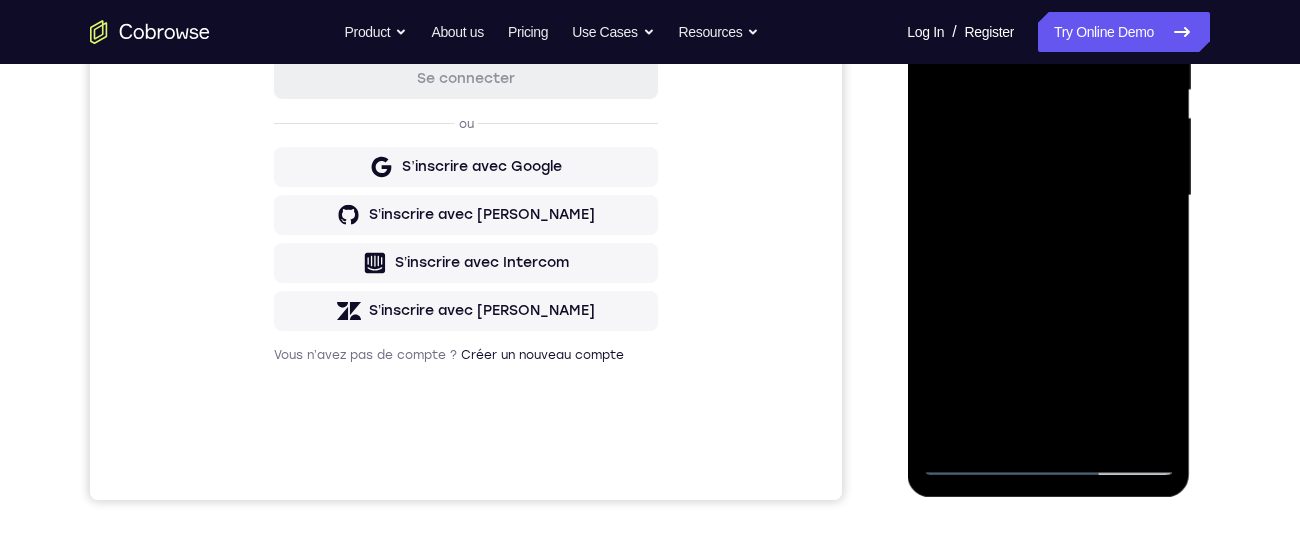 click at bounding box center [1048, 196] 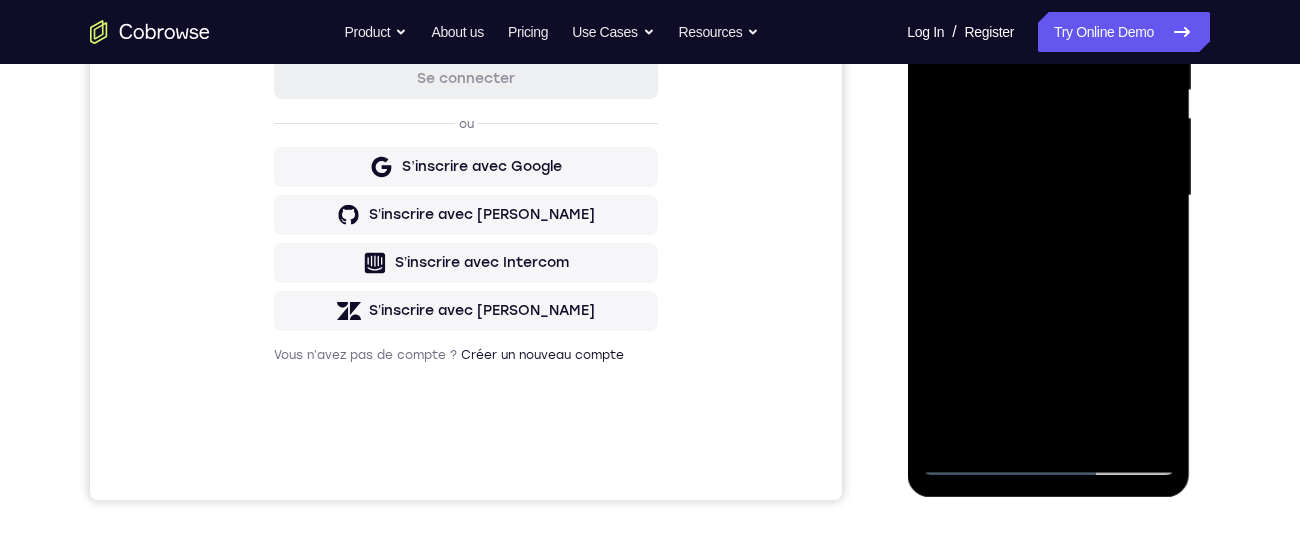 click at bounding box center [1048, 196] 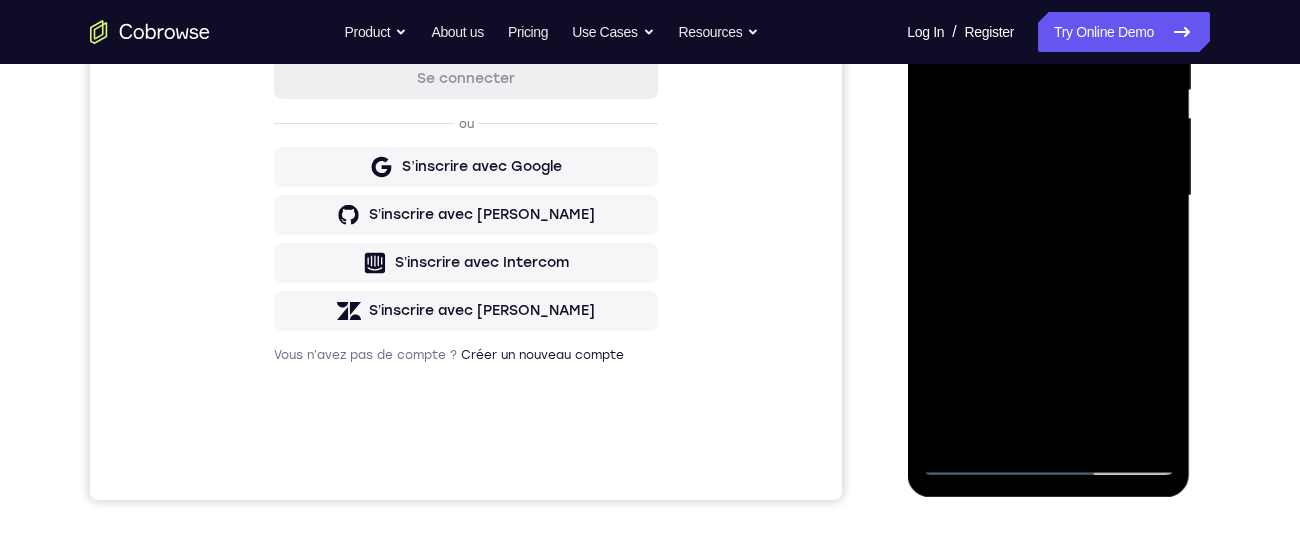 click at bounding box center (1048, 196) 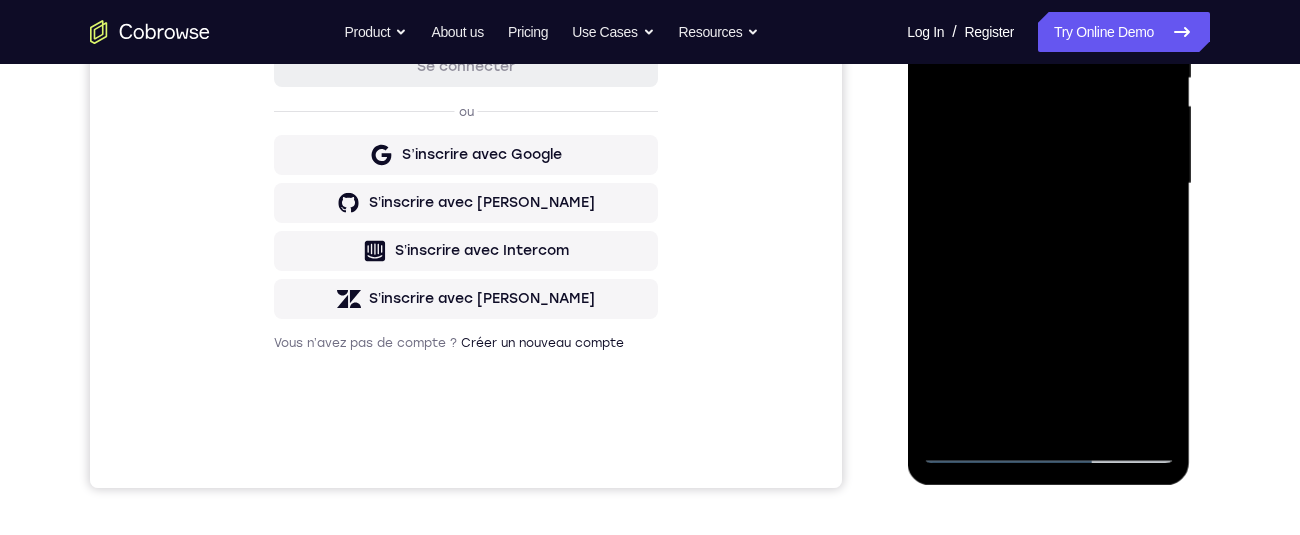 scroll, scrollTop: 409, scrollLeft: 0, axis: vertical 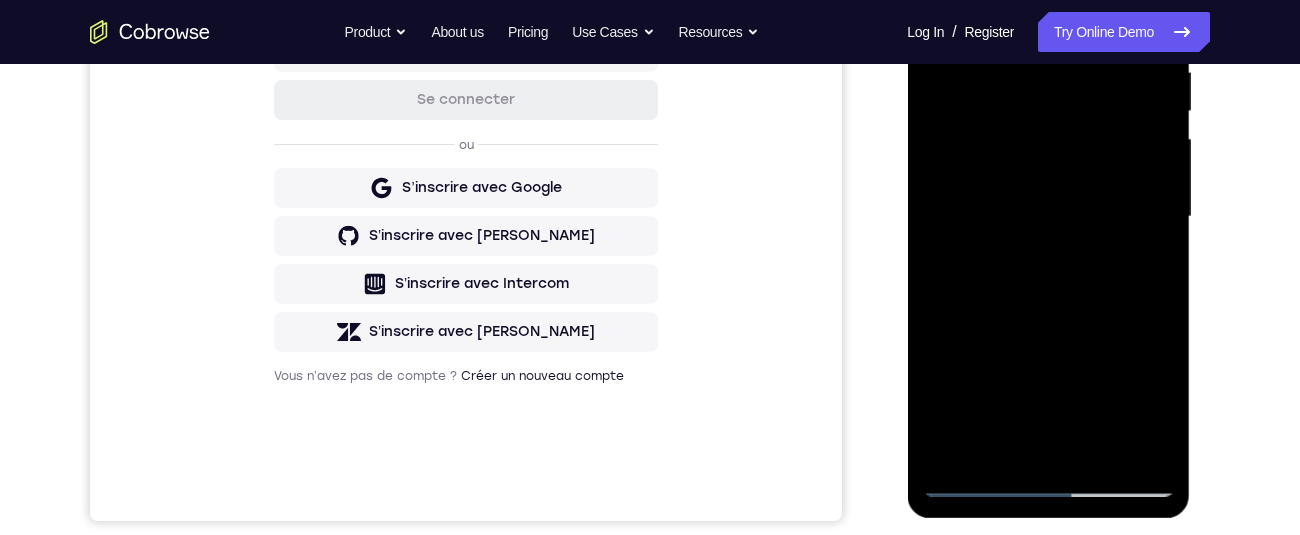 click at bounding box center [1048, 217] 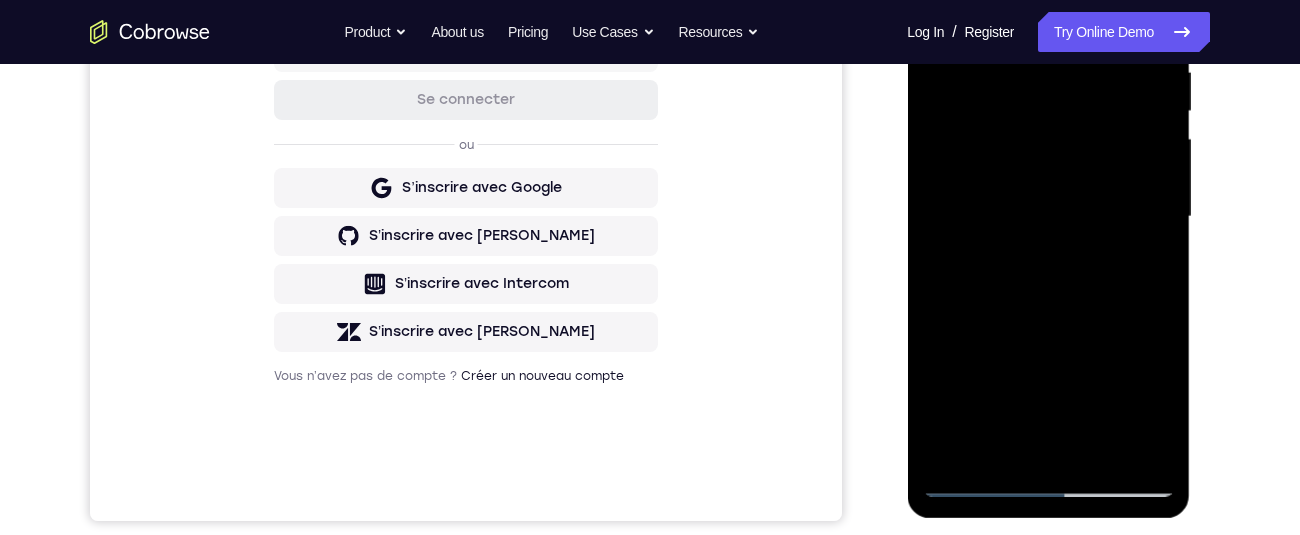 click at bounding box center (1048, 217) 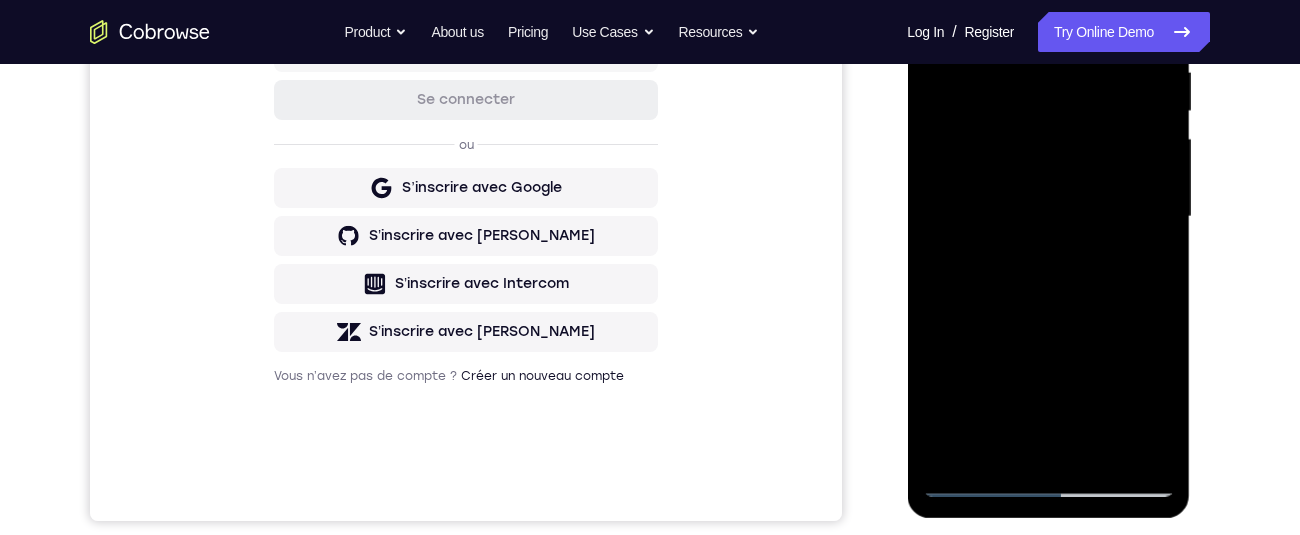 click at bounding box center [1048, 217] 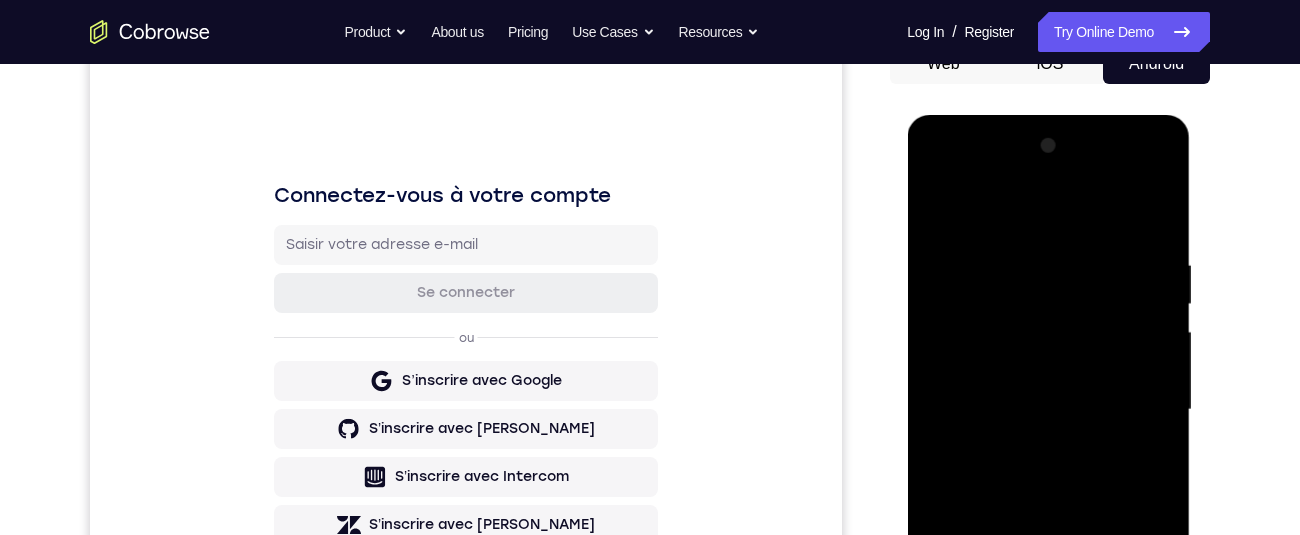 click at bounding box center [1048, 410] 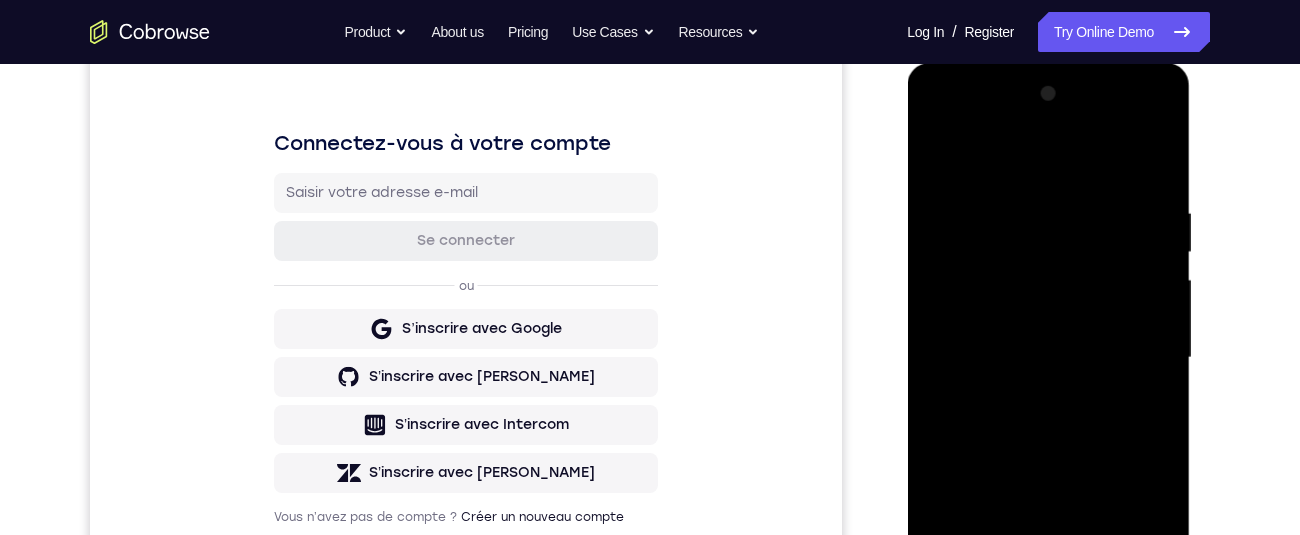 scroll, scrollTop: 212, scrollLeft: 0, axis: vertical 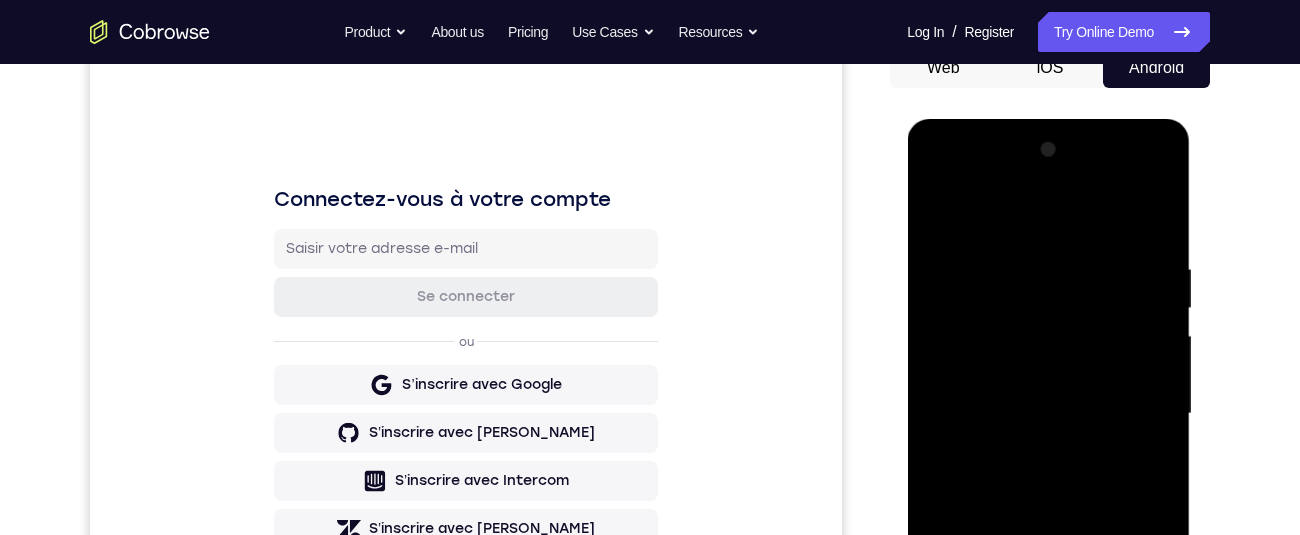 click at bounding box center [1048, 414] 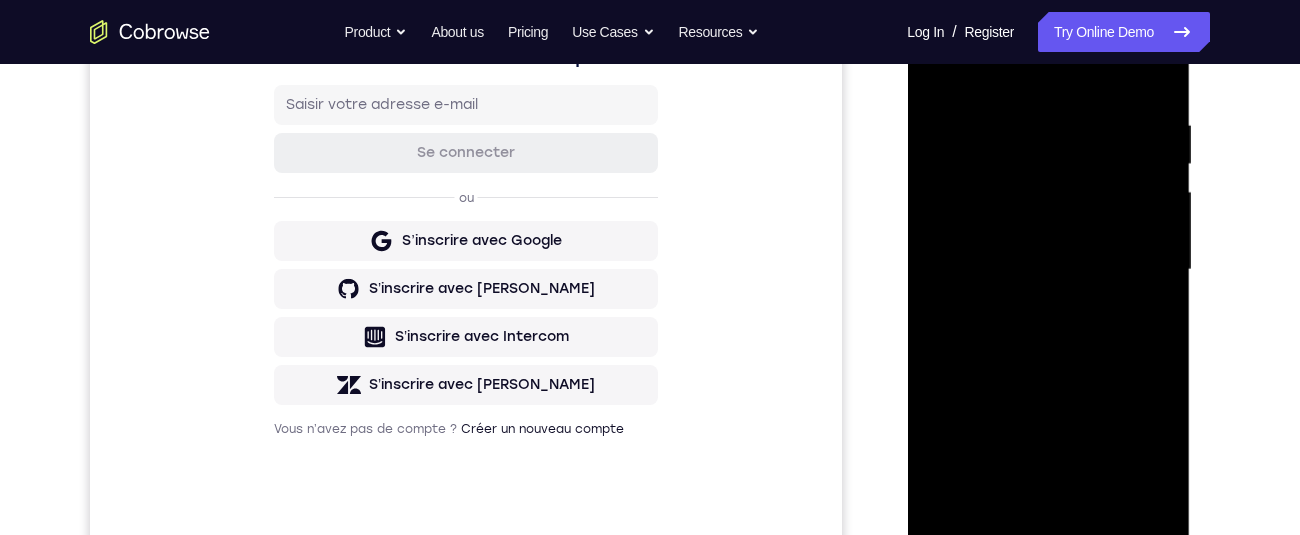 click at bounding box center (1048, 270) 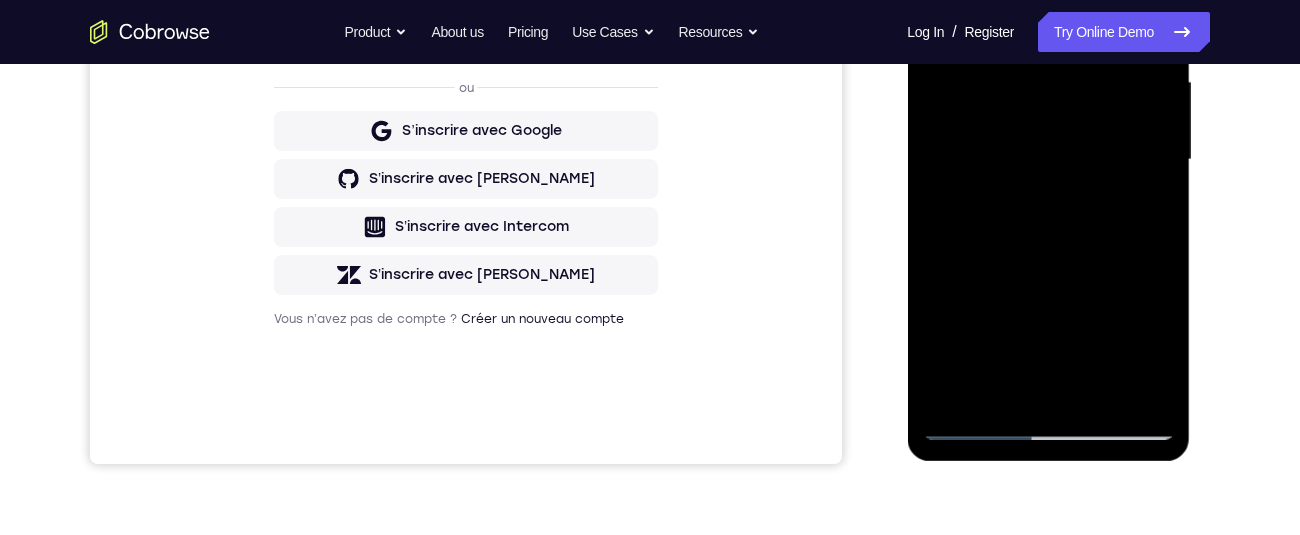scroll, scrollTop: 468, scrollLeft: 0, axis: vertical 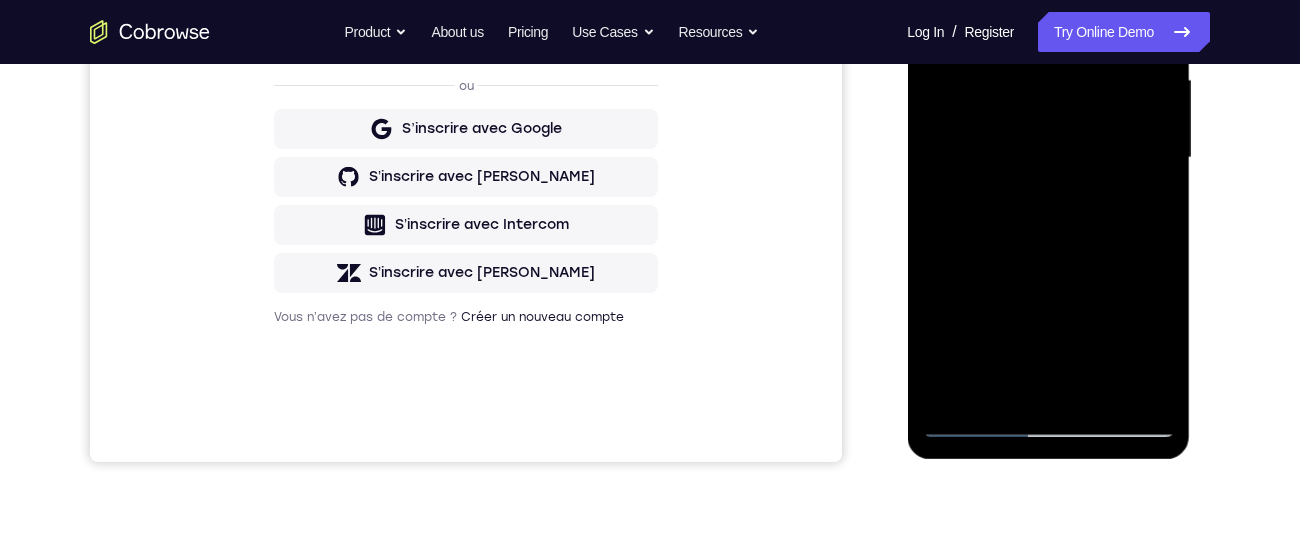 click at bounding box center (1048, 158) 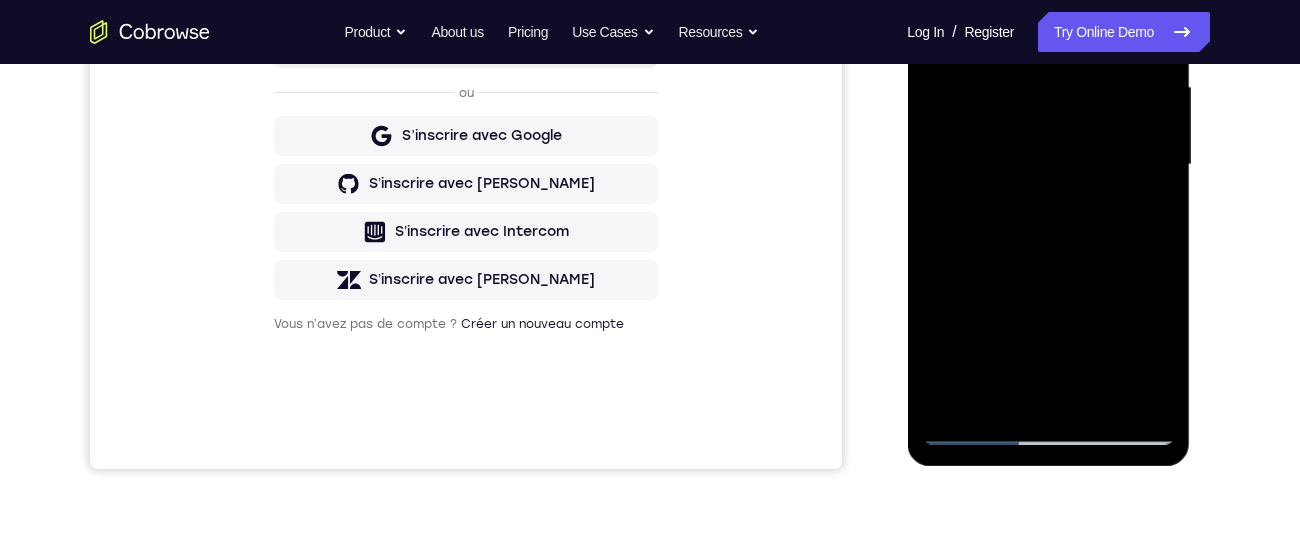 click at bounding box center (1048, 165) 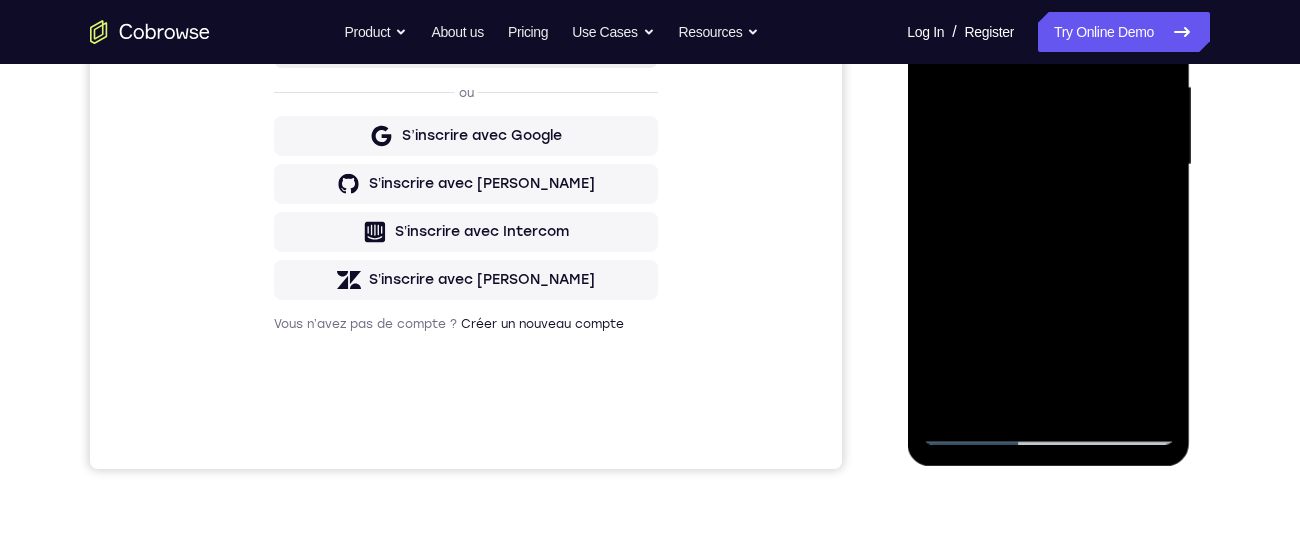 click at bounding box center [1048, 165] 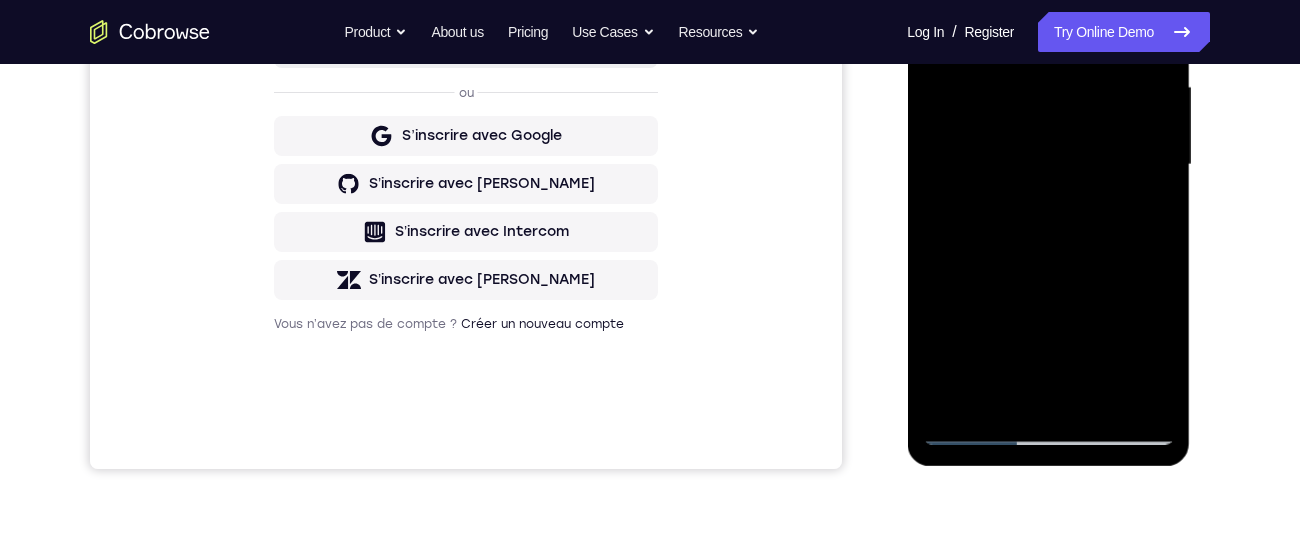 click at bounding box center [1048, 165] 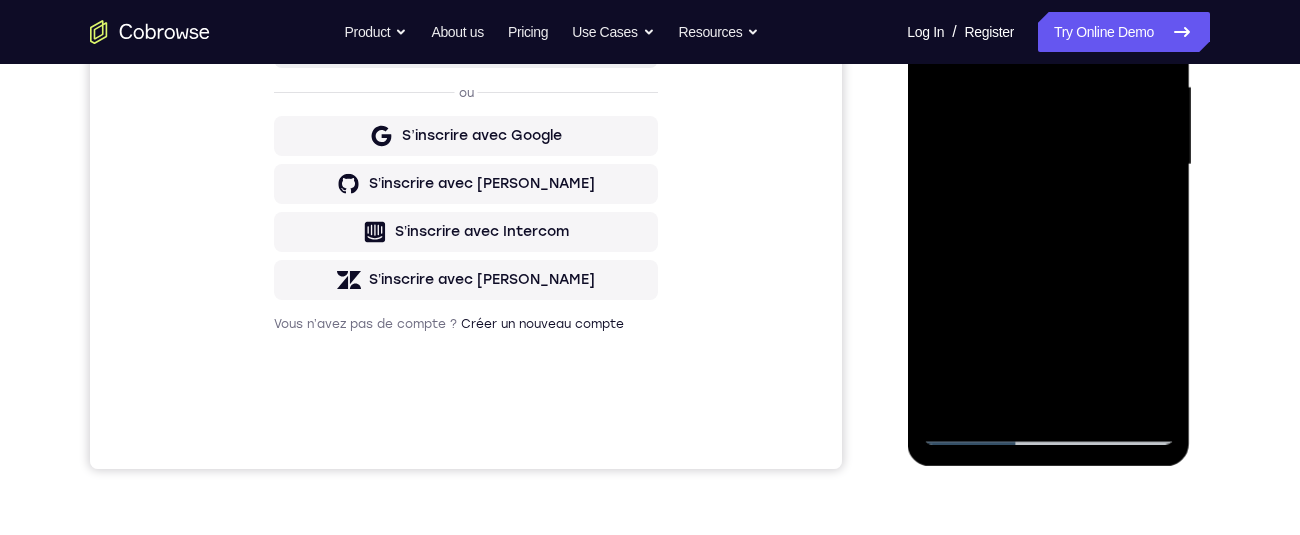 click at bounding box center (1048, 165) 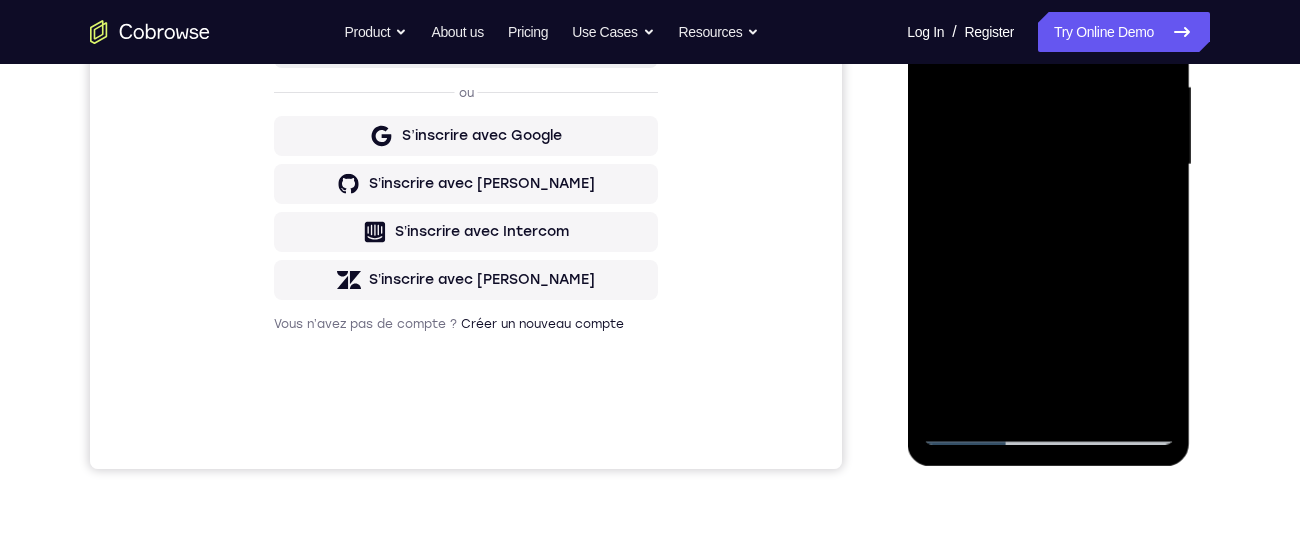 click at bounding box center (1048, 165) 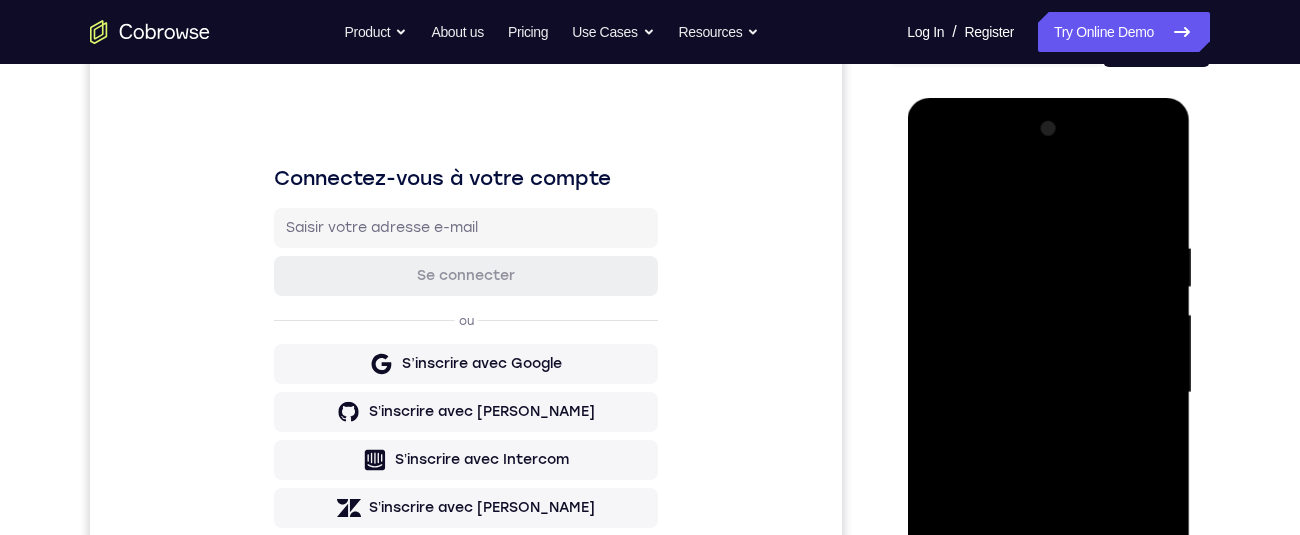 click at bounding box center (1048, 393) 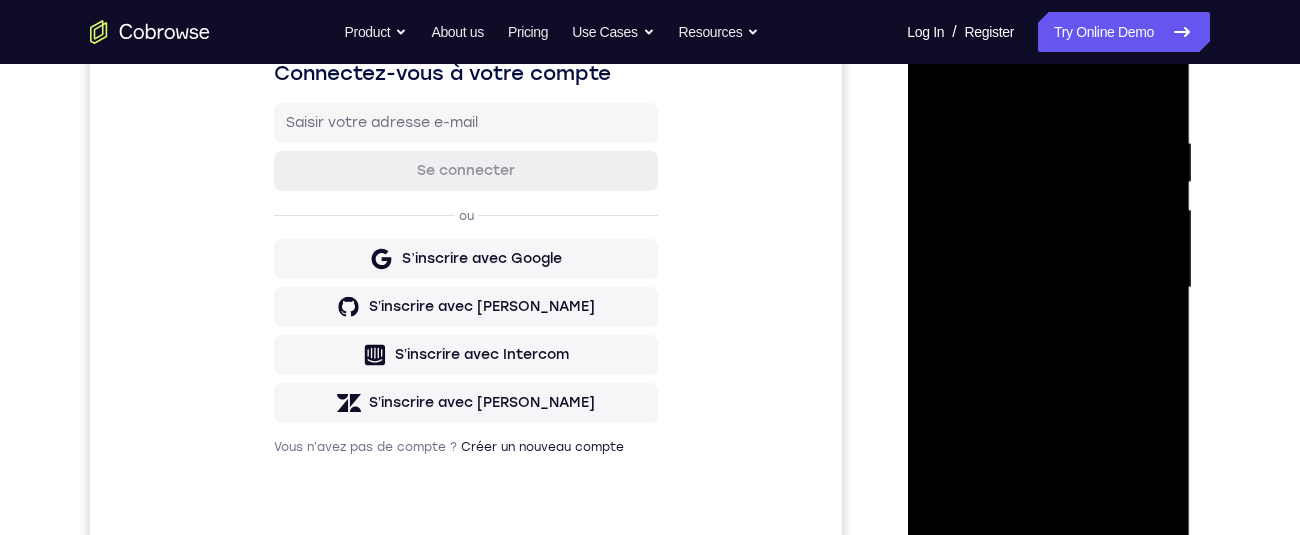 click at bounding box center (1048, 288) 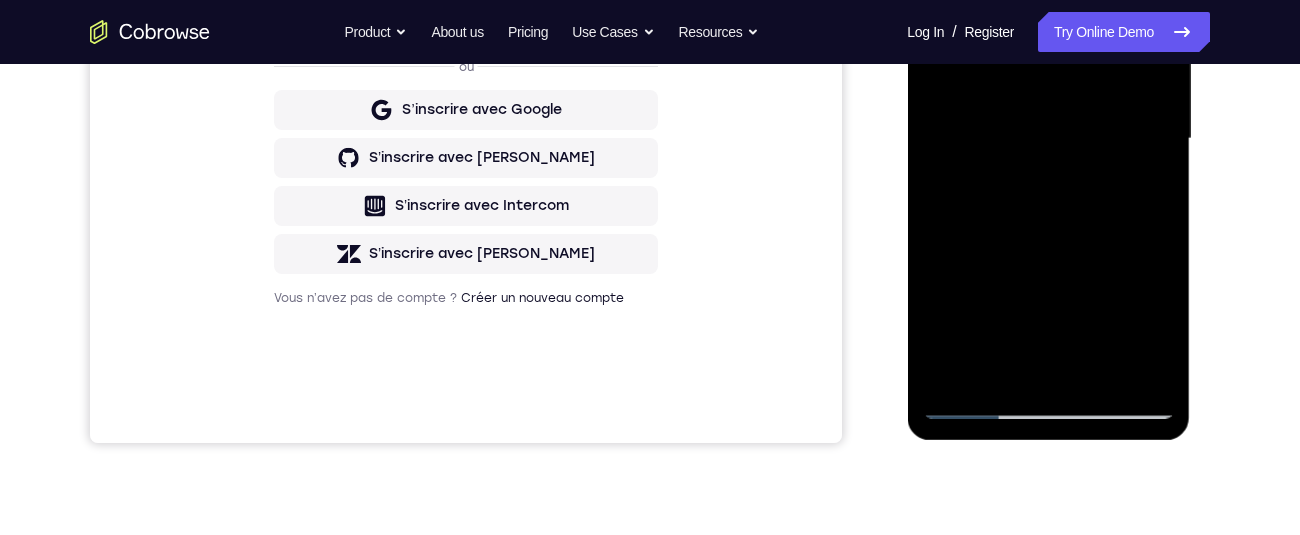 scroll, scrollTop: 404, scrollLeft: 0, axis: vertical 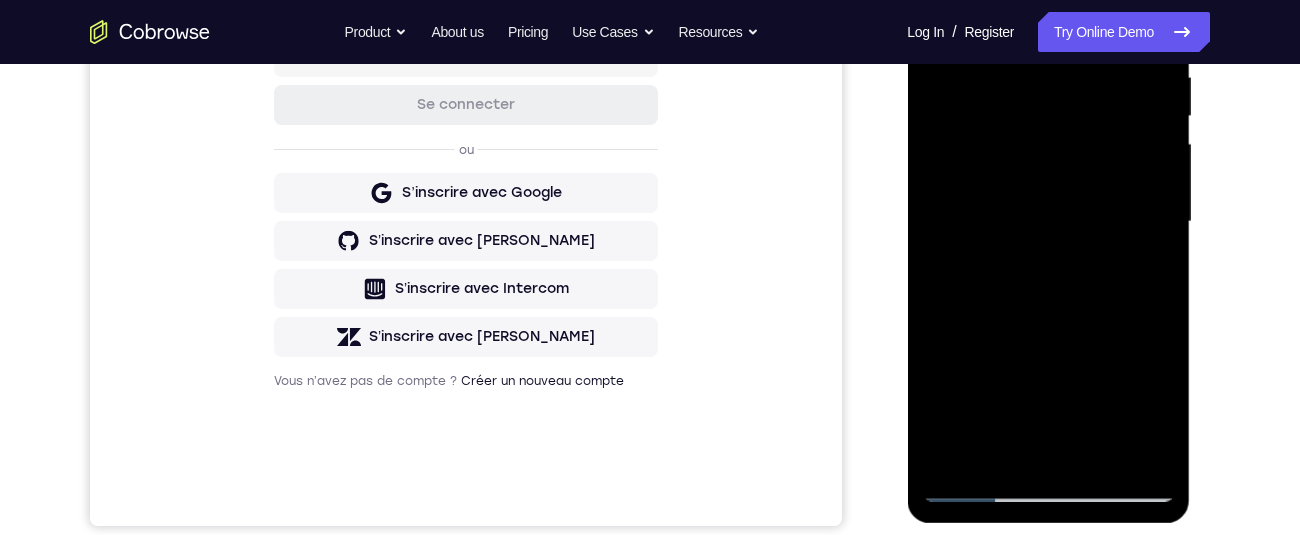 click at bounding box center [1048, 222] 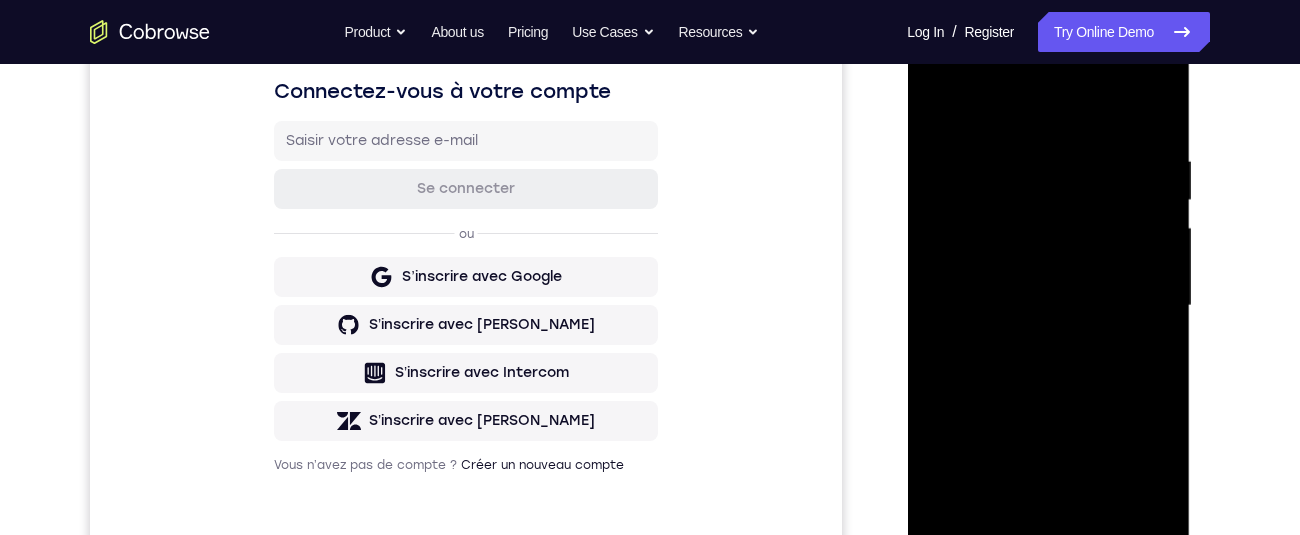 scroll, scrollTop: 225, scrollLeft: 0, axis: vertical 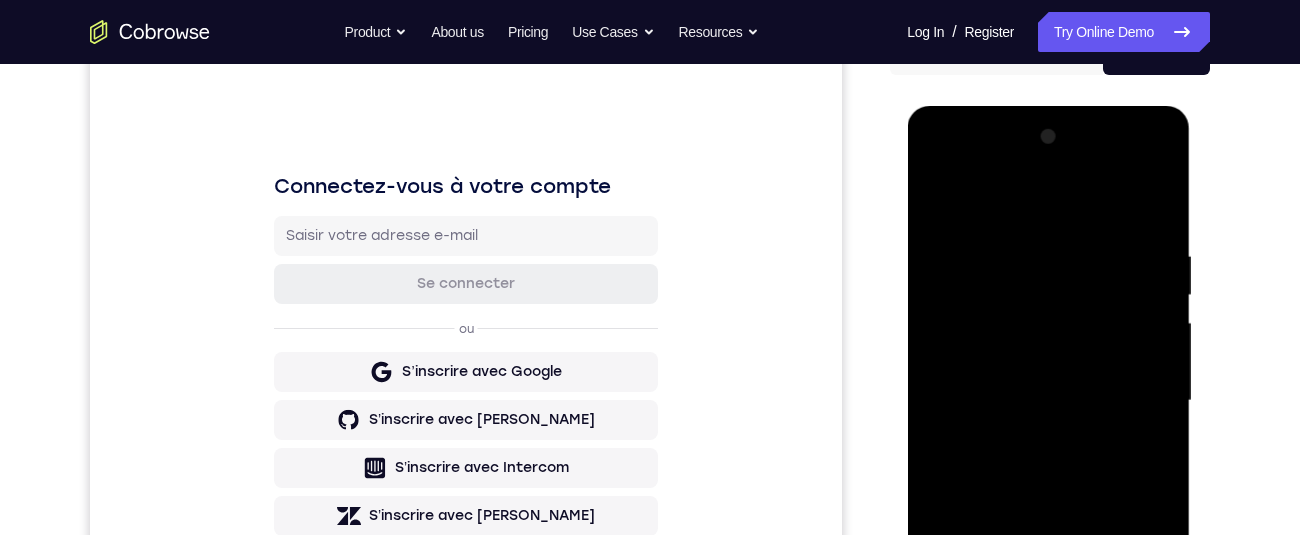 click at bounding box center [1048, 401] 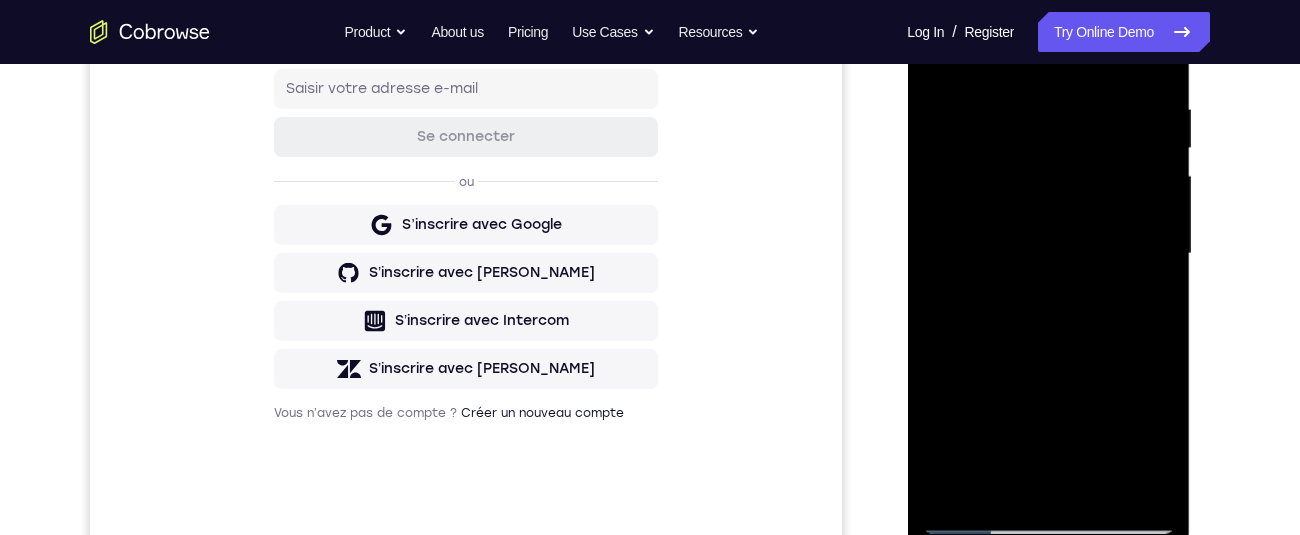 scroll, scrollTop: 402, scrollLeft: 0, axis: vertical 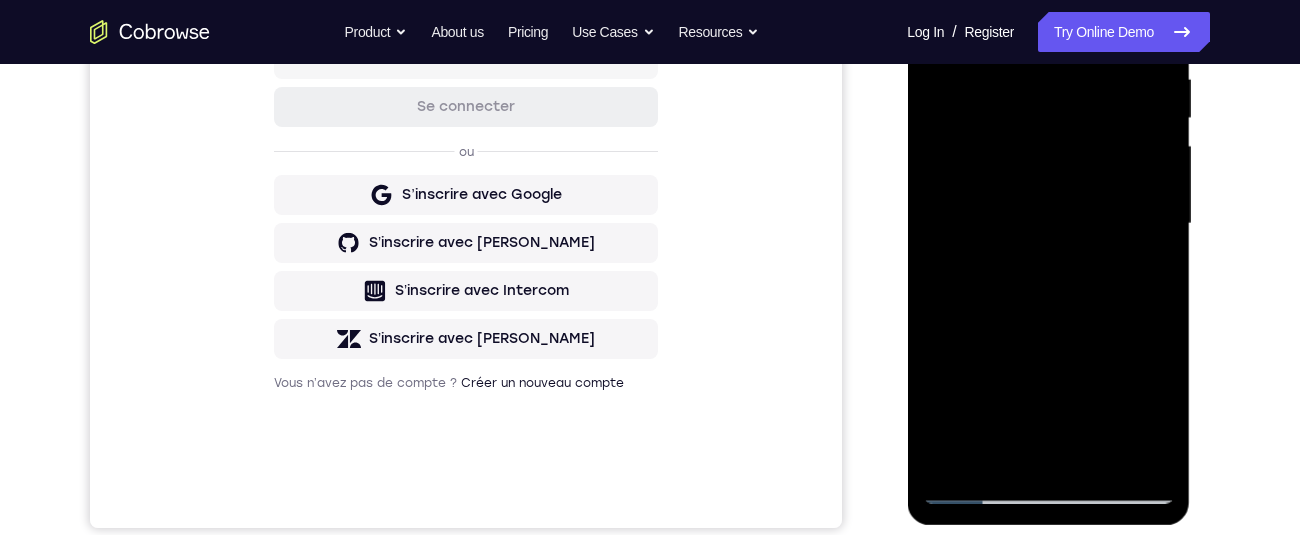 click at bounding box center (1048, 224) 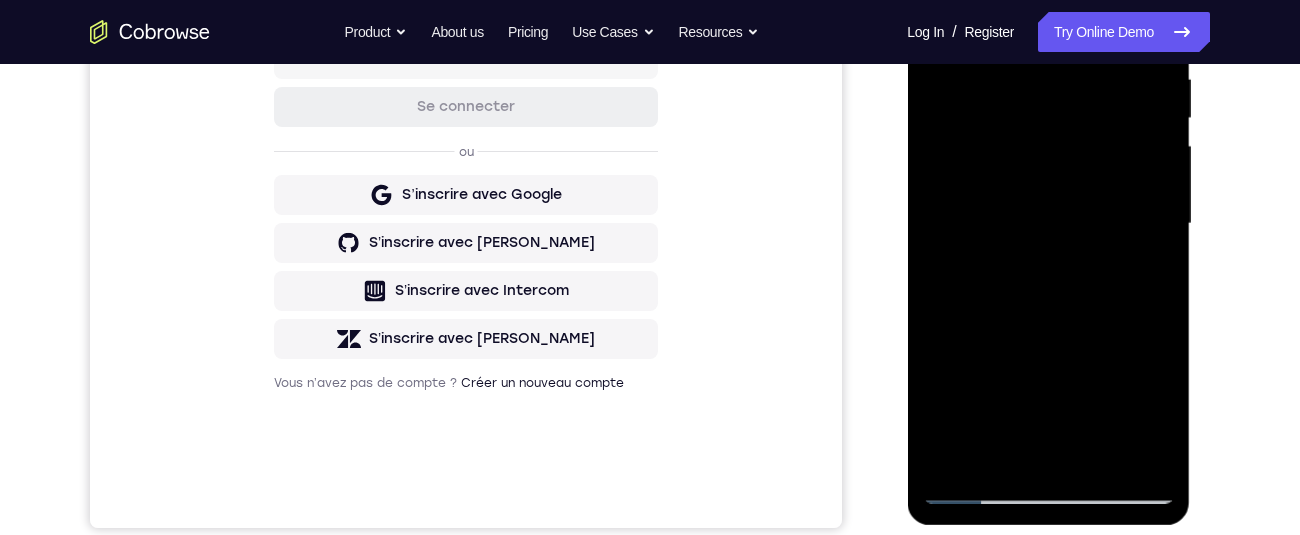 click at bounding box center [1048, 224] 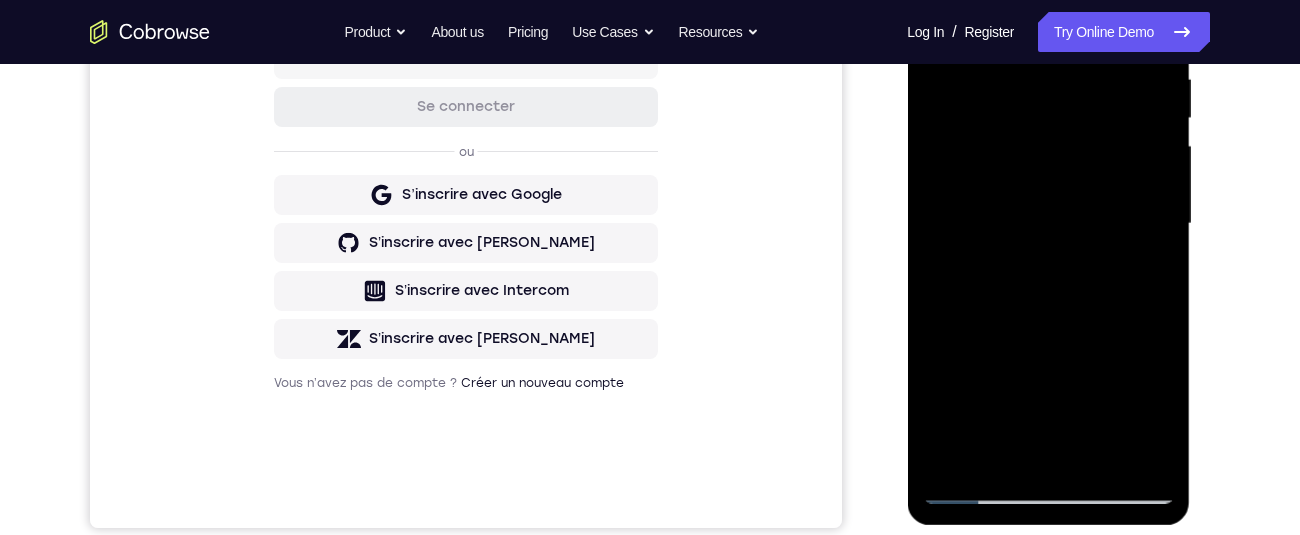 click at bounding box center (1048, 224) 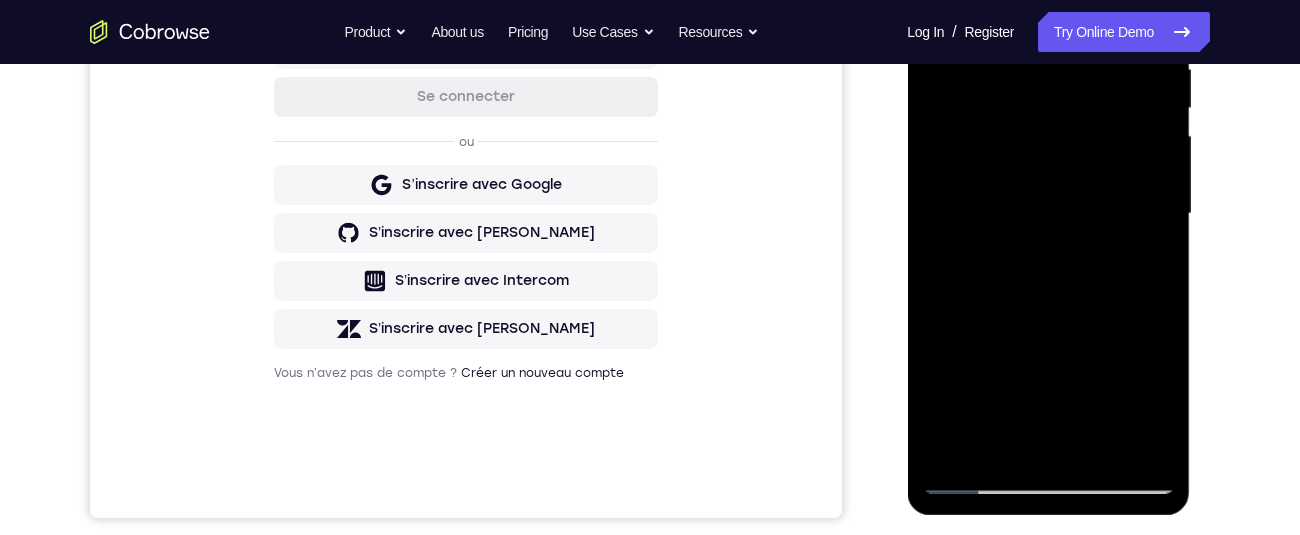 scroll, scrollTop: 403, scrollLeft: 0, axis: vertical 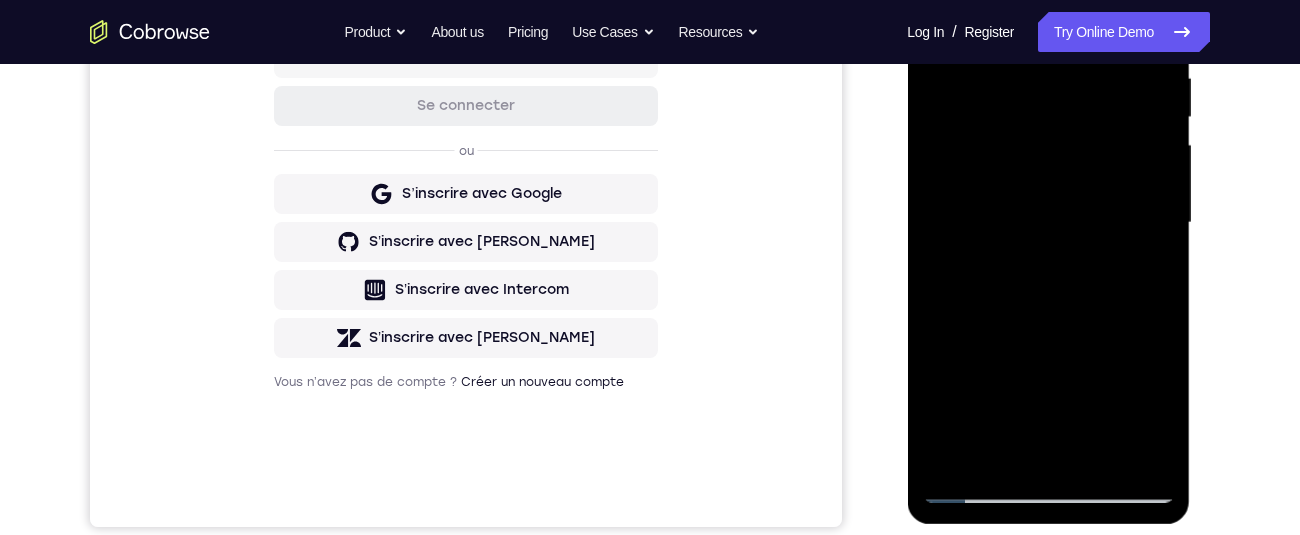 click at bounding box center [1048, 223] 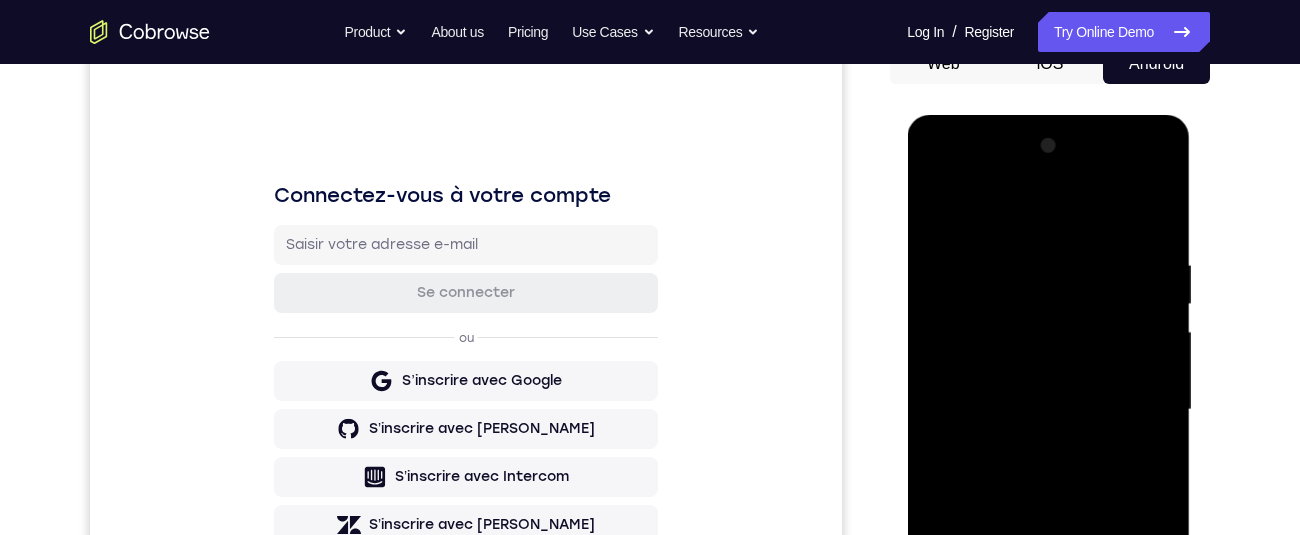 click at bounding box center [1048, 410] 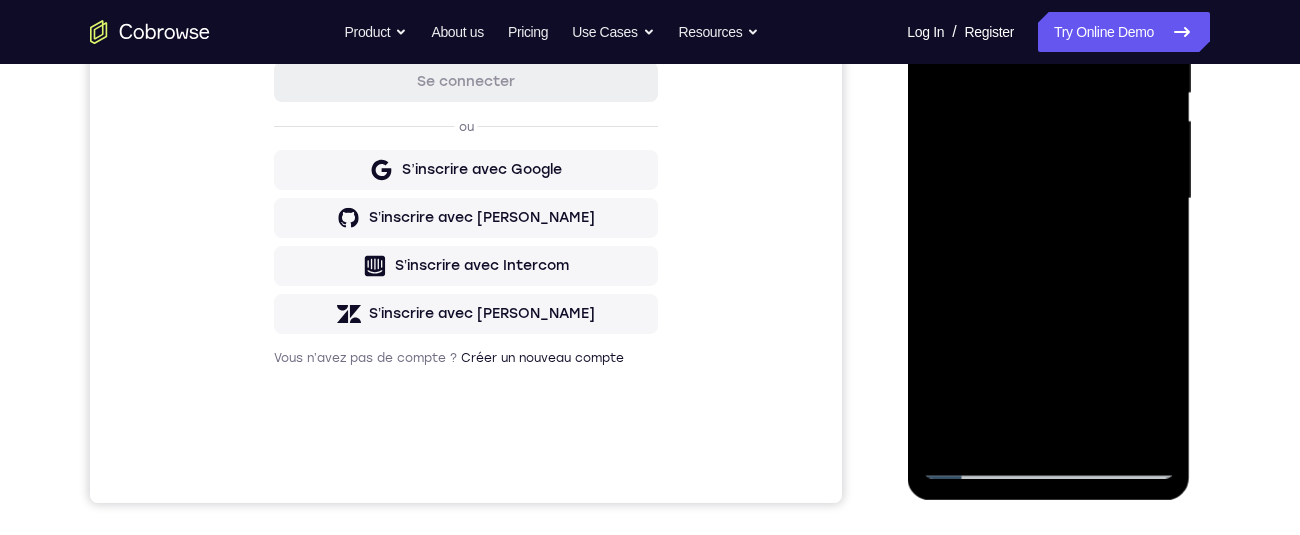 scroll, scrollTop: 316, scrollLeft: 0, axis: vertical 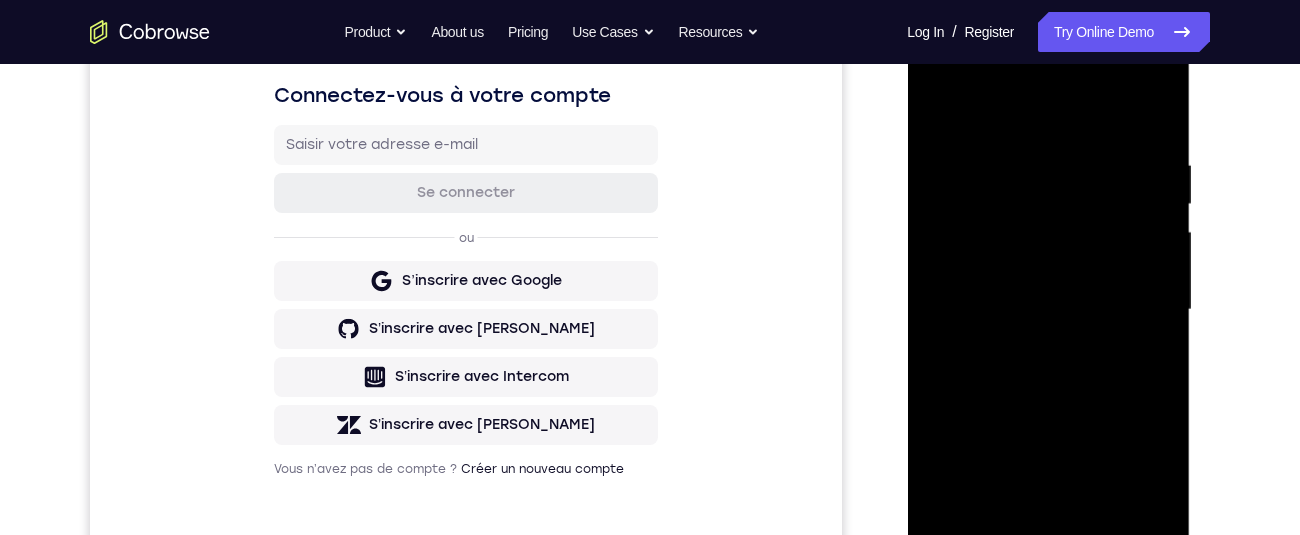 click at bounding box center (1048, 310) 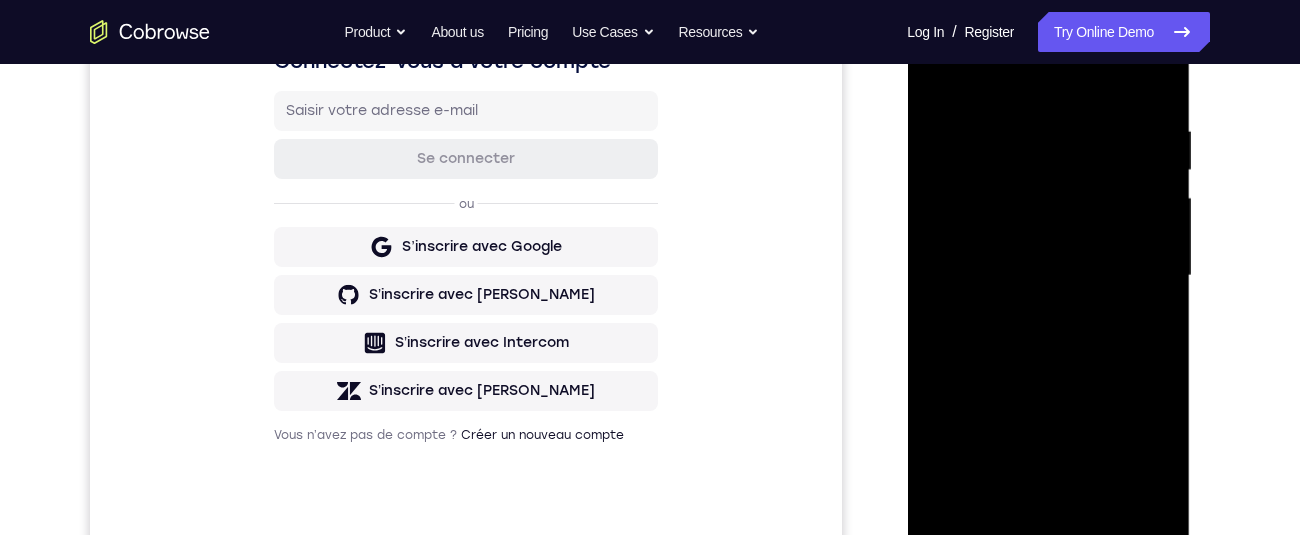 scroll, scrollTop: 349, scrollLeft: 0, axis: vertical 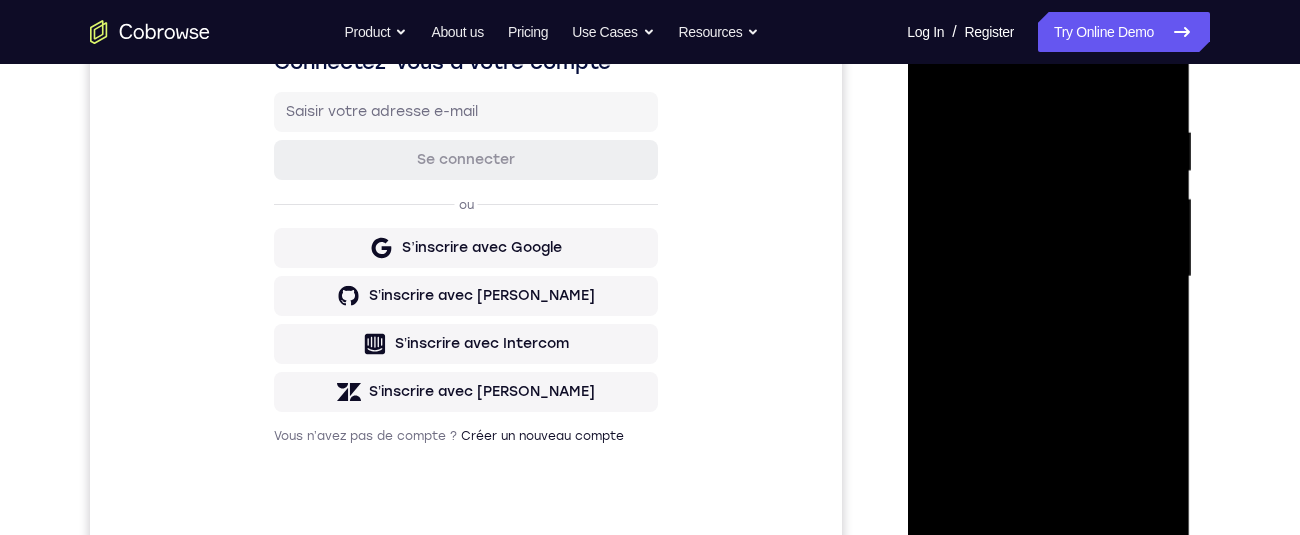 click at bounding box center (1048, 277) 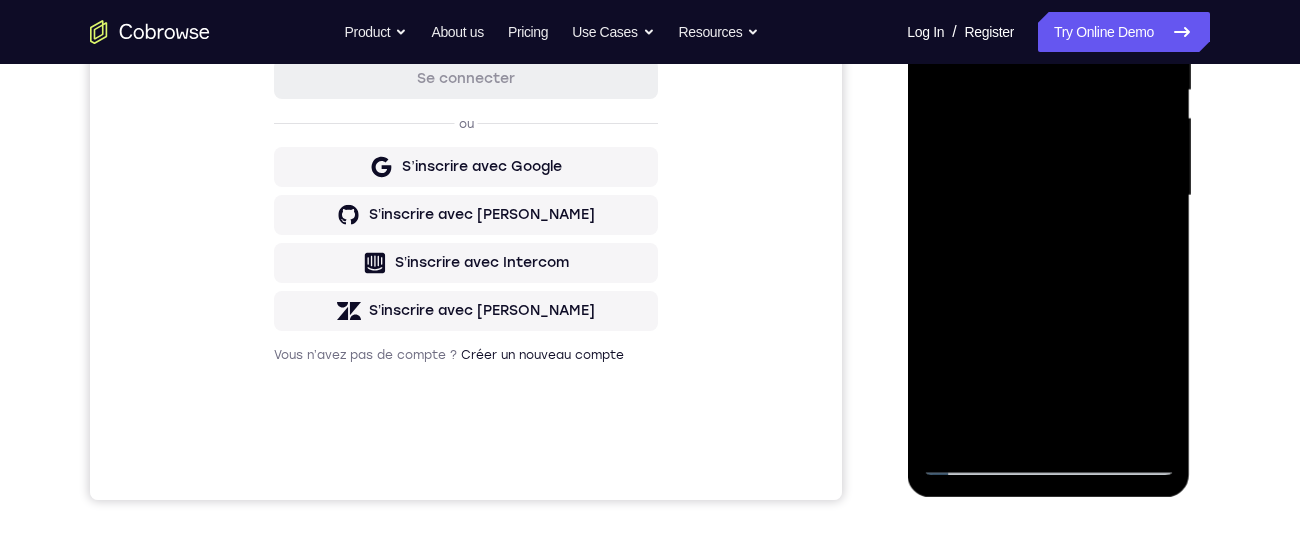 scroll, scrollTop: 438, scrollLeft: 0, axis: vertical 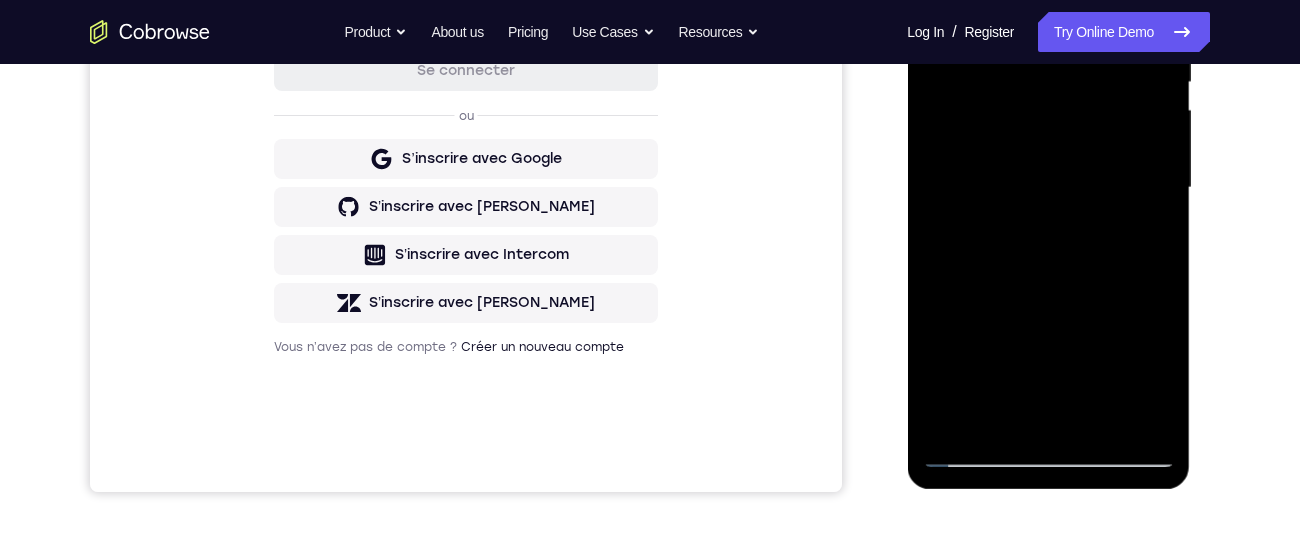 click at bounding box center [1048, 188] 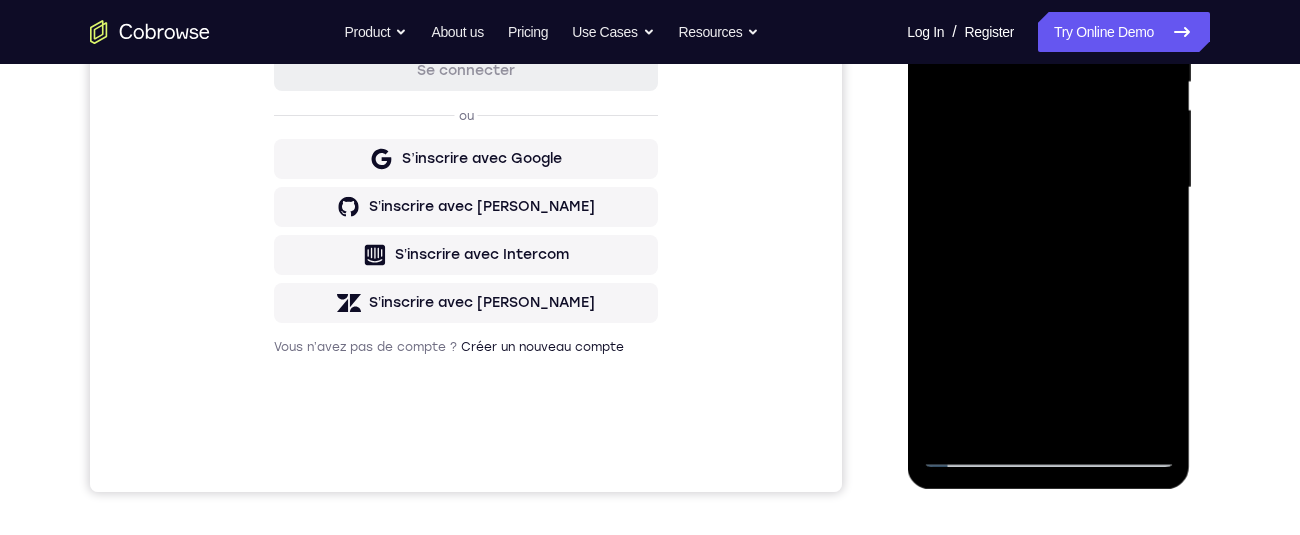 click at bounding box center (1048, 188) 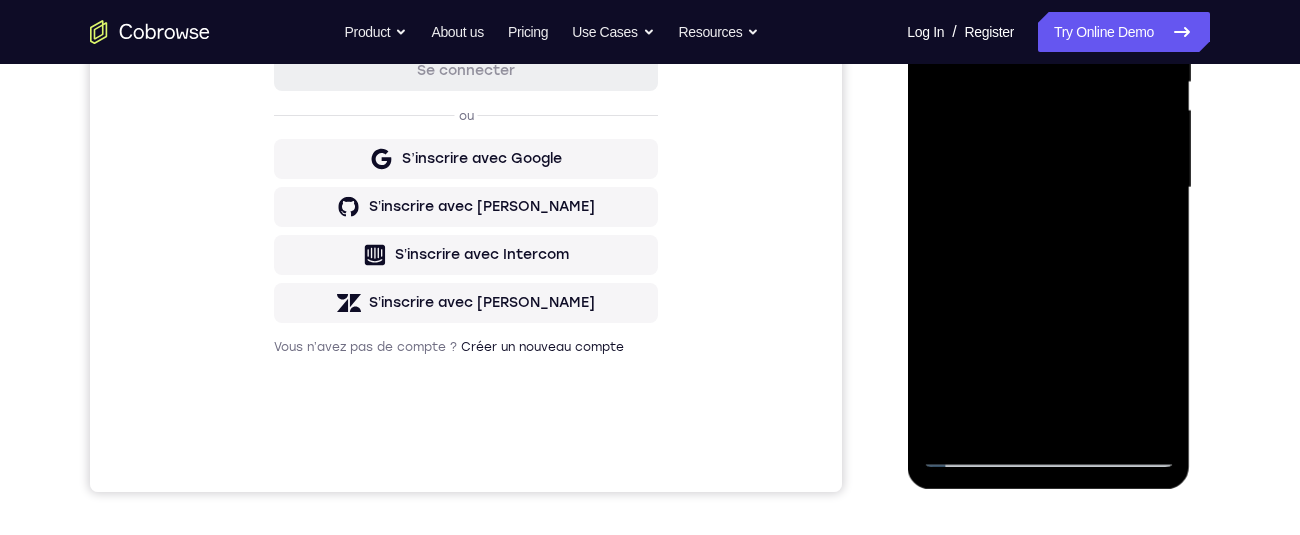 click at bounding box center [1048, 188] 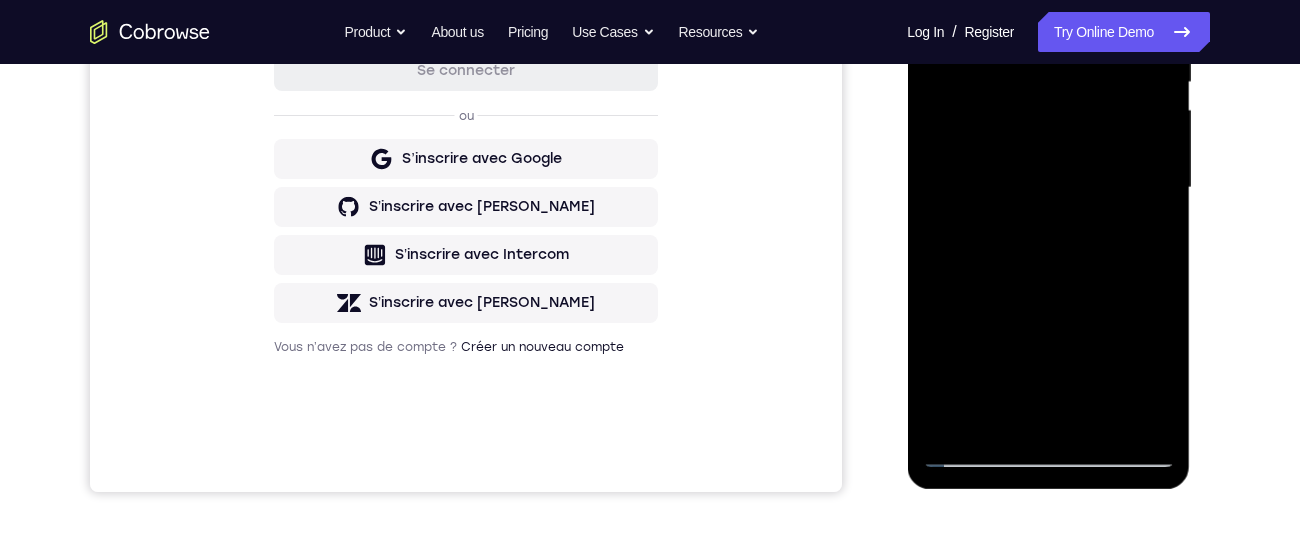 click at bounding box center [1048, 188] 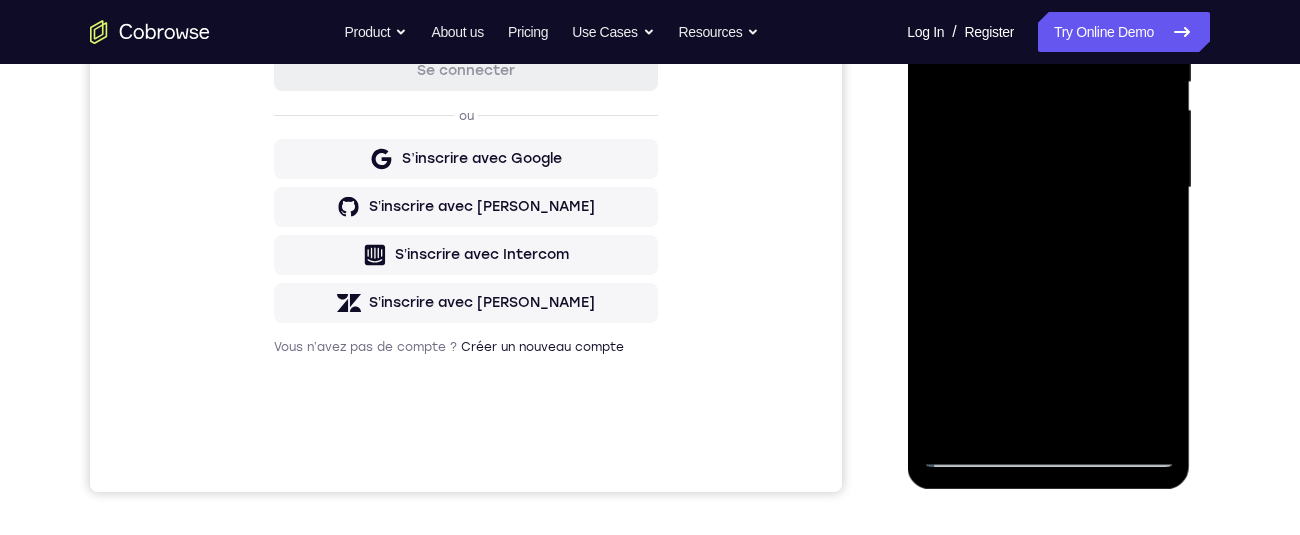 click at bounding box center (1048, 188) 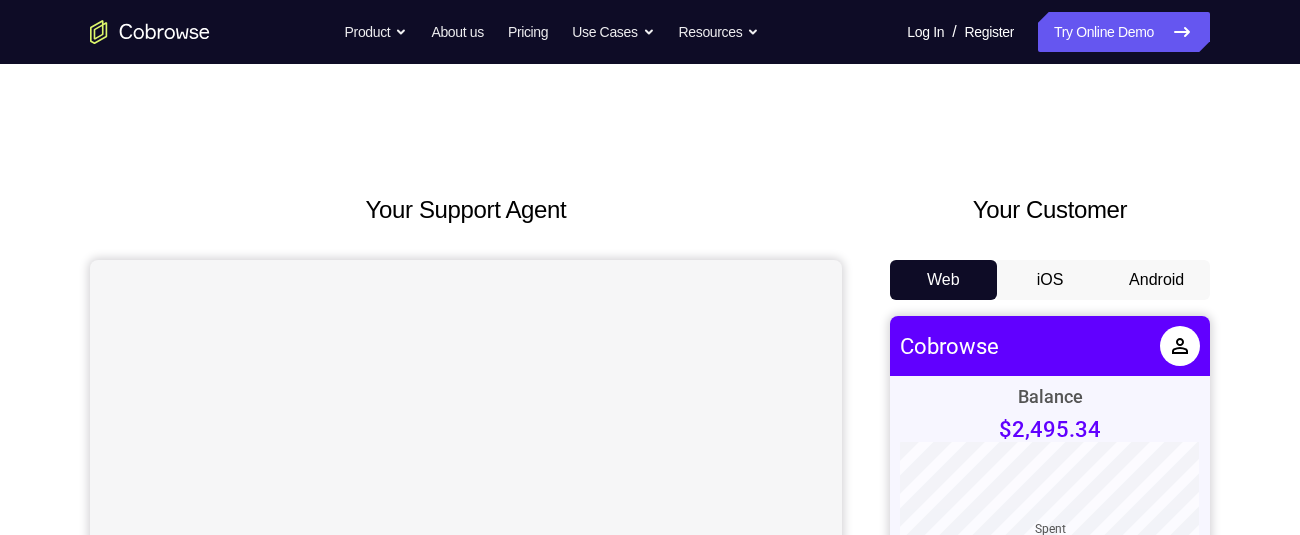 scroll, scrollTop: 0, scrollLeft: 0, axis: both 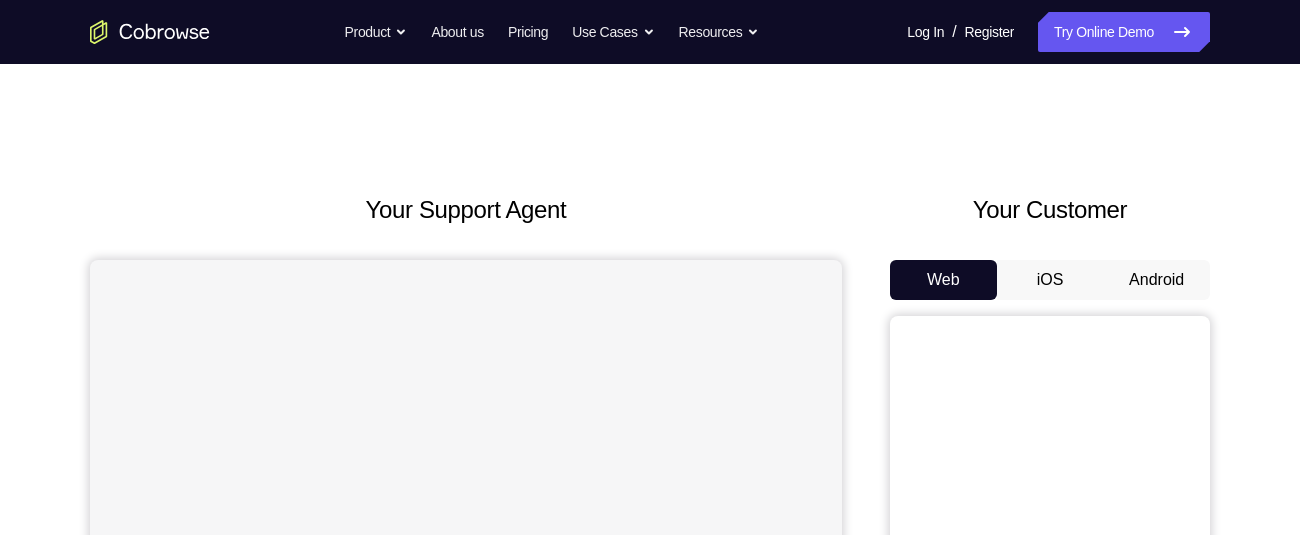 click on "Android" at bounding box center [1156, 280] 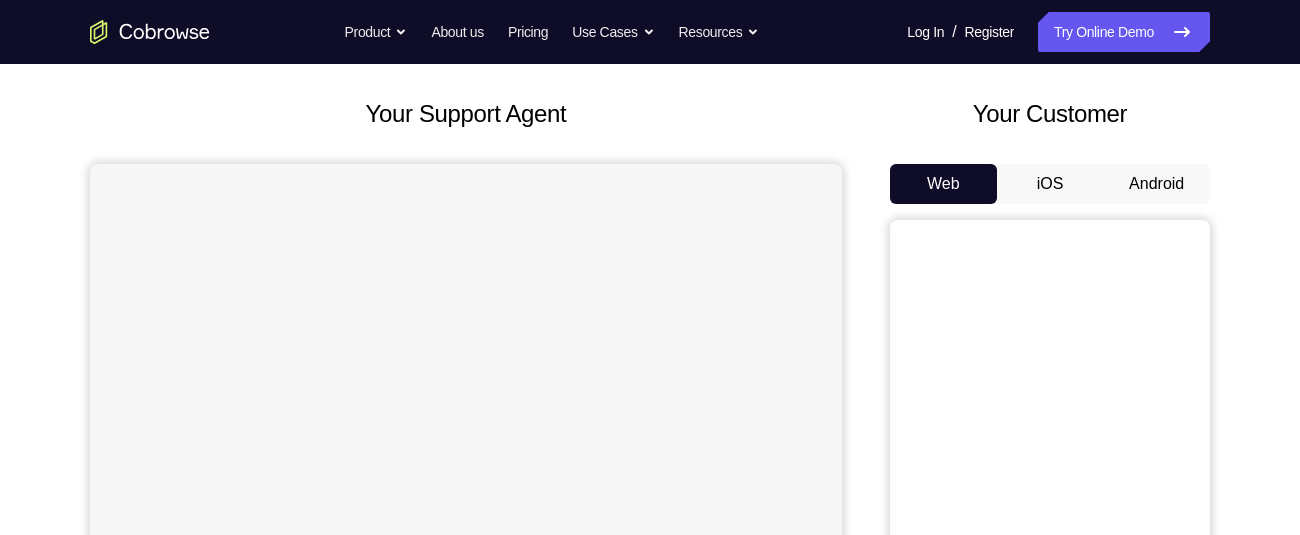 scroll, scrollTop: 0, scrollLeft: 0, axis: both 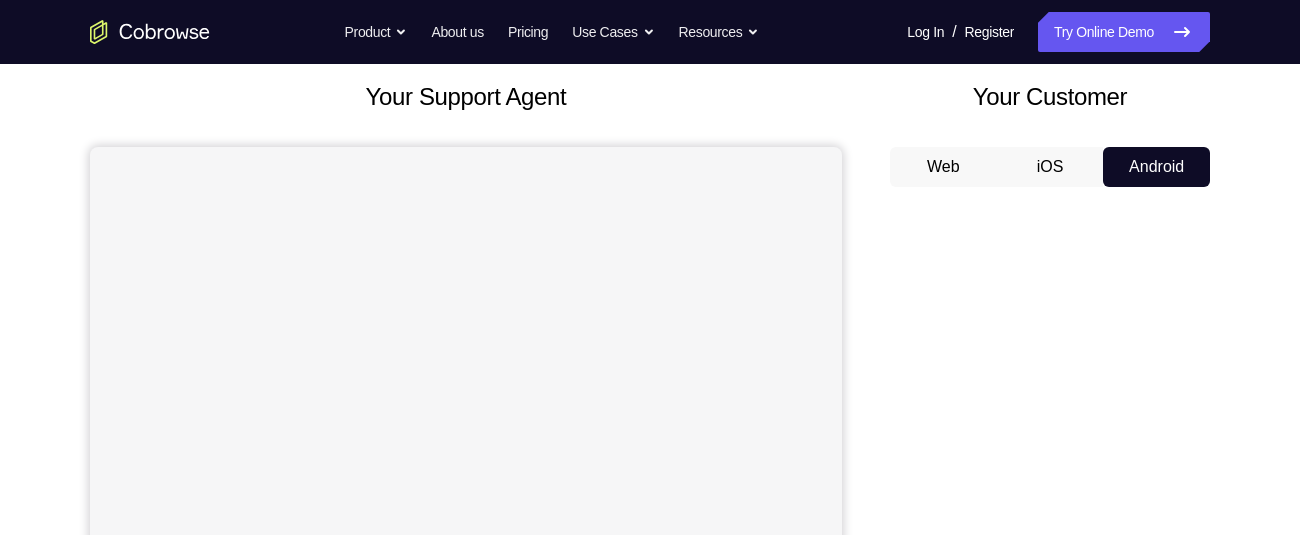 click on "Android" at bounding box center [1156, 167] 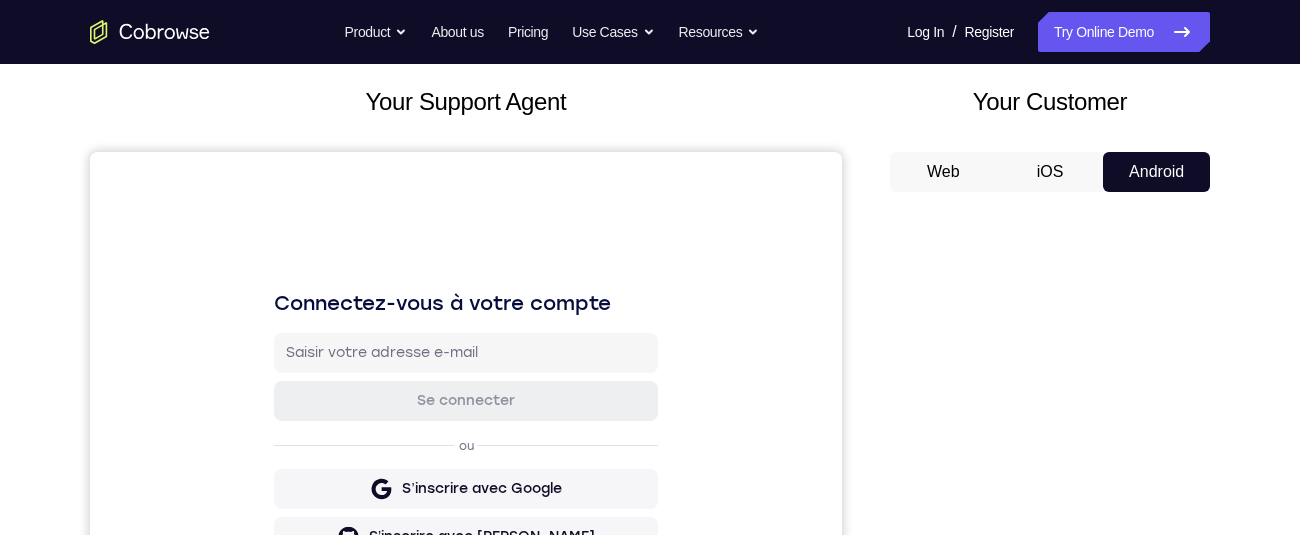 scroll, scrollTop: 286, scrollLeft: 0, axis: vertical 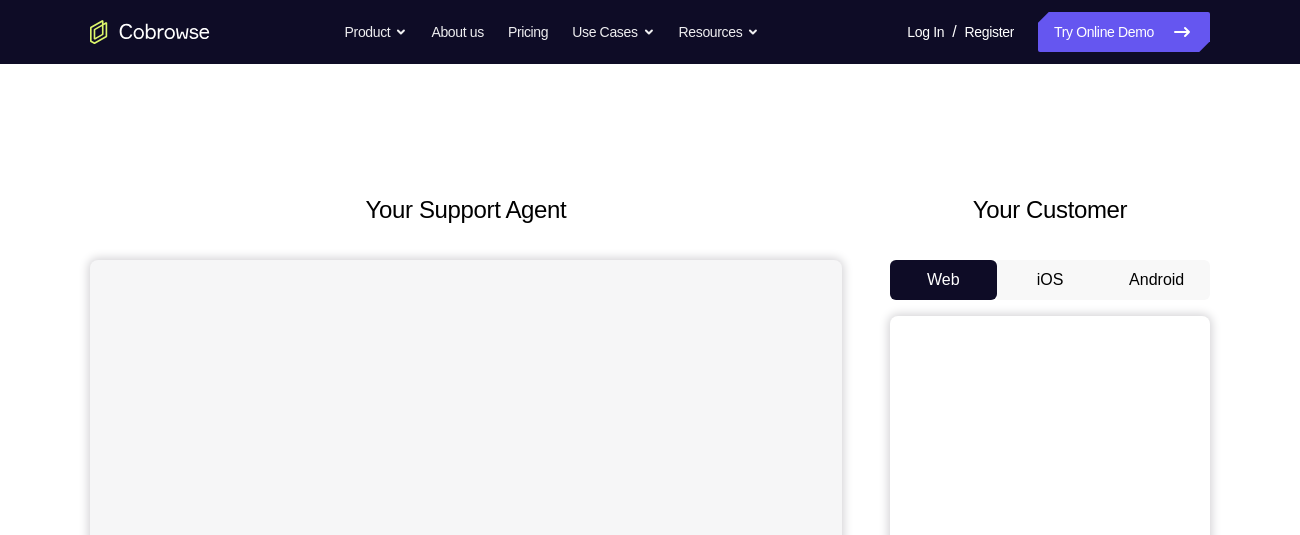 click on "Android" at bounding box center (1156, 280) 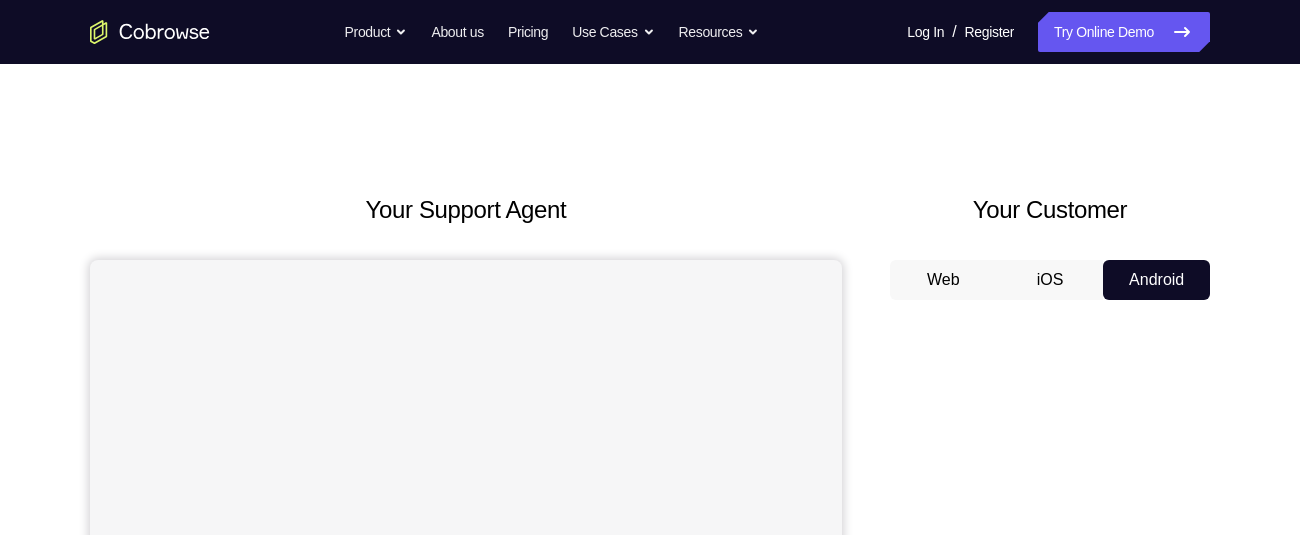 scroll, scrollTop: 0, scrollLeft: 0, axis: both 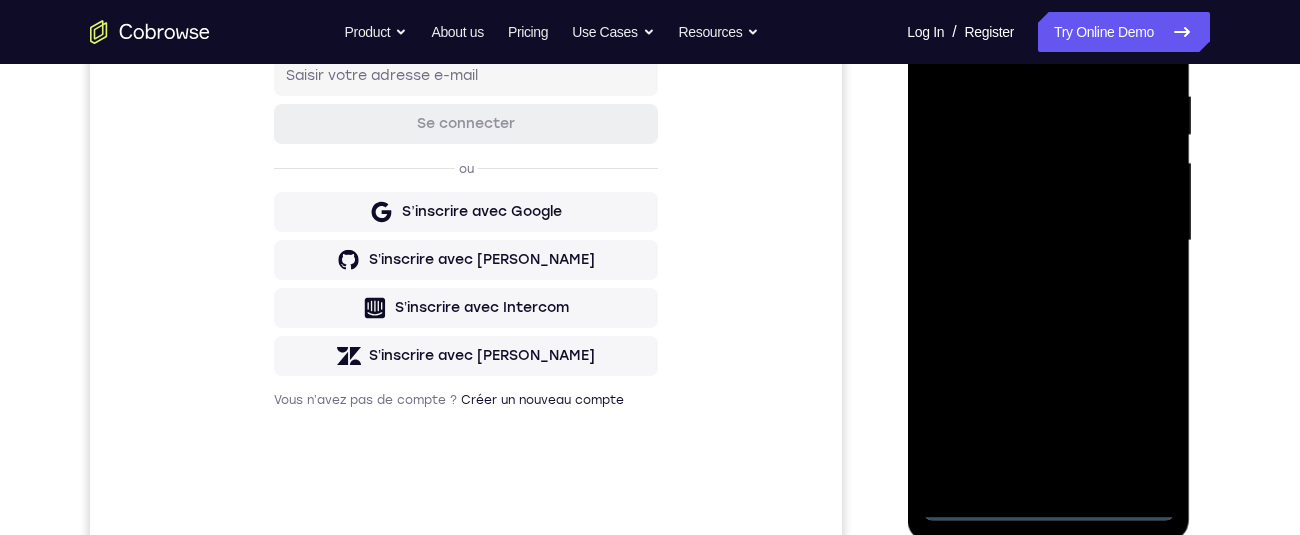 click at bounding box center [1048, 241] 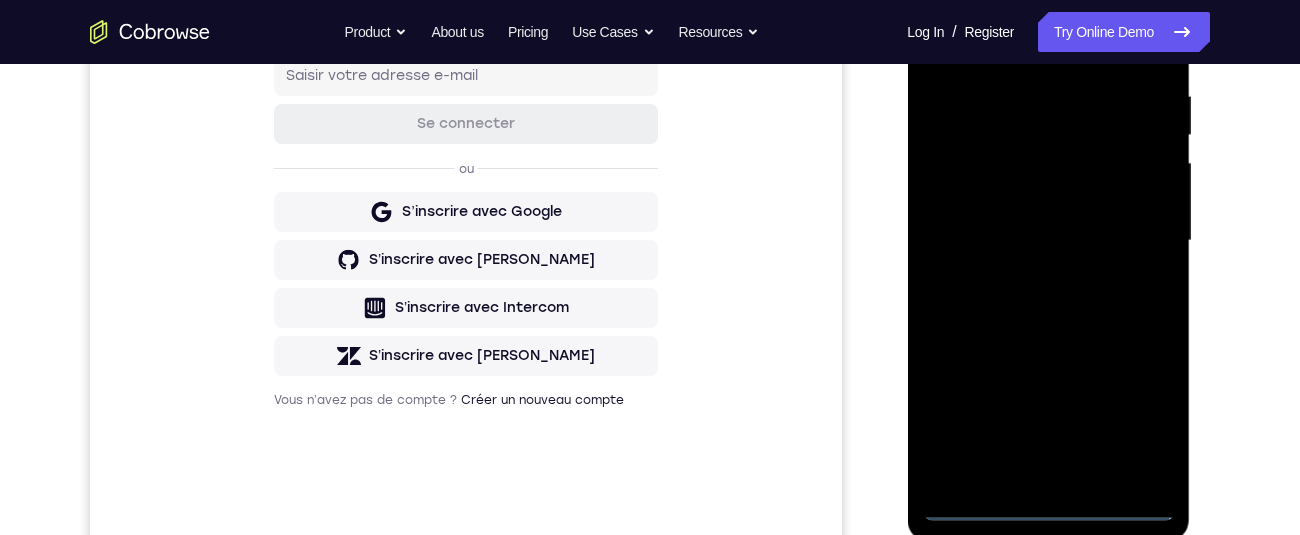 click at bounding box center (1048, 241) 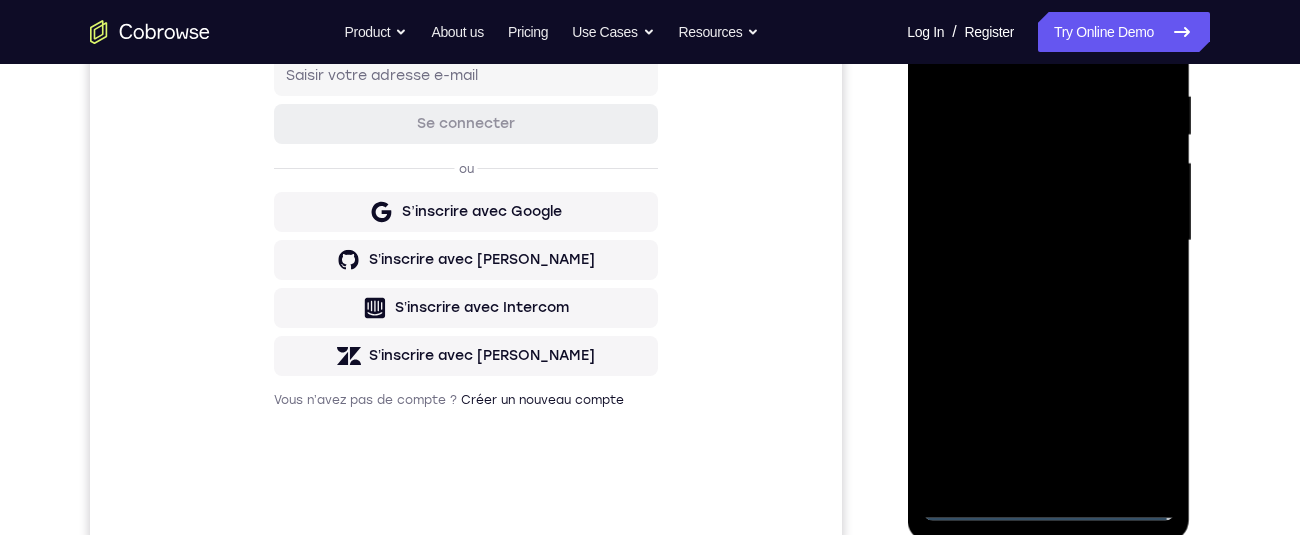 click at bounding box center [1048, 241] 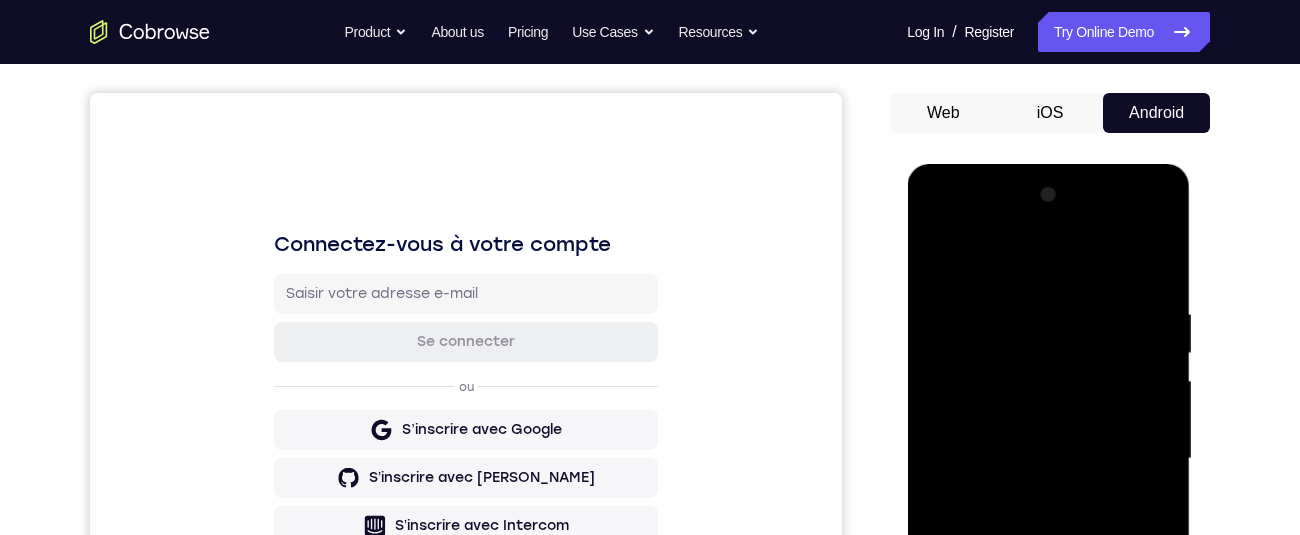 scroll, scrollTop: 310, scrollLeft: 0, axis: vertical 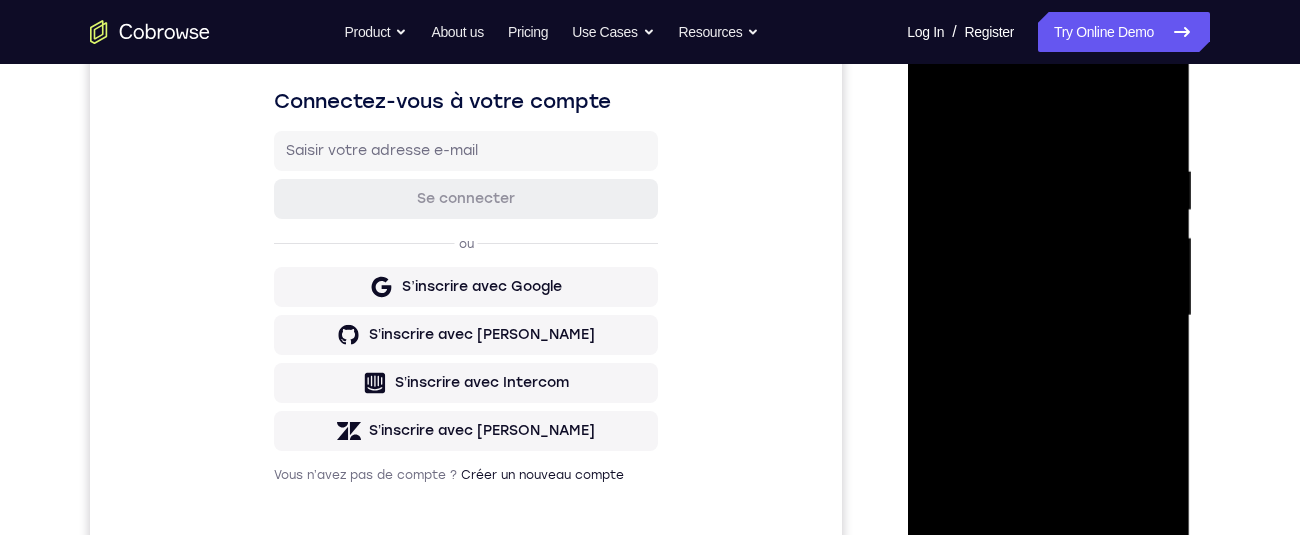click at bounding box center (1048, 316) 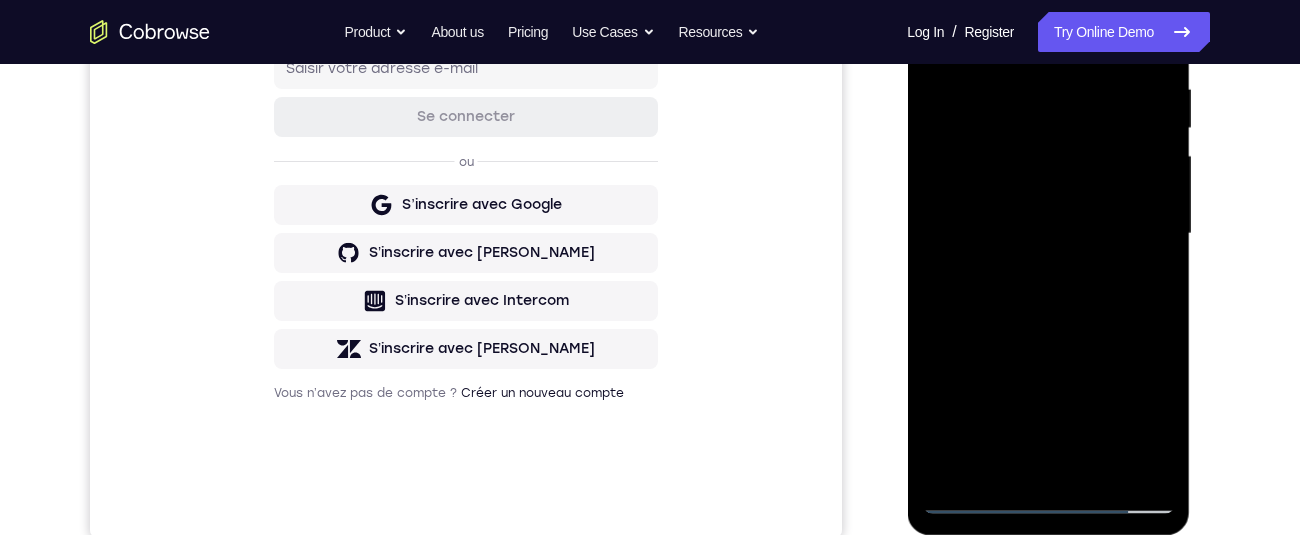 click at bounding box center (1048, 234) 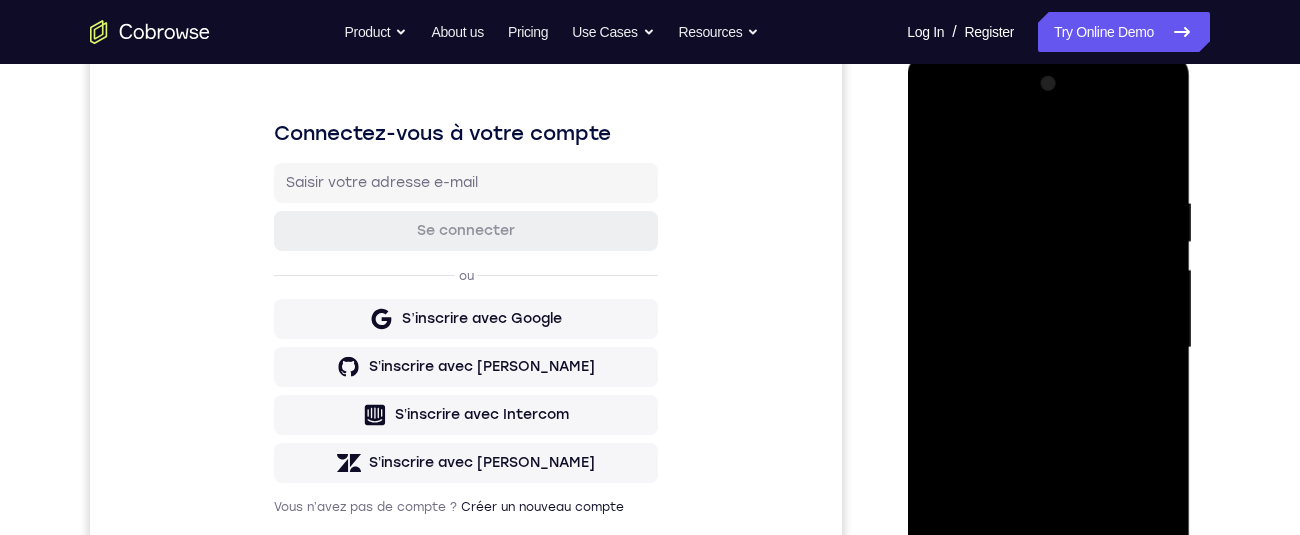 scroll, scrollTop: 341, scrollLeft: 0, axis: vertical 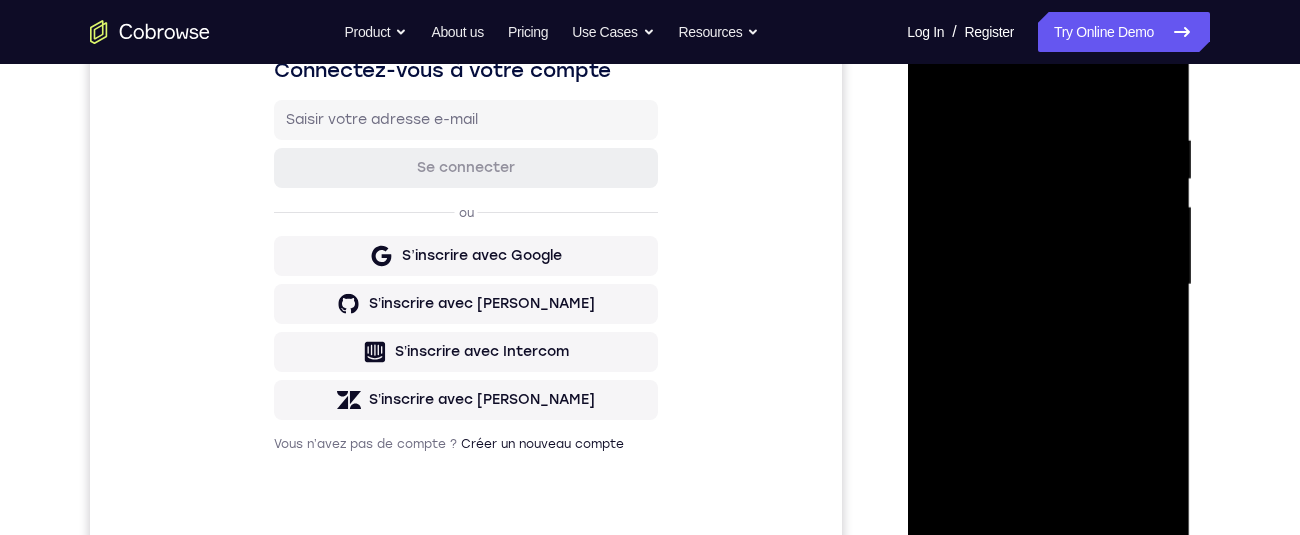 click at bounding box center [1048, 285] 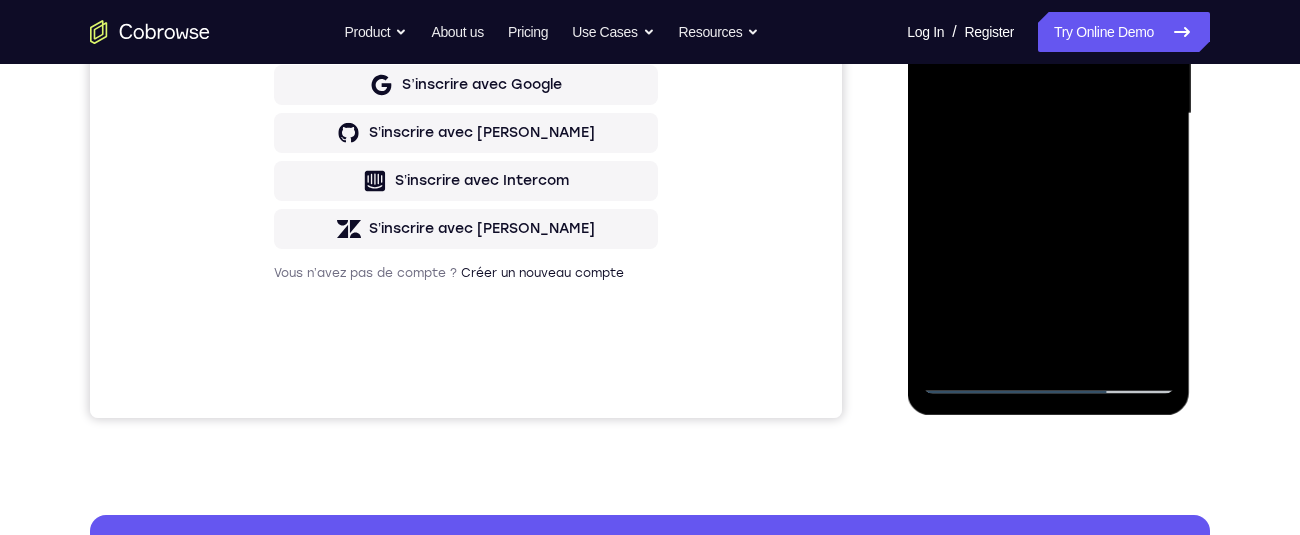 click at bounding box center (1048, 114) 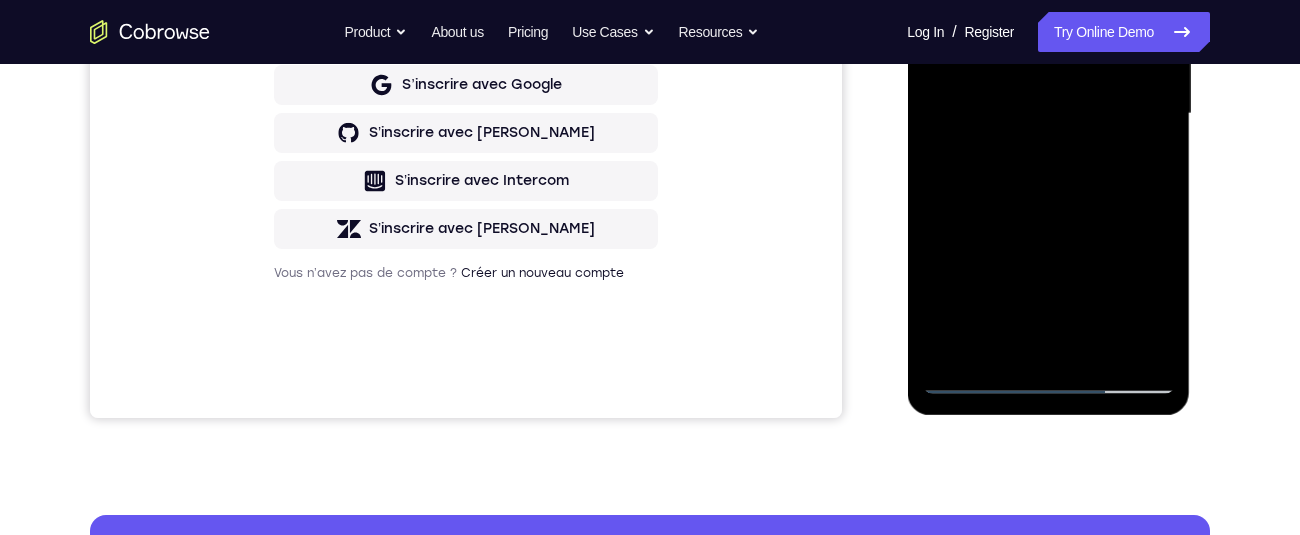 click at bounding box center (1048, 114) 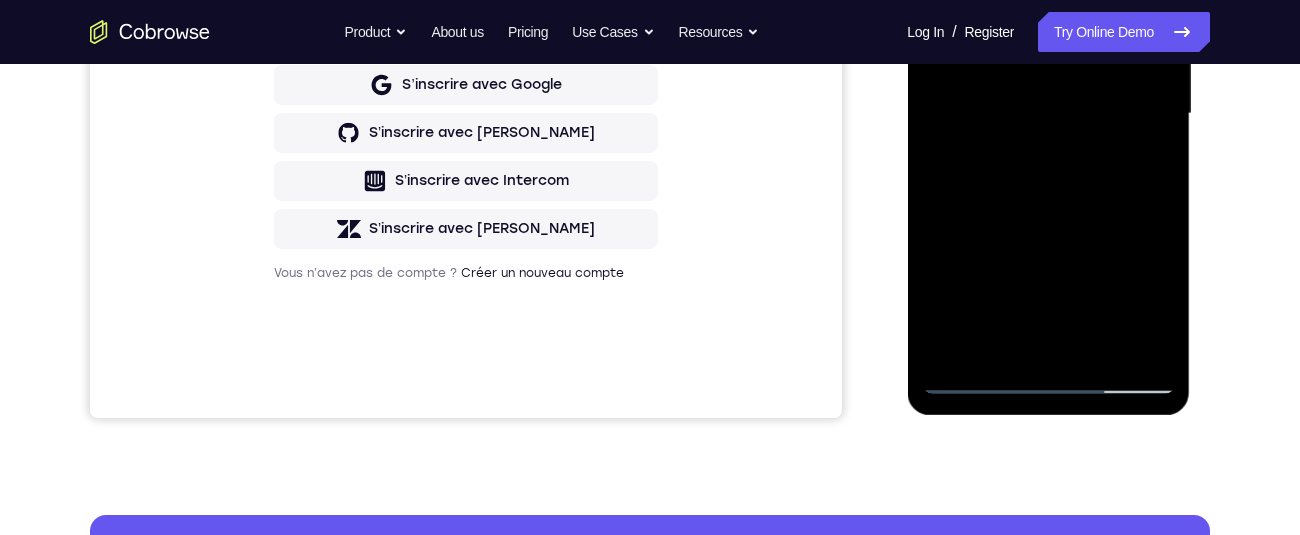 click at bounding box center (1048, 114) 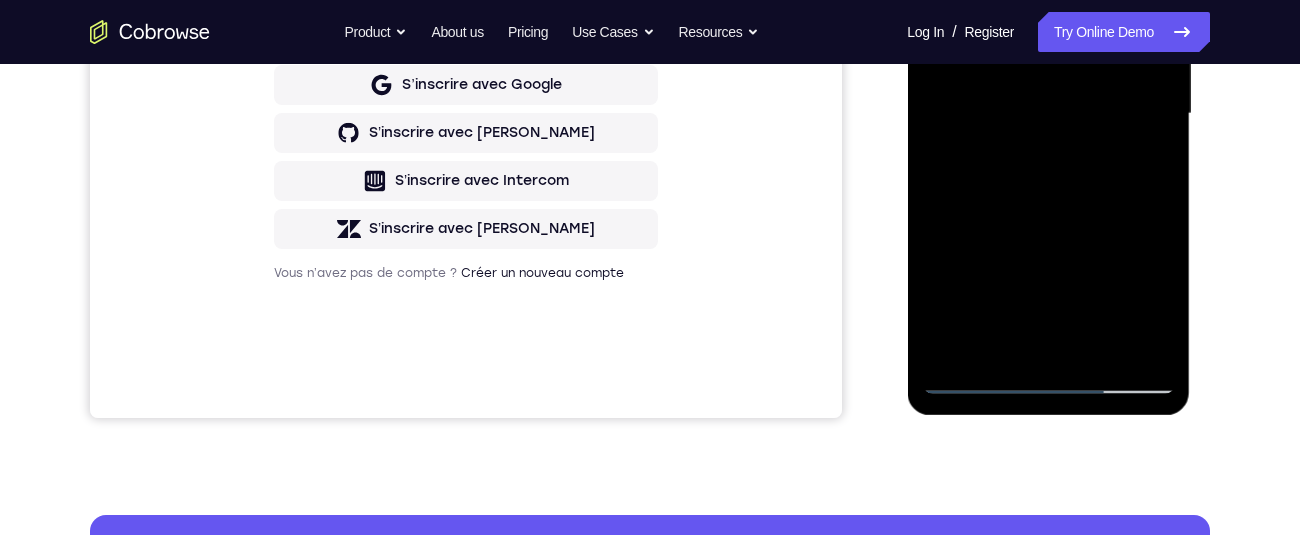 click at bounding box center [1048, 114] 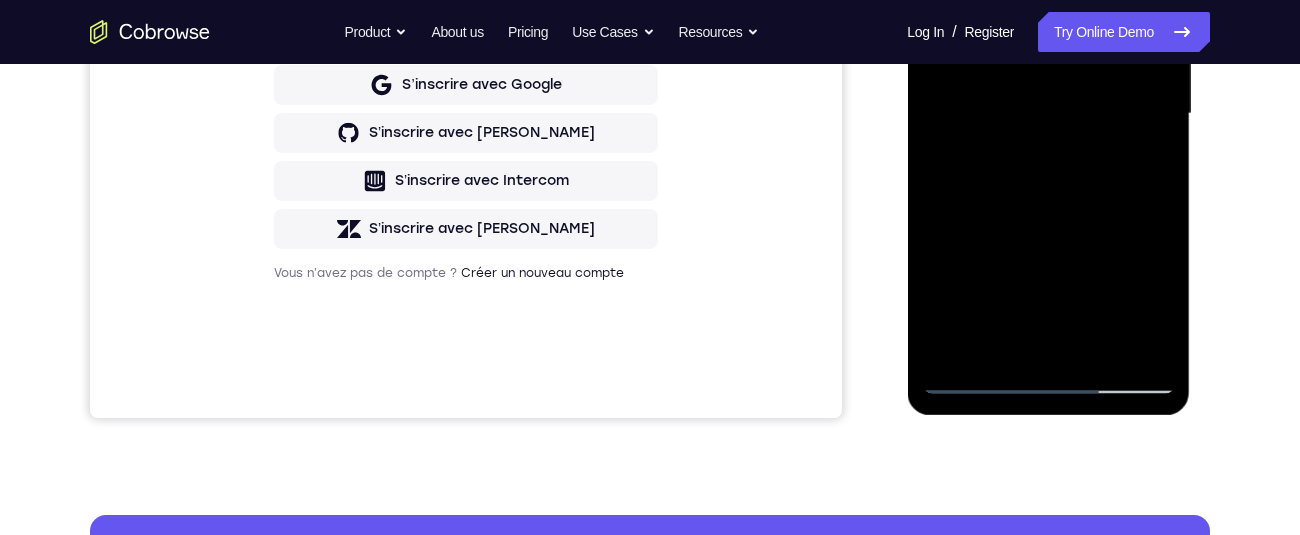 click at bounding box center [1048, 114] 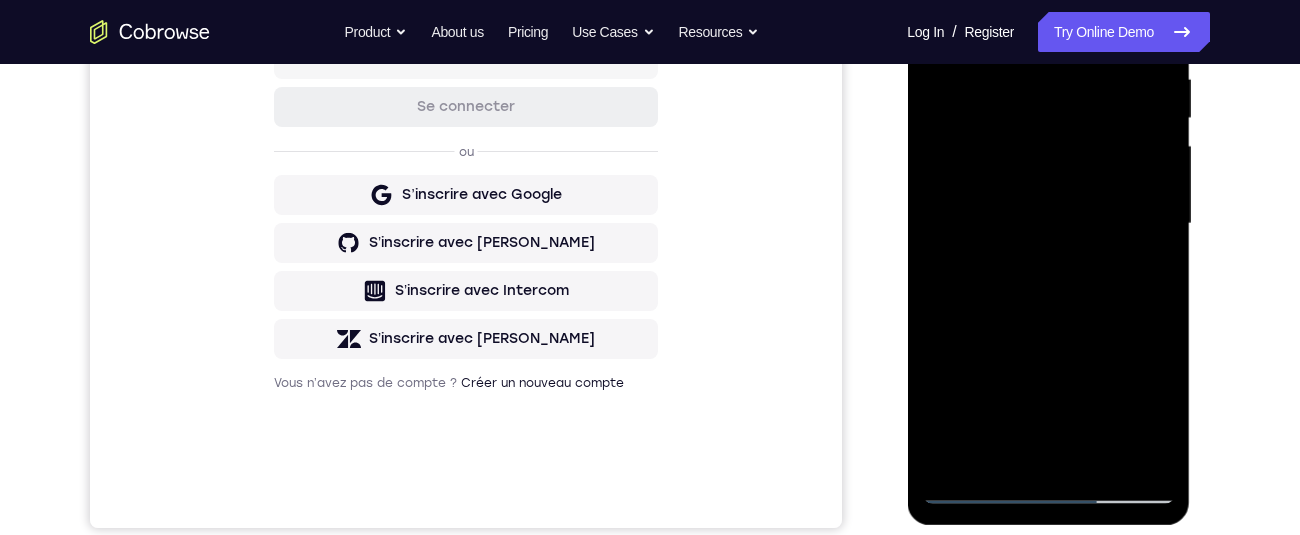 click at bounding box center (1048, 224) 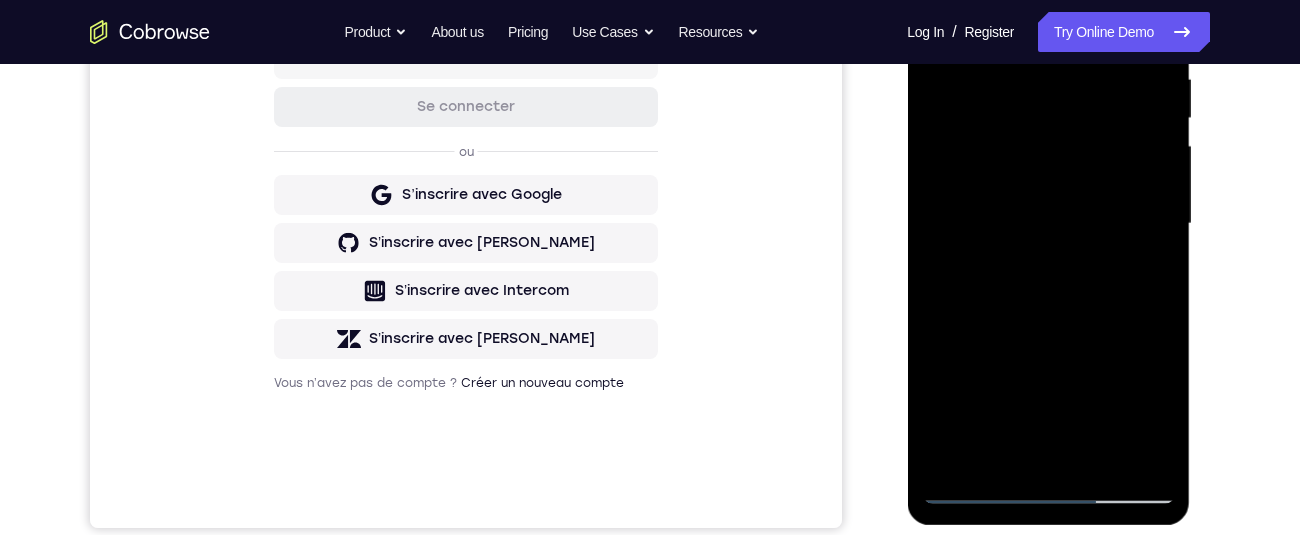 scroll, scrollTop: 261, scrollLeft: 0, axis: vertical 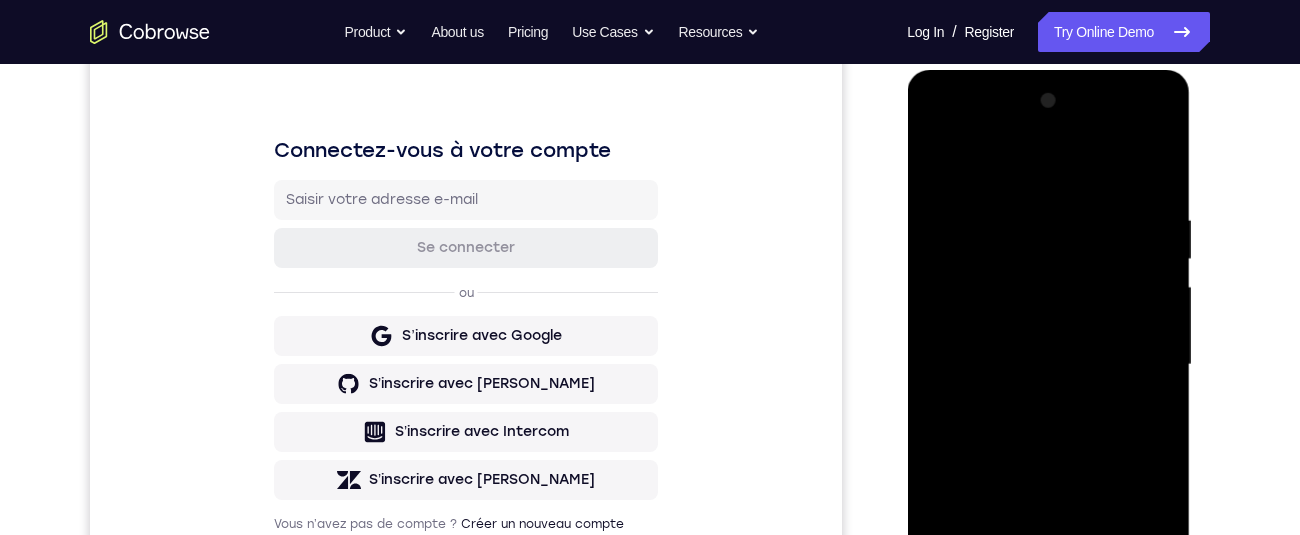 click at bounding box center (1048, 365) 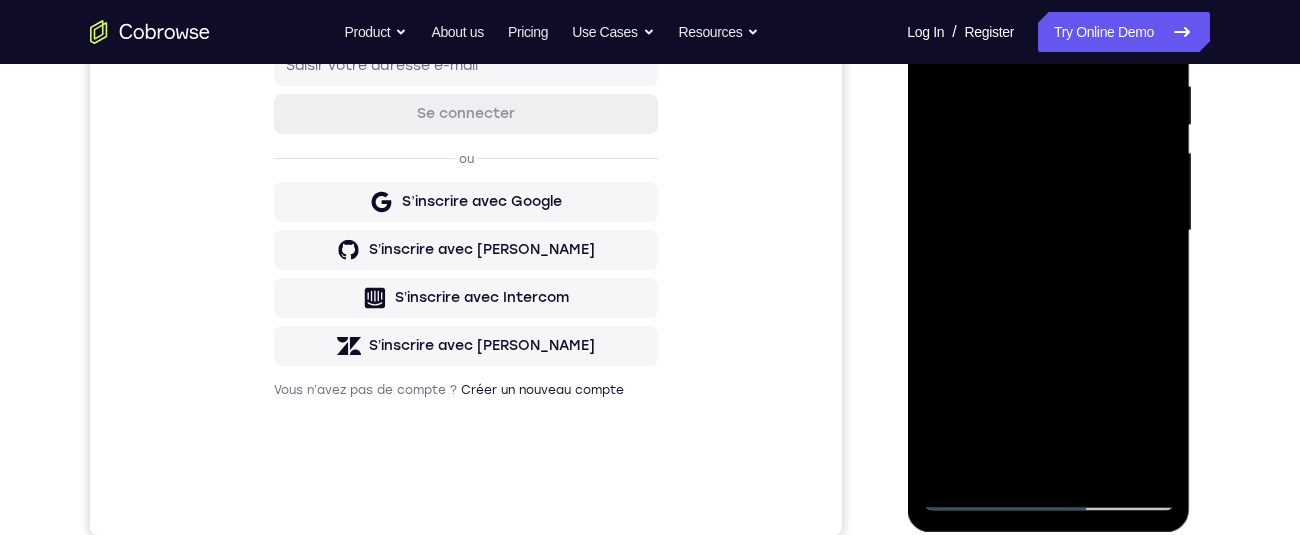 scroll, scrollTop: 394, scrollLeft: 0, axis: vertical 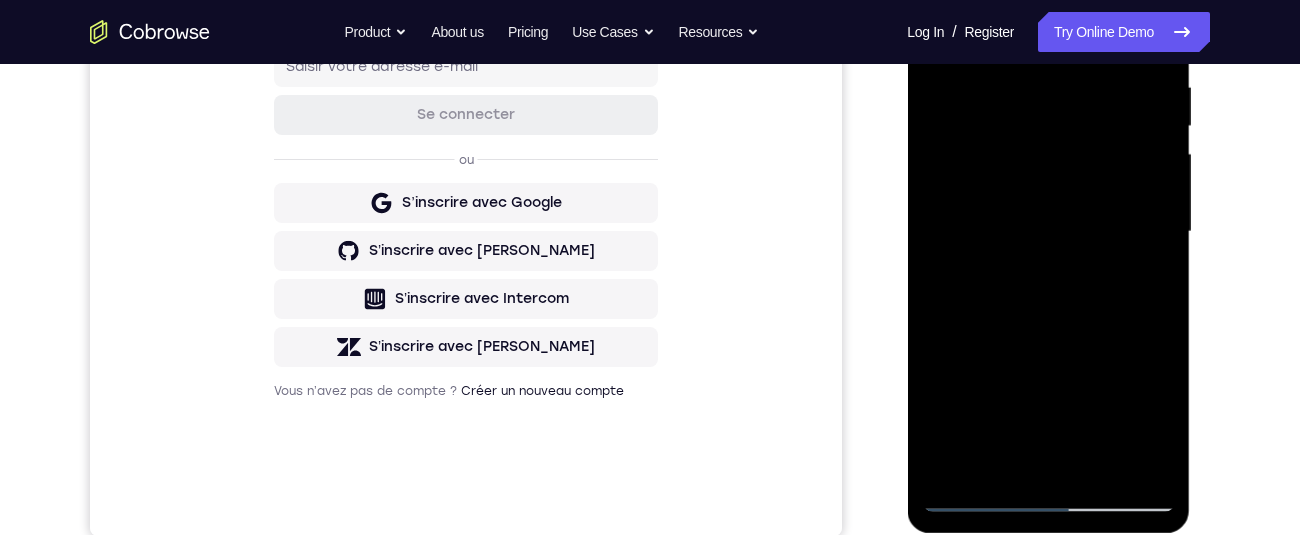click at bounding box center (1048, 232) 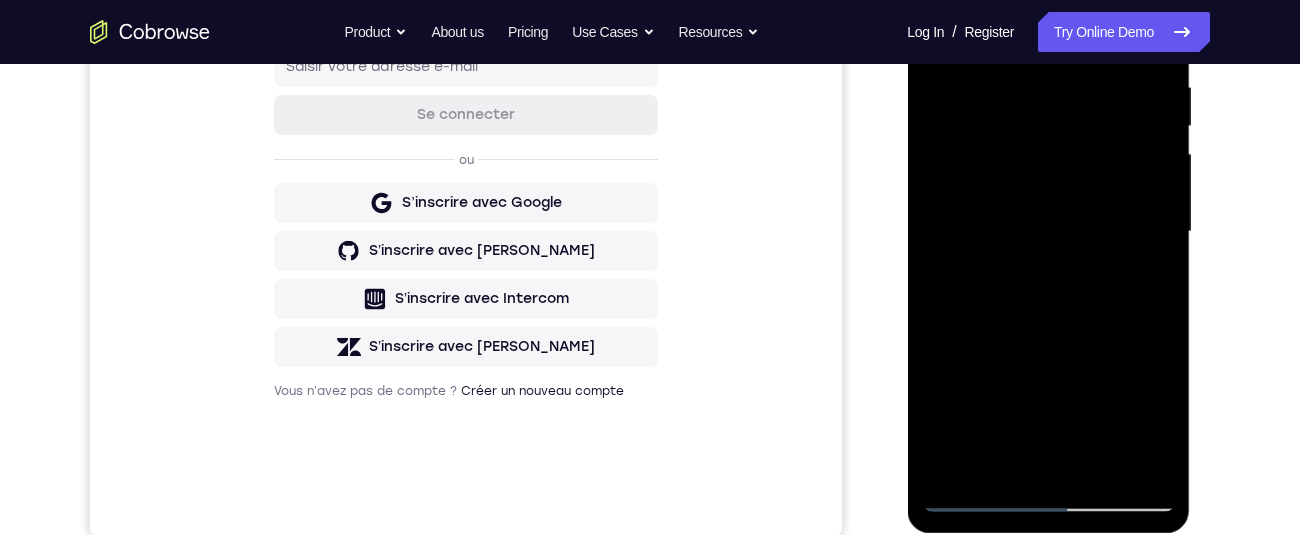 click at bounding box center [1048, 232] 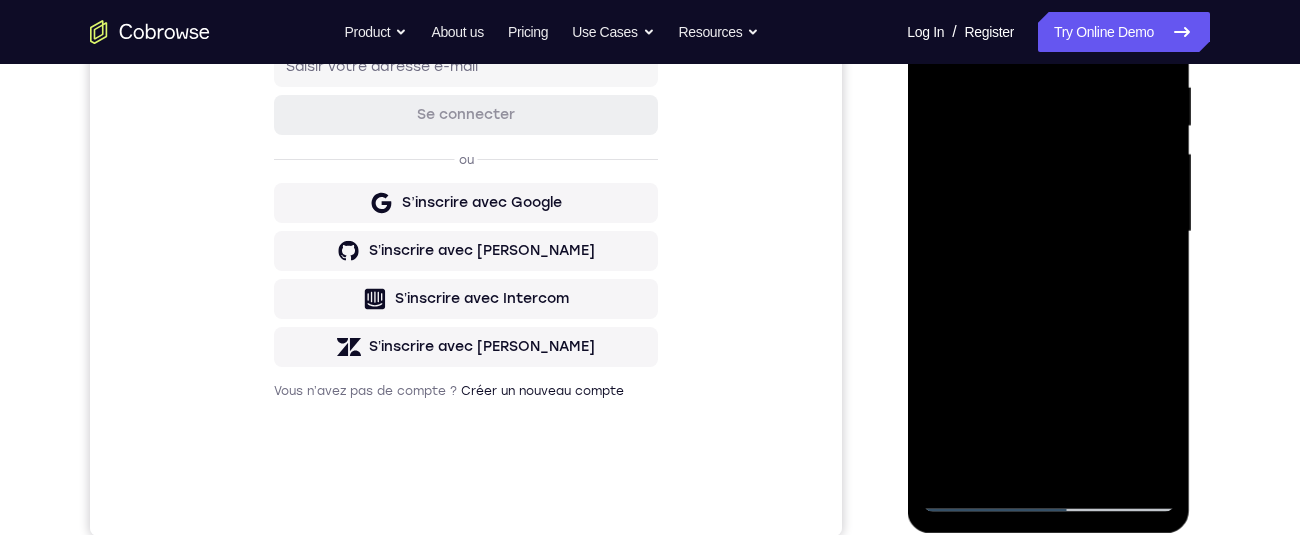 click at bounding box center [1048, 232] 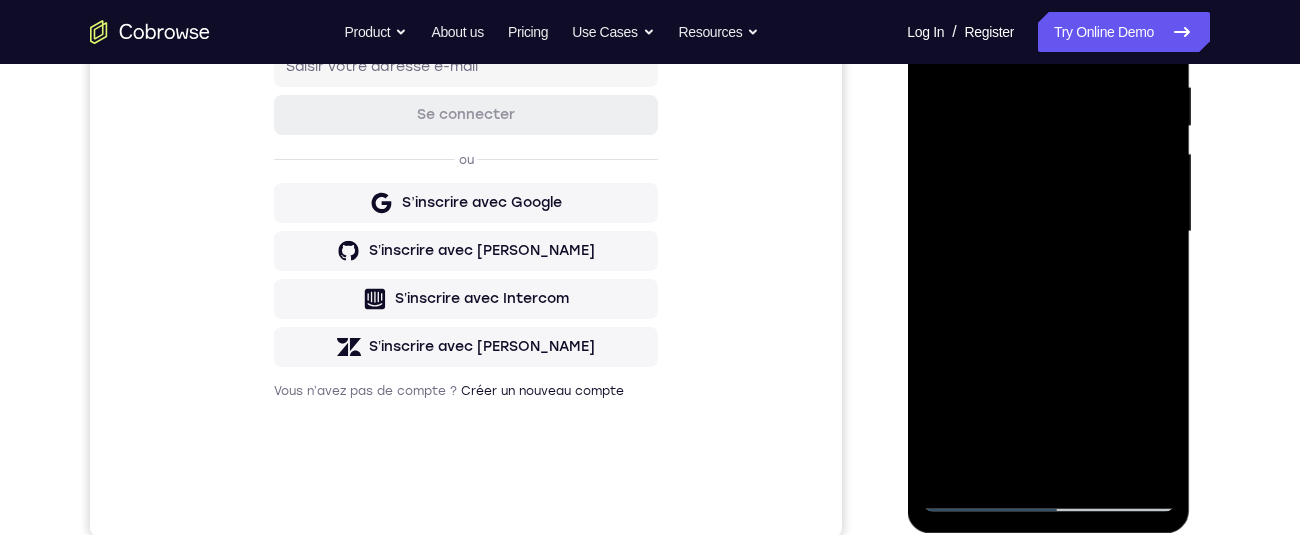 click at bounding box center [1048, 232] 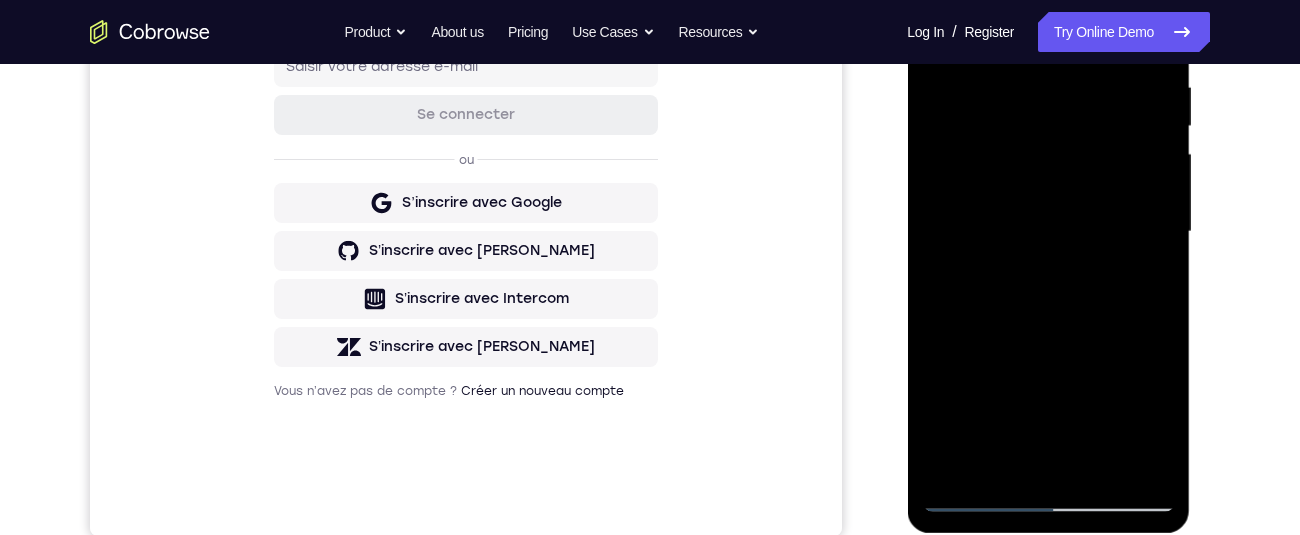 scroll, scrollTop: 226, scrollLeft: 0, axis: vertical 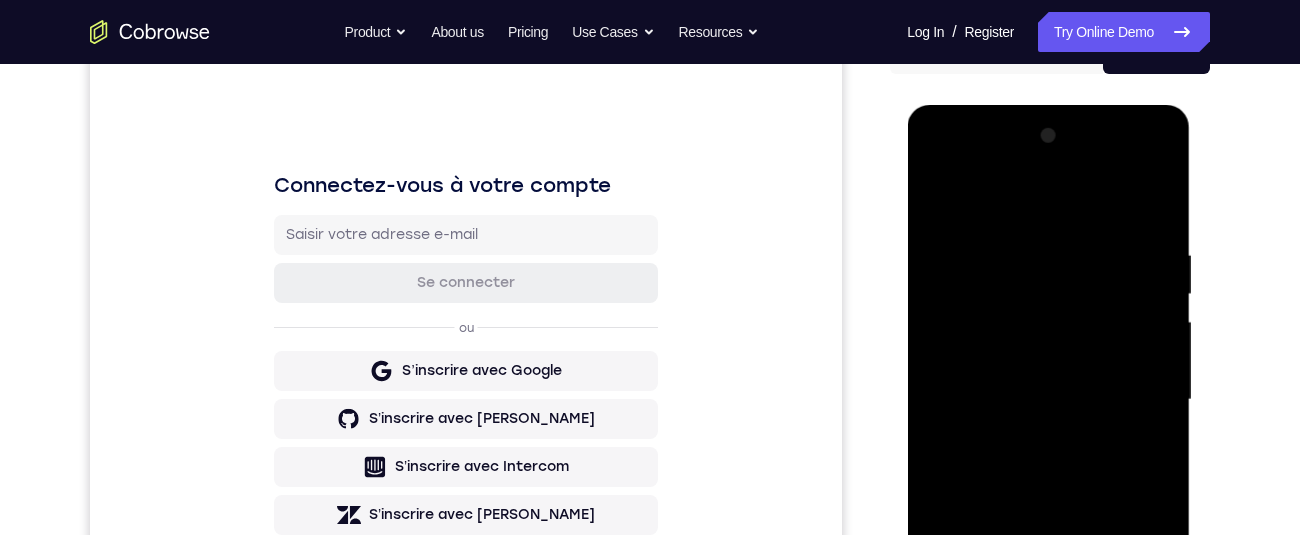 click at bounding box center [1048, 400] 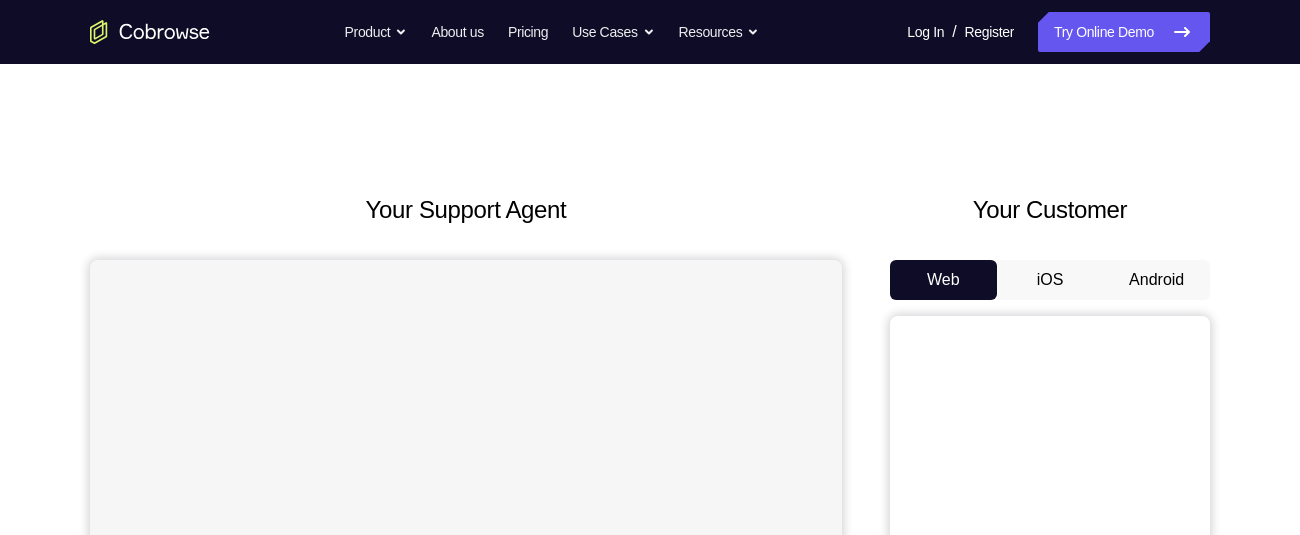 scroll, scrollTop: 0, scrollLeft: 0, axis: both 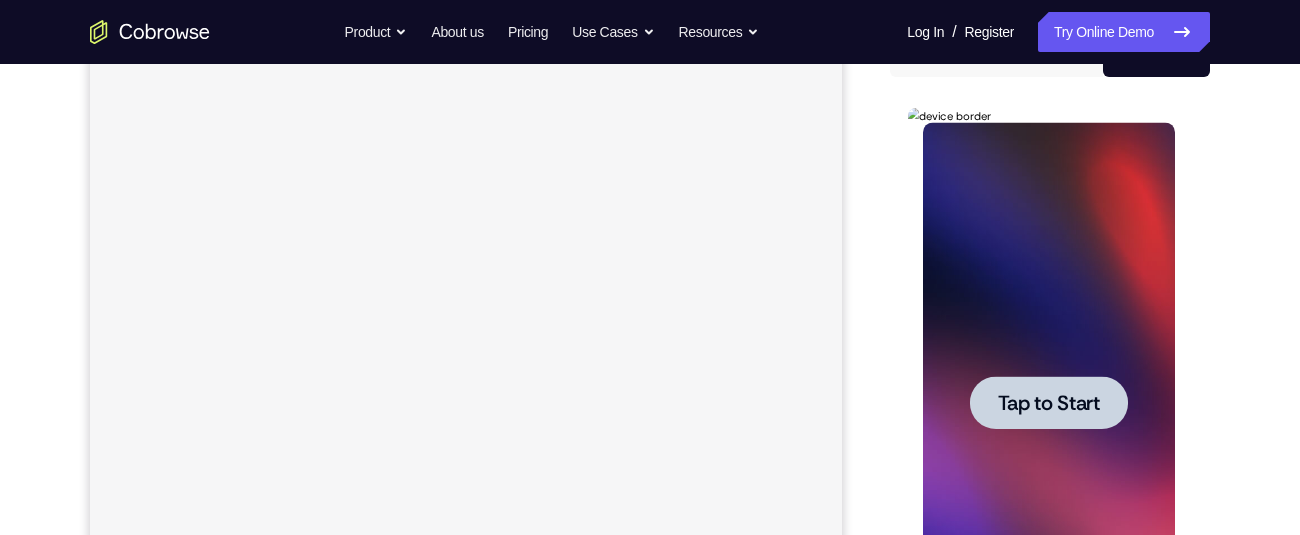 click on "Tap to Start" at bounding box center (1048, 403) 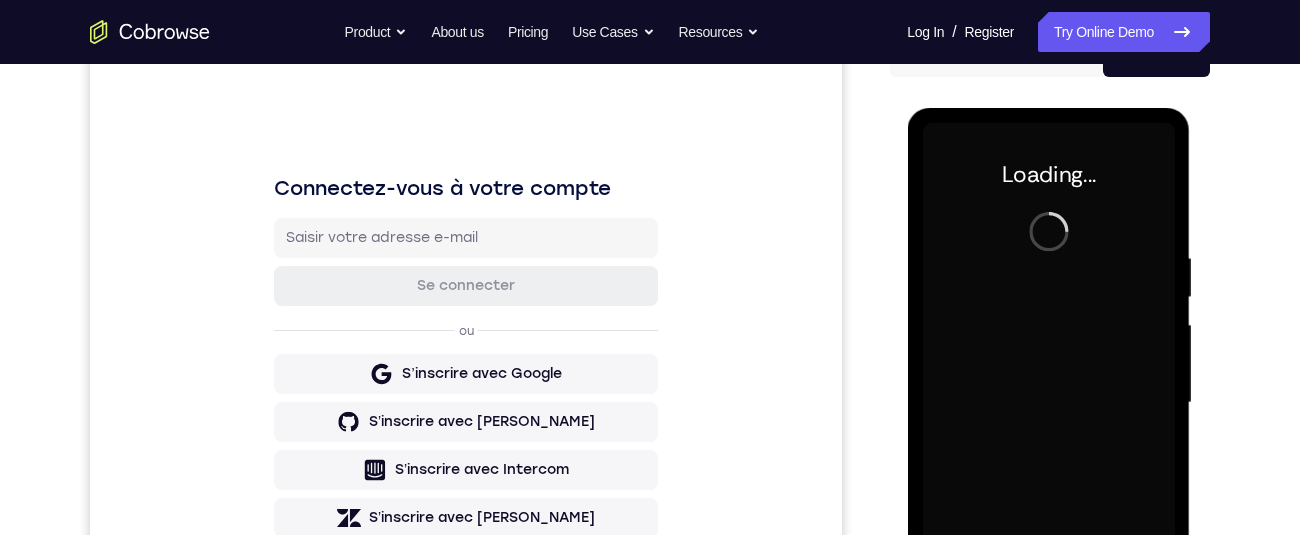 scroll, scrollTop: 0, scrollLeft: 0, axis: both 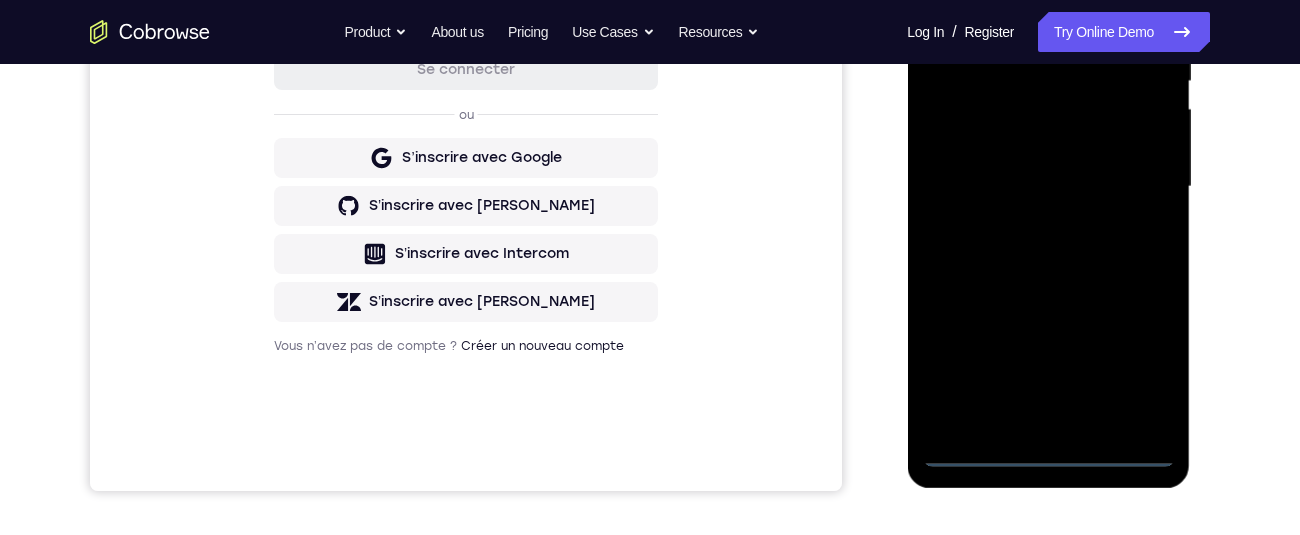 click at bounding box center (1048, 187) 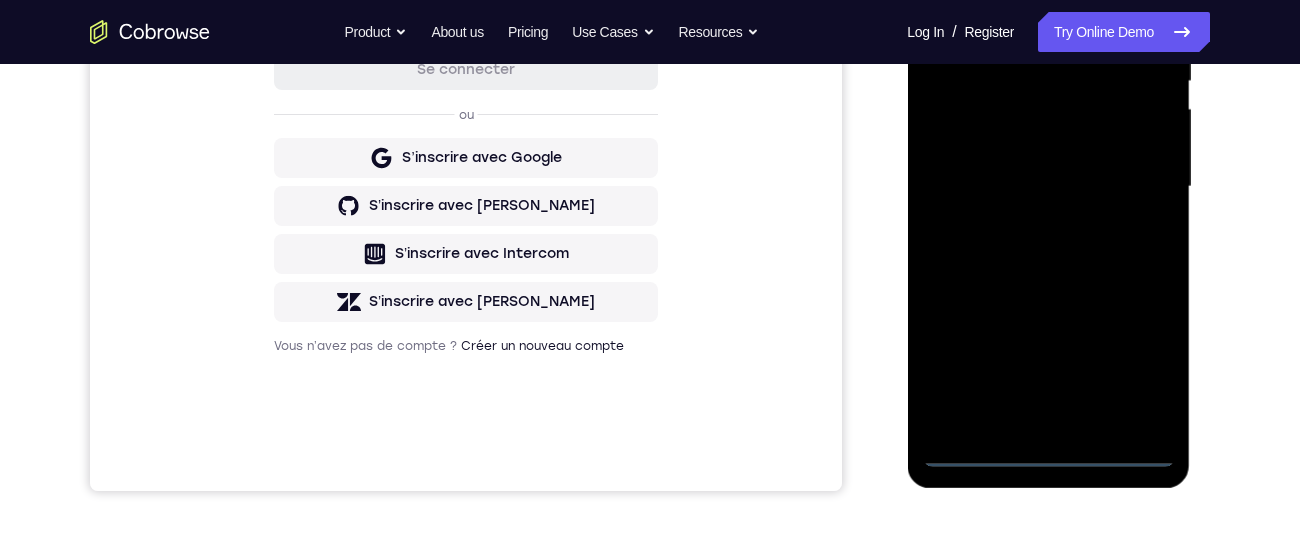 click at bounding box center [1048, 187] 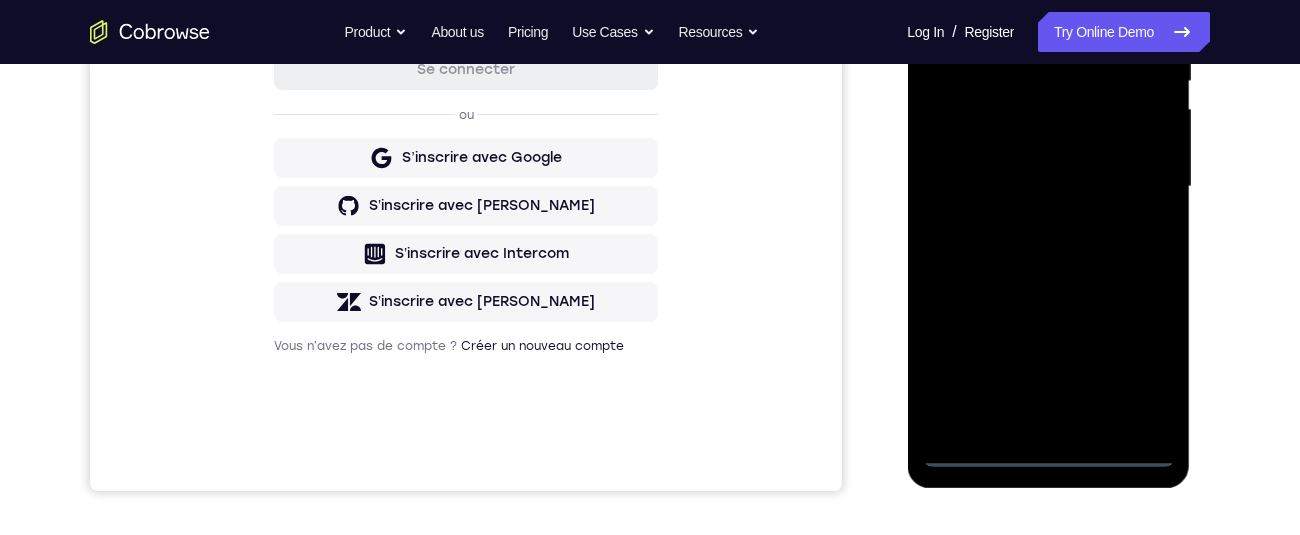 click at bounding box center [1048, 187] 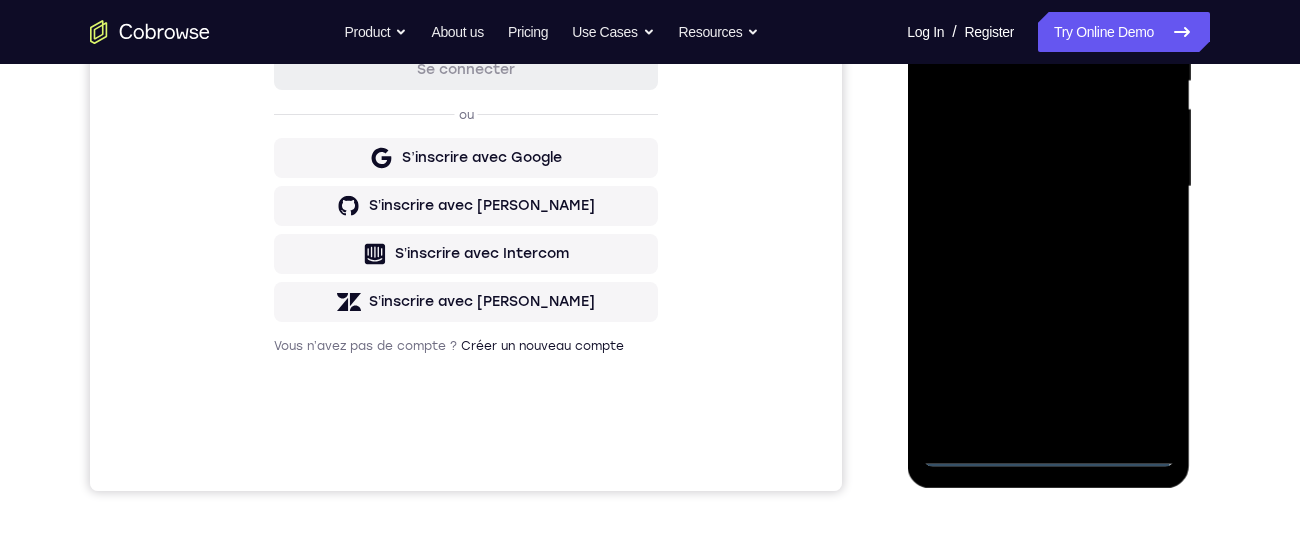 click at bounding box center [1048, 187] 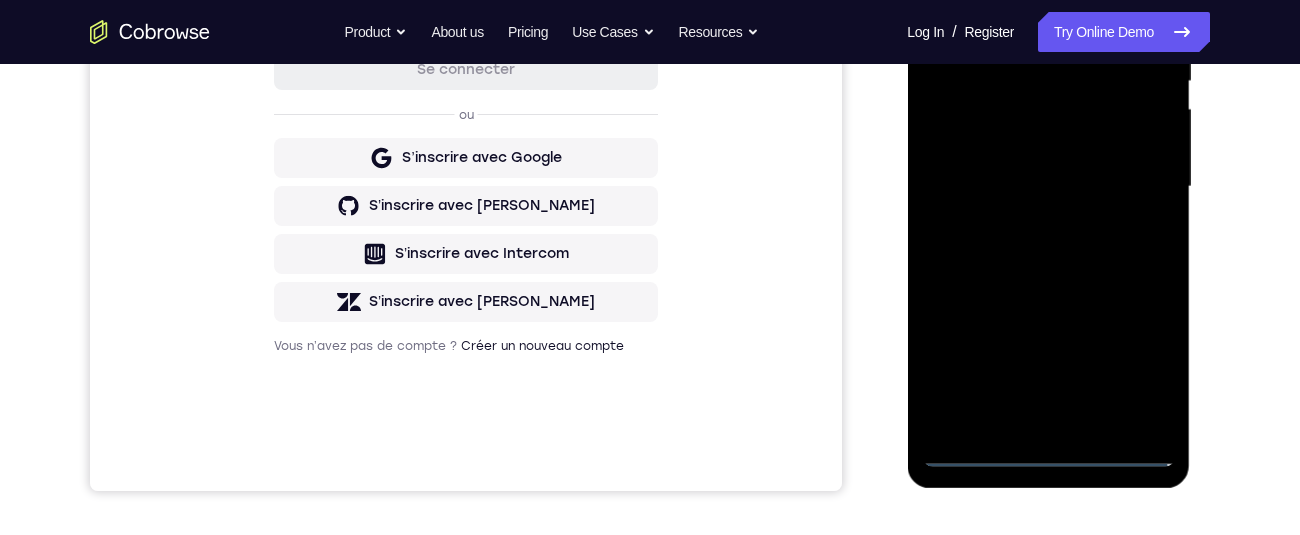 click at bounding box center (1048, 187) 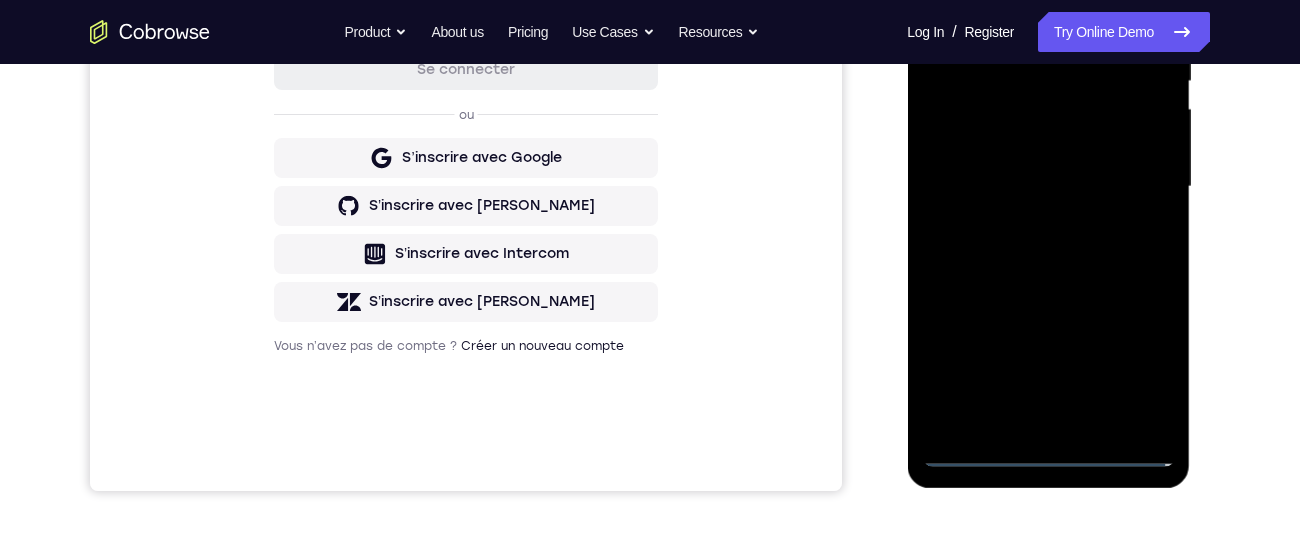 click at bounding box center (1048, 187) 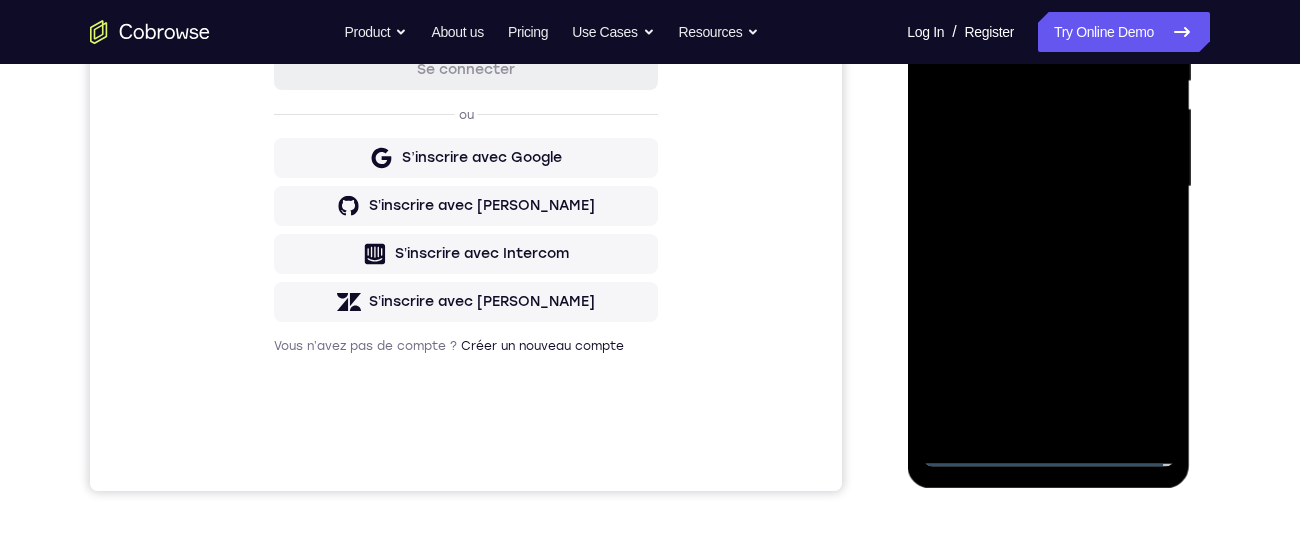 click at bounding box center (1048, 187) 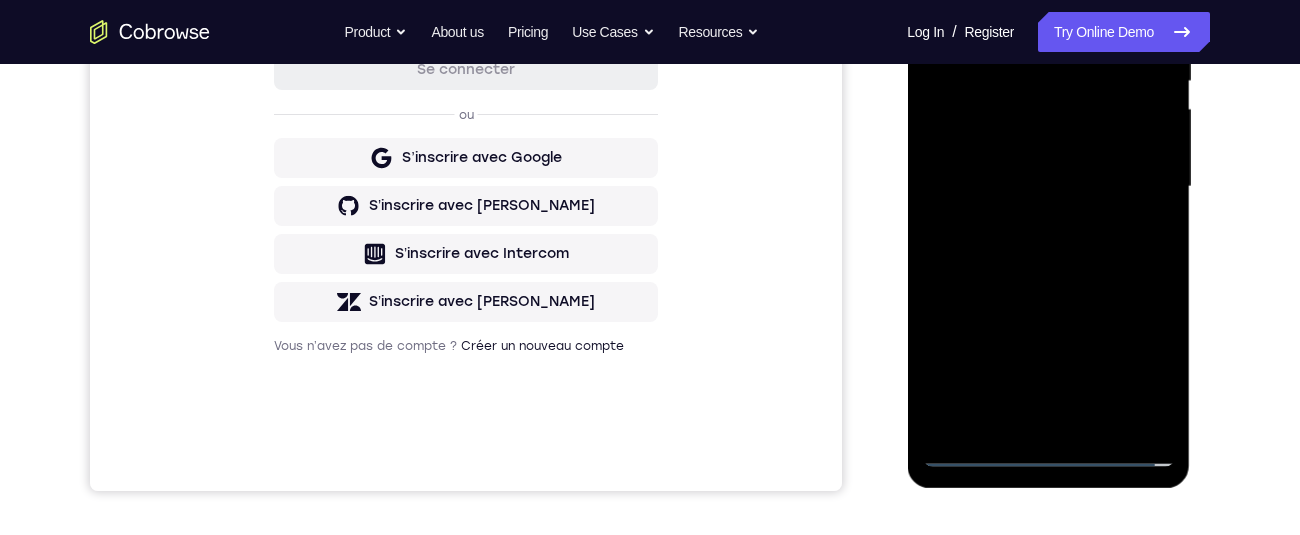 click at bounding box center (1048, 187) 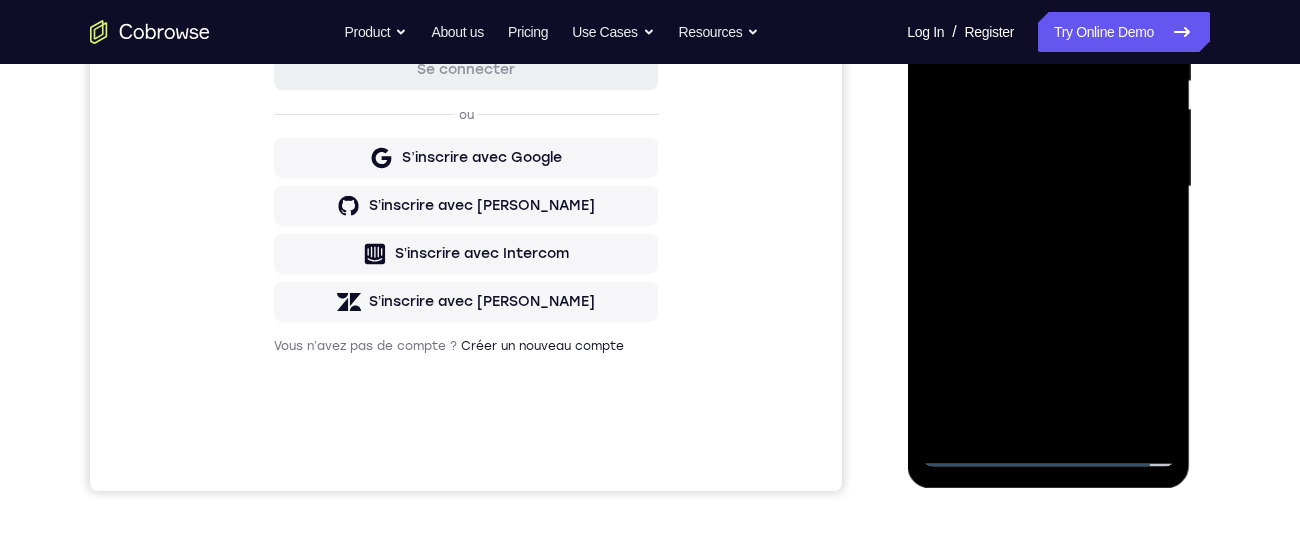 click at bounding box center [1048, 187] 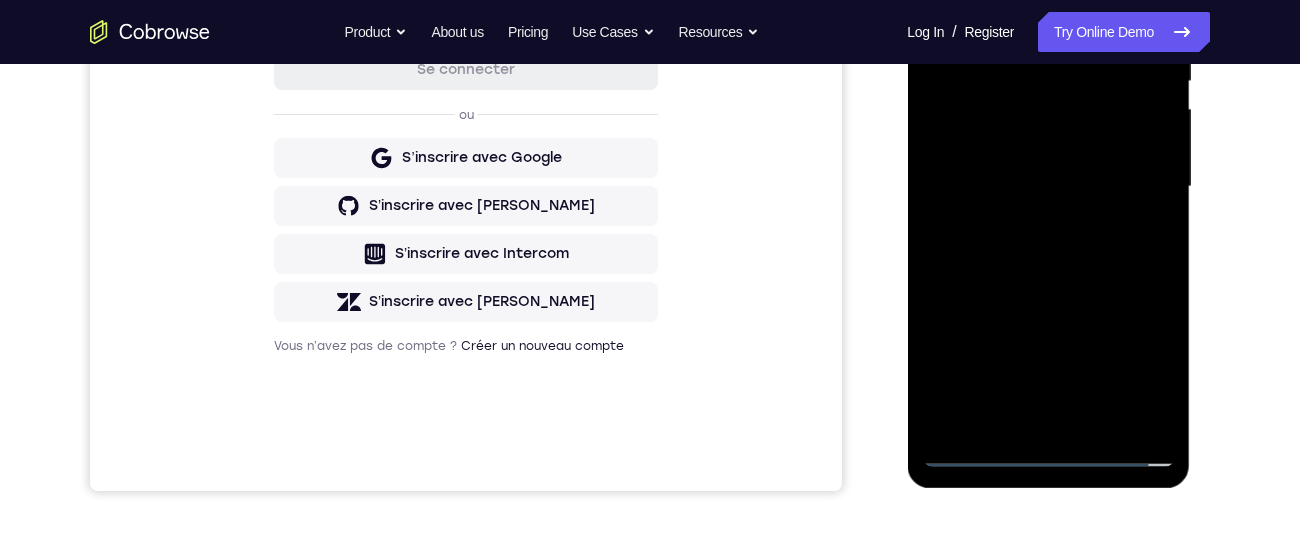 click at bounding box center [1048, 187] 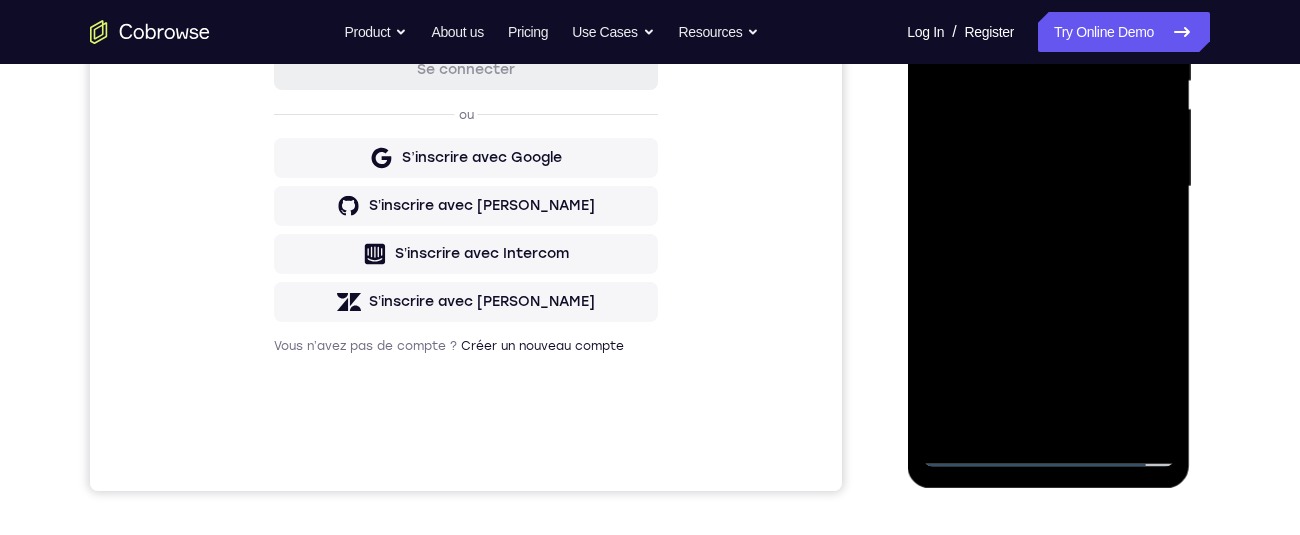 click at bounding box center (1048, 187) 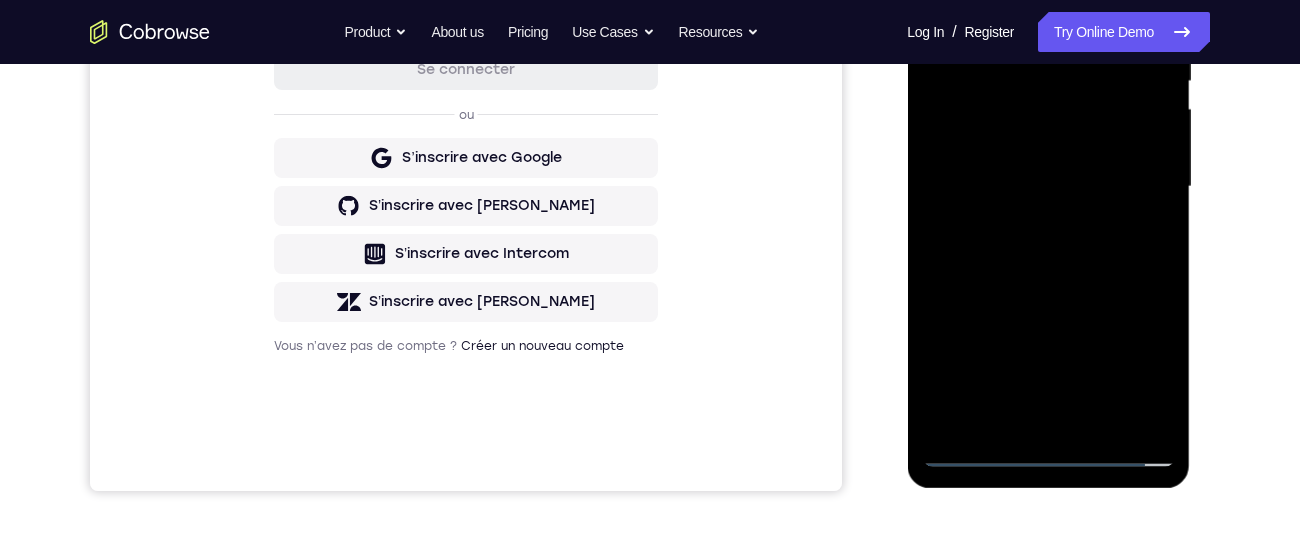 click at bounding box center [1048, 187] 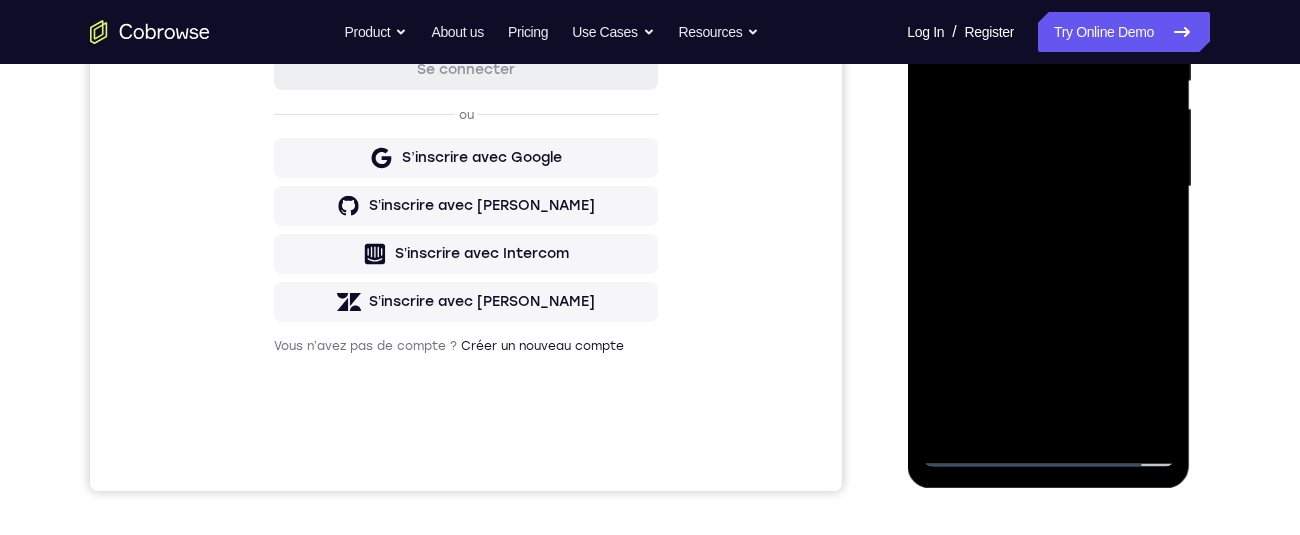 click at bounding box center [1048, 187] 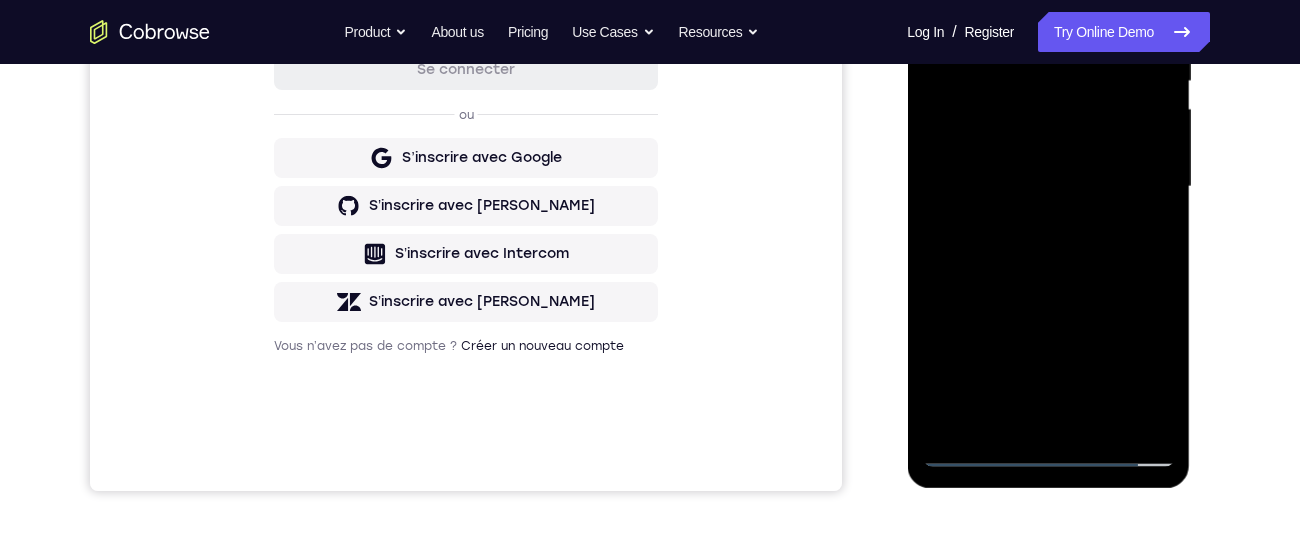 click at bounding box center [1048, 187] 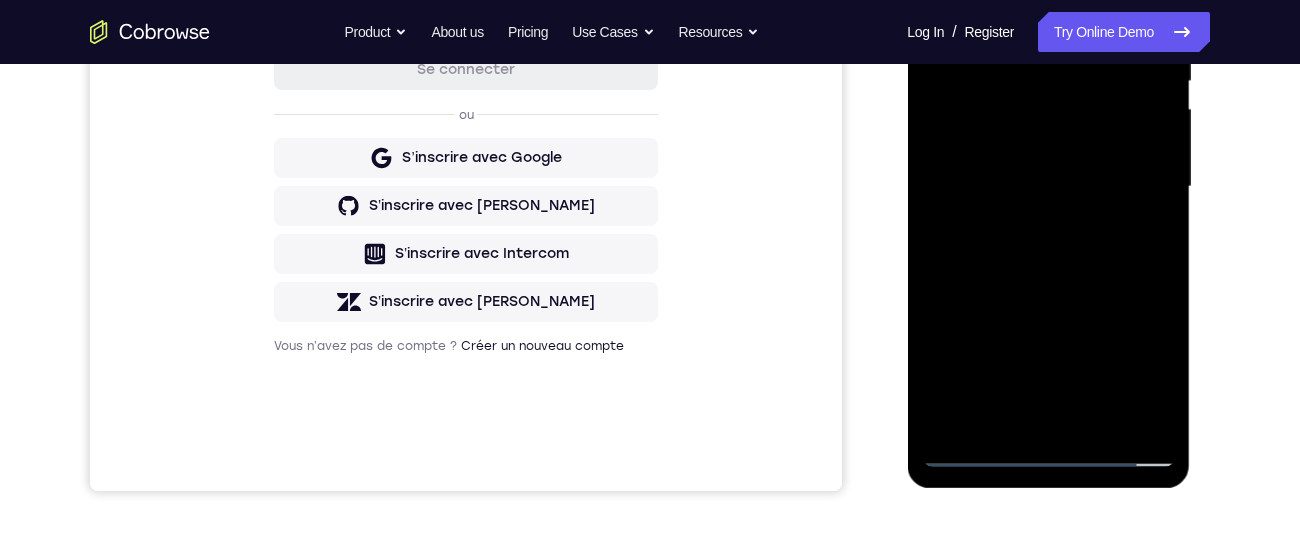 click at bounding box center [1048, 187] 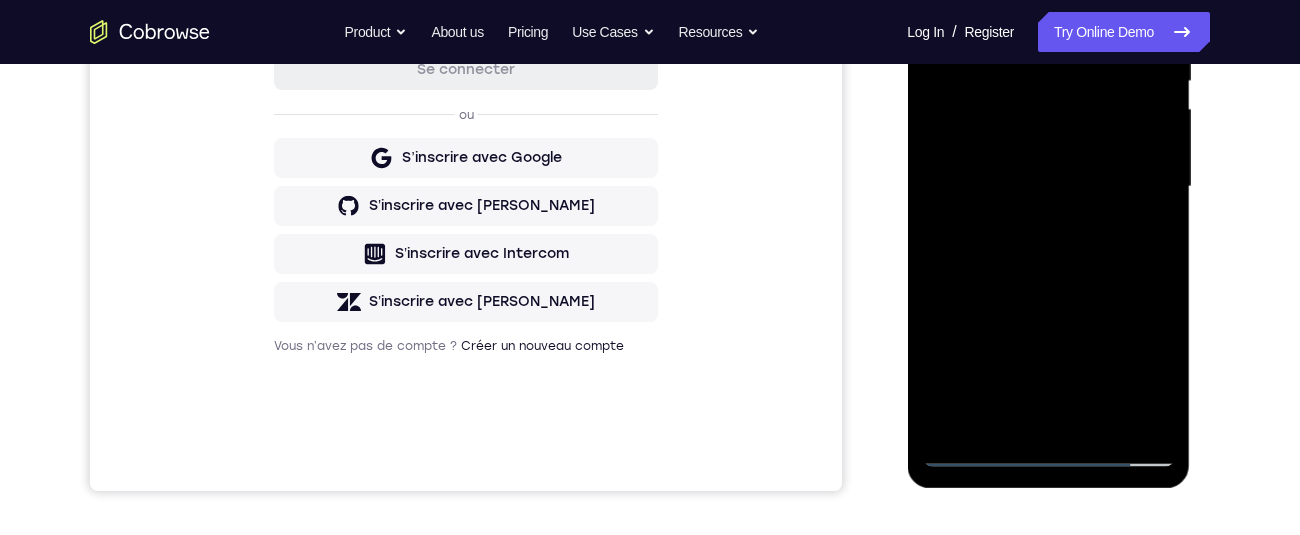 click at bounding box center [1048, 187] 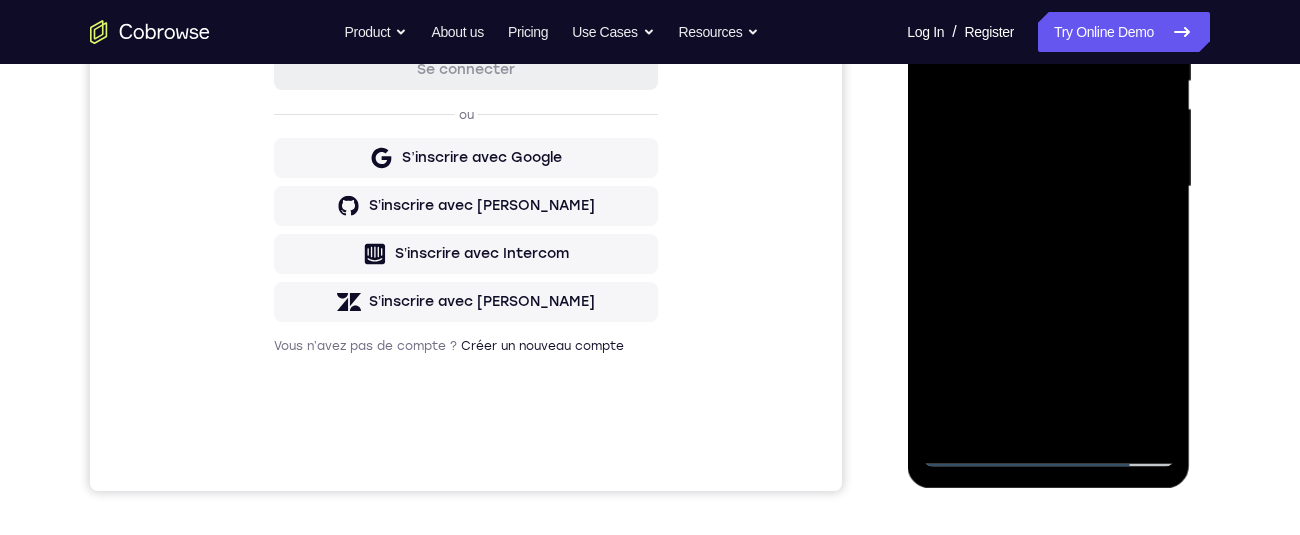 click at bounding box center (1048, 187) 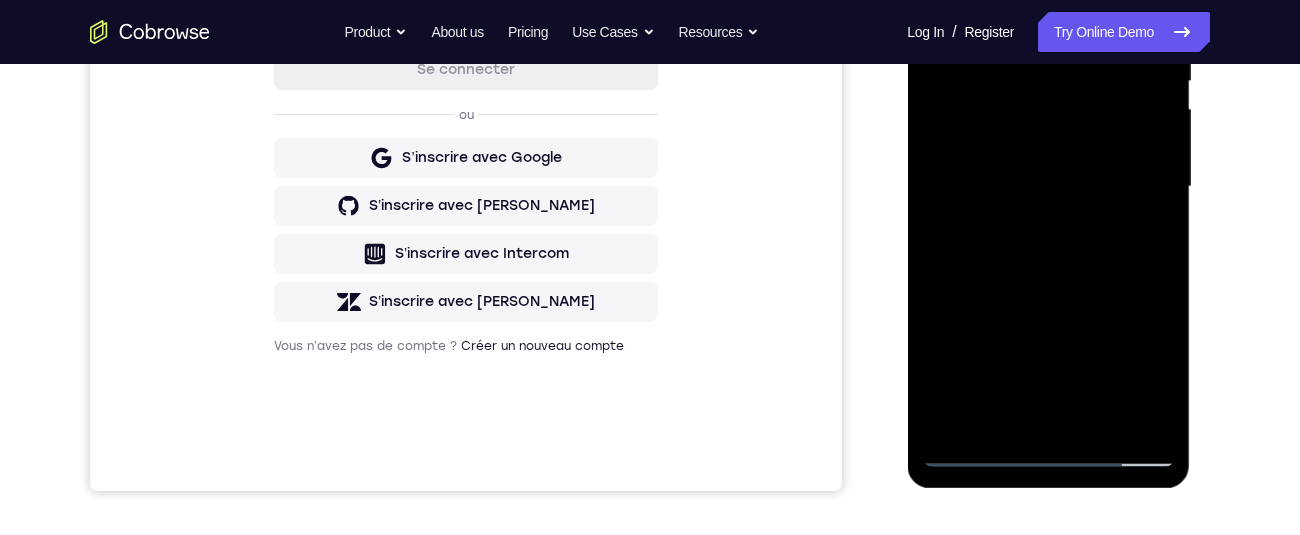 click at bounding box center [1048, 187] 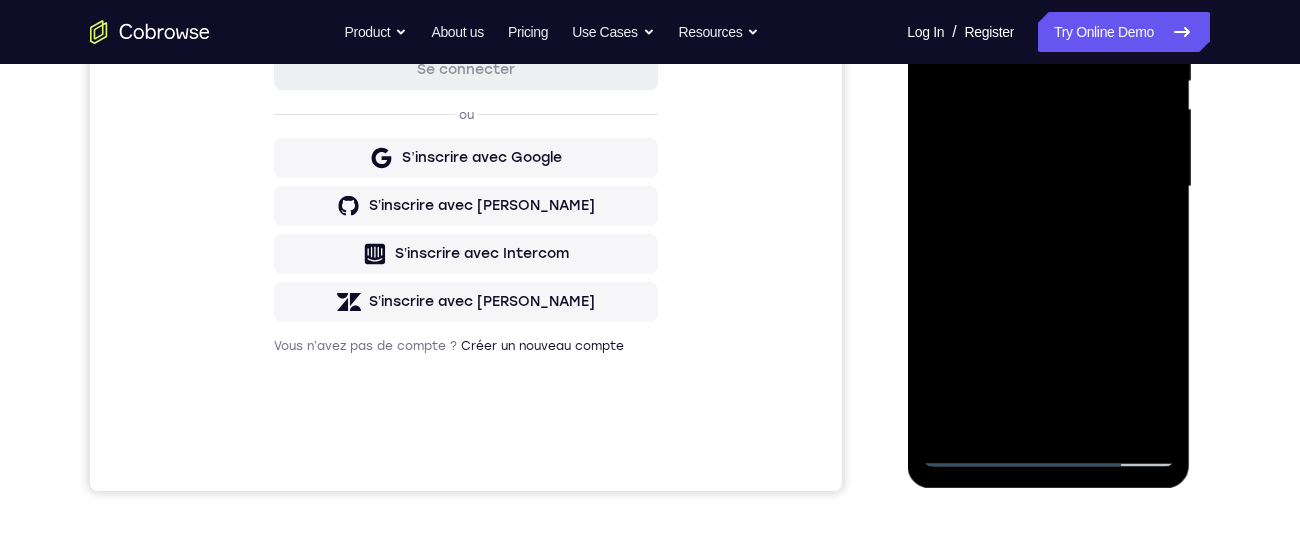 click at bounding box center [1048, 187] 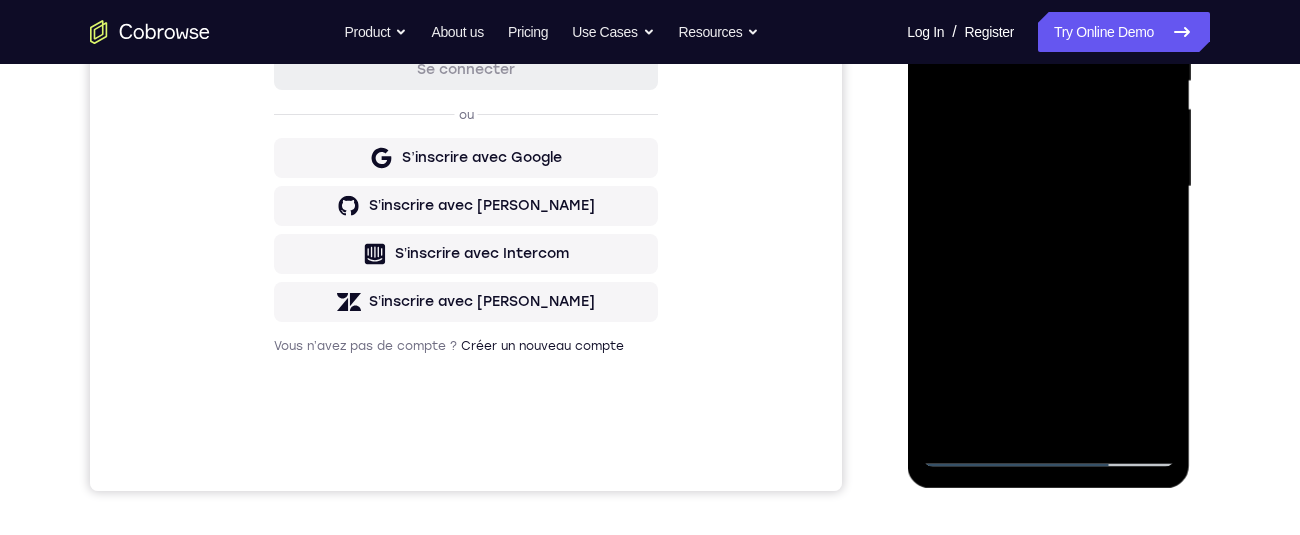 scroll, scrollTop: 335, scrollLeft: 0, axis: vertical 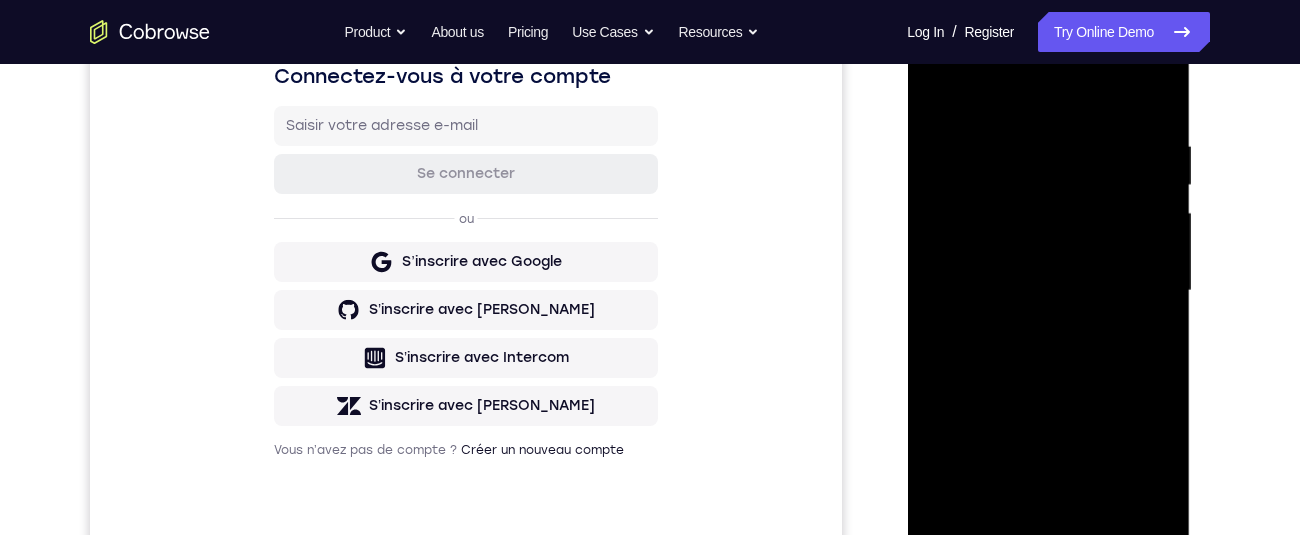 drag, startPoint x: 1143, startPoint y: 344, endPoint x: 2104, endPoint y: 391, distance: 962.1486 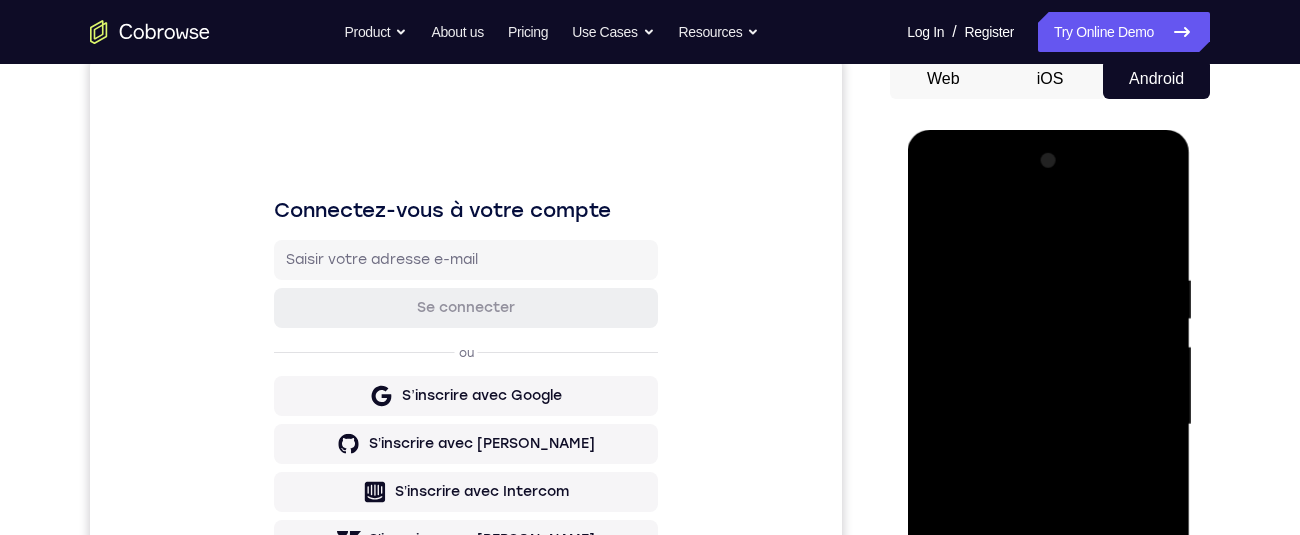 click at bounding box center (1048, 425) 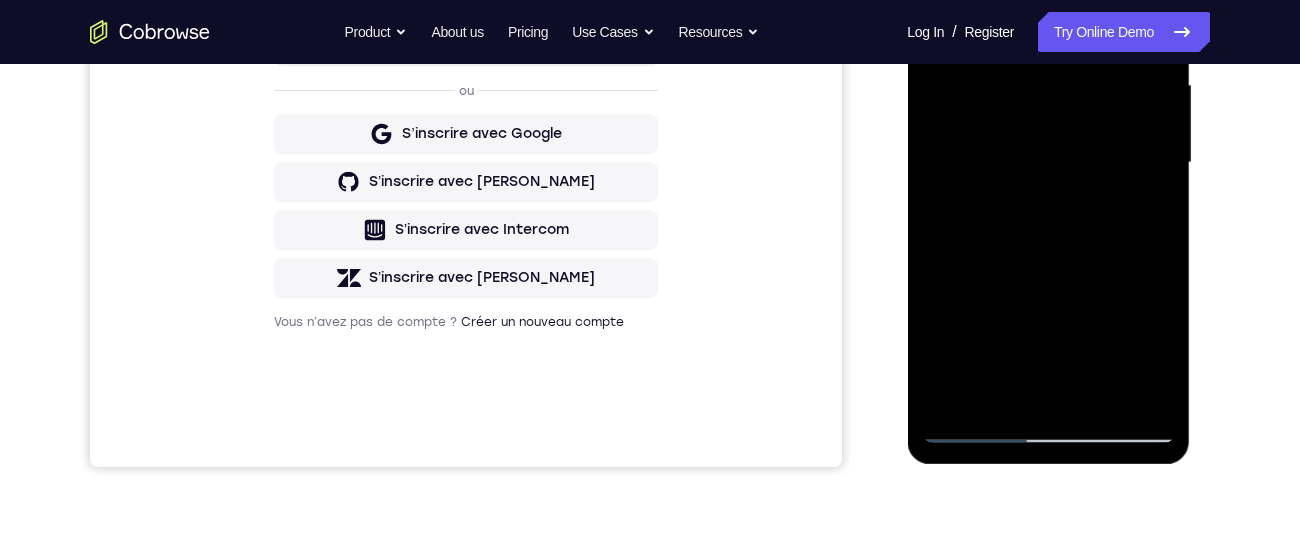 click at bounding box center [1048, 163] 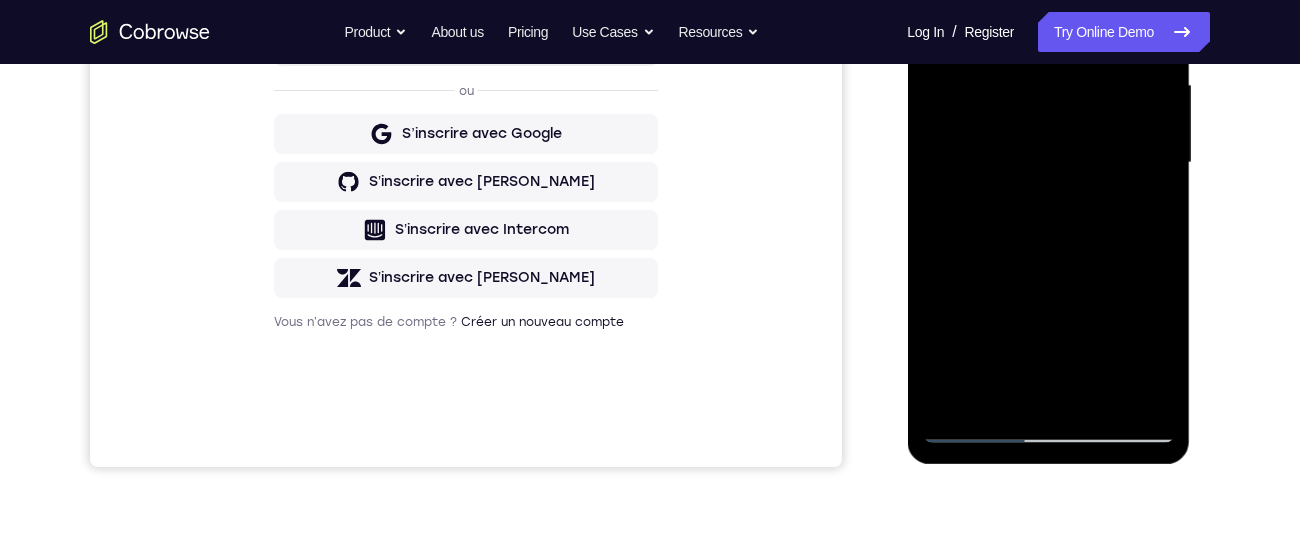 click at bounding box center (1048, 163) 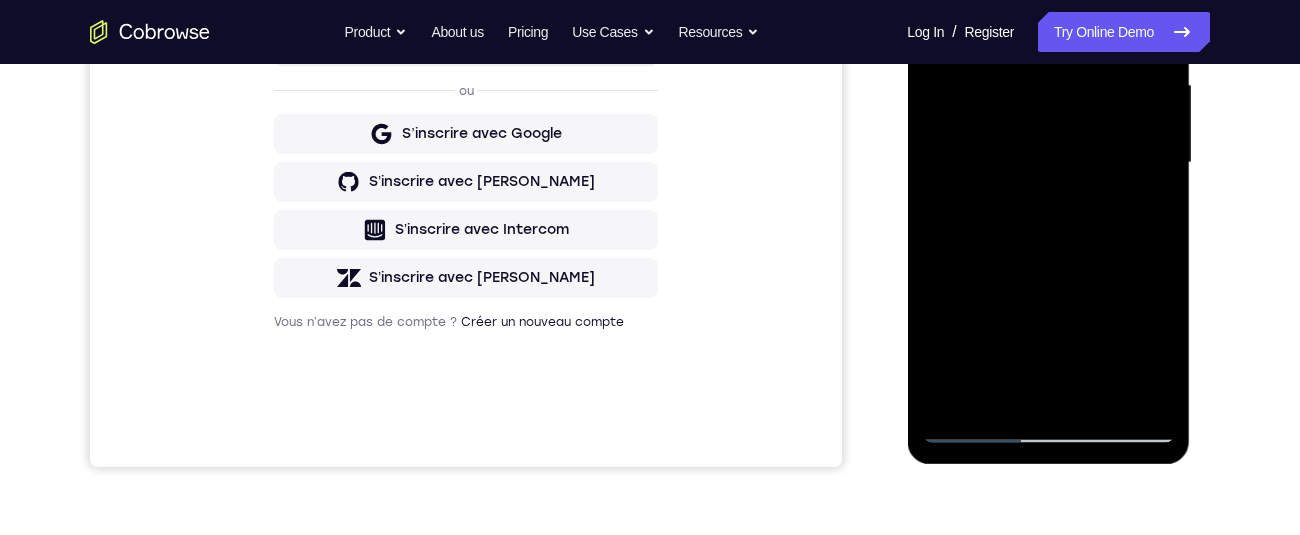 click at bounding box center (1048, 163) 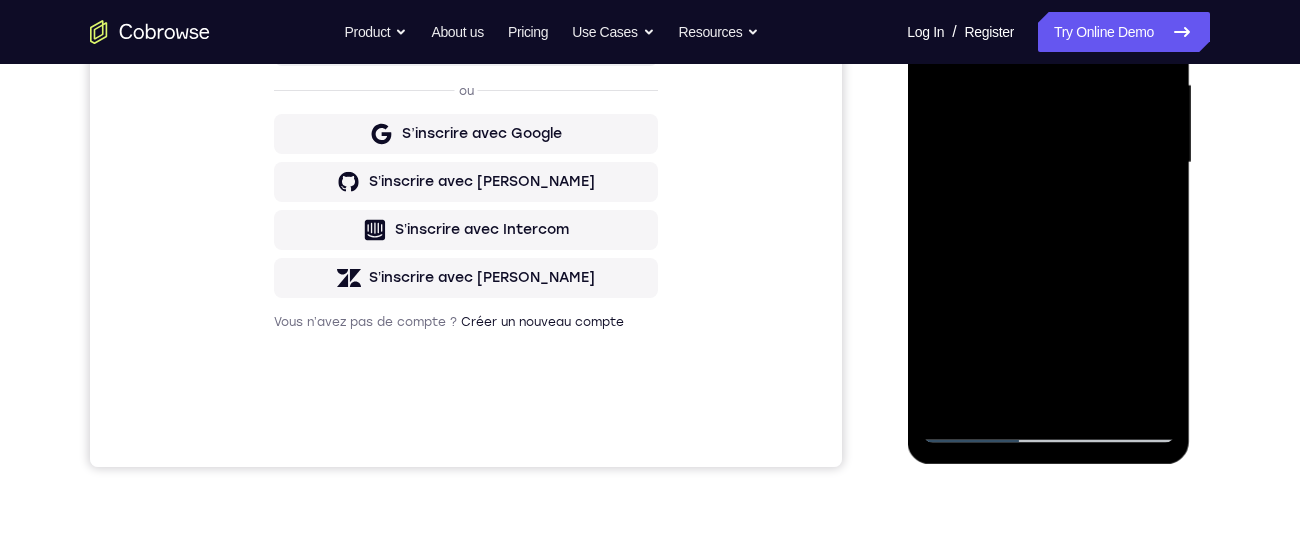 click at bounding box center (1048, 163) 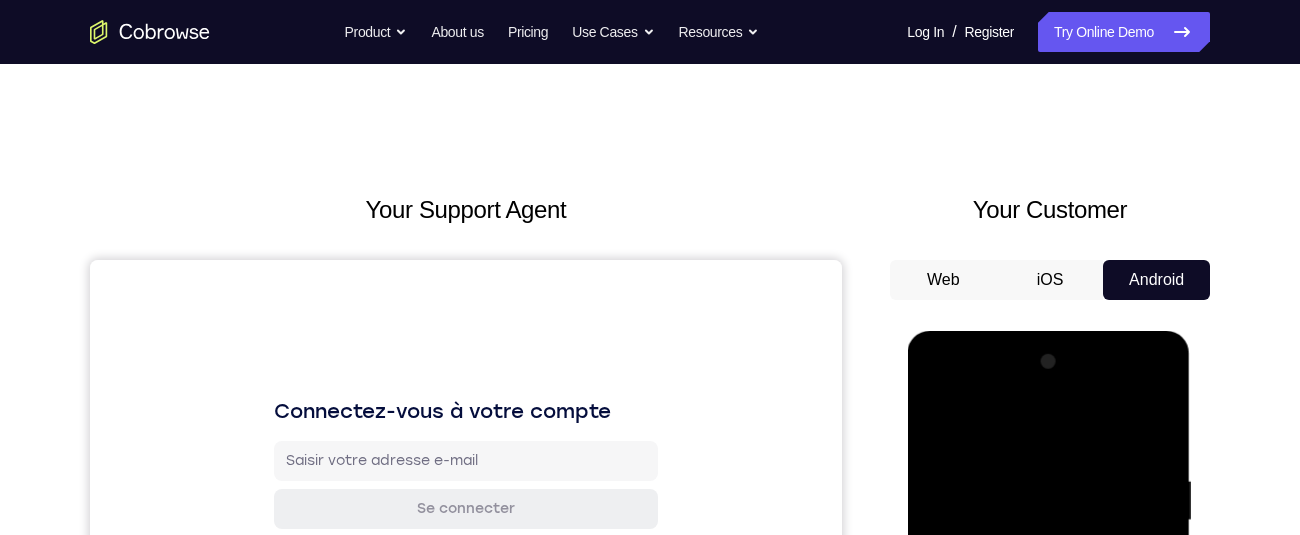 scroll, scrollTop: 463, scrollLeft: 0, axis: vertical 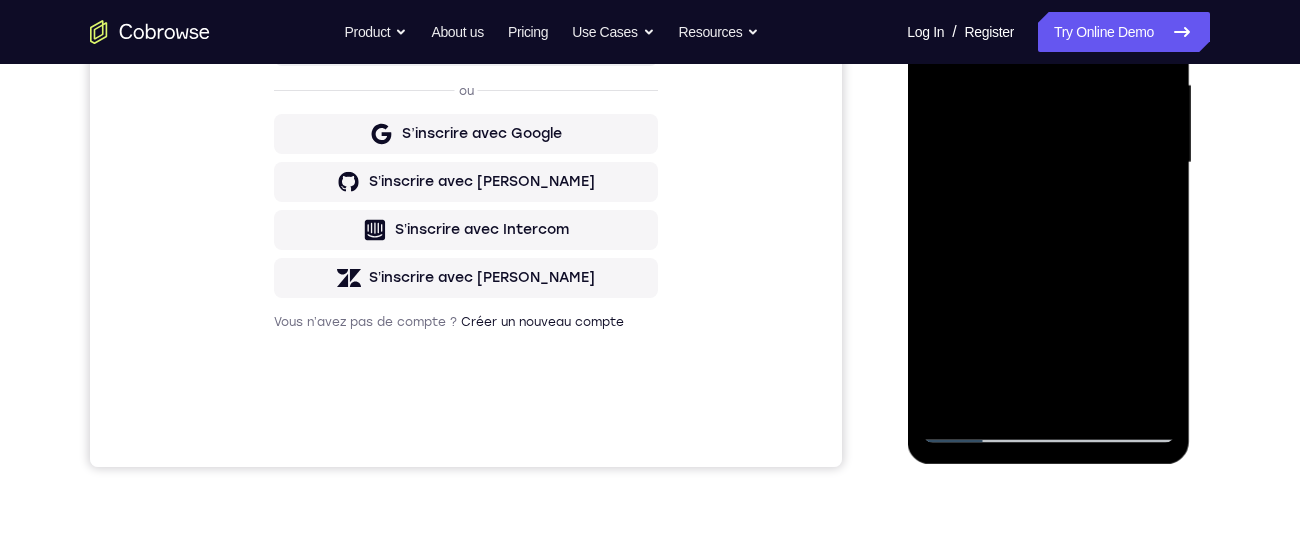 click at bounding box center [1048, 163] 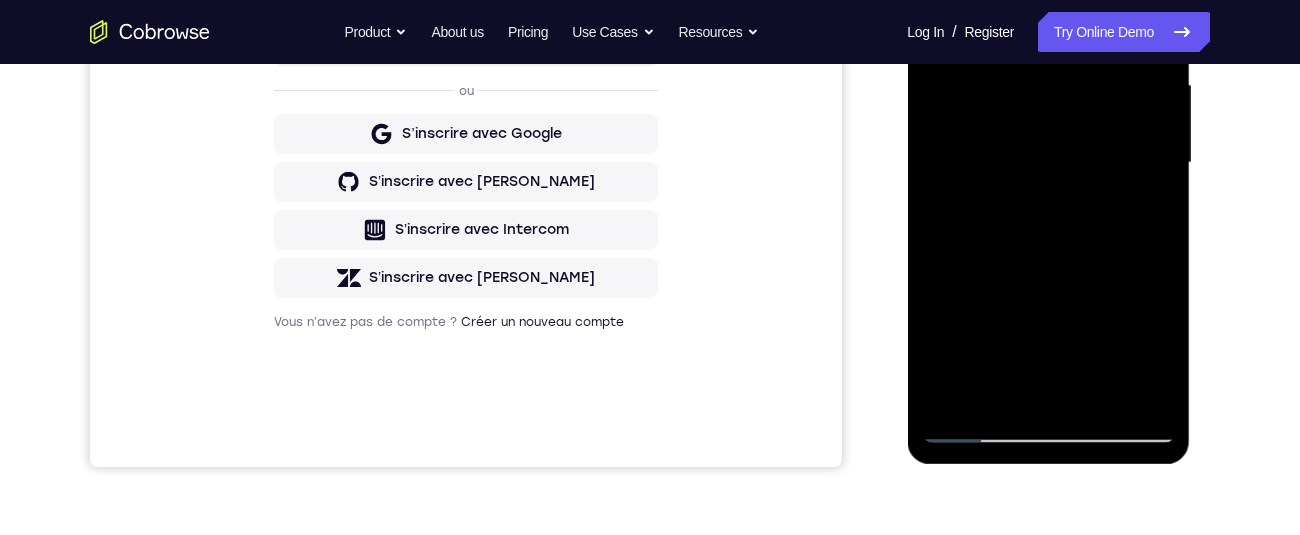 click at bounding box center (1048, 163) 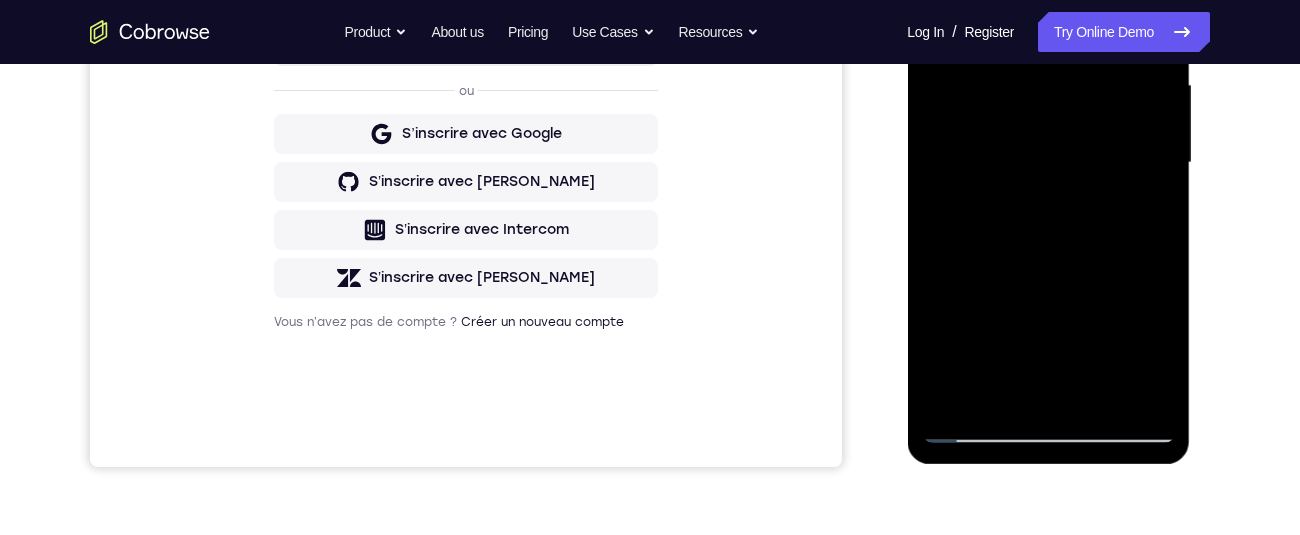 click at bounding box center [1048, 163] 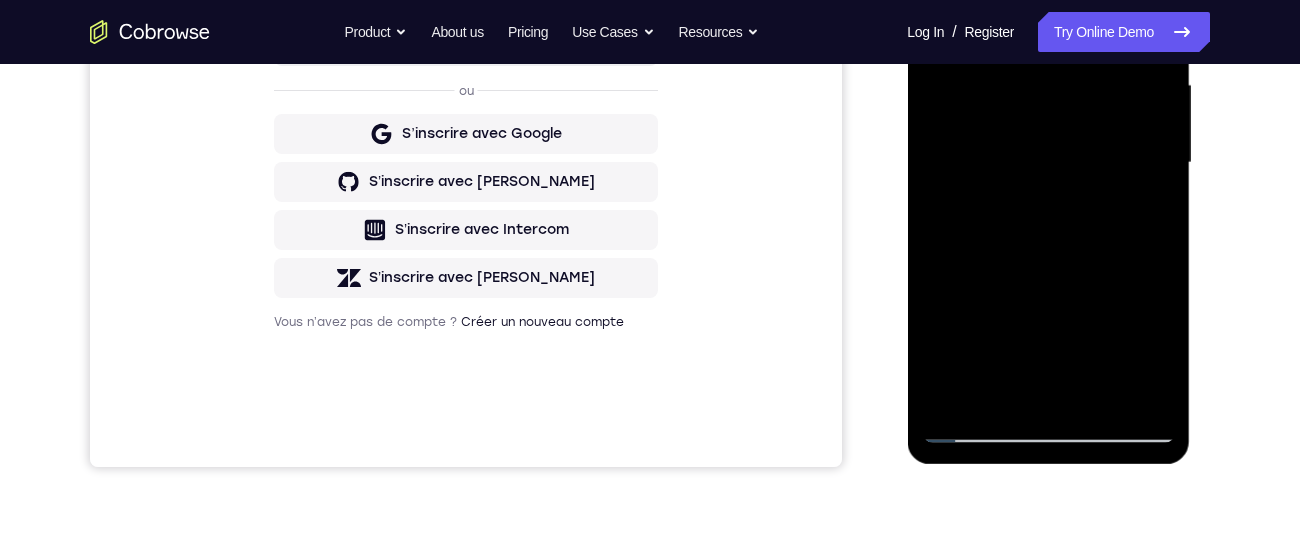 click at bounding box center [1048, 163] 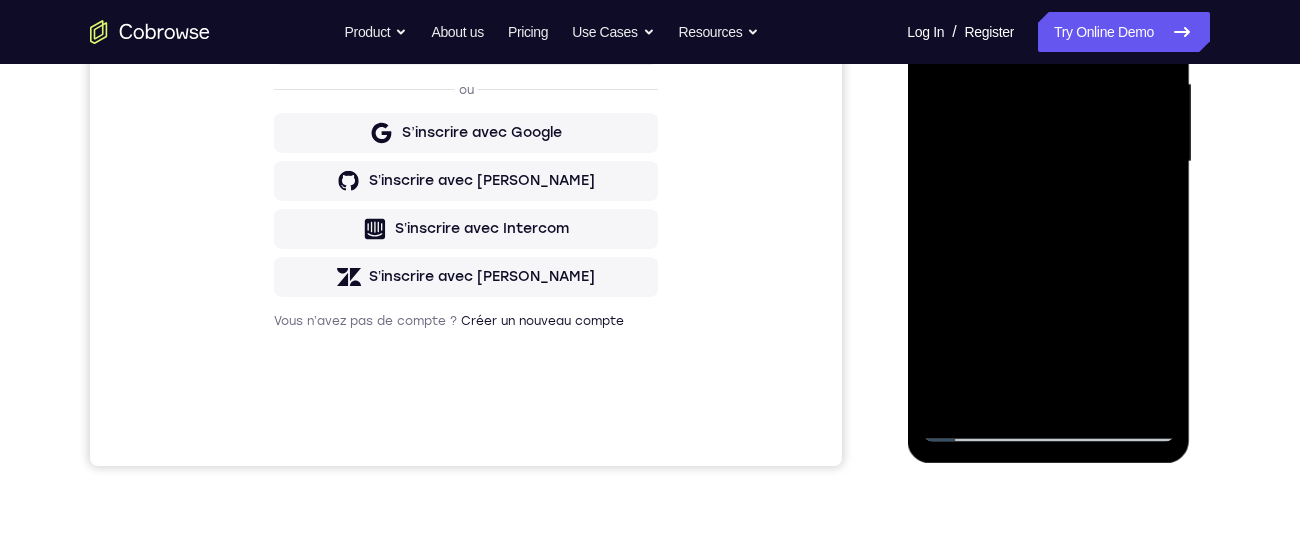 scroll, scrollTop: 463, scrollLeft: 0, axis: vertical 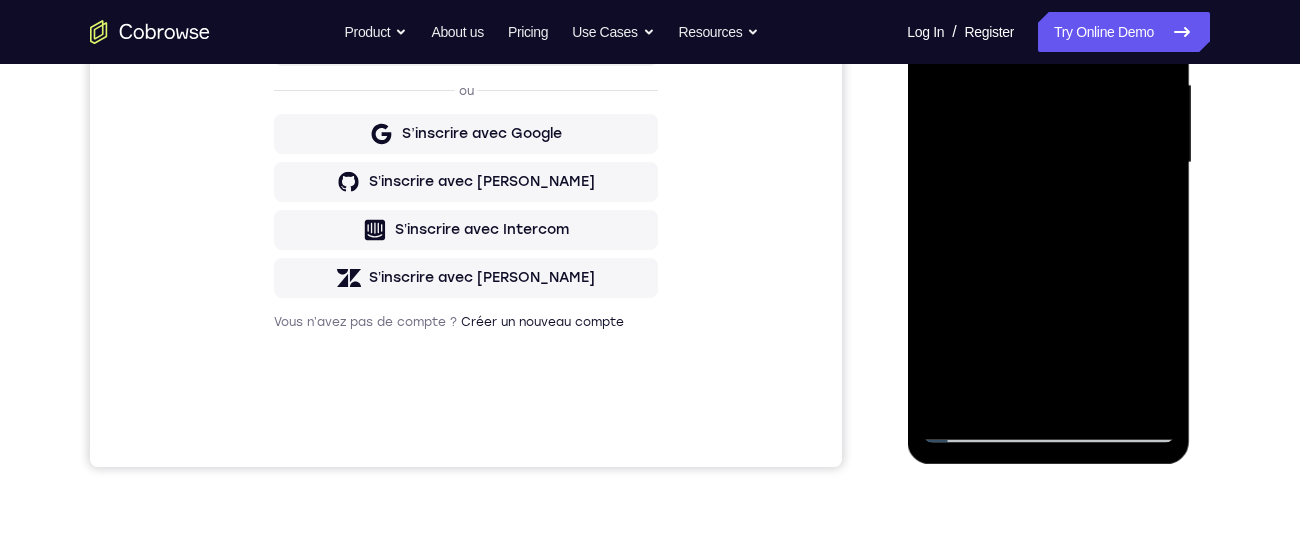 click at bounding box center [1048, 163] 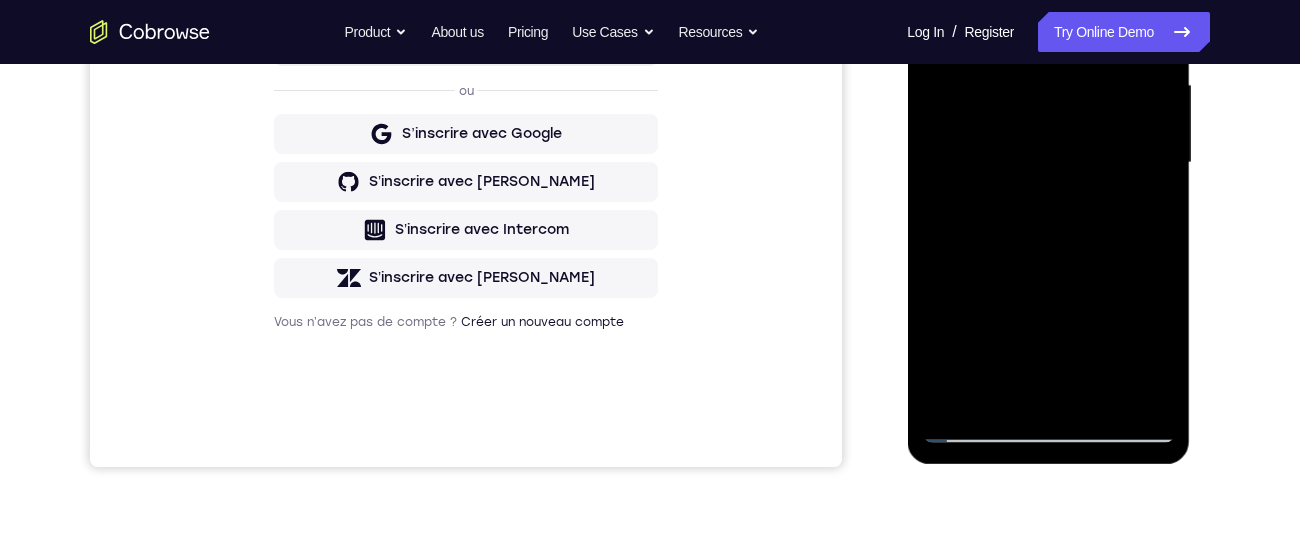 click at bounding box center (1048, 163) 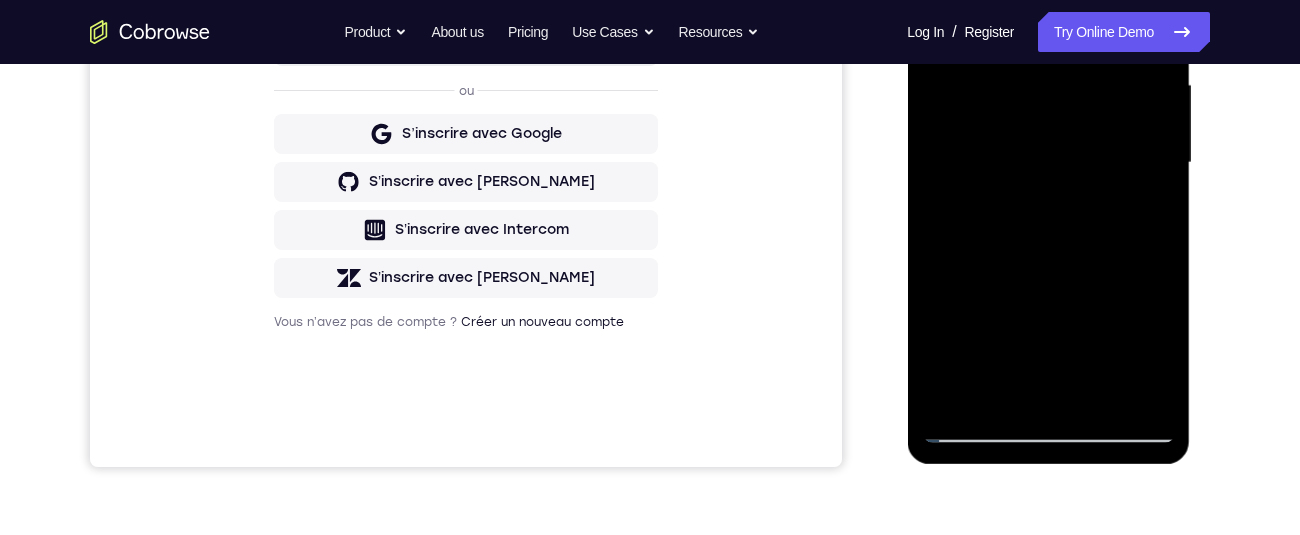 click at bounding box center (1048, 163) 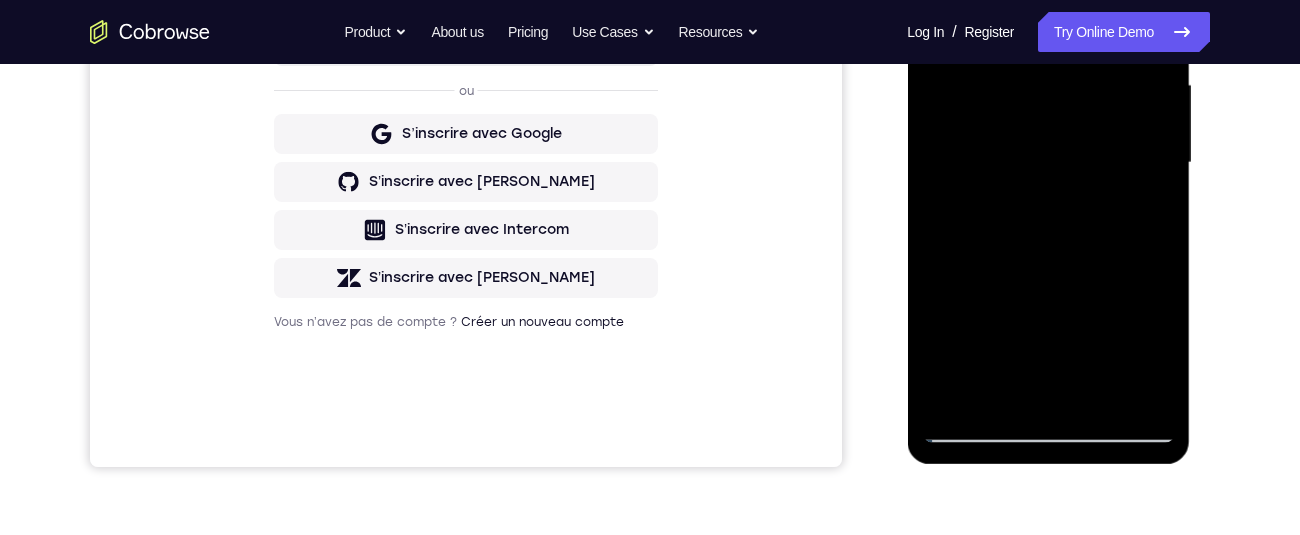 click at bounding box center [1048, 163] 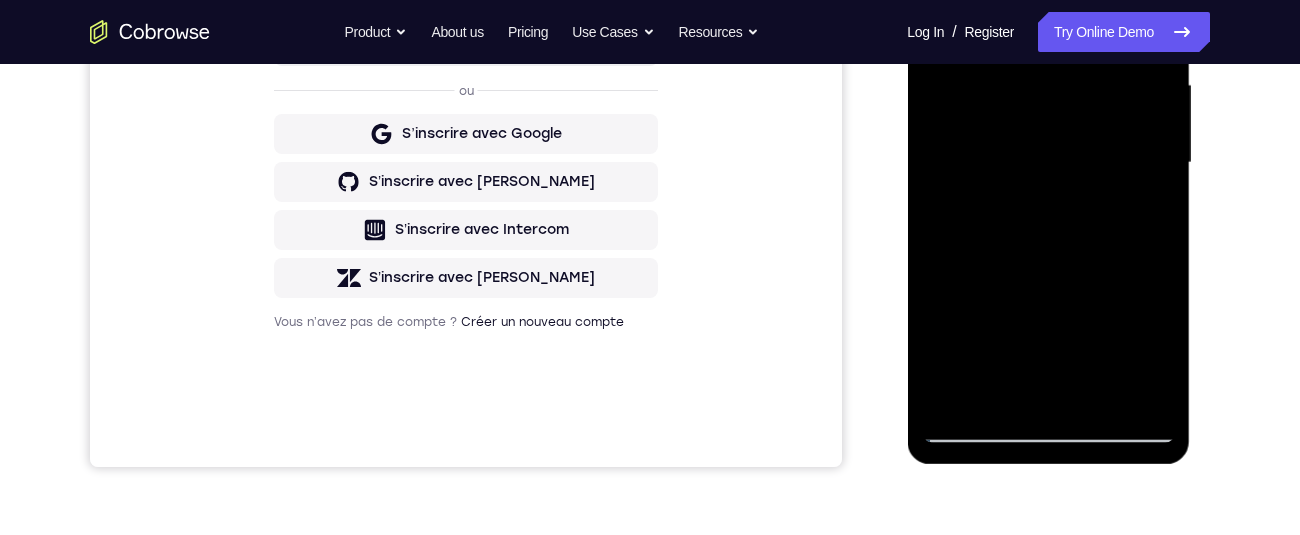 click at bounding box center [1048, 163] 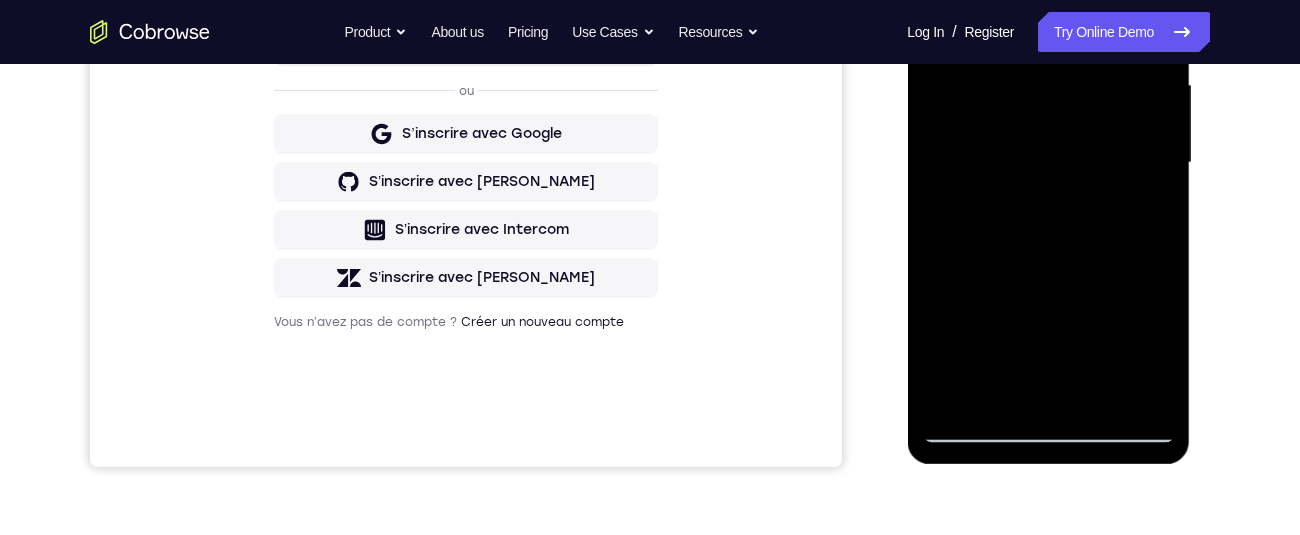 click at bounding box center [1048, 163] 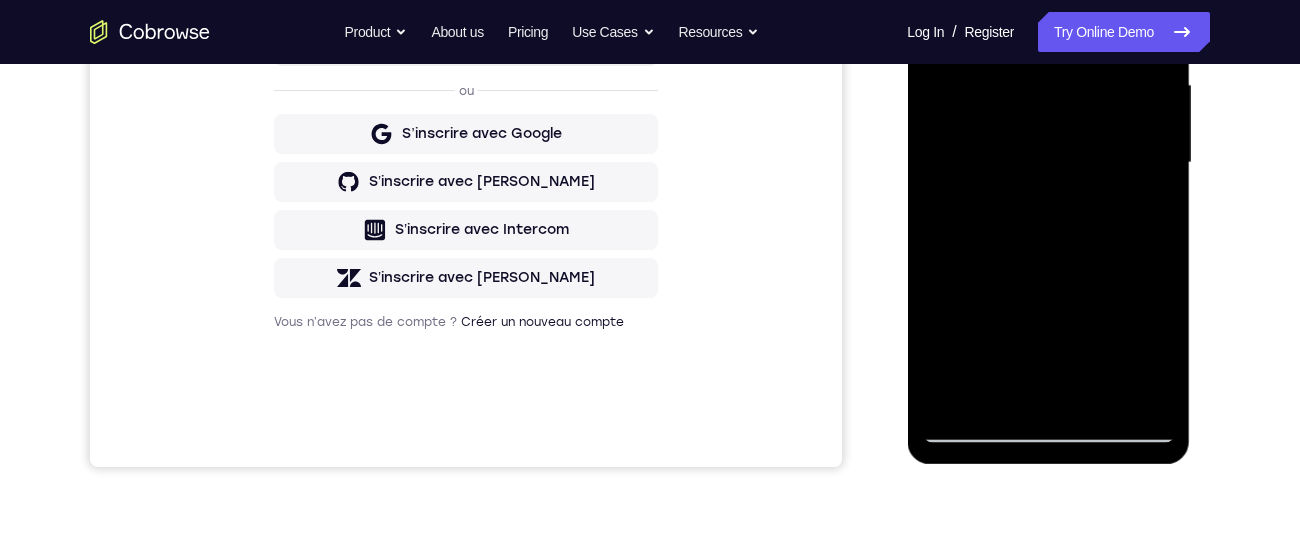 click at bounding box center [1048, 163] 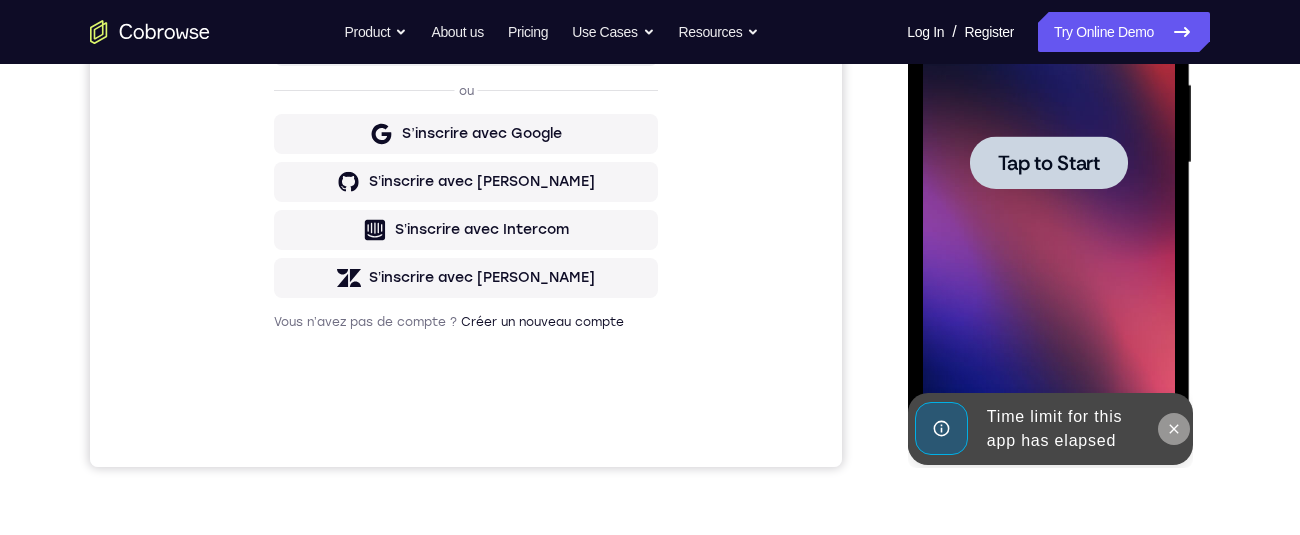 click 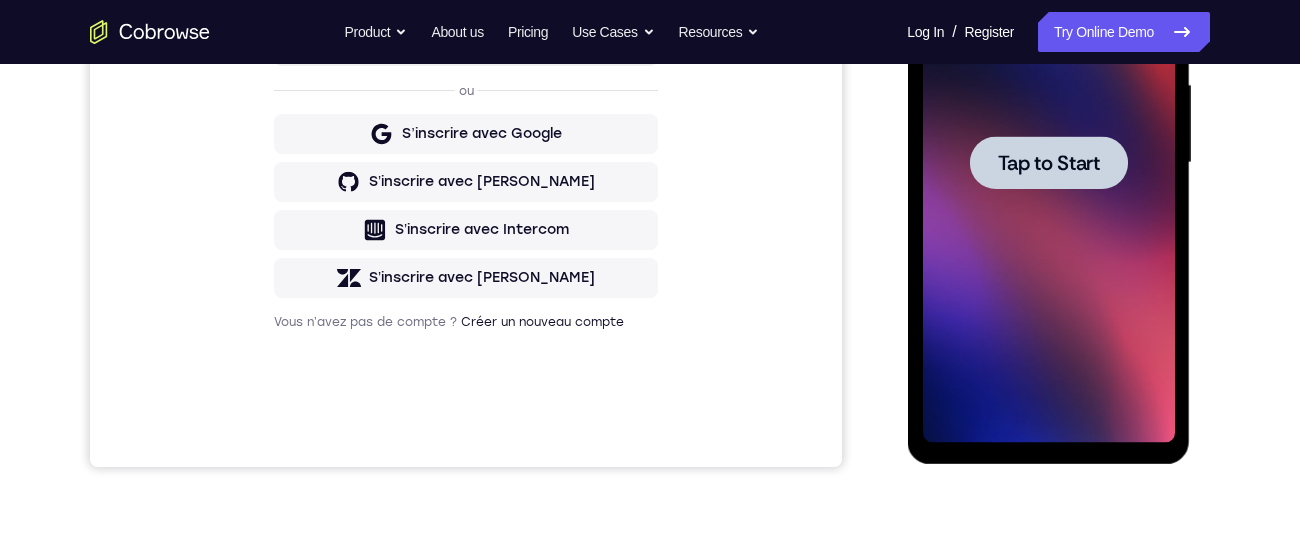 scroll, scrollTop: 466, scrollLeft: 0, axis: vertical 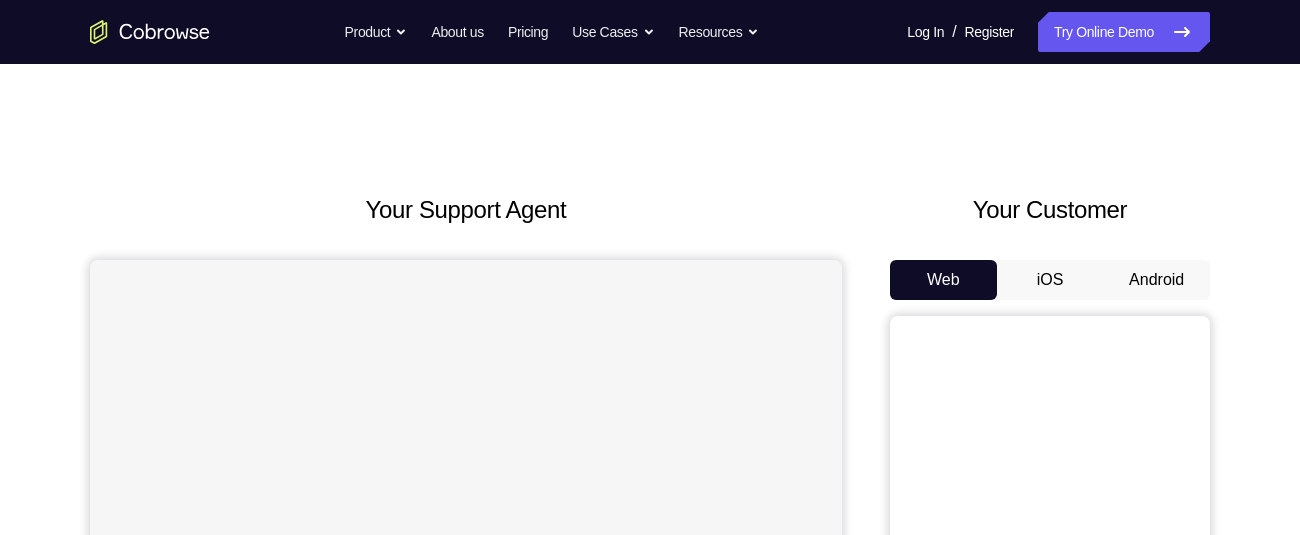 click on "Android" at bounding box center (1156, 280) 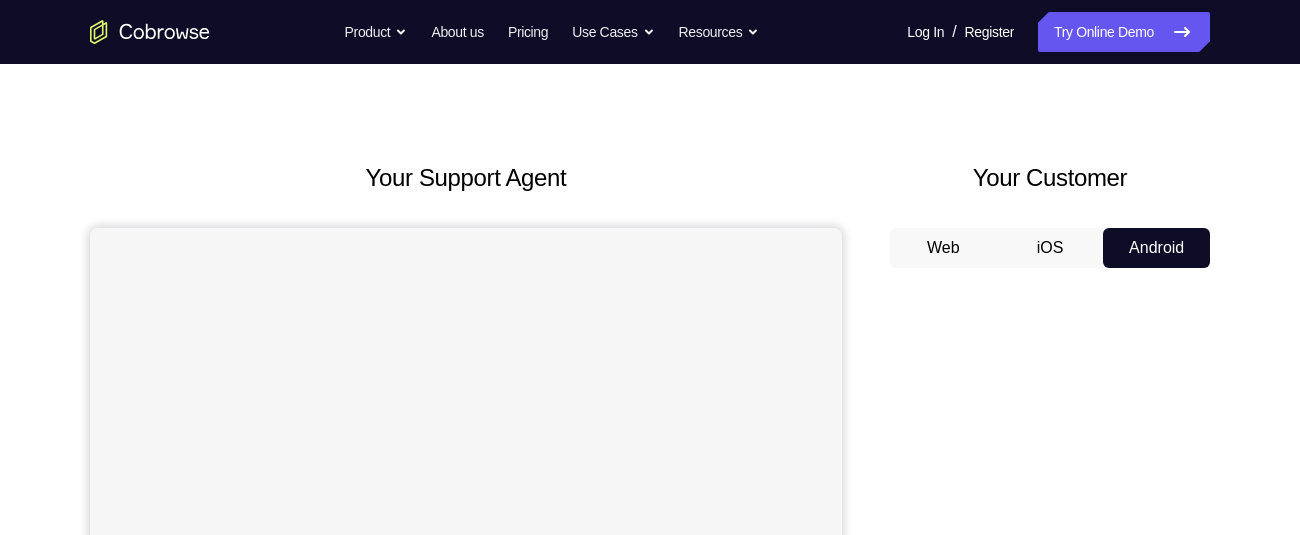 scroll, scrollTop: 236, scrollLeft: 0, axis: vertical 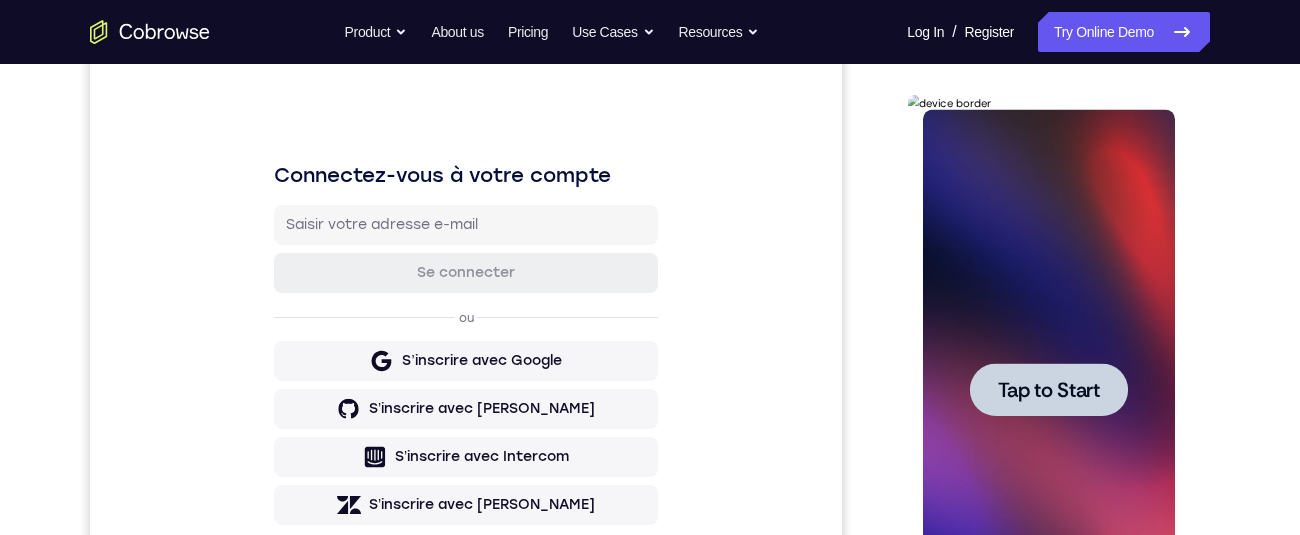 click on "Tap to Start" at bounding box center [1048, 390] 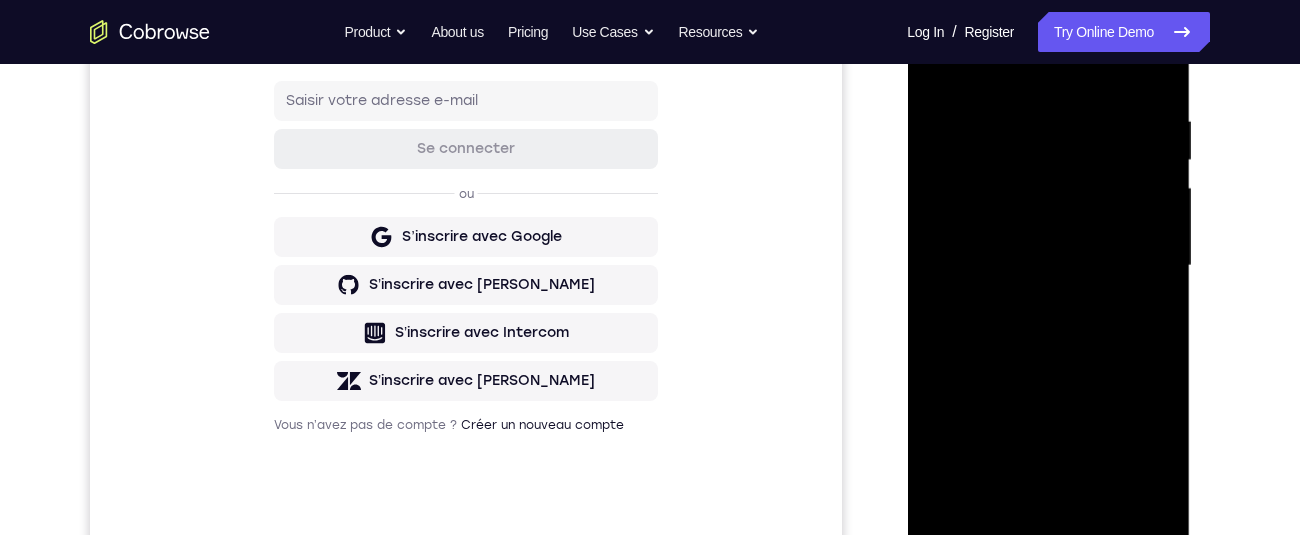 scroll, scrollTop: 445, scrollLeft: 0, axis: vertical 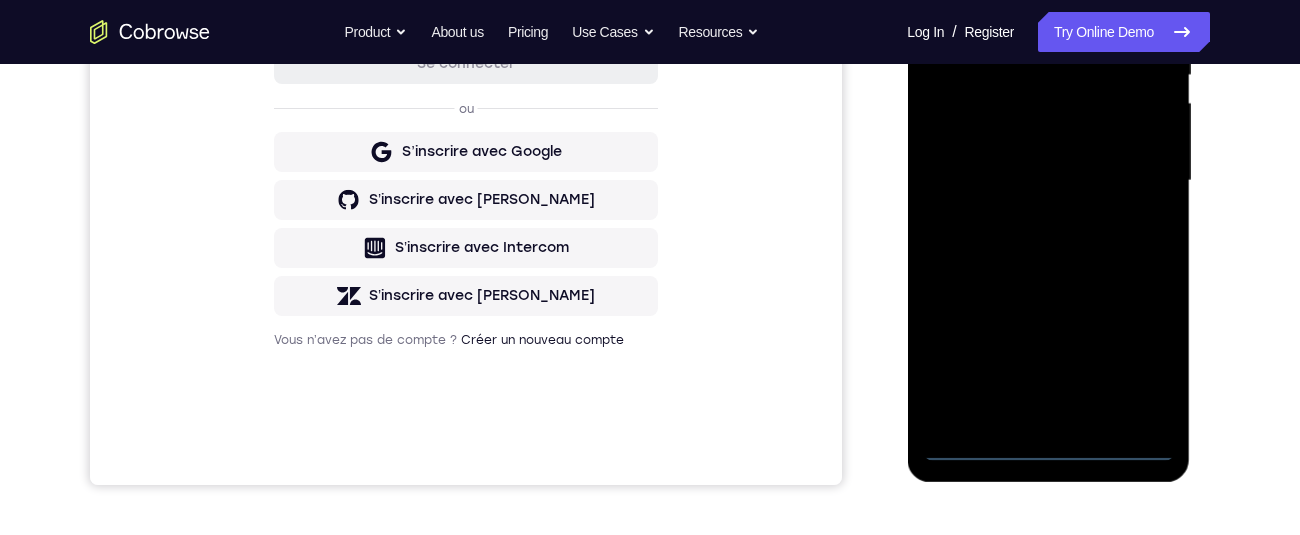 click at bounding box center [1048, 181] 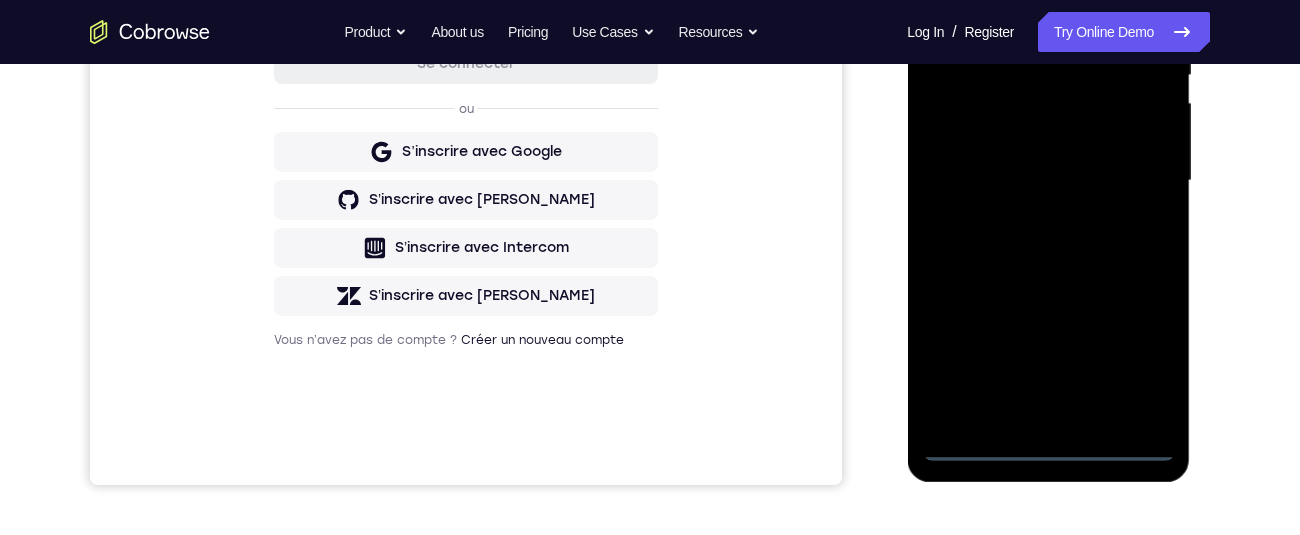 click at bounding box center [1048, 181] 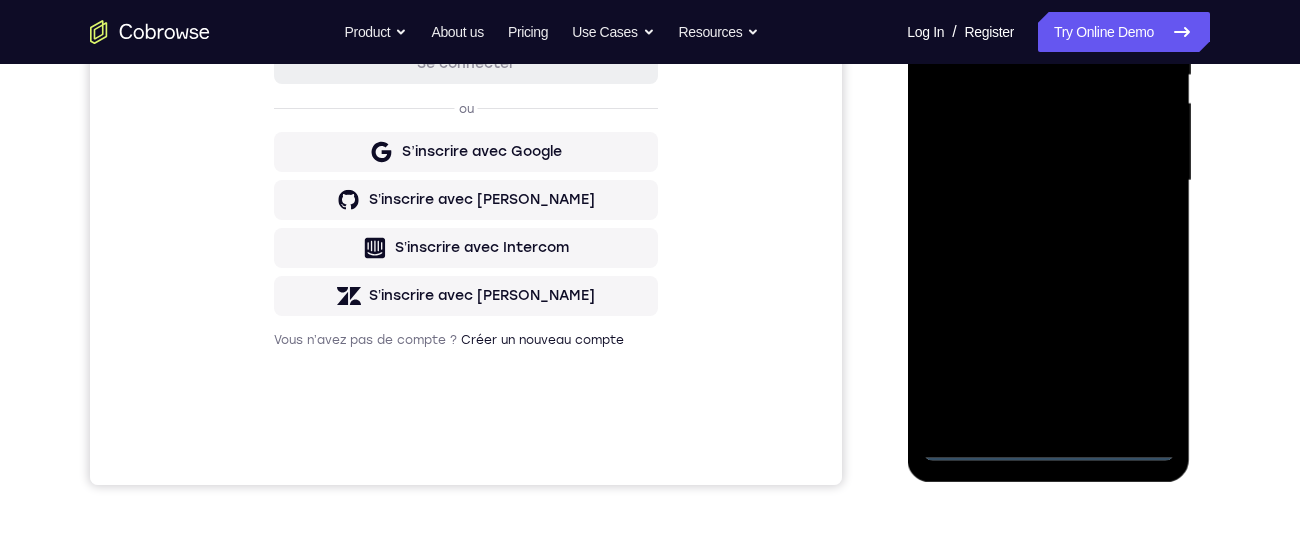 click at bounding box center [1048, 181] 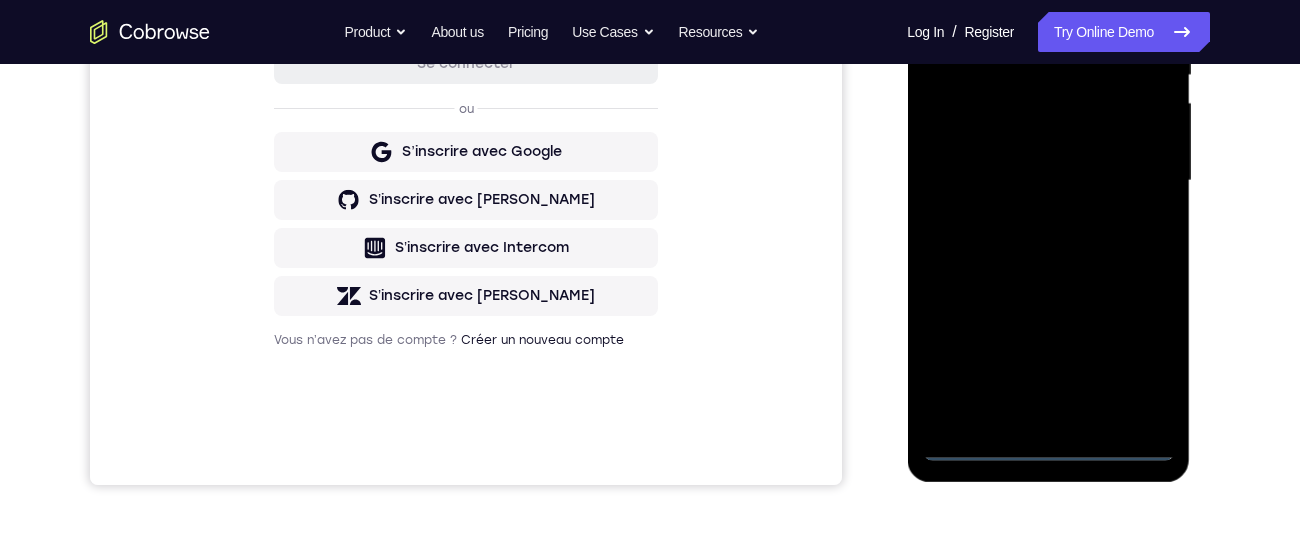 click at bounding box center [1048, 181] 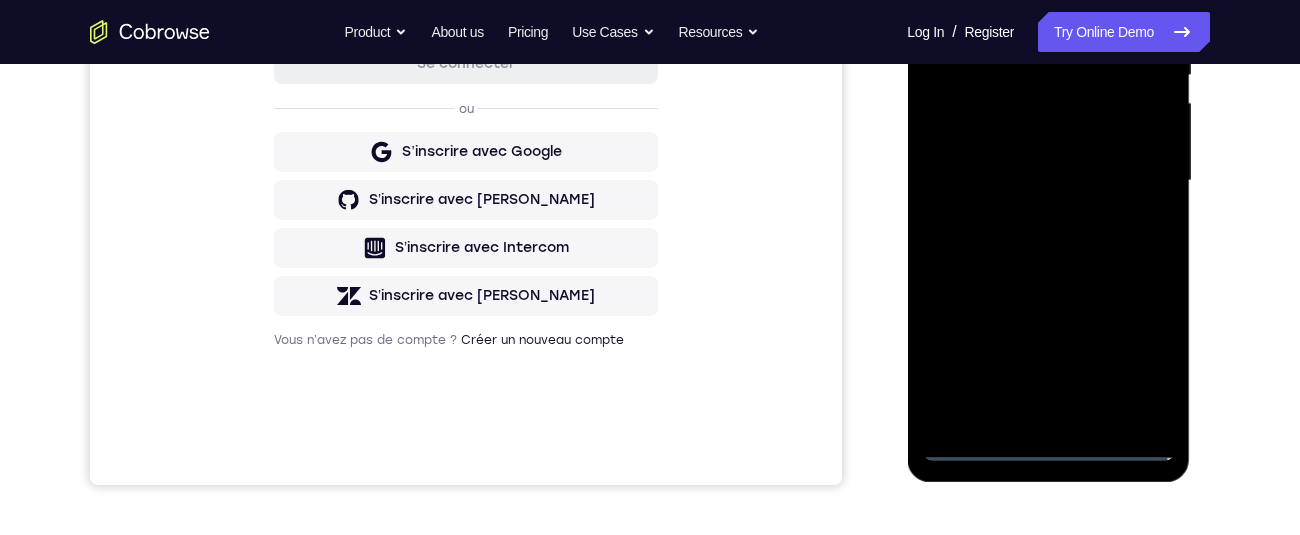 click at bounding box center [1048, 181] 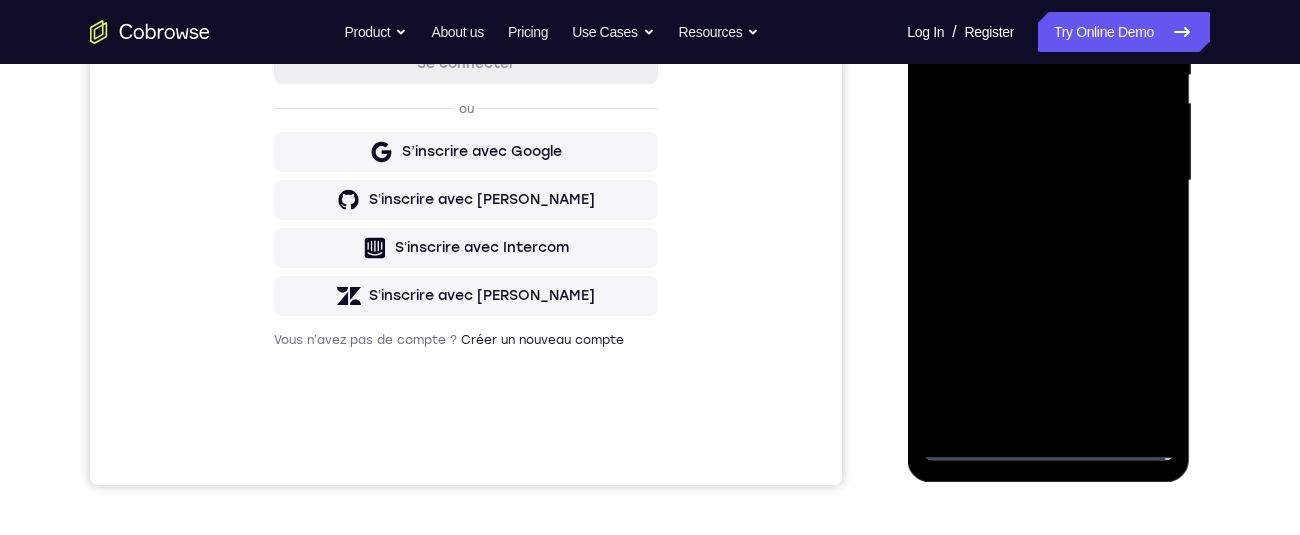 click at bounding box center [1048, 181] 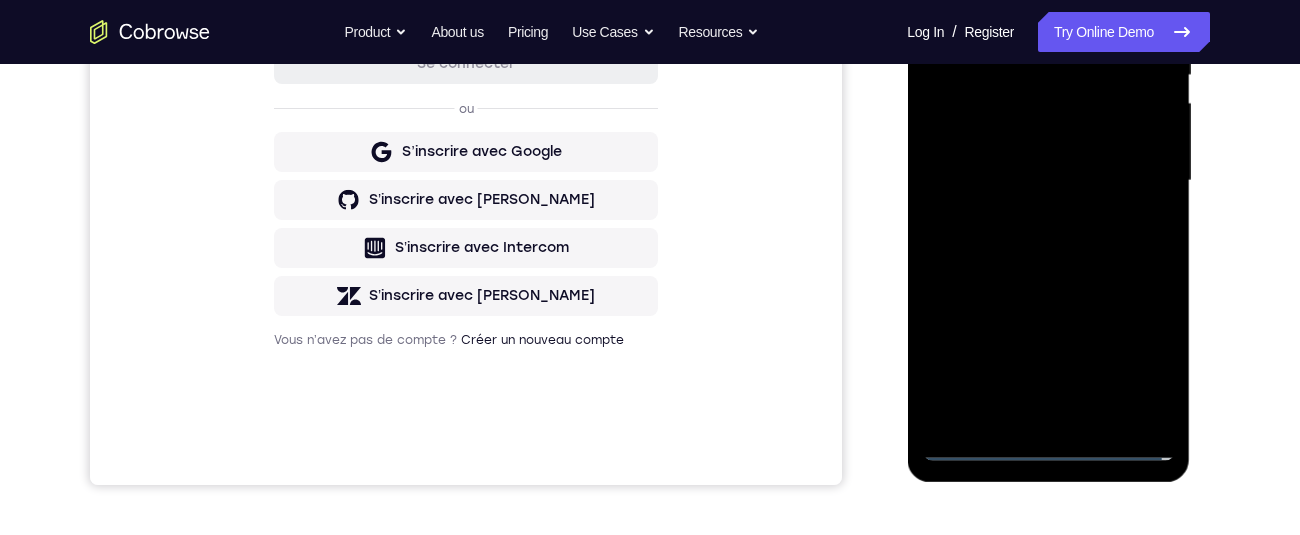 click at bounding box center [1048, 181] 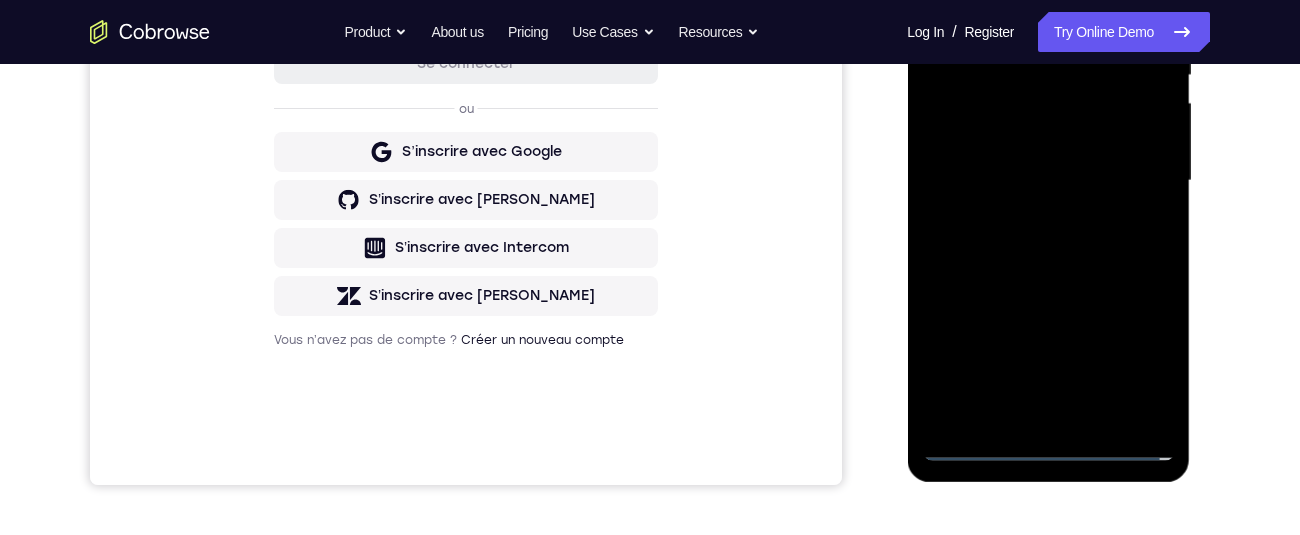 click at bounding box center [1048, 181] 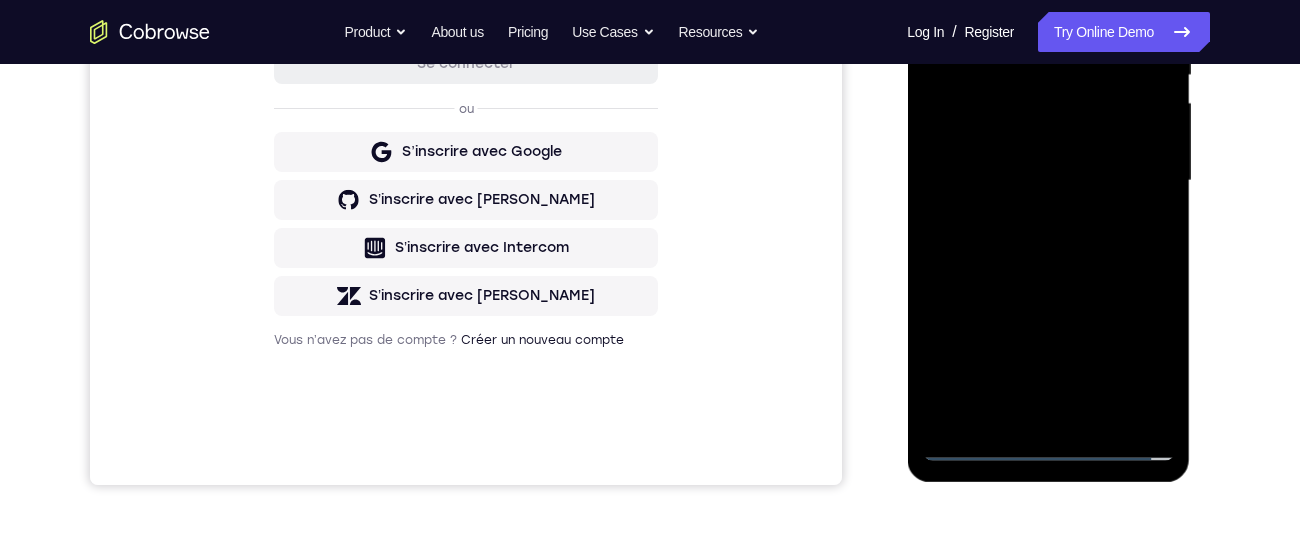 click at bounding box center (1048, 181) 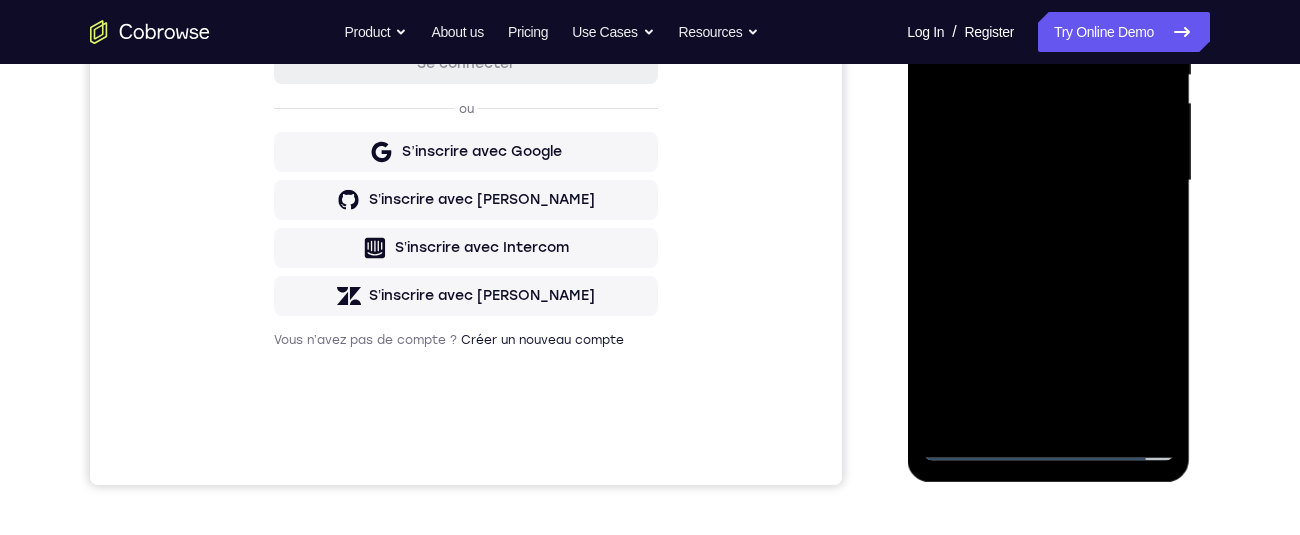 click at bounding box center (1048, 181) 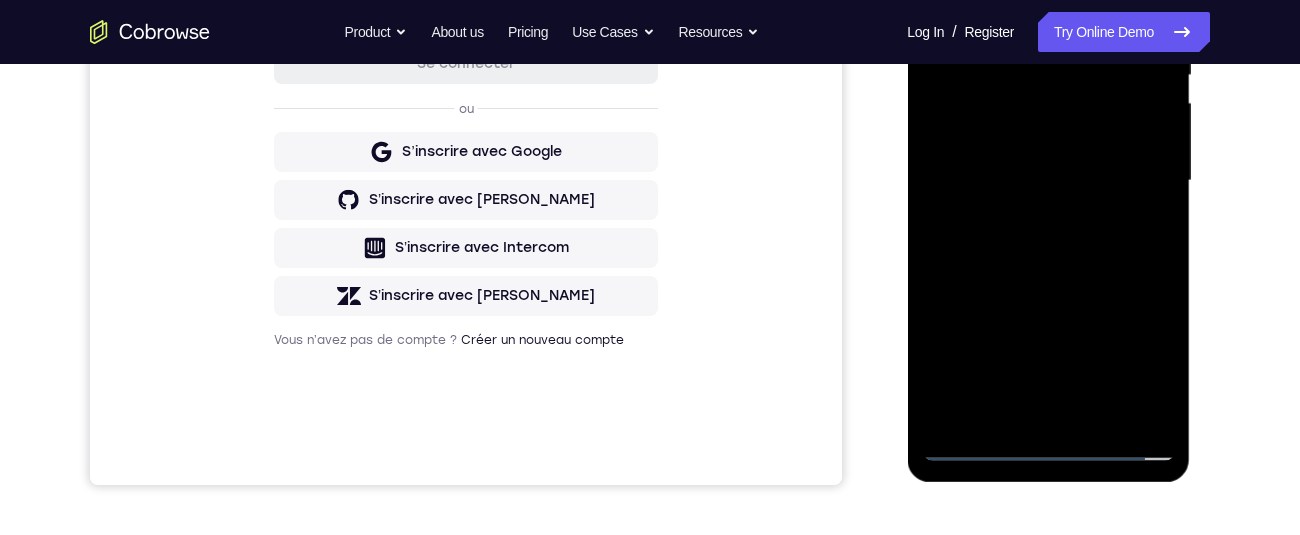 click at bounding box center [1048, 181] 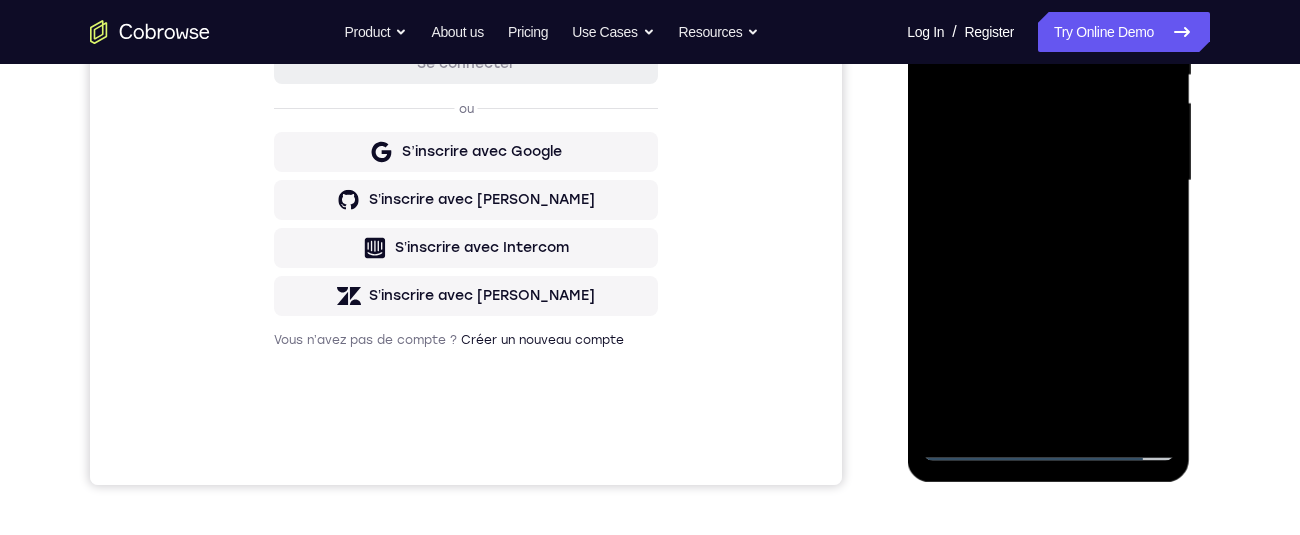 scroll, scrollTop: 343, scrollLeft: 0, axis: vertical 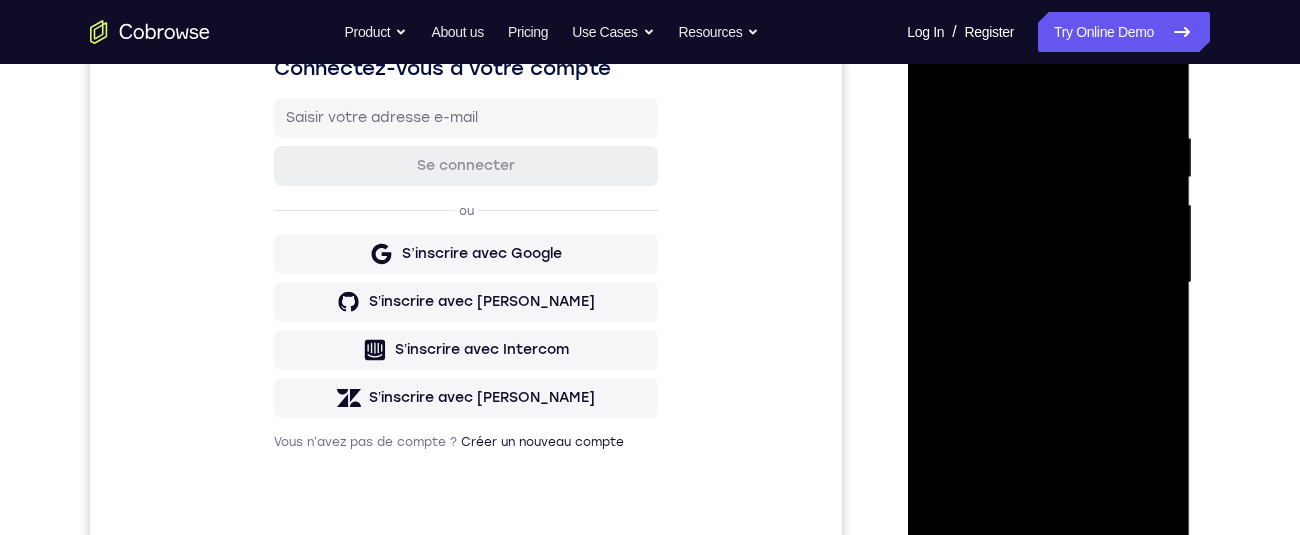 click at bounding box center (1048, 283) 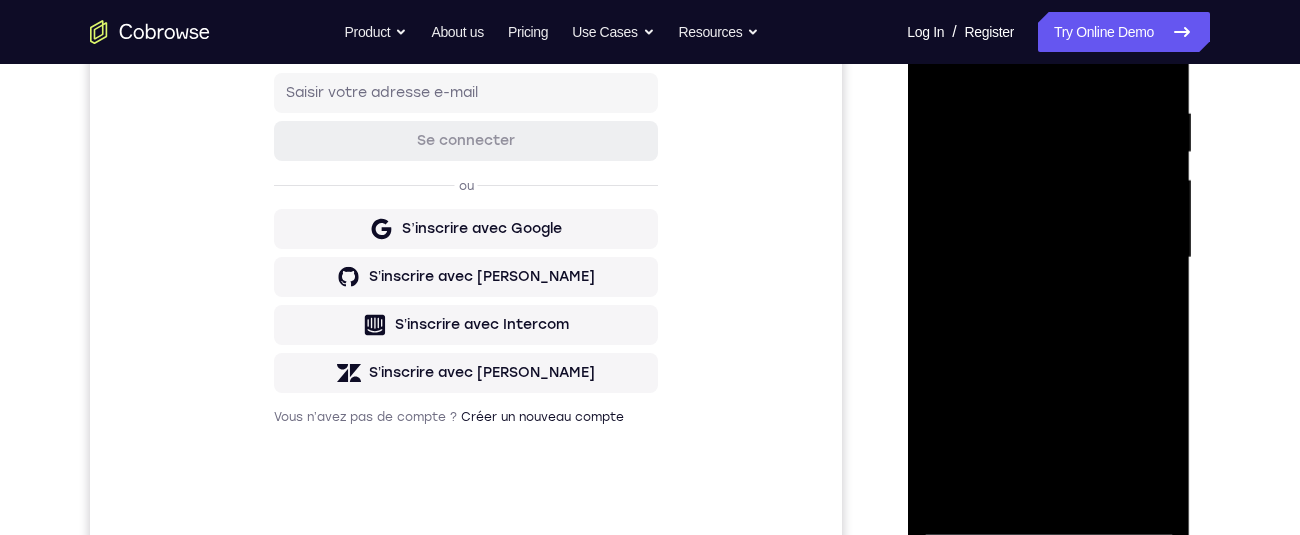 click at bounding box center [1048, 258] 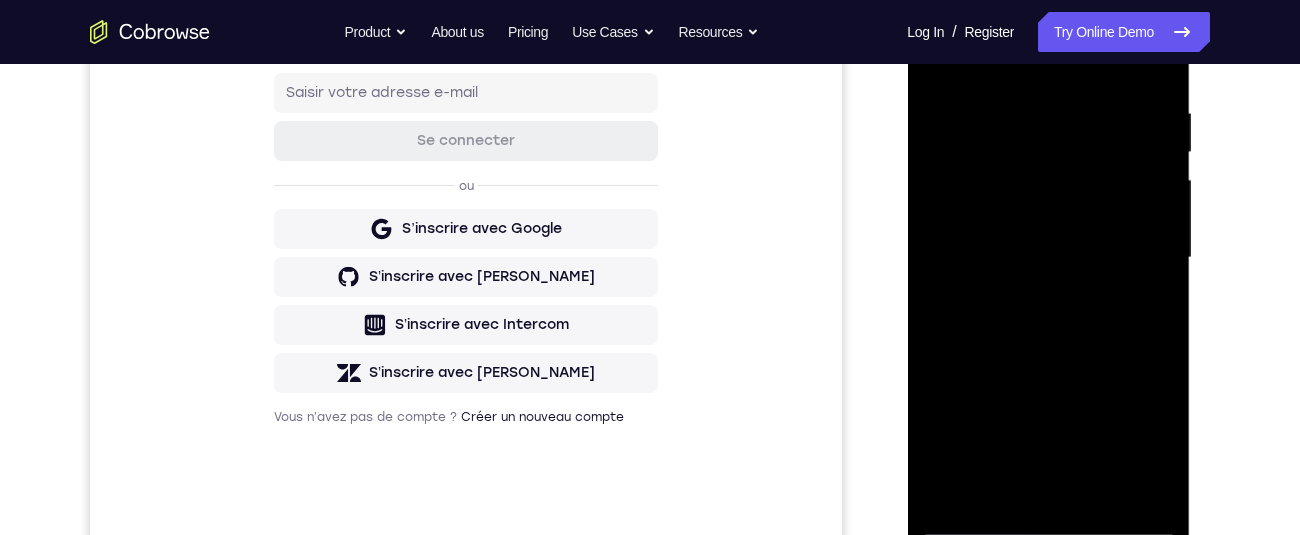 click at bounding box center [1048, 258] 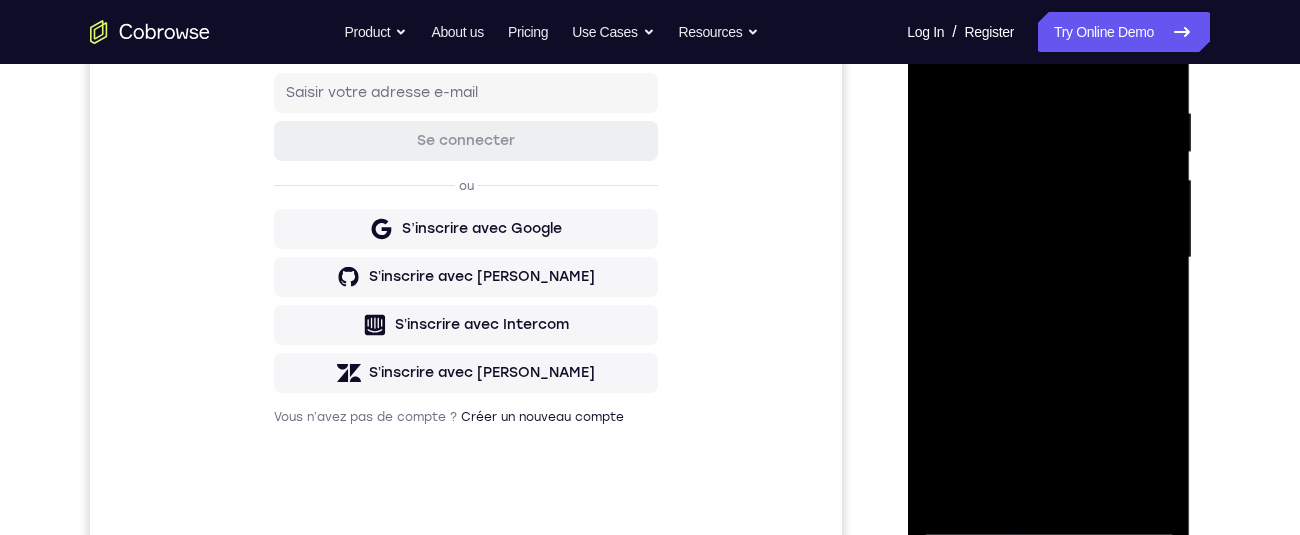 click at bounding box center (1048, 258) 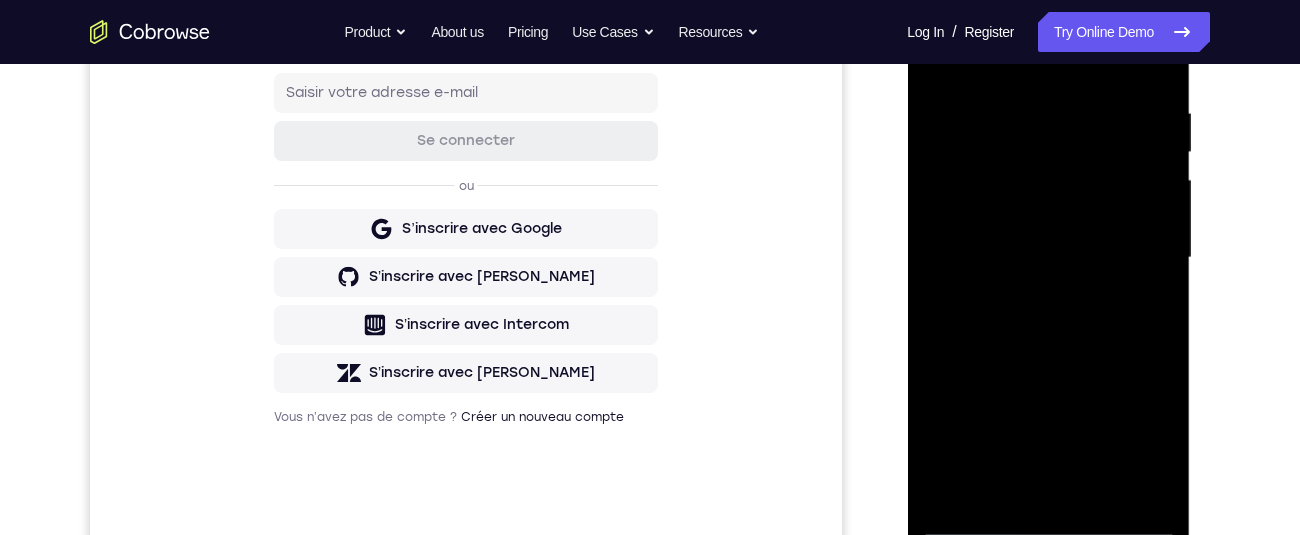 click at bounding box center [1048, 258] 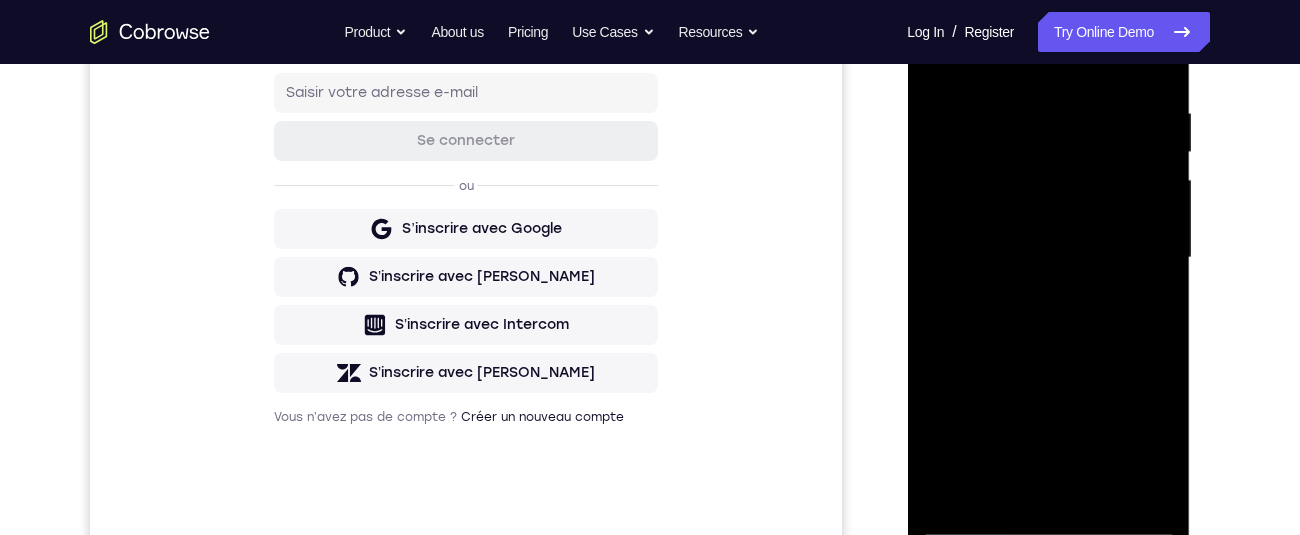 click at bounding box center (1048, 258) 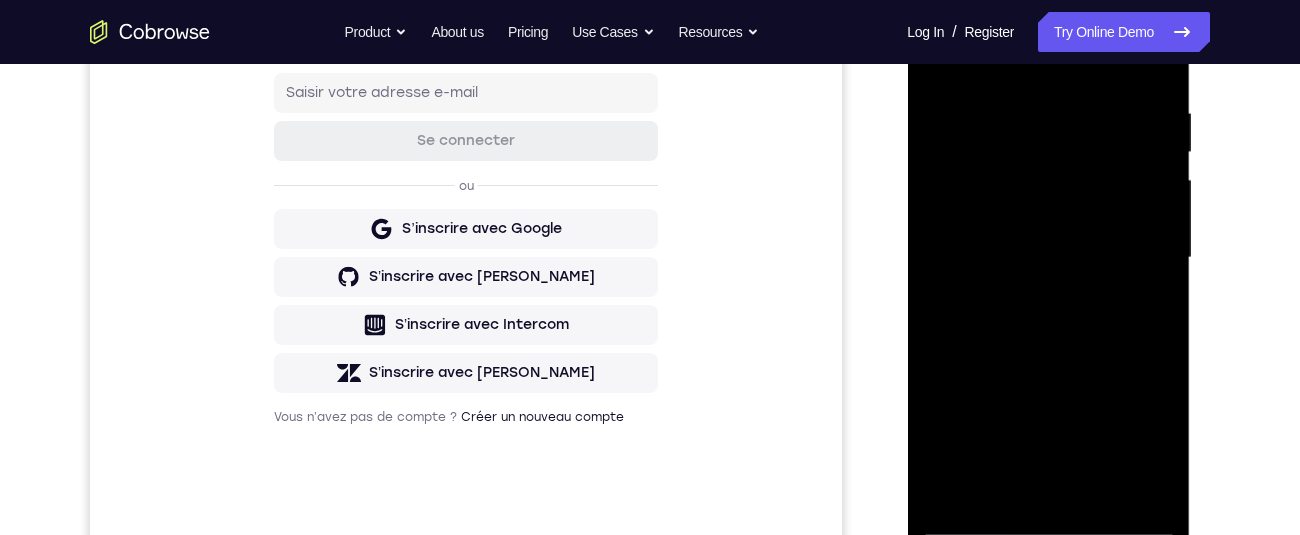 click at bounding box center (1048, 258) 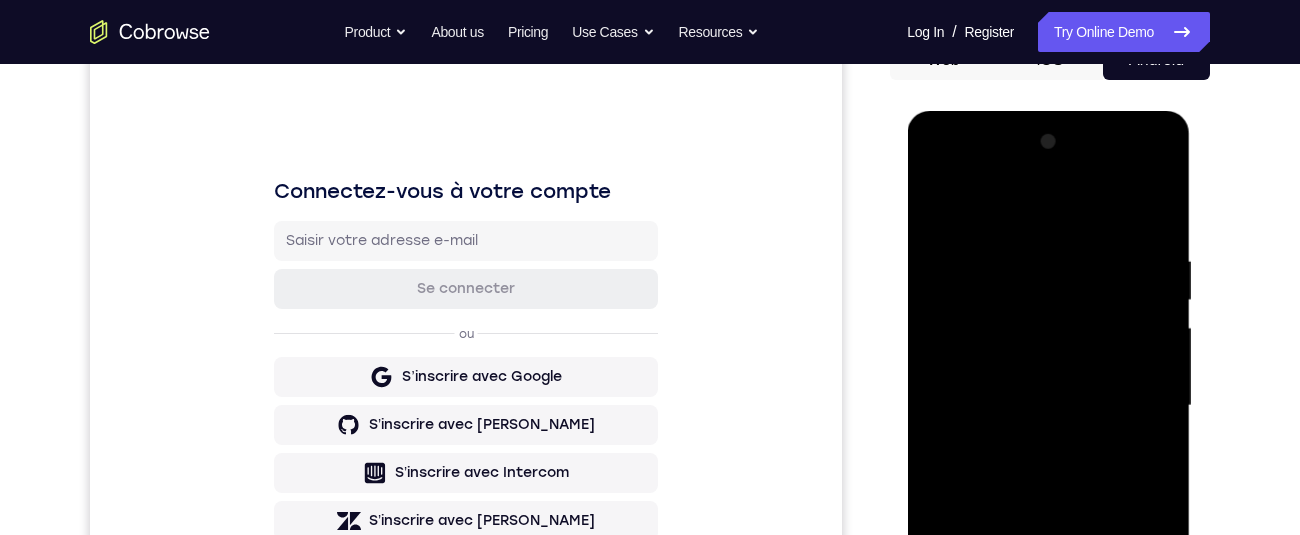 scroll, scrollTop: 157, scrollLeft: 0, axis: vertical 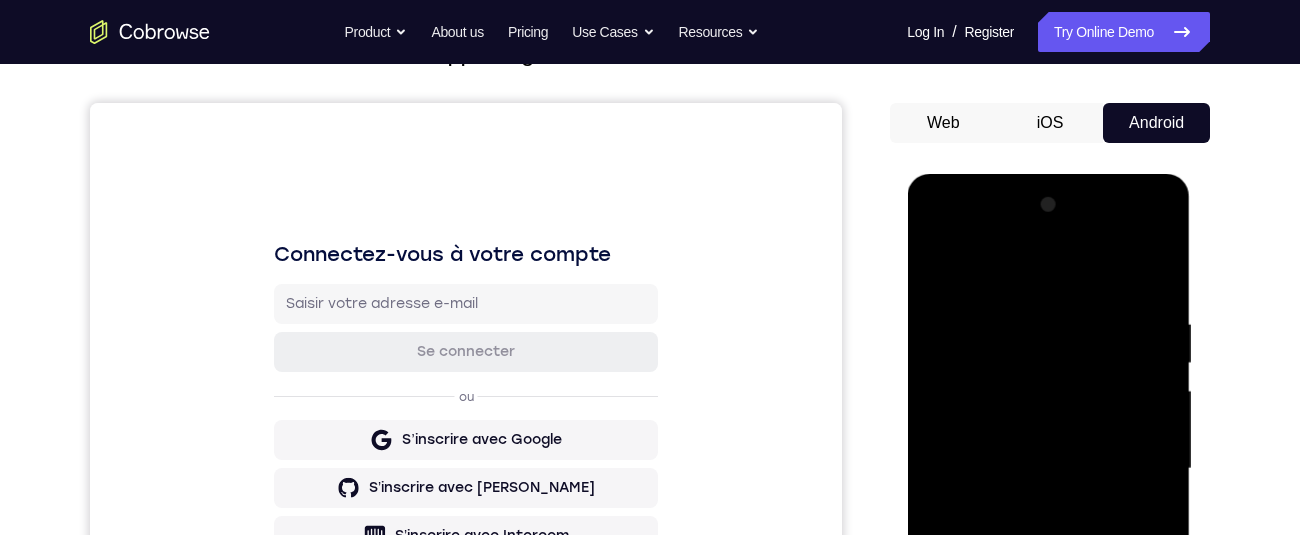 click at bounding box center (1048, 469) 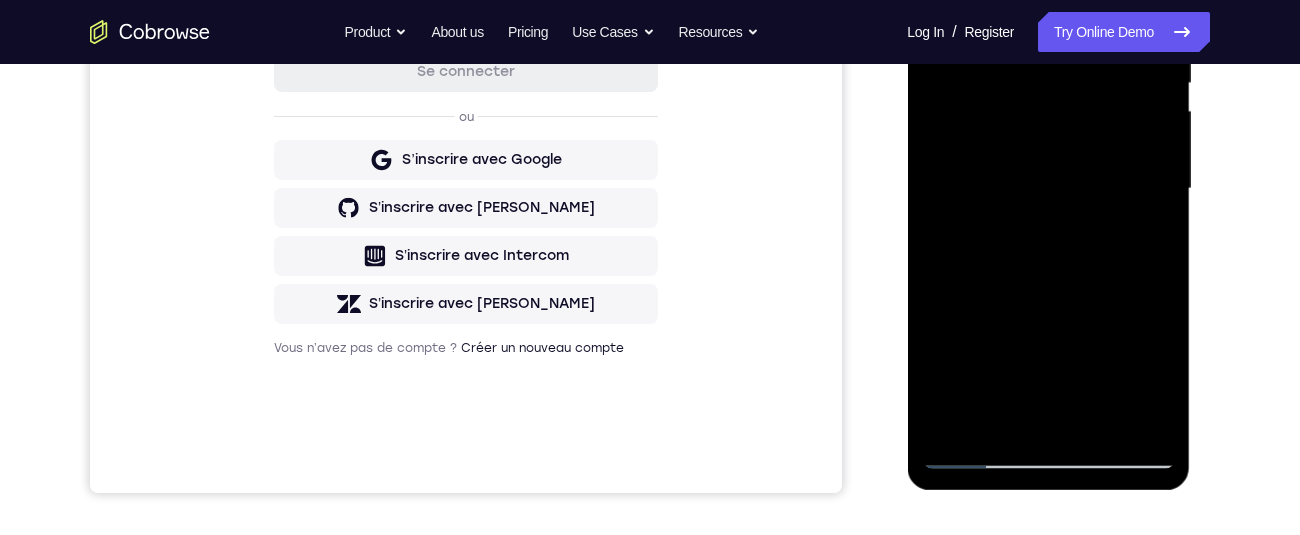 scroll, scrollTop: 170, scrollLeft: 0, axis: vertical 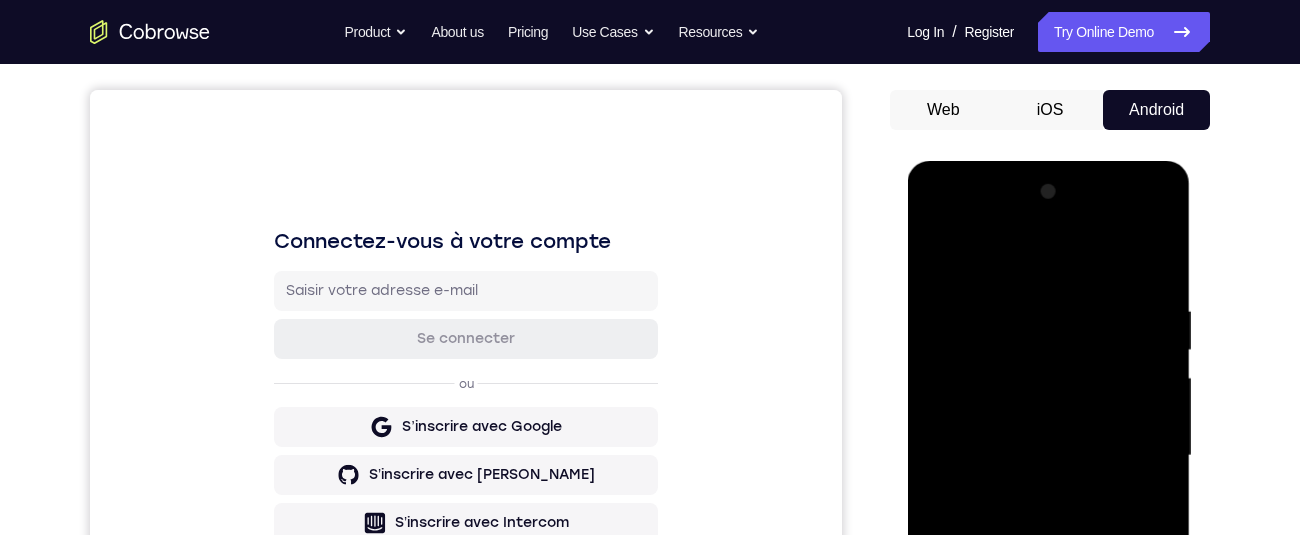 click at bounding box center [1048, 456] 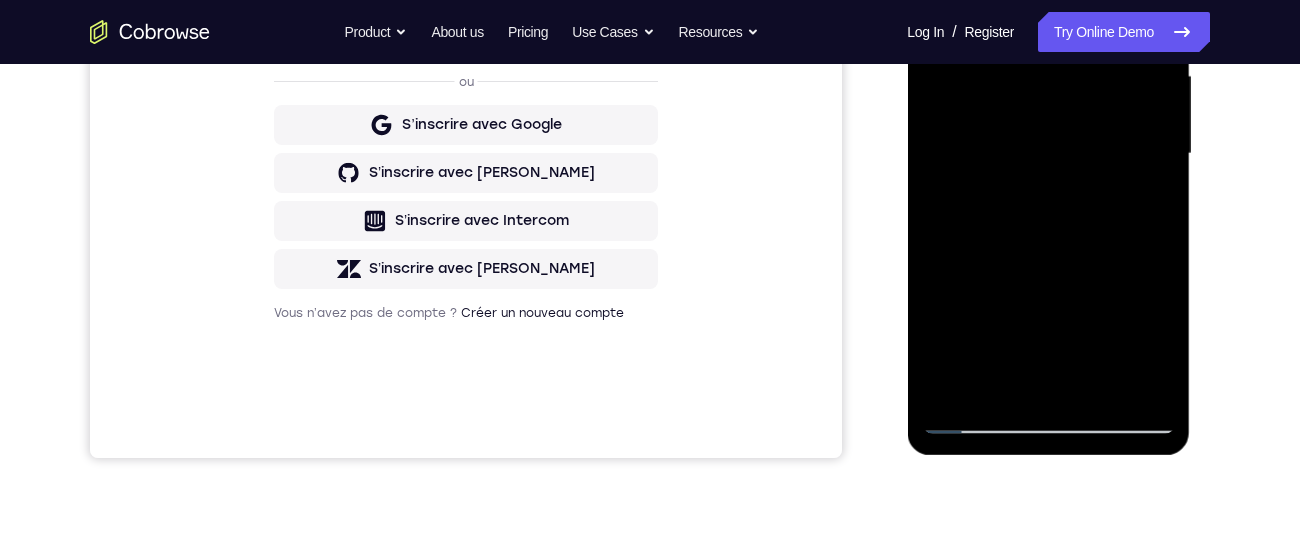 drag, startPoint x: 1144, startPoint y: 204, endPoint x: 2100, endPoint y: 36, distance: 970.6493 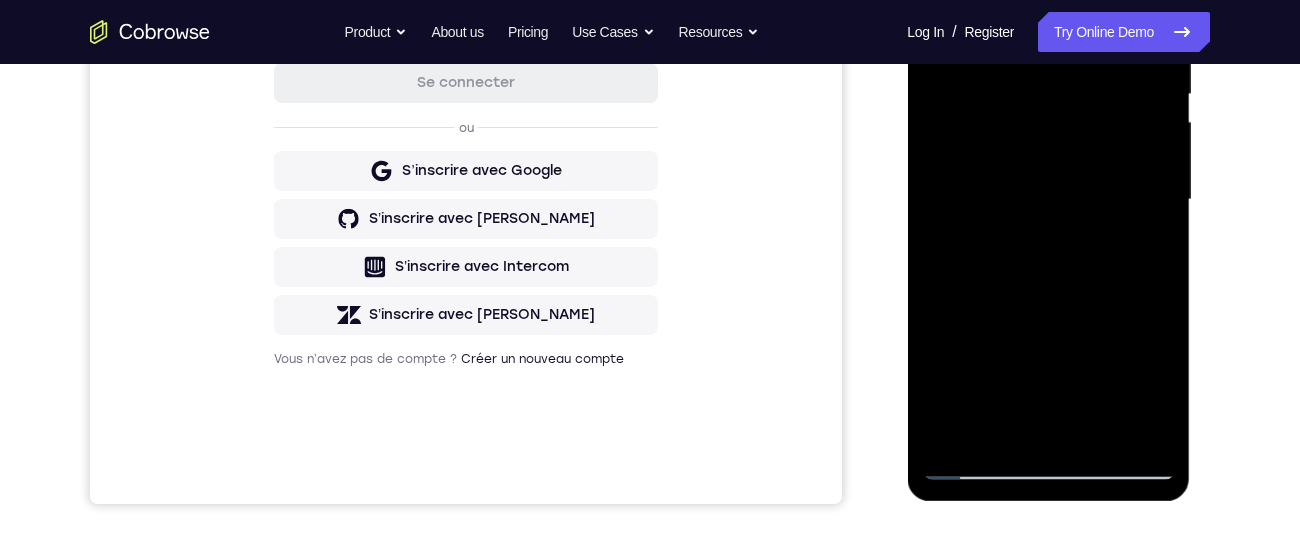 click at bounding box center [1048, 200] 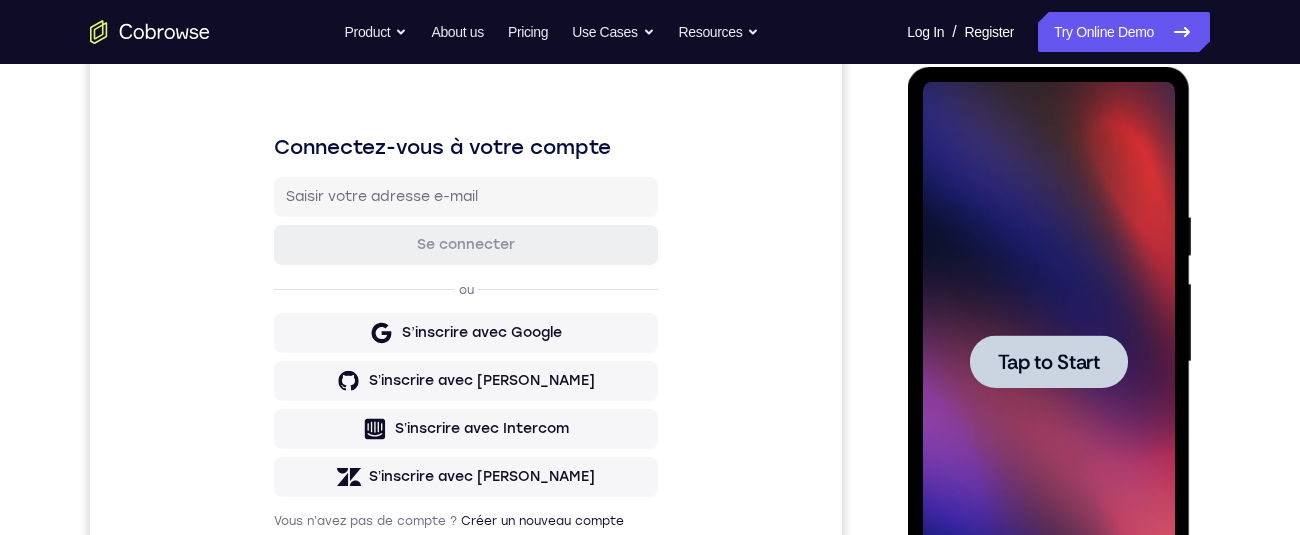 scroll, scrollTop: 0, scrollLeft: 0, axis: both 